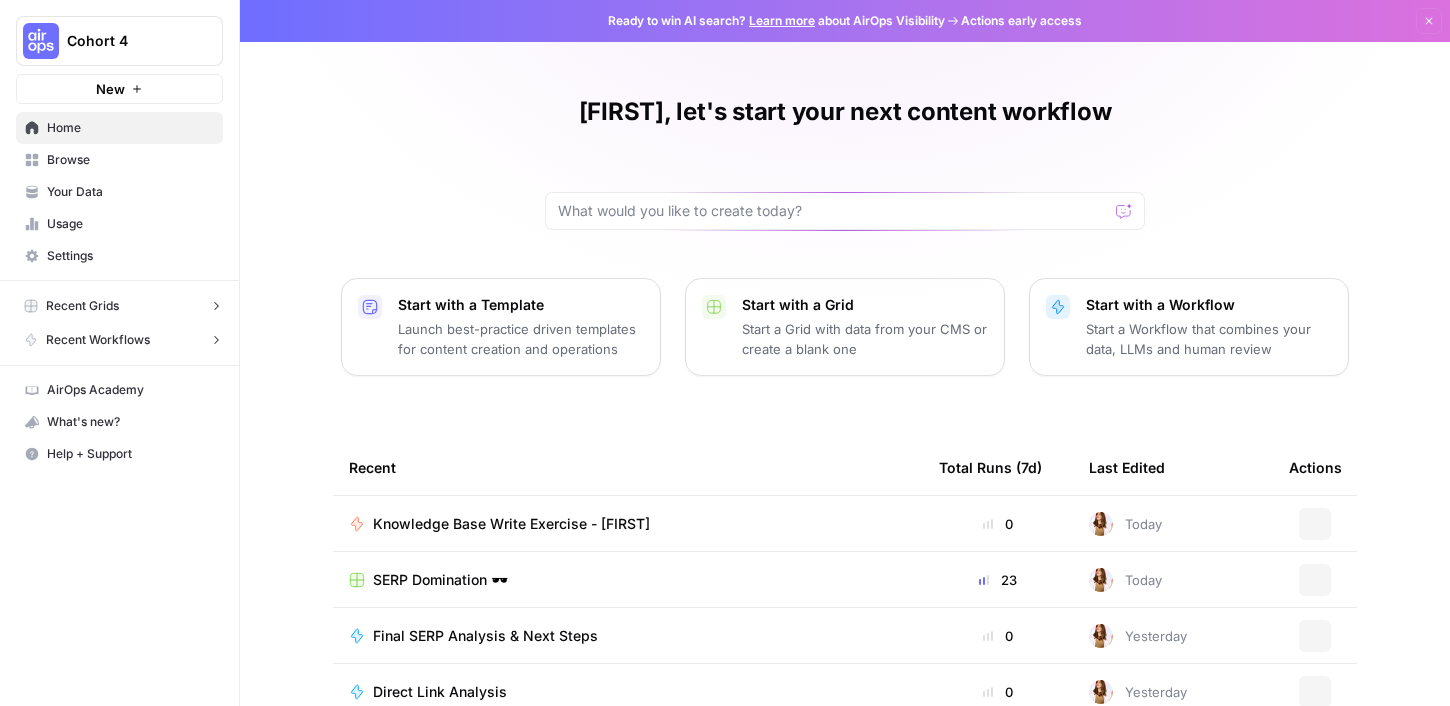 scroll, scrollTop: 0, scrollLeft: 0, axis: both 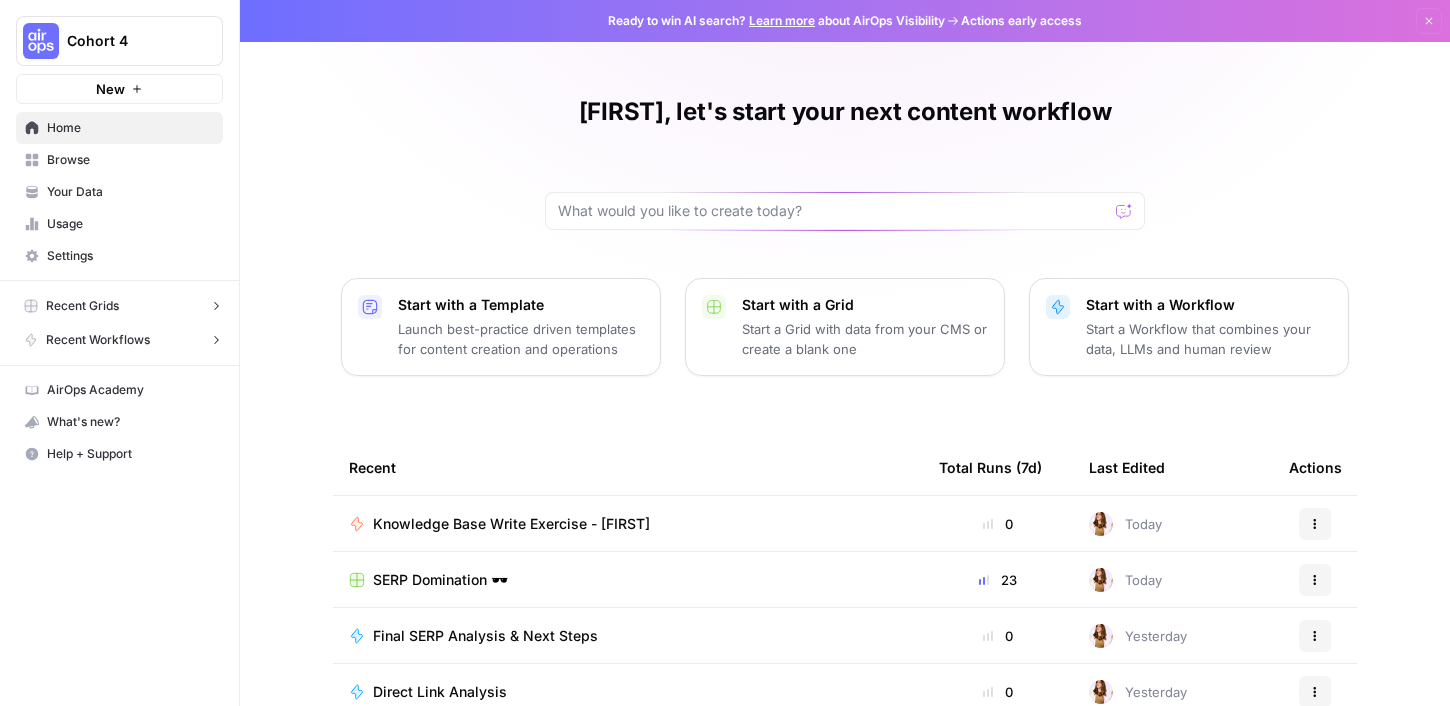 click on "Actions early access" at bounding box center (1021, 21) 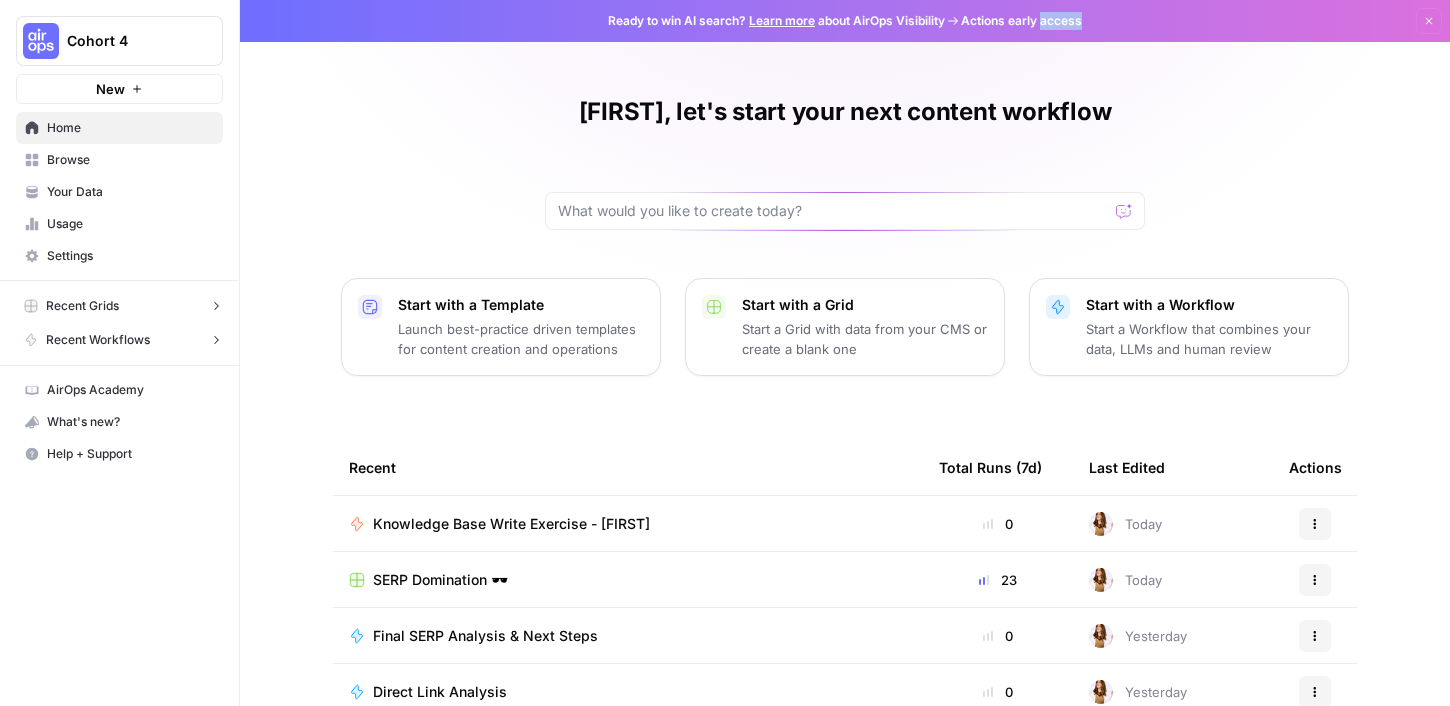 click on "Actions early access" at bounding box center (1021, 21) 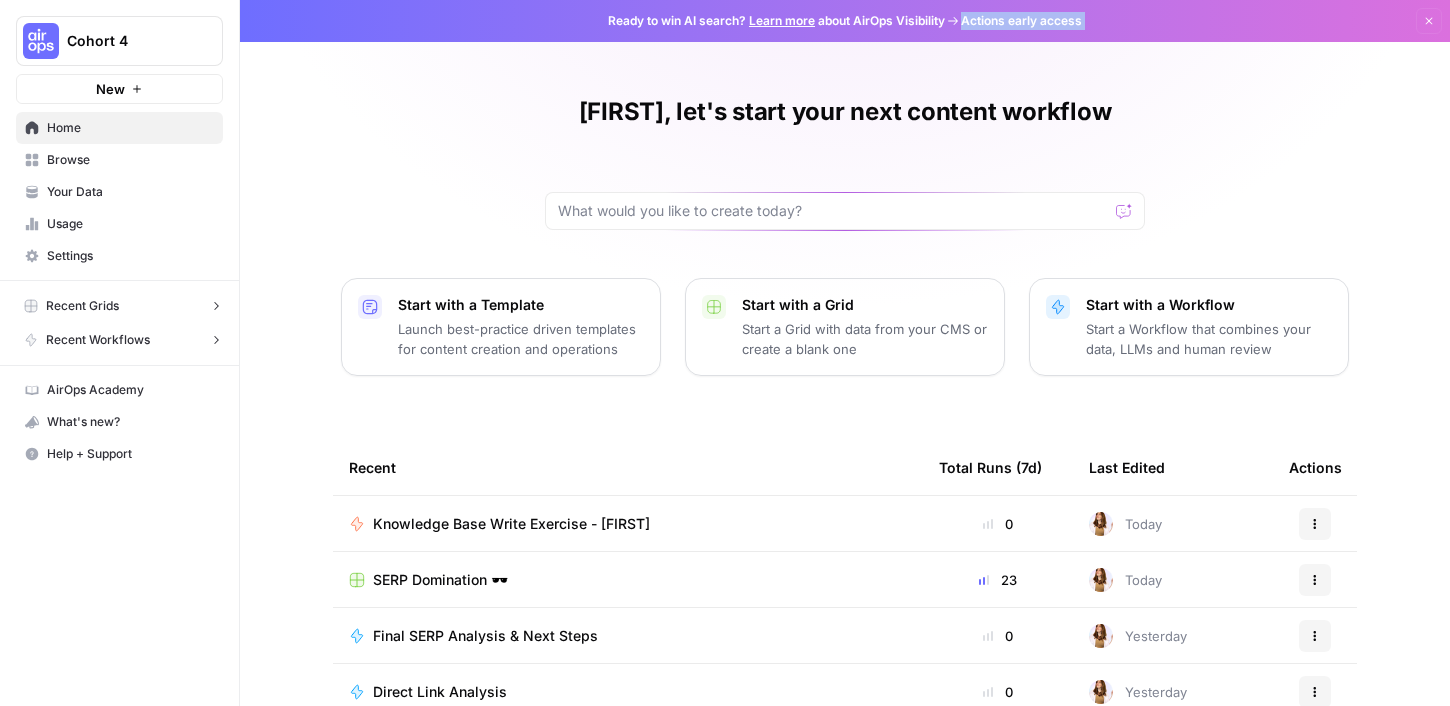 click on "Actions early access" at bounding box center [1021, 21] 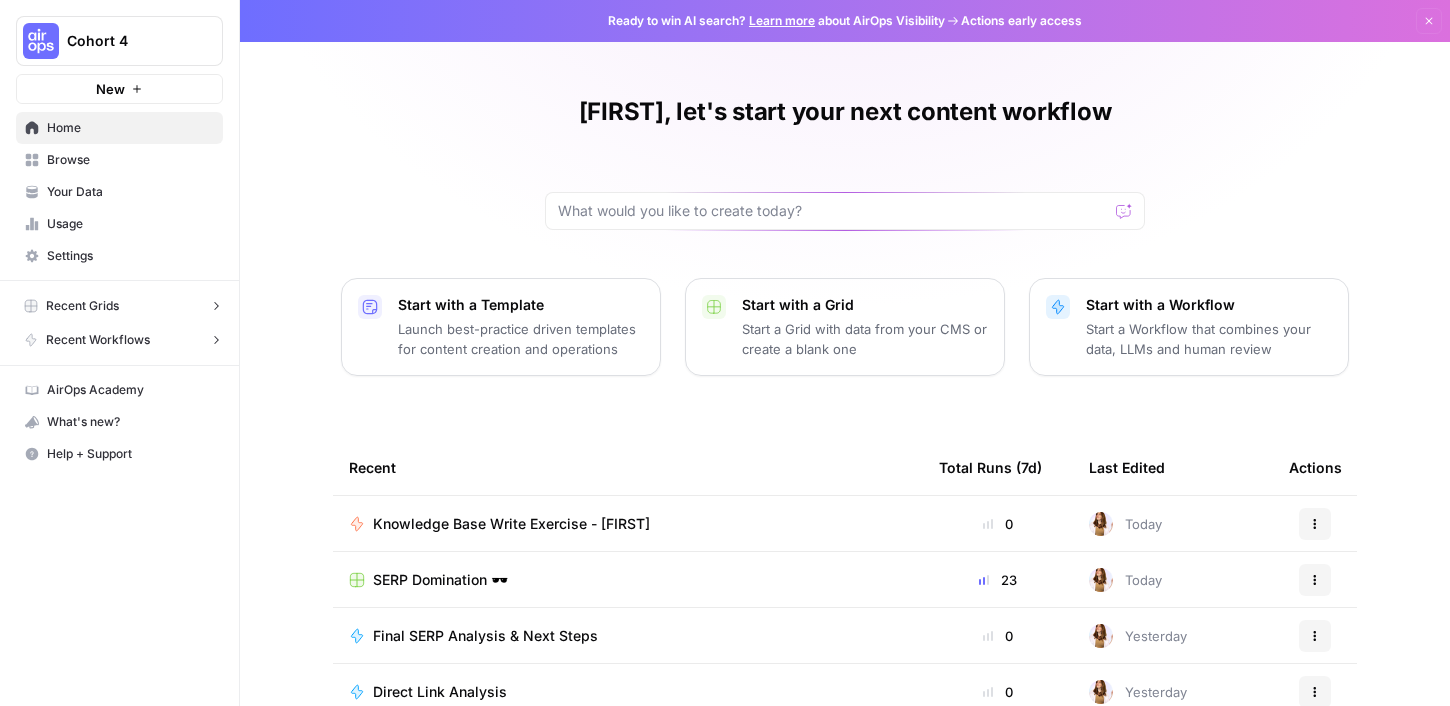 click 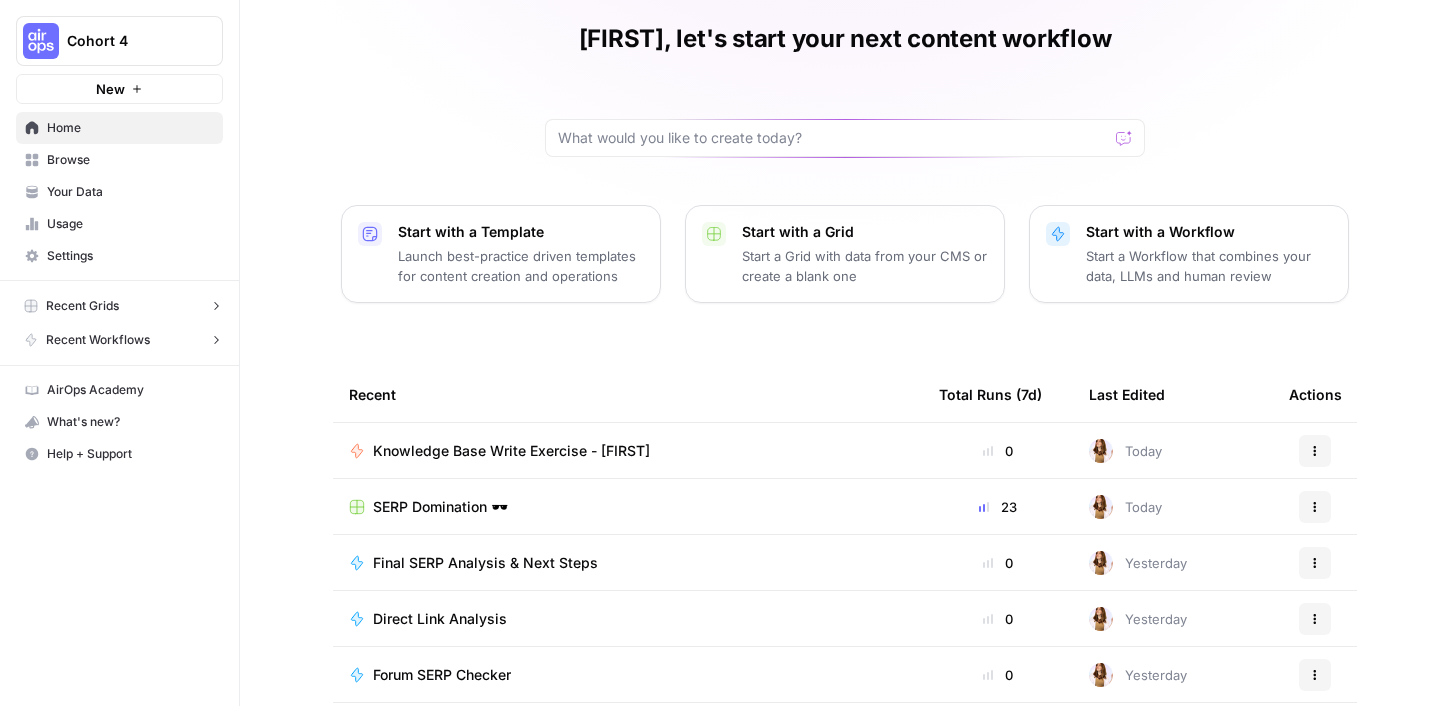 scroll, scrollTop: 161, scrollLeft: 0, axis: vertical 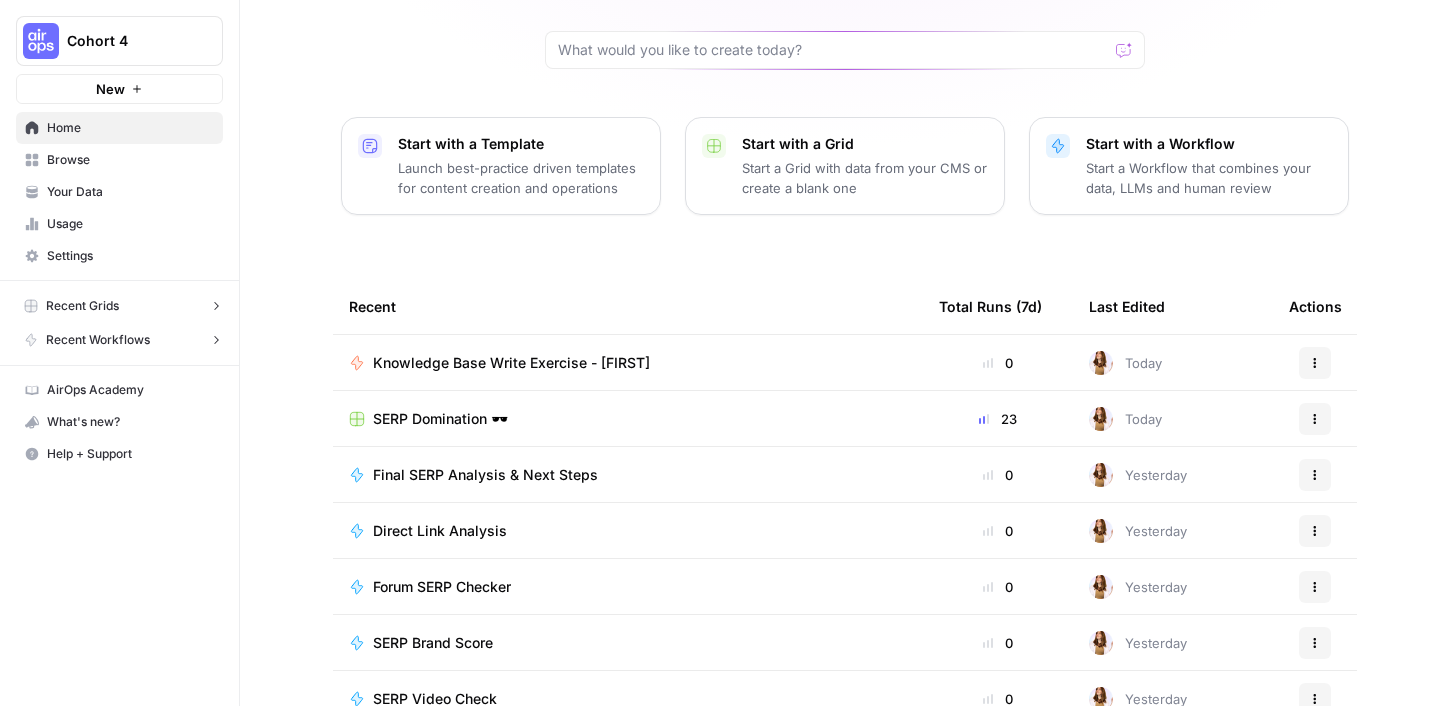 click on "SERP Domination 🕶️" at bounding box center (440, 419) 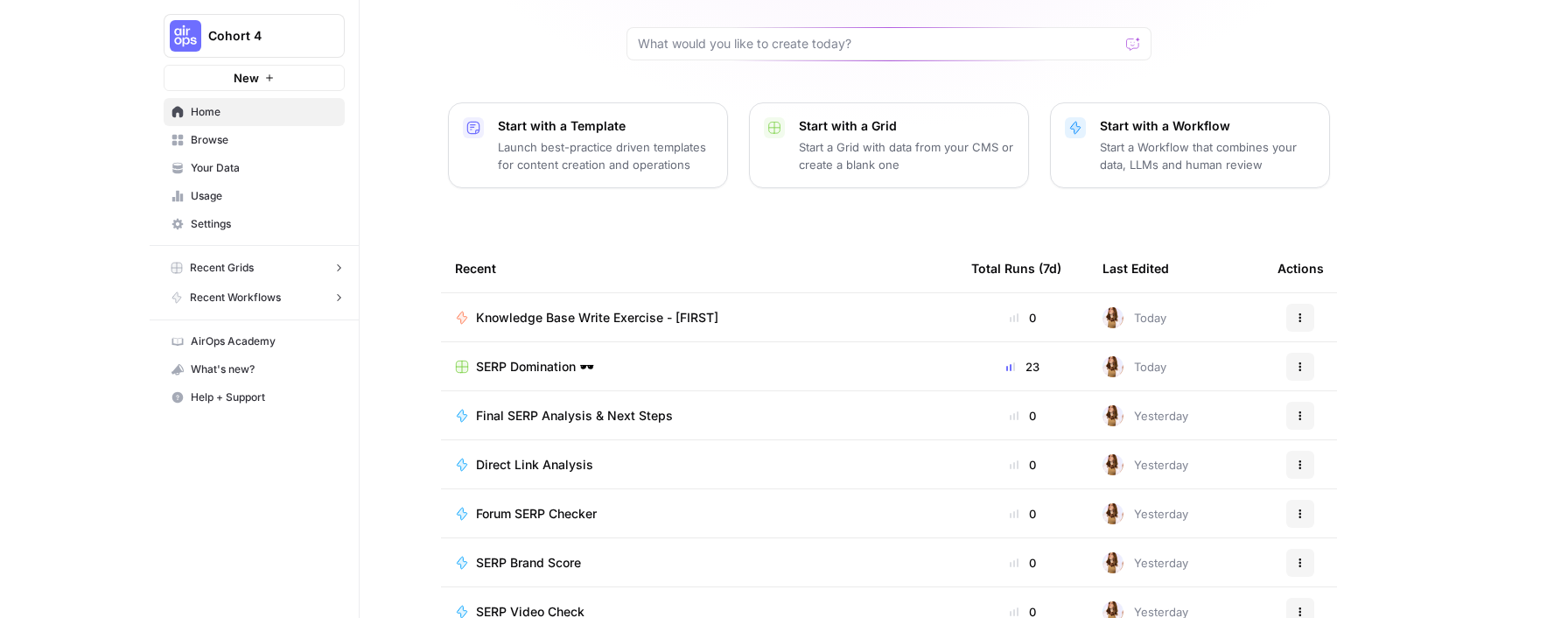 scroll, scrollTop: 0, scrollLeft: 0, axis: both 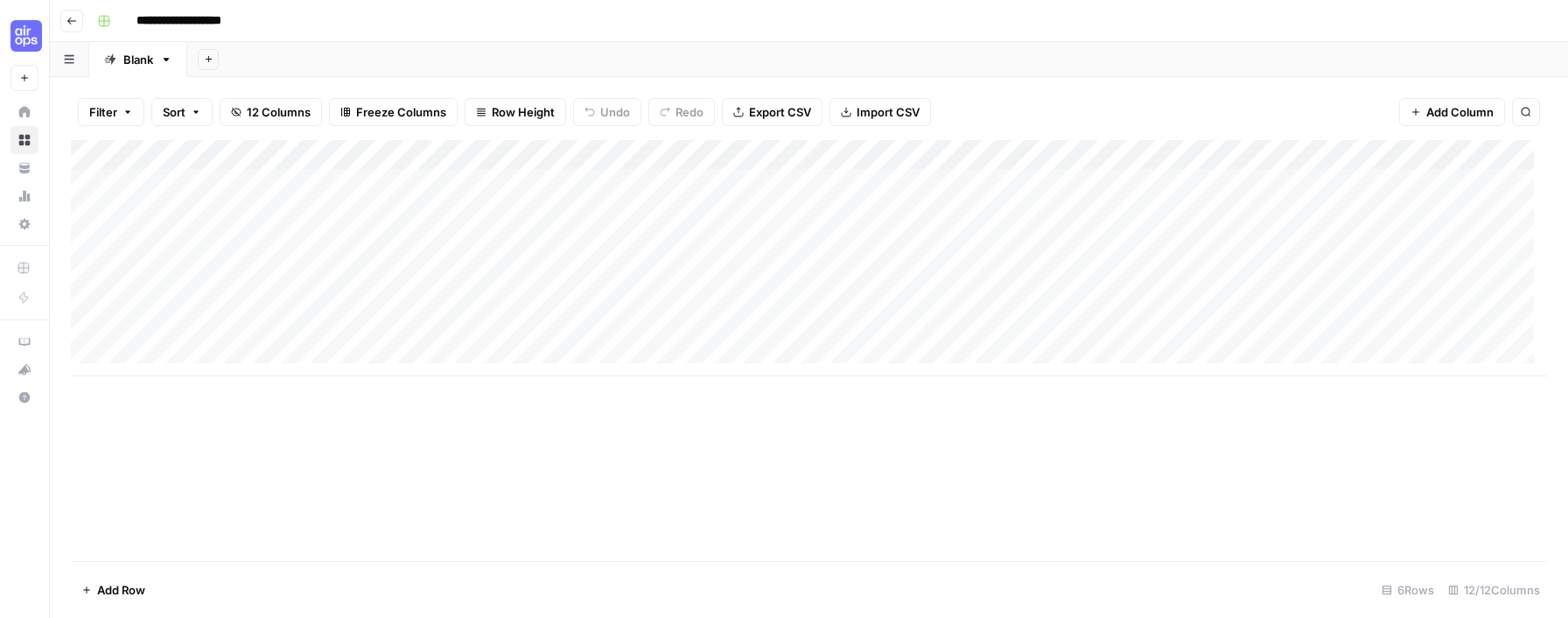click on "Add Column" at bounding box center (808, 258) 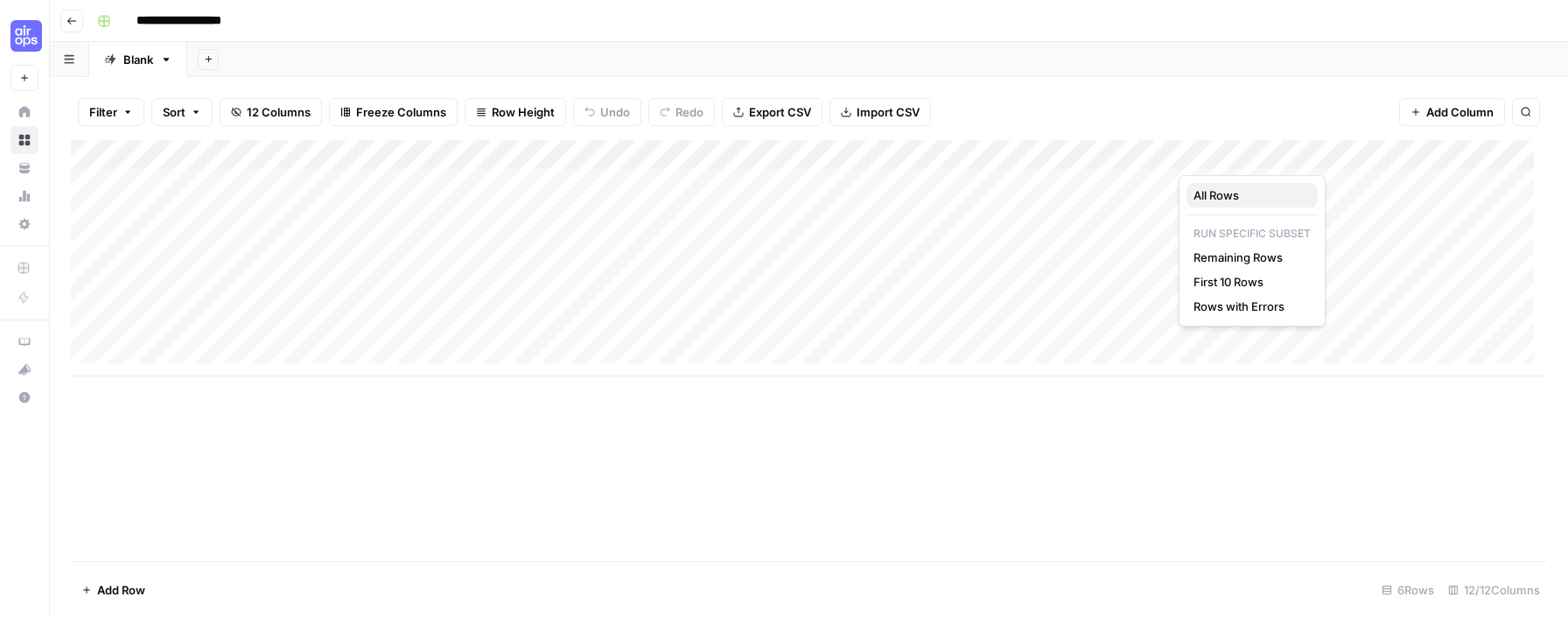 click on "All Rows" at bounding box center [1249, 195] 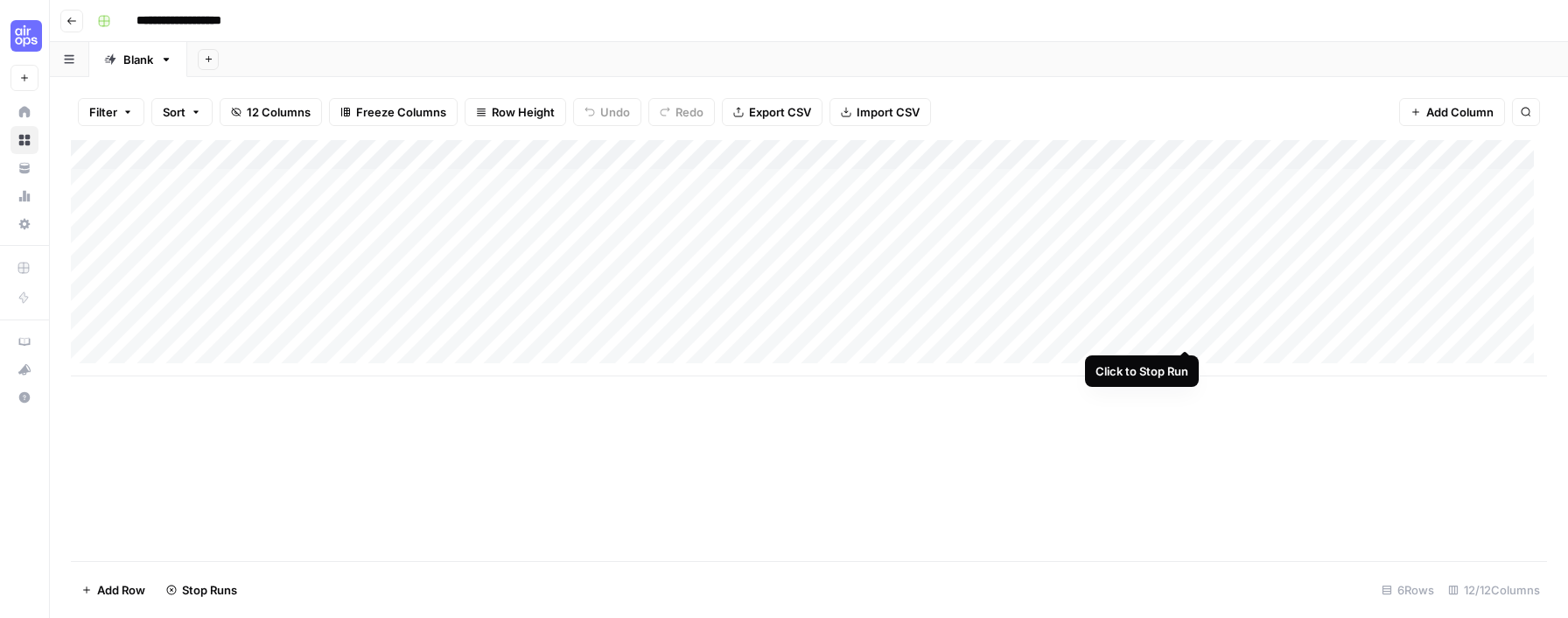 click on "Add Column" at bounding box center (808, 258) 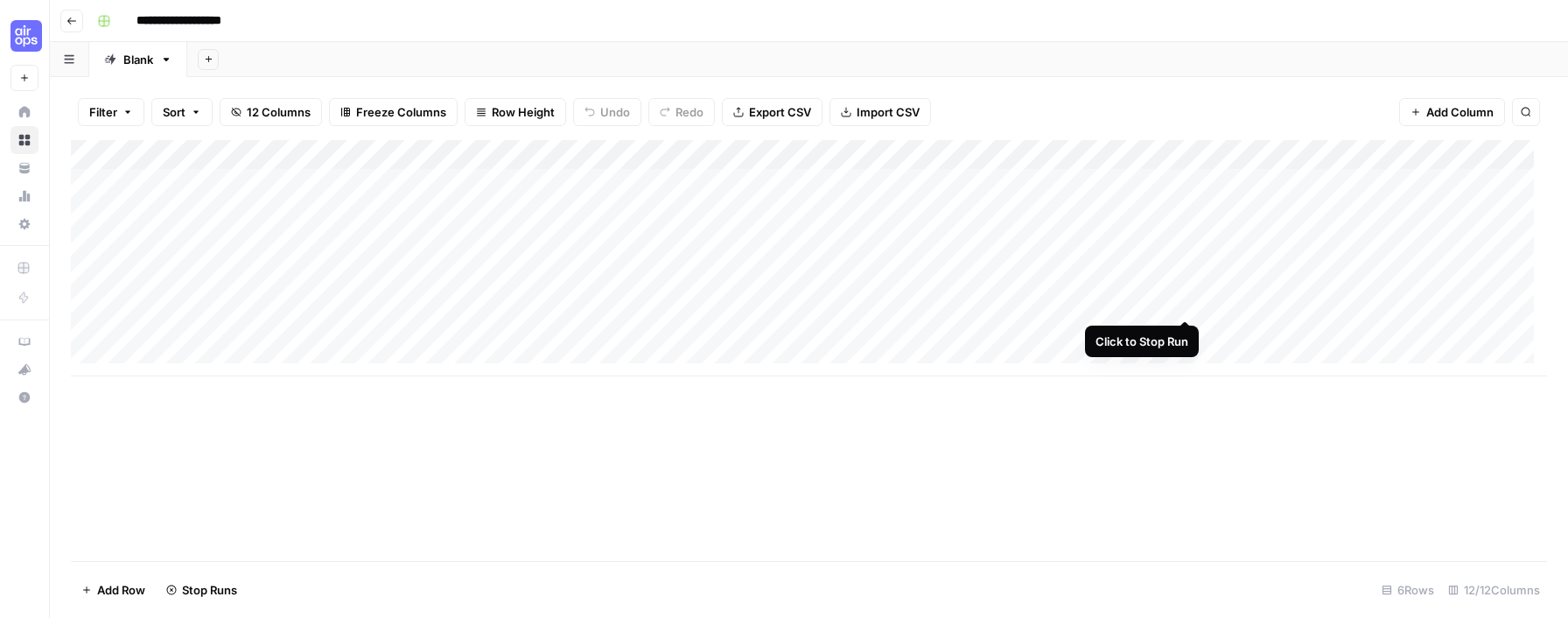 click on "Add Column" at bounding box center [808, 258] 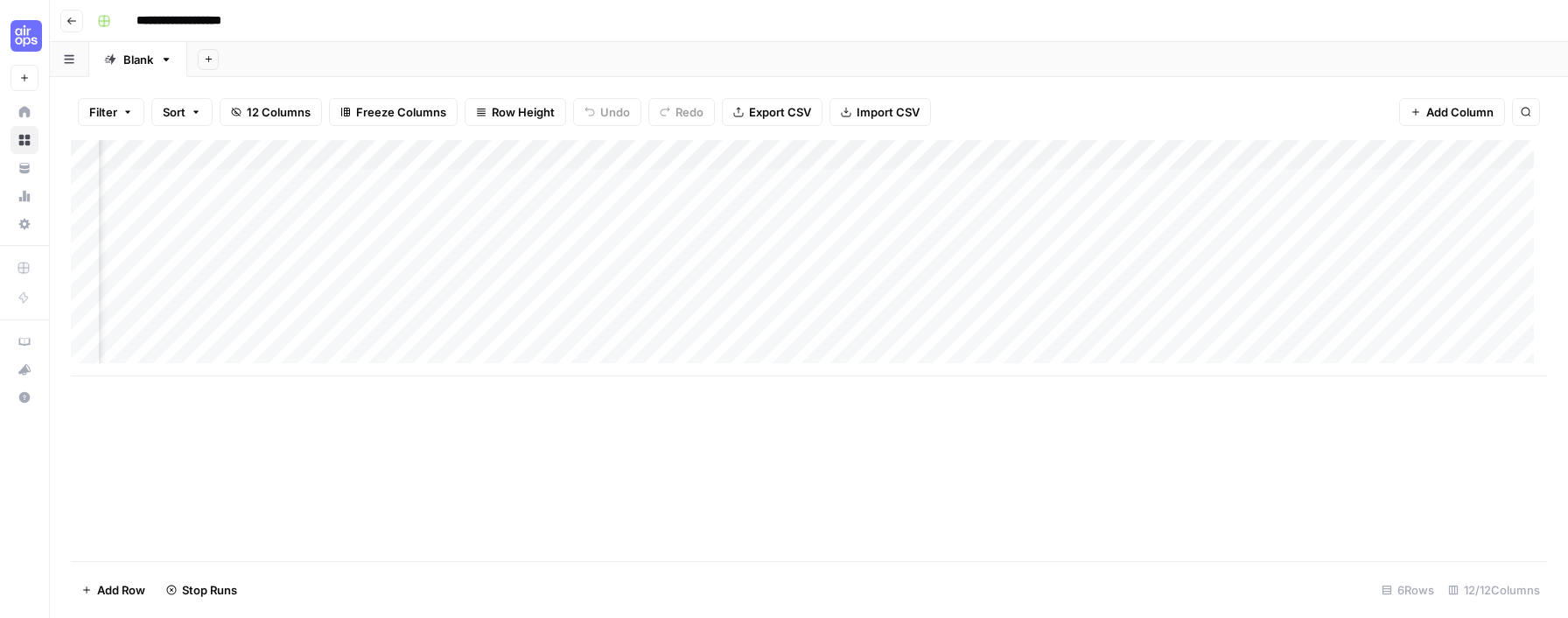 scroll, scrollTop: 0, scrollLeft: 259, axis: horizontal 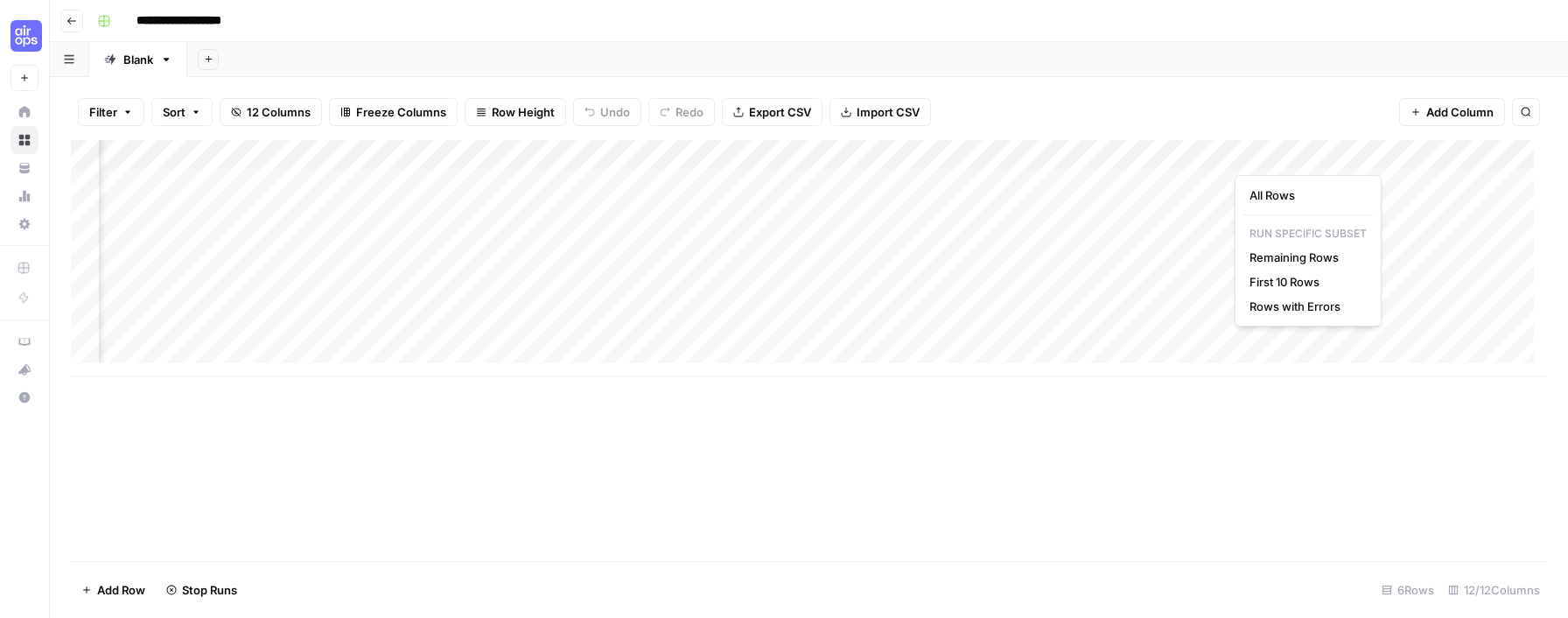 click on "Filter Sort 12 Columns Freeze Columns Row Height Undo Redo Export CSV Import CSV Add Column Search" at bounding box center (808, 112) 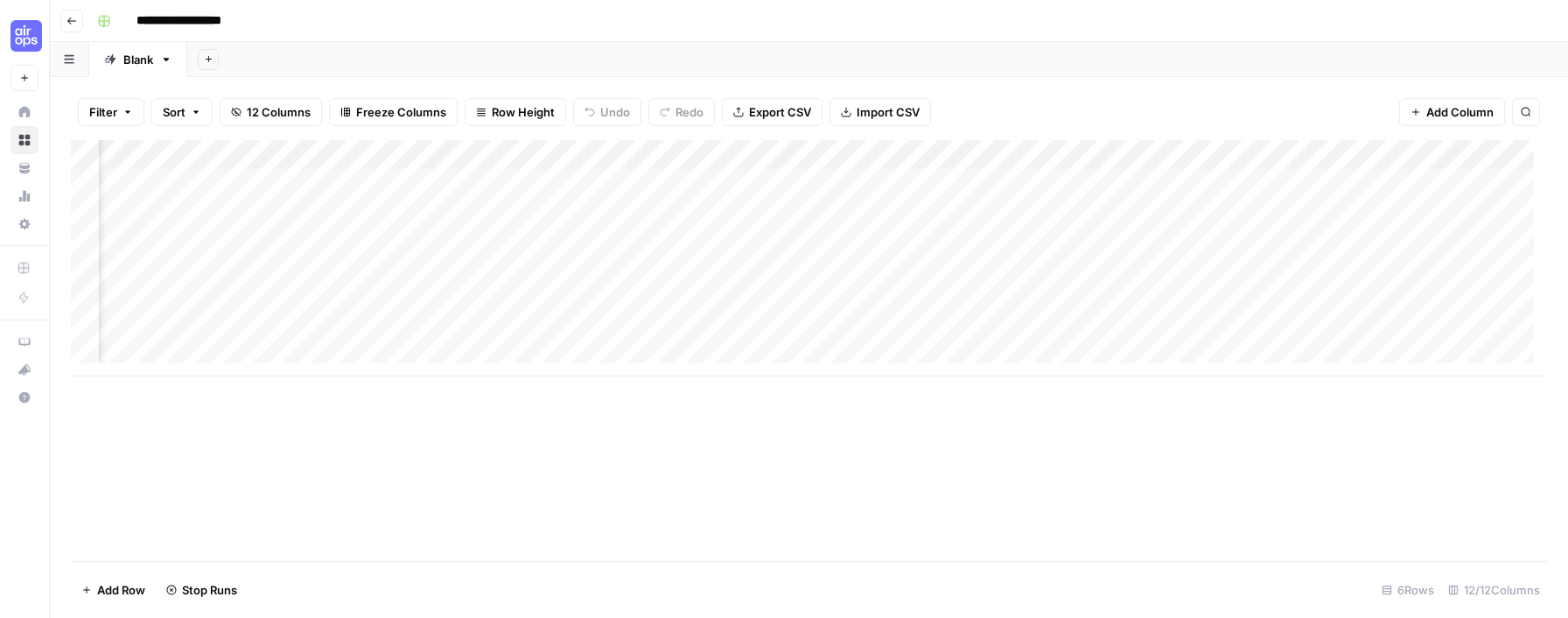 click on "Add Column" at bounding box center [808, 258] 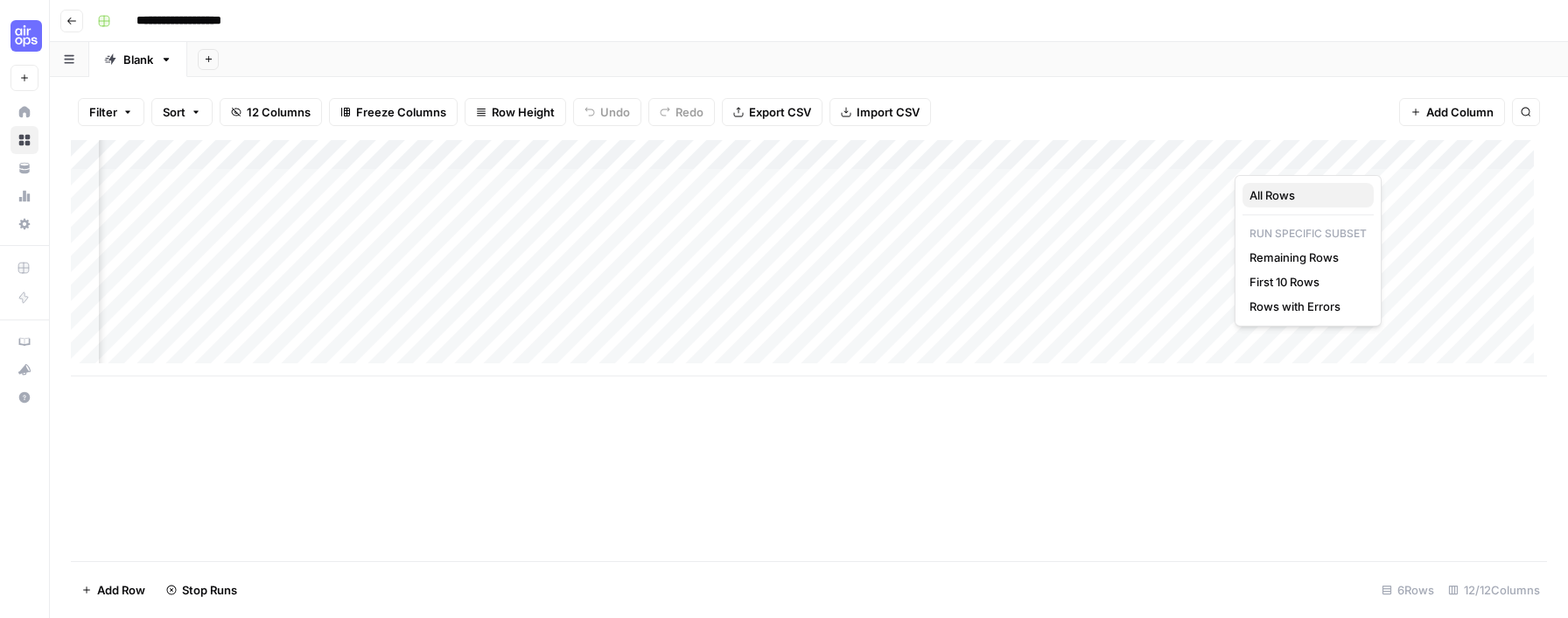 click on "All Rows" at bounding box center (1305, 195) 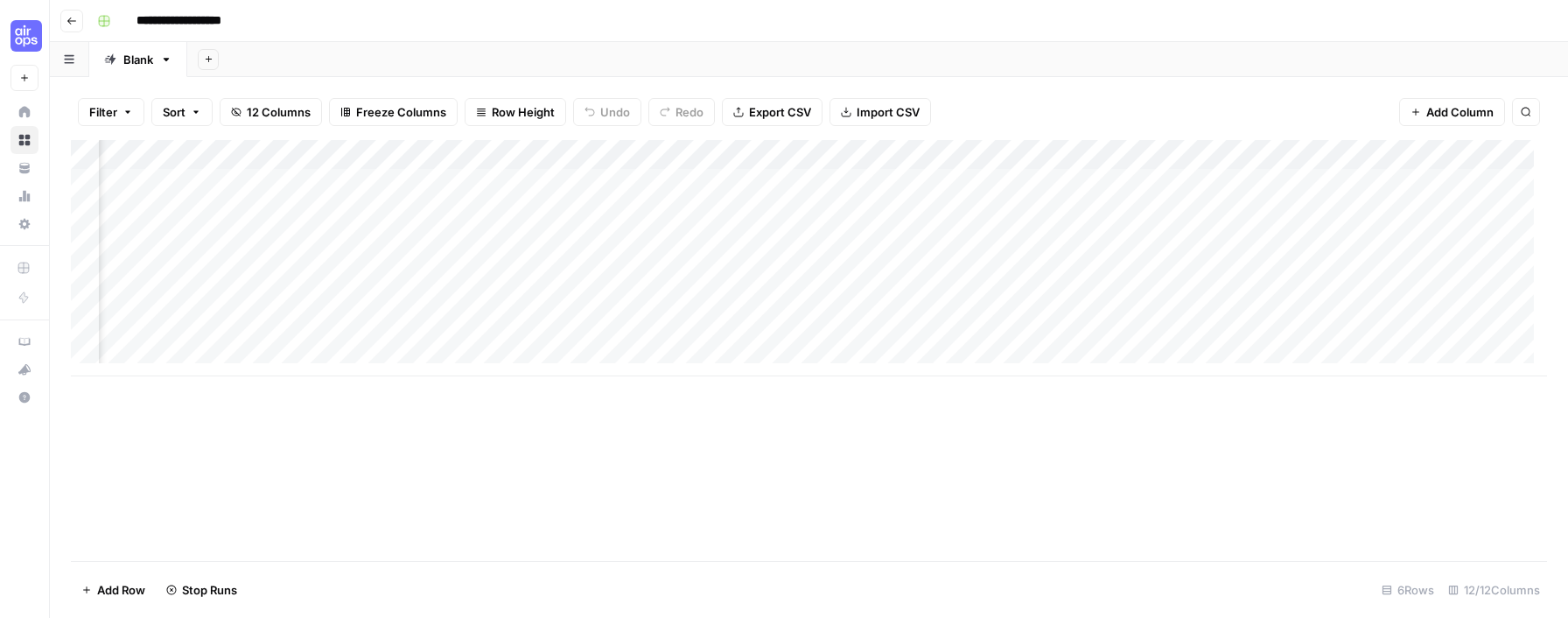 scroll, scrollTop: 0, scrollLeft: 0, axis: both 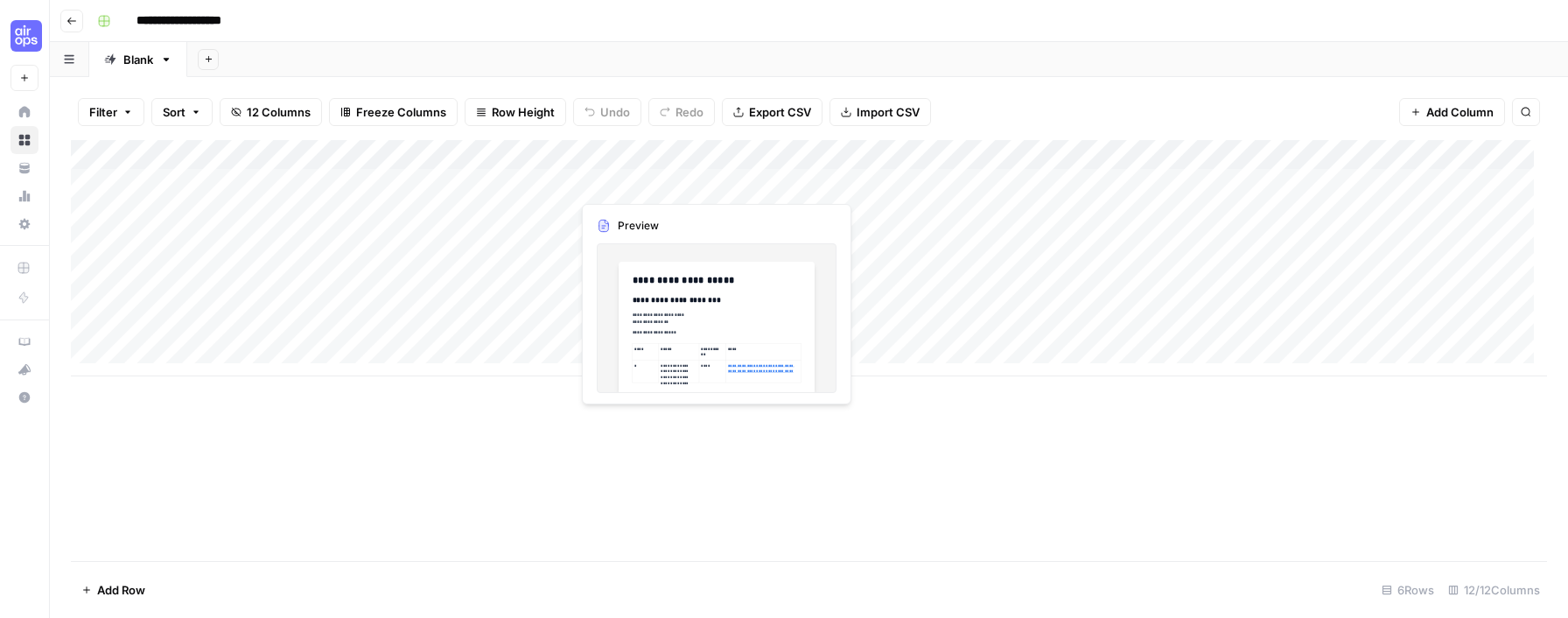 click on "Add Column" at bounding box center [808, 258] 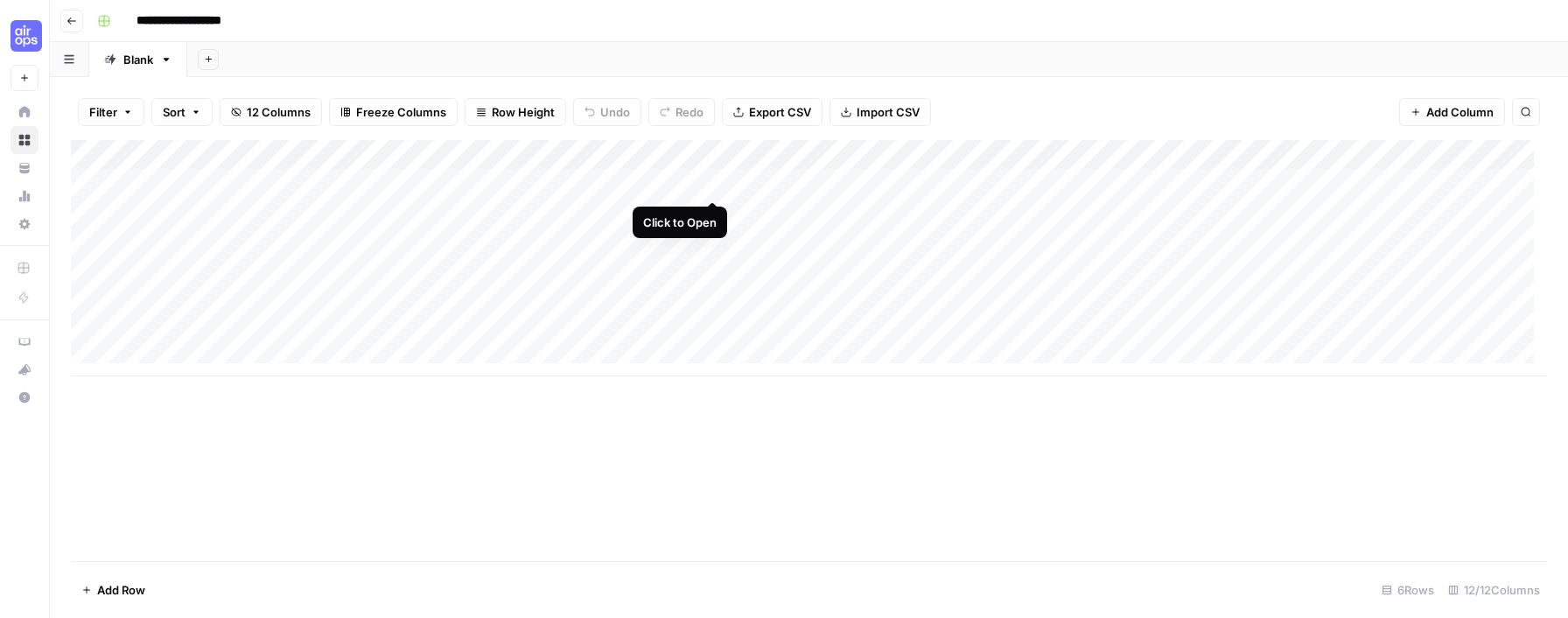 click on "Add Column" at bounding box center (808, 258) 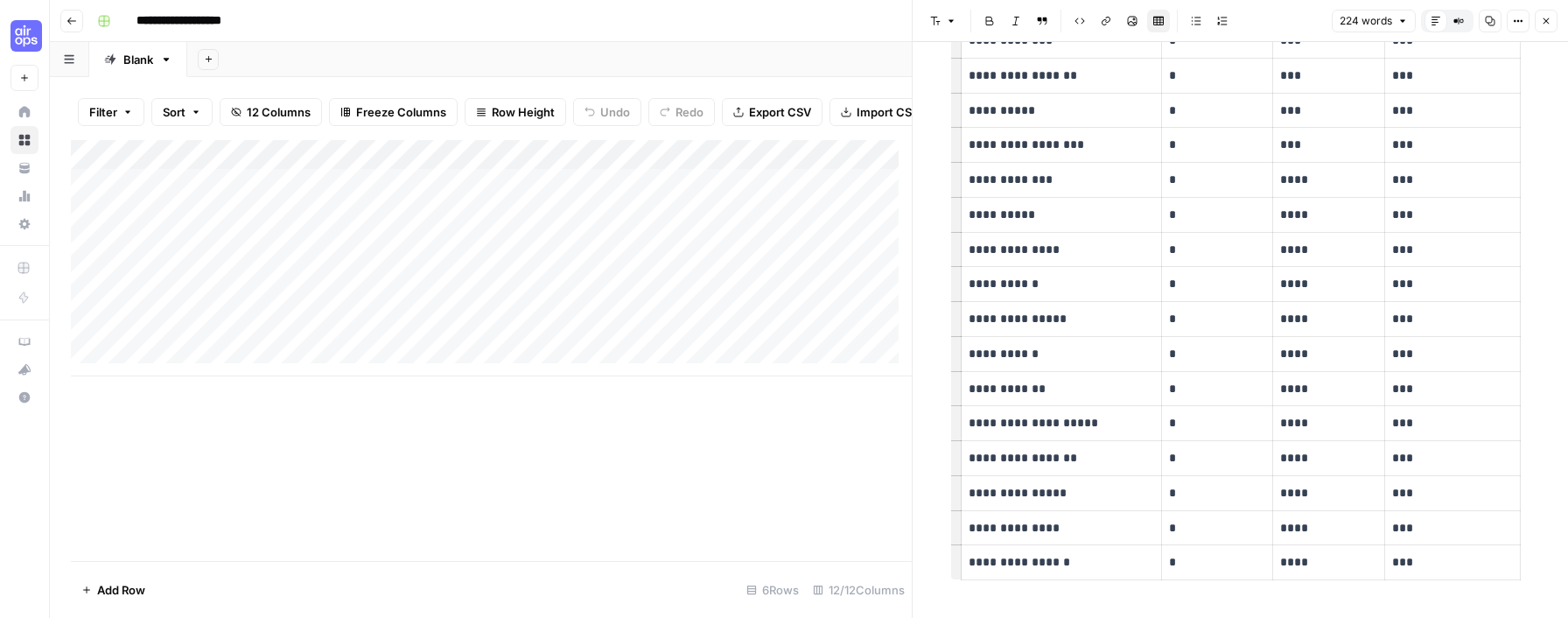 scroll, scrollTop: 1337, scrollLeft: 0, axis: vertical 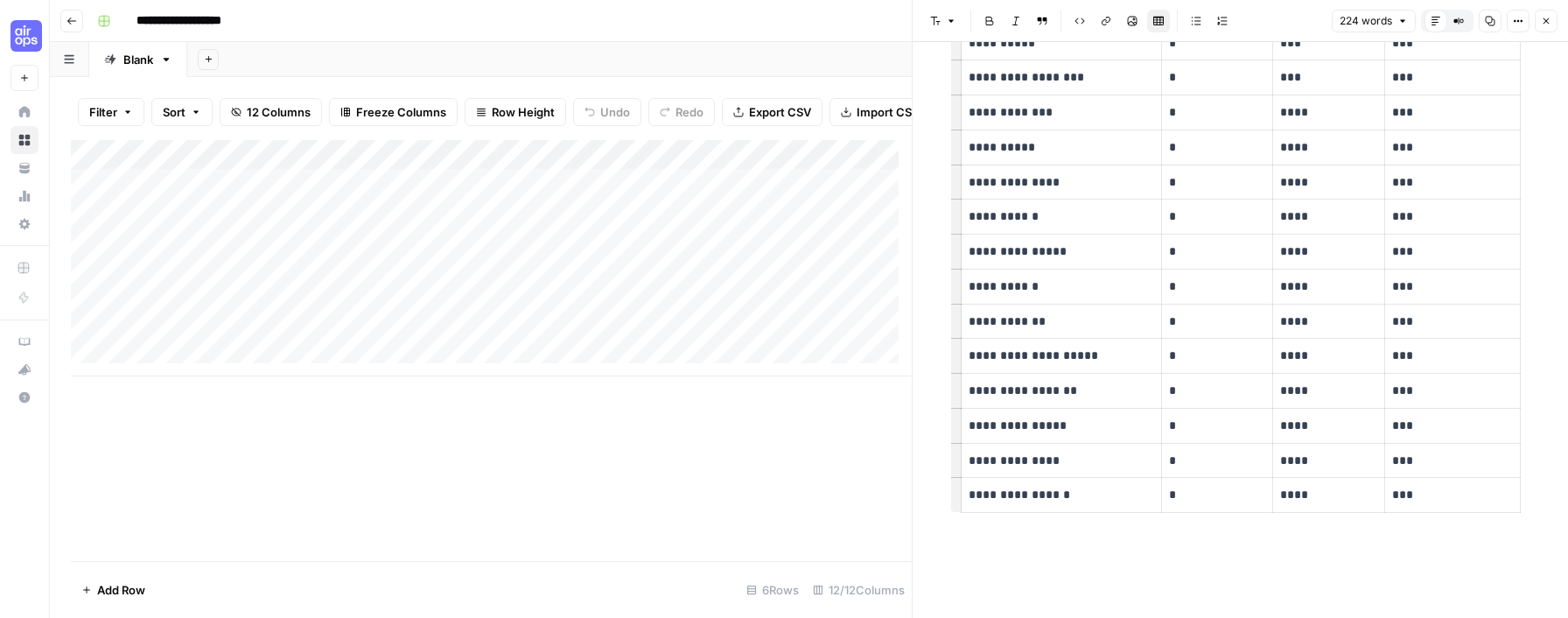 click on "Close" at bounding box center [1546, 21] 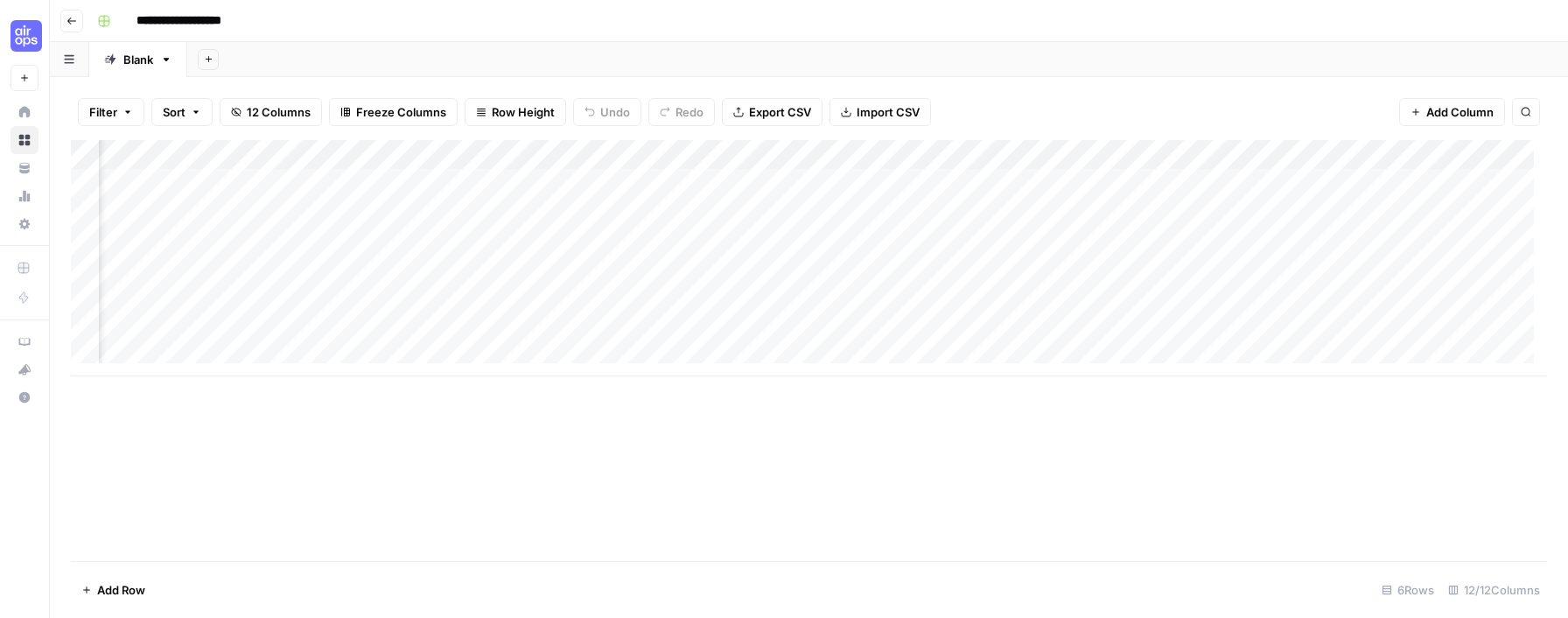 scroll, scrollTop: 0, scrollLeft: 200, axis: horizontal 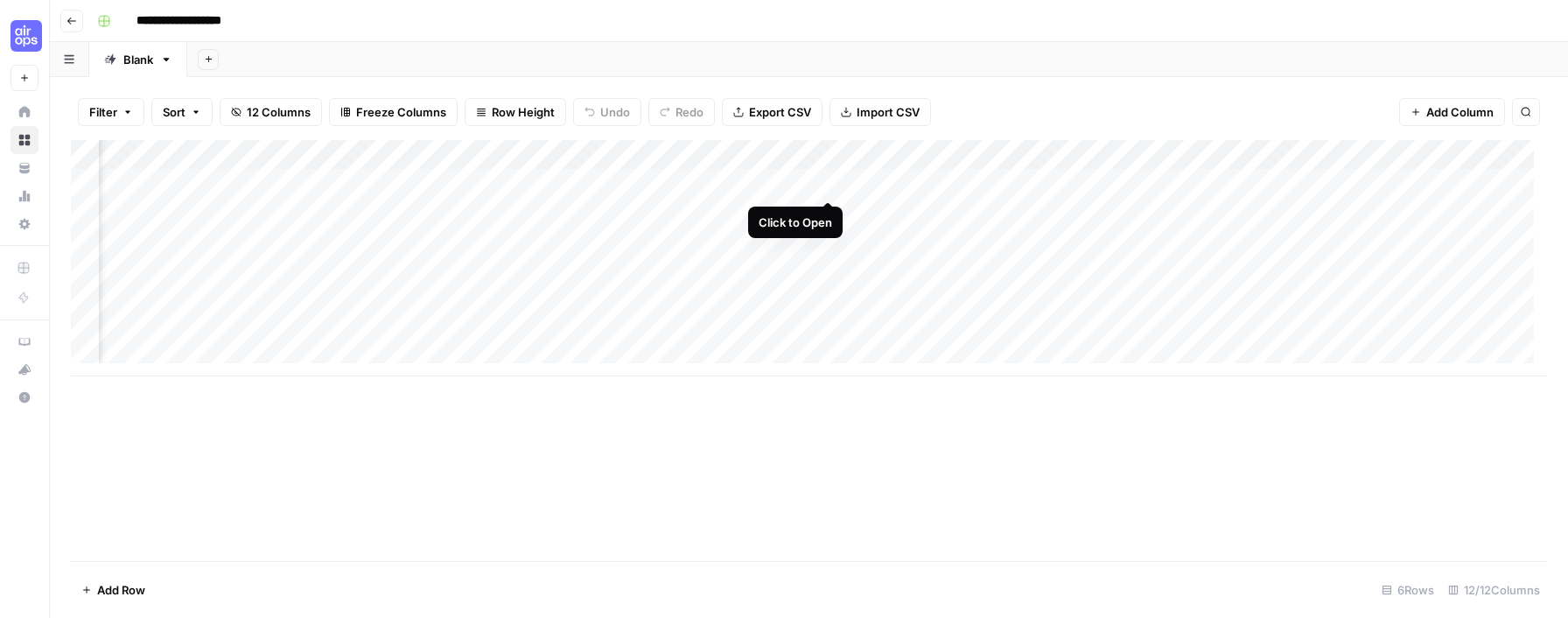 click on "Add Column" at bounding box center [808, 258] 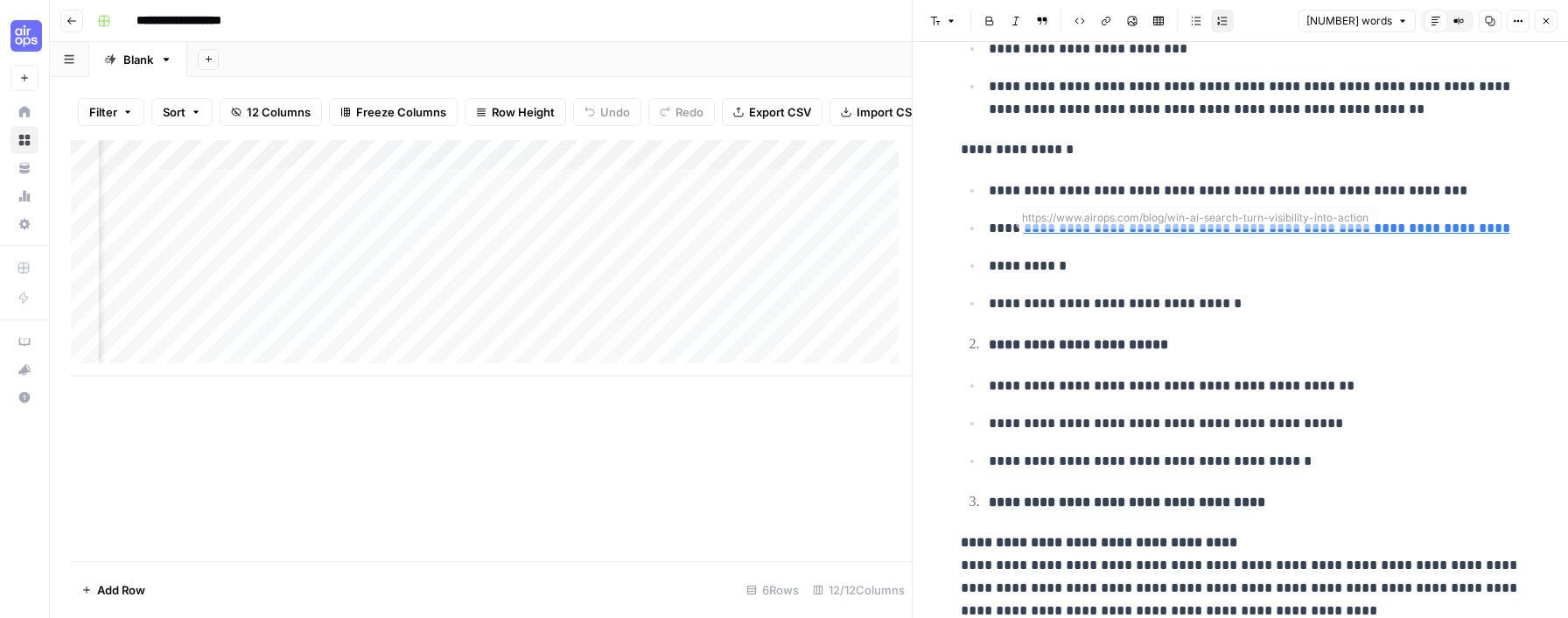 scroll, scrollTop: 144, scrollLeft: 0, axis: vertical 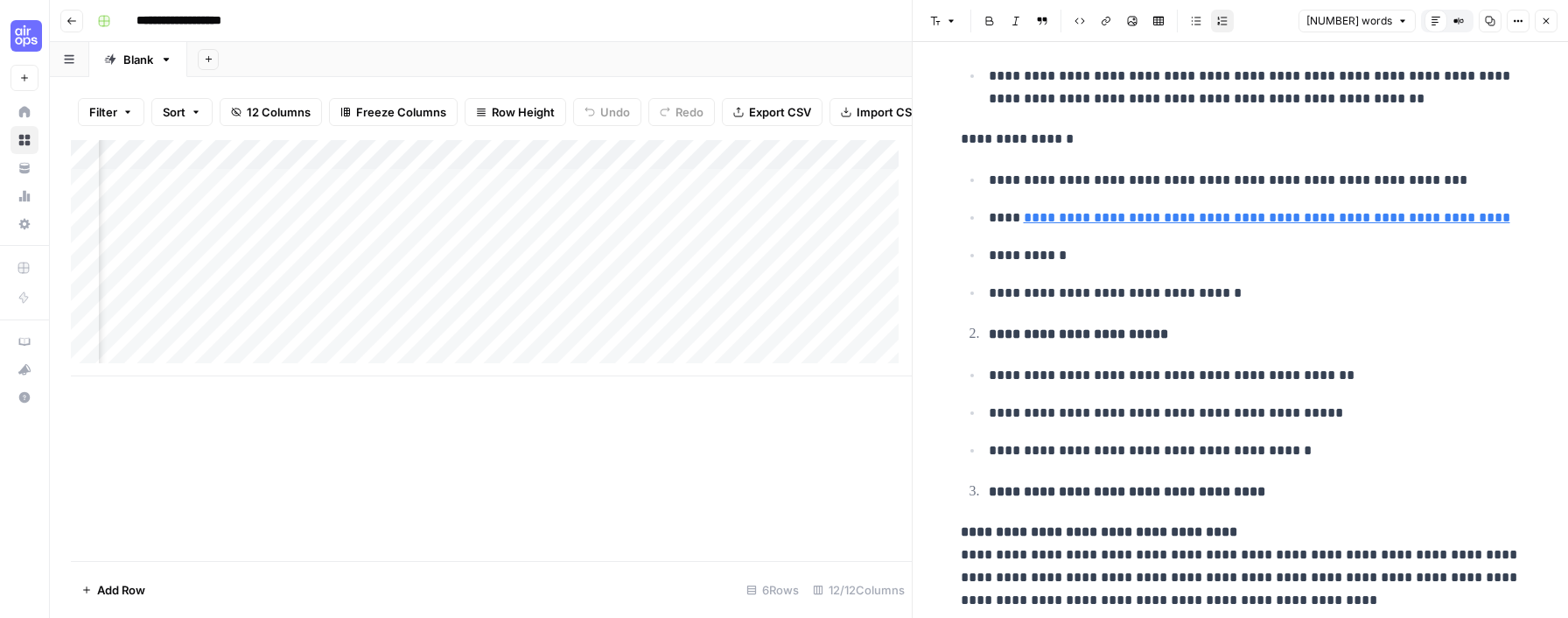 click on "**********" at bounding box center [1255, 451] 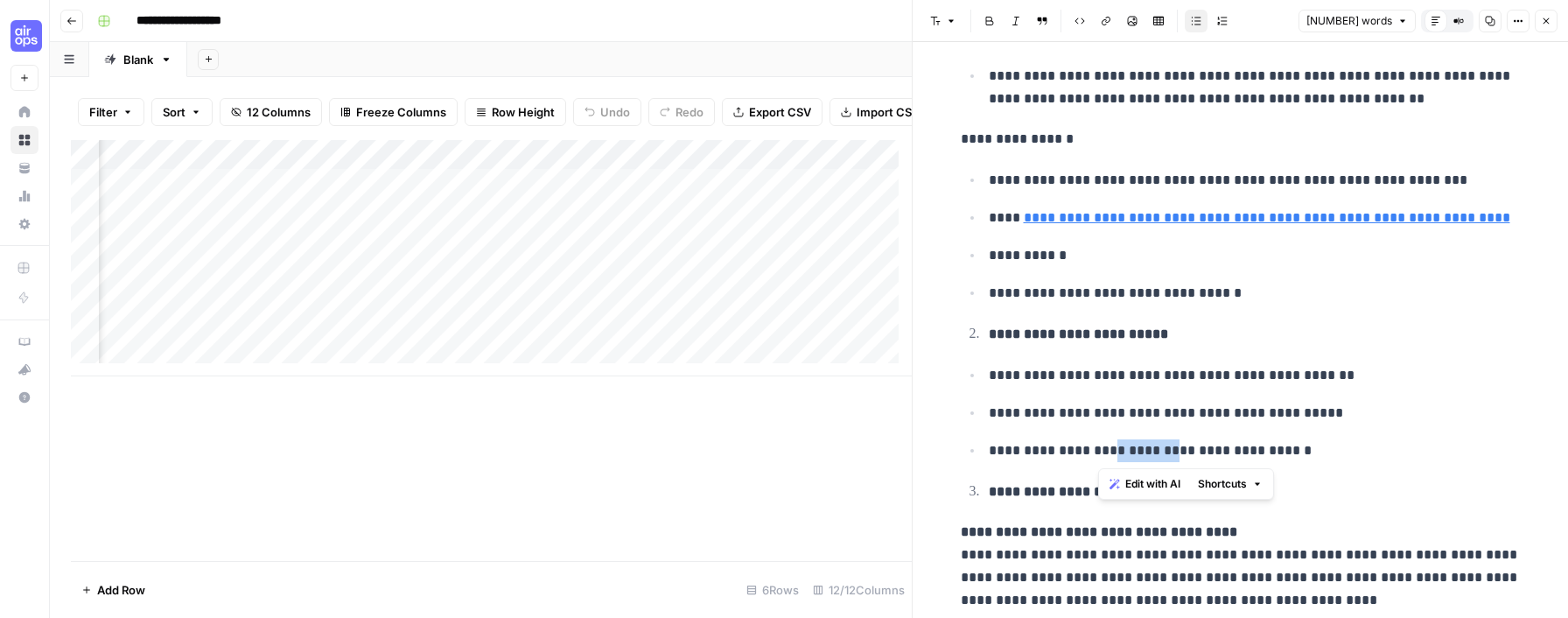 click on "**********" at bounding box center [1255, 451] 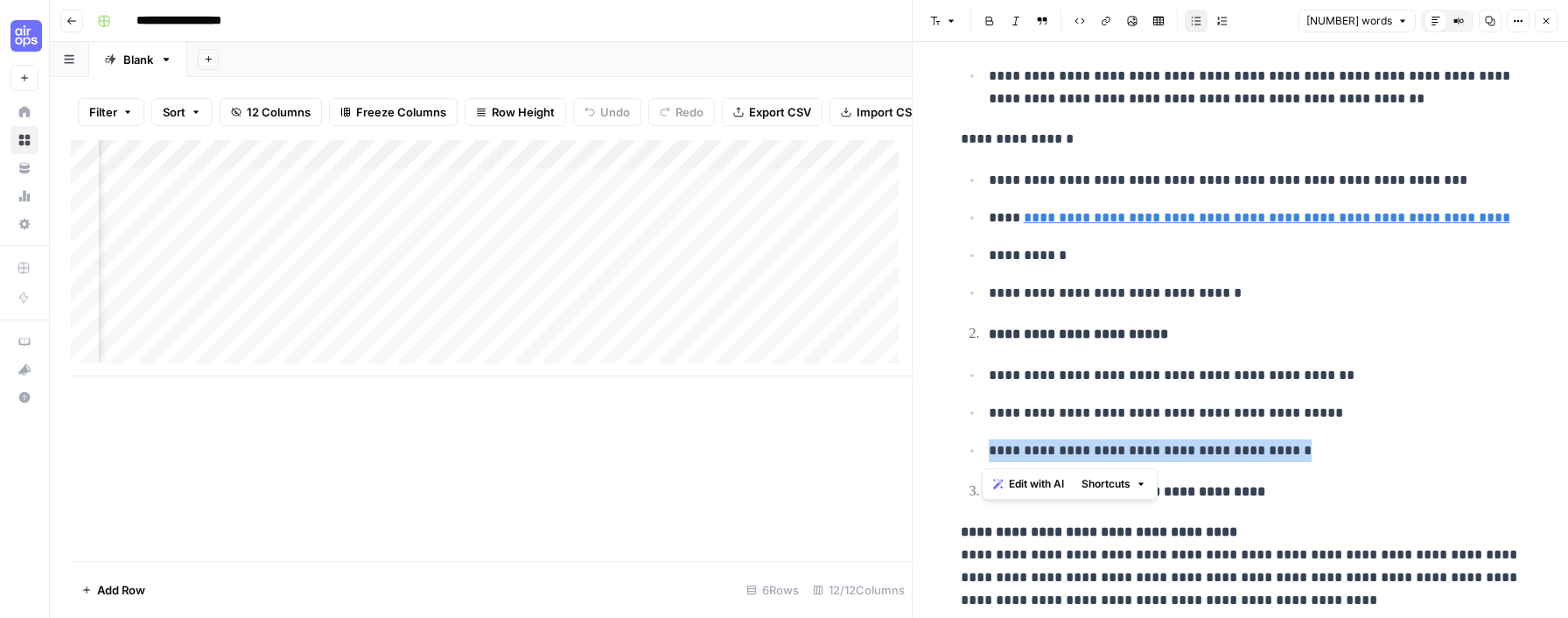 click on "**********" at bounding box center [1255, 451] 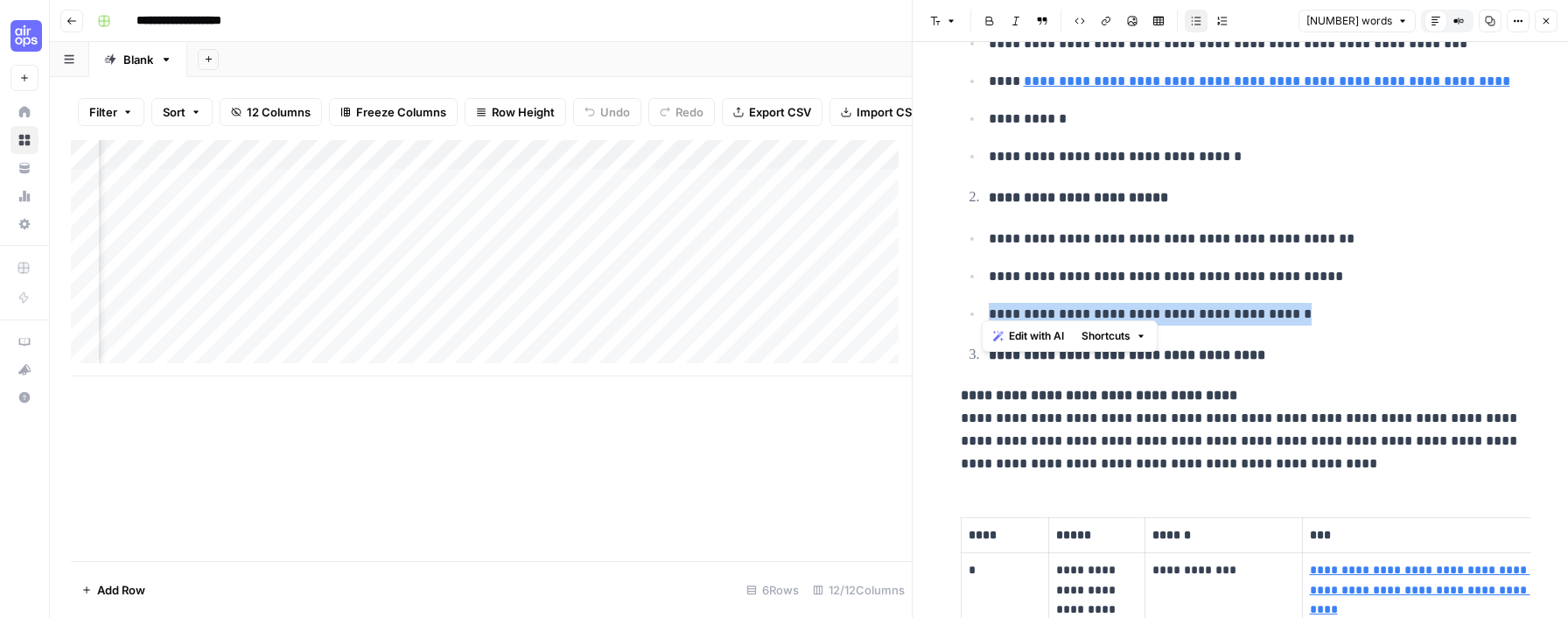 scroll, scrollTop: 320, scrollLeft: 0, axis: vertical 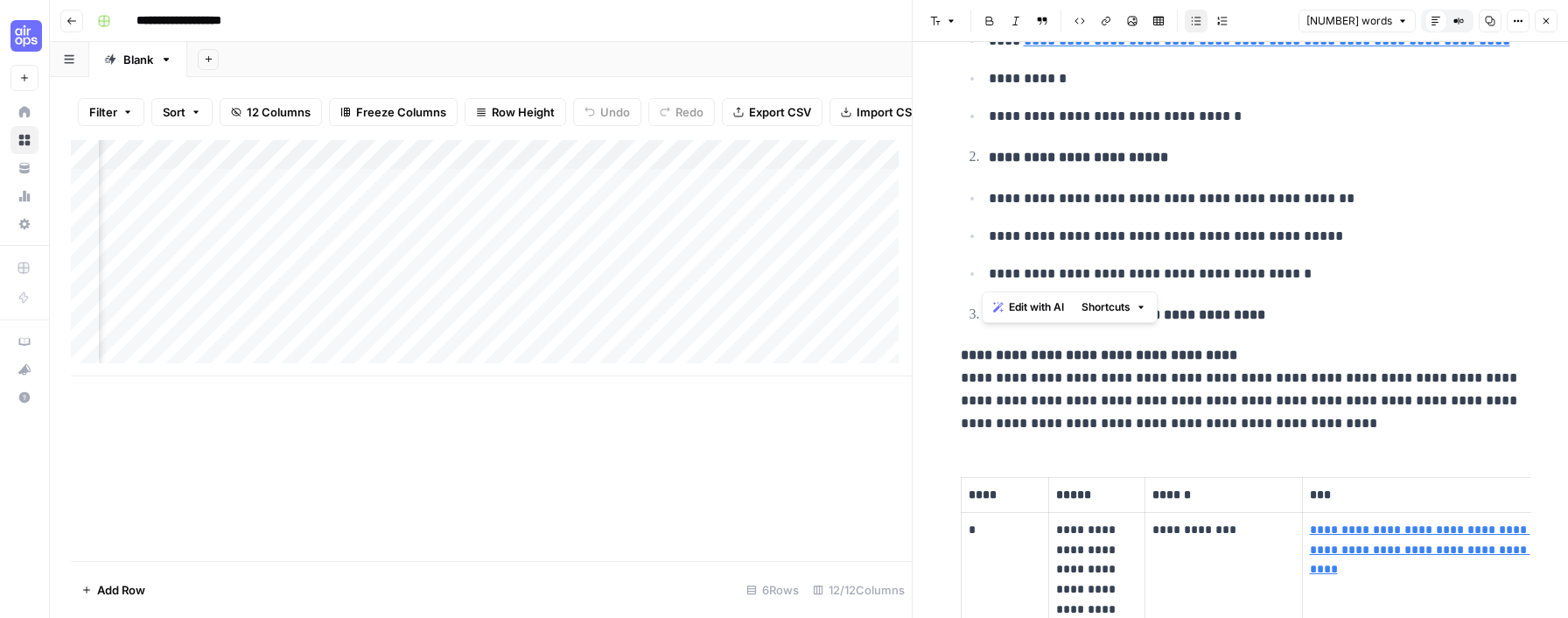 click on "**********" at bounding box center [1241, 1294] 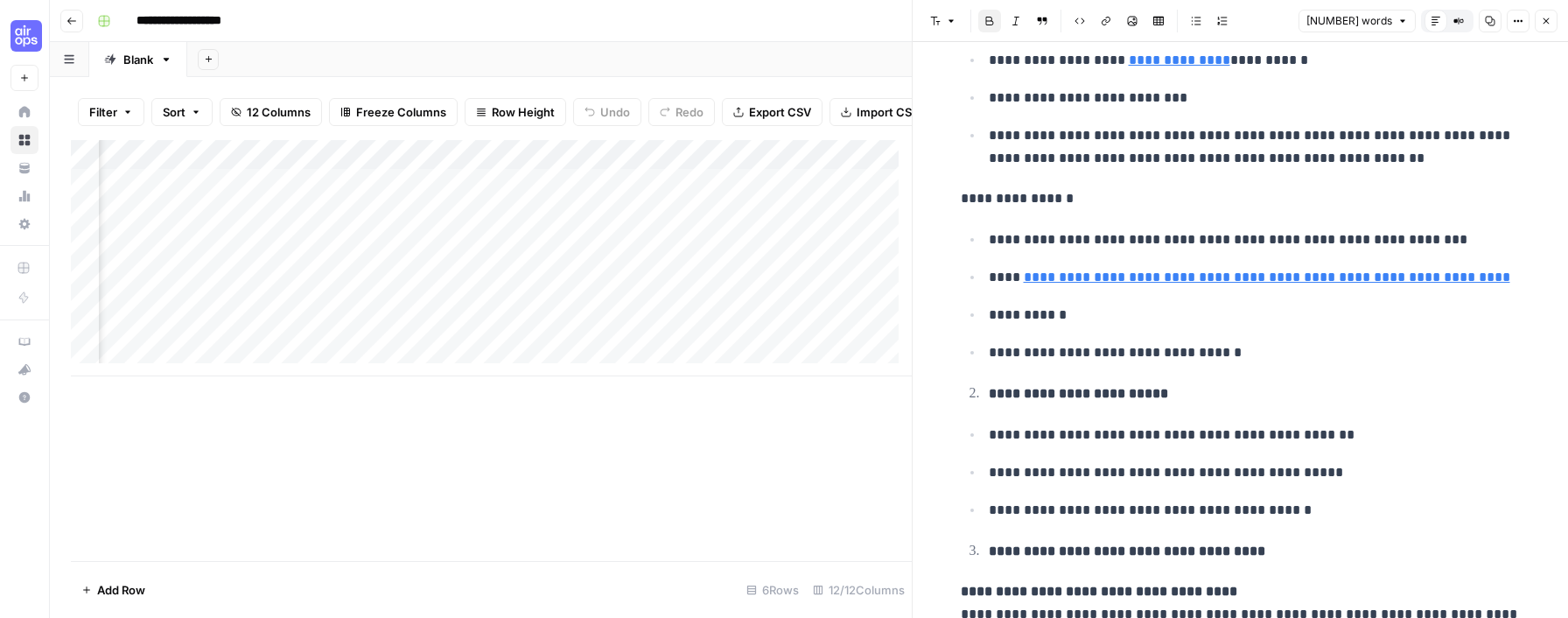 scroll, scrollTop: 0, scrollLeft: 0, axis: both 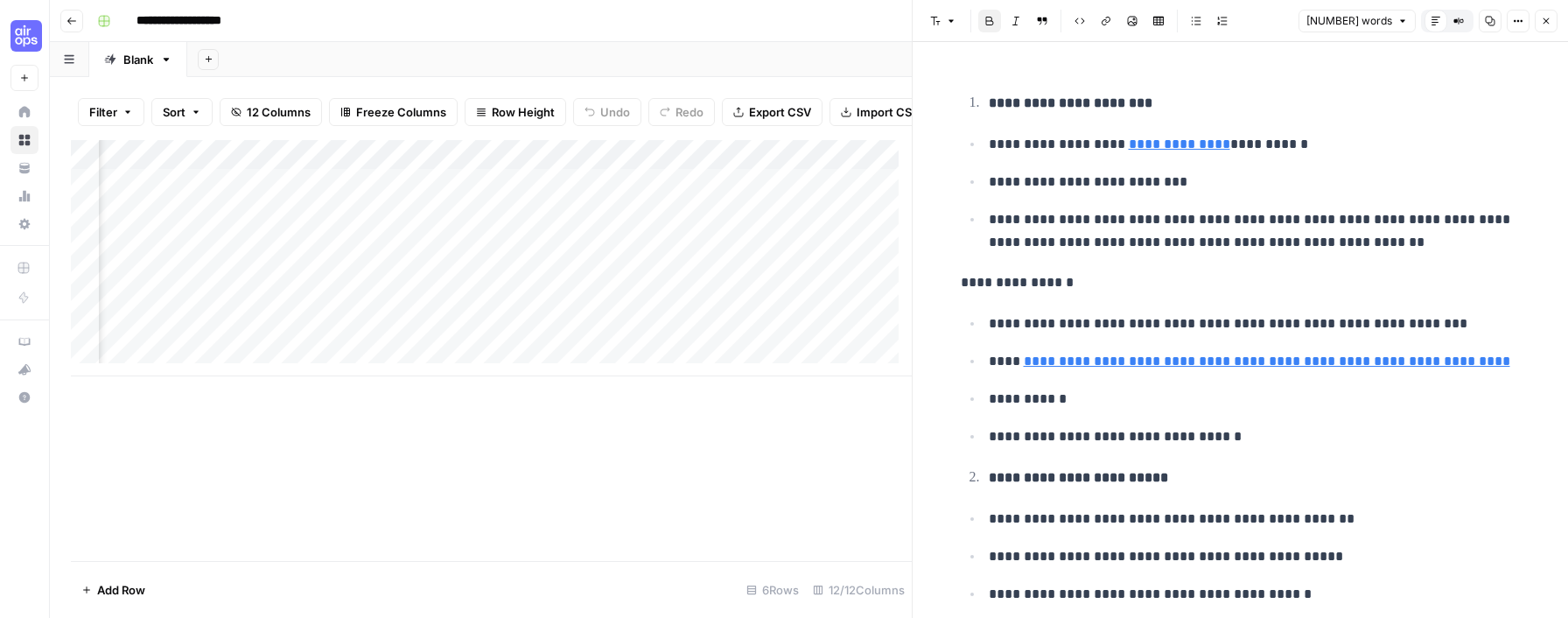 click on "Close" at bounding box center [1546, 21] 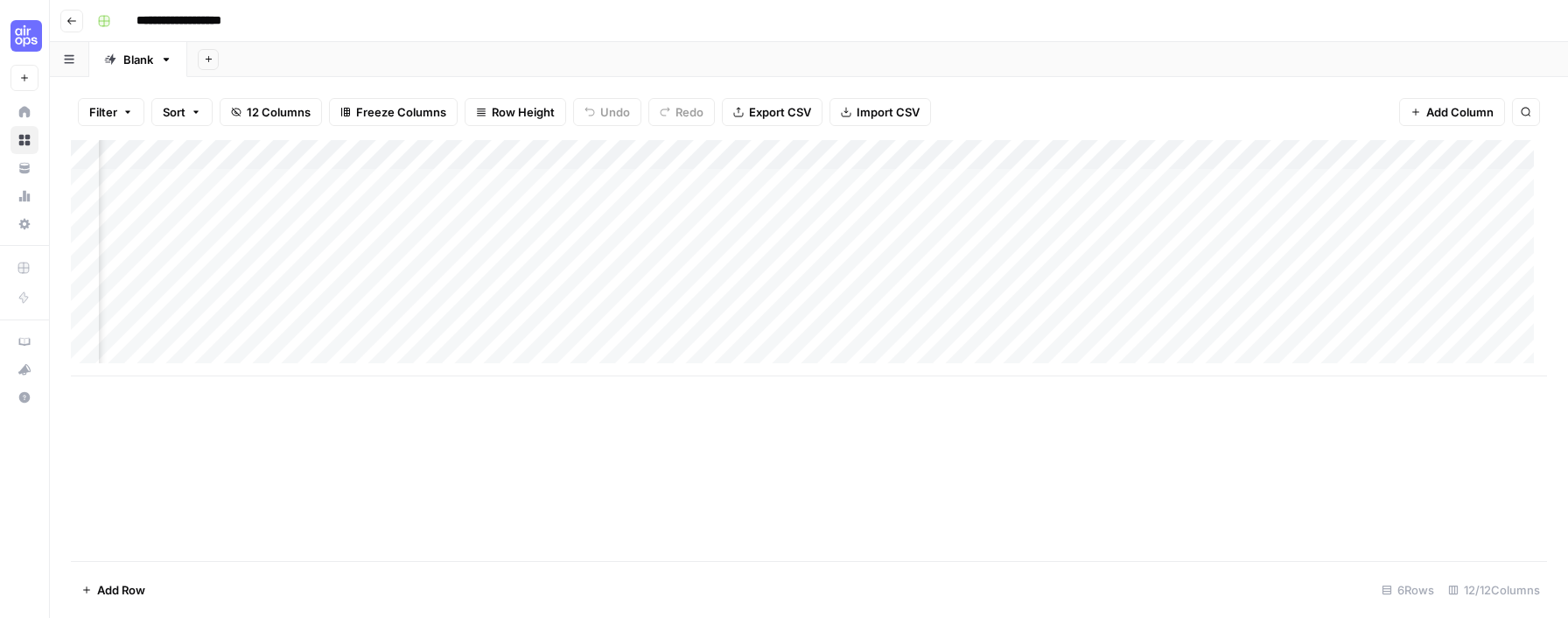 scroll, scrollTop: 0, scrollLeft: 405, axis: horizontal 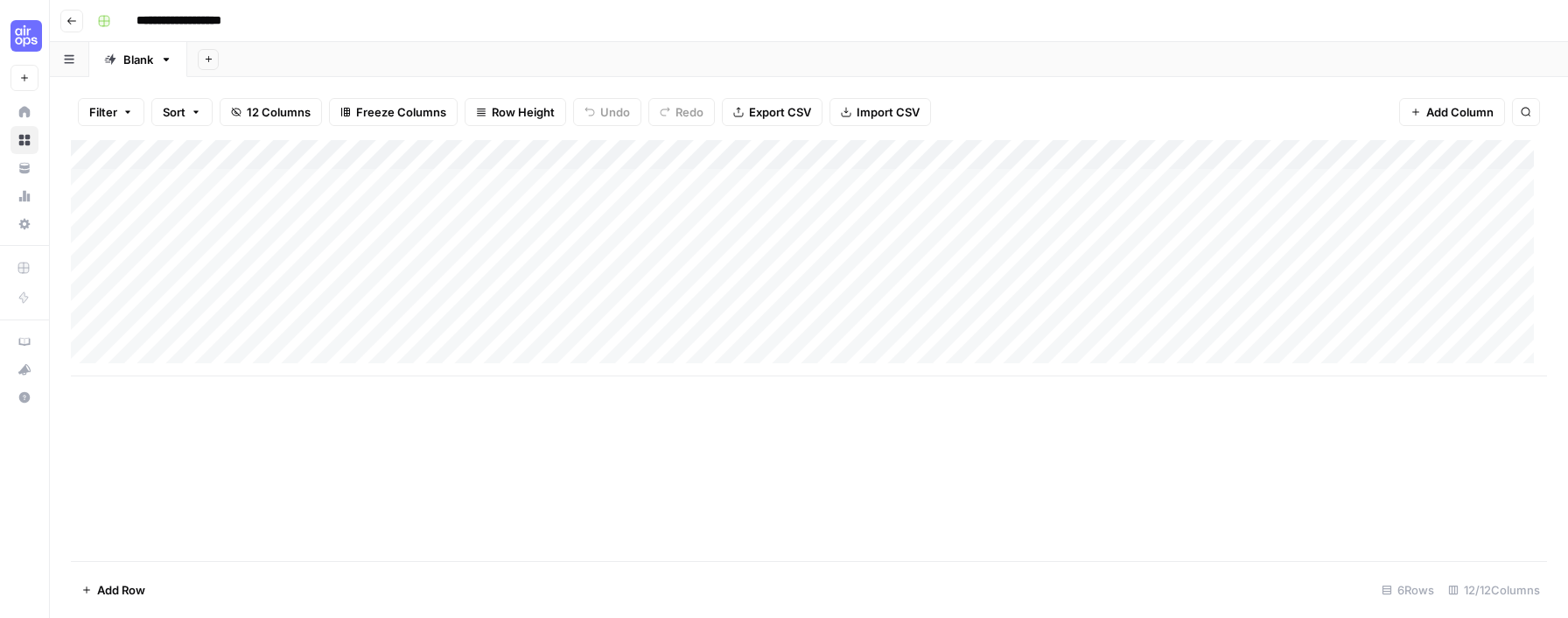 click on "Add Column" at bounding box center [808, 258] 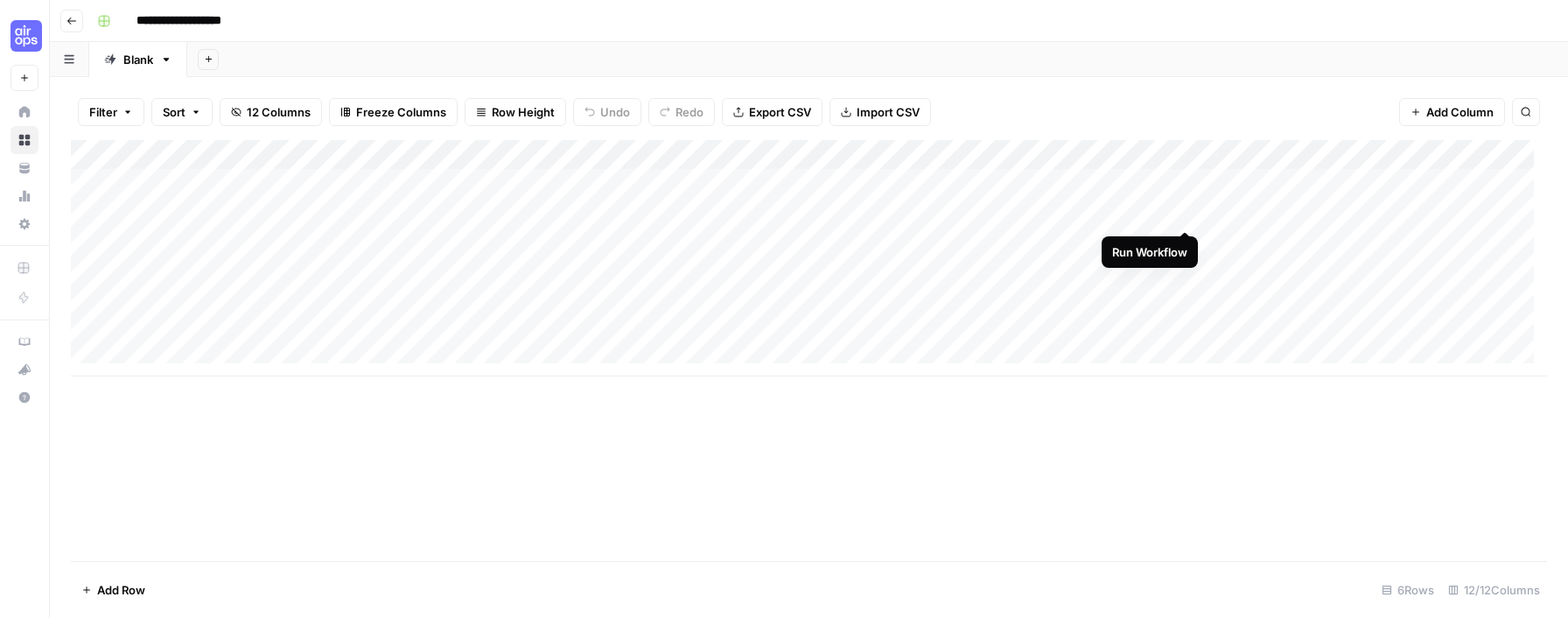 click on "Add Column" at bounding box center [808, 258] 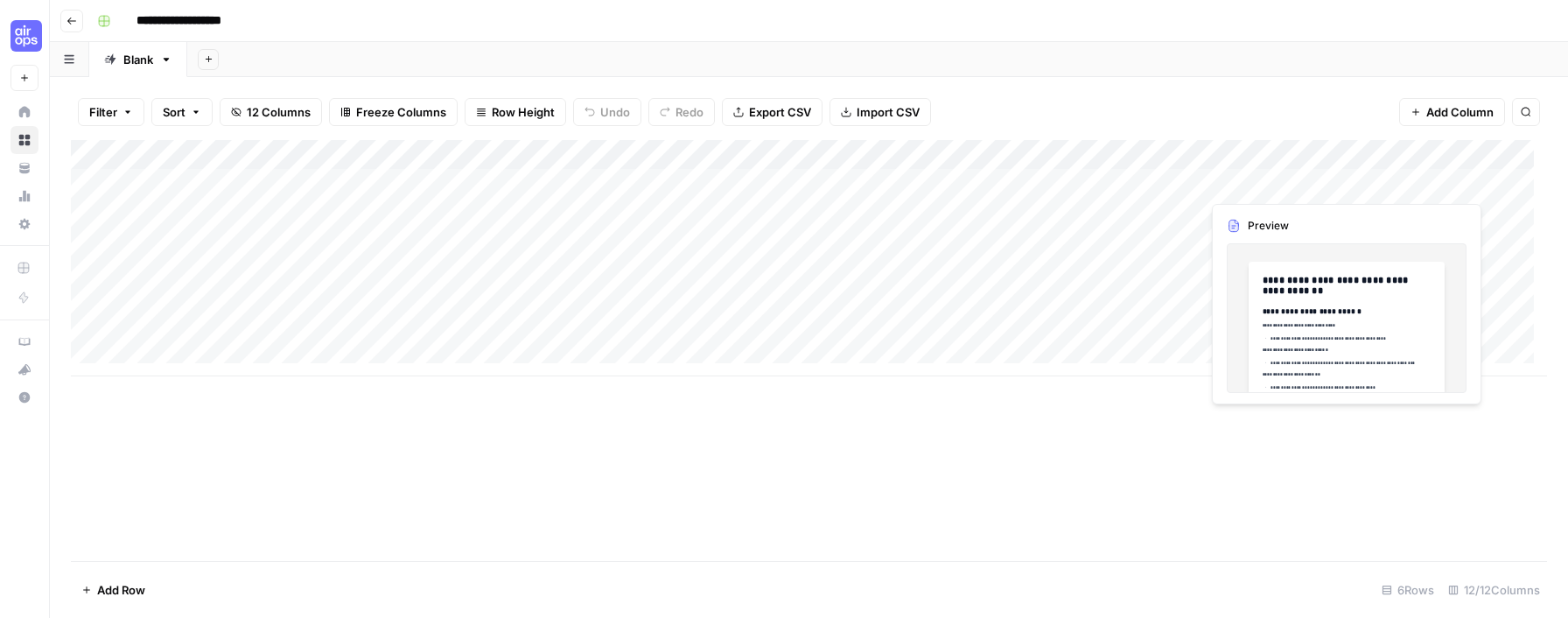 click on "Add Column" at bounding box center (808, 258) 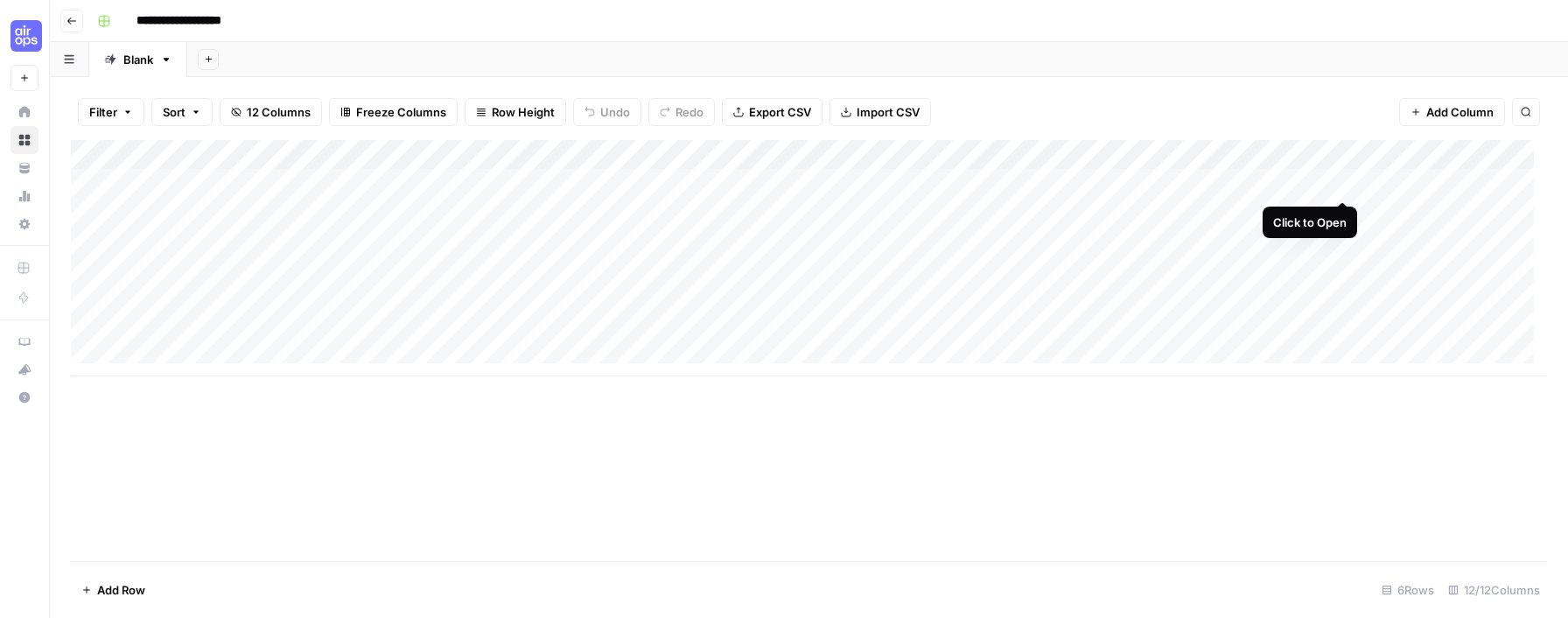 click on "Add Column" at bounding box center (808, 258) 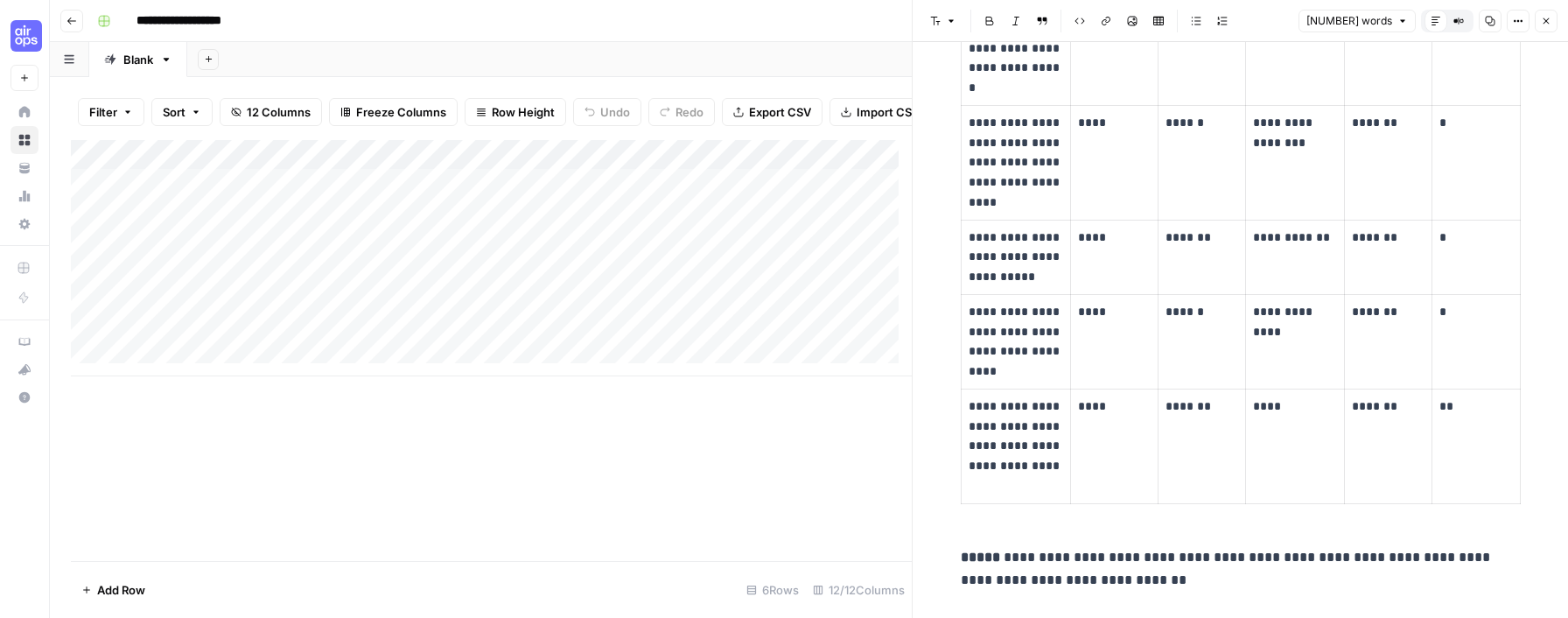 scroll, scrollTop: 1772, scrollLeft: 0, axis: vertical 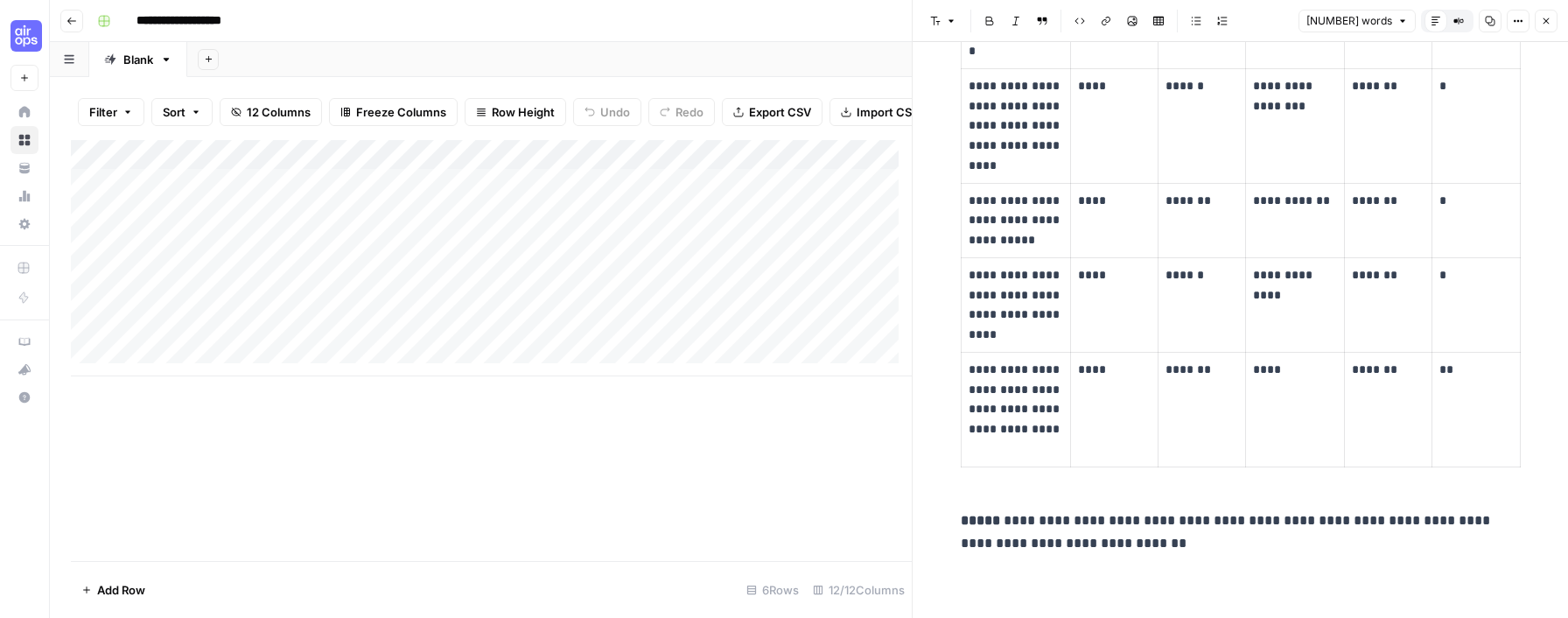click 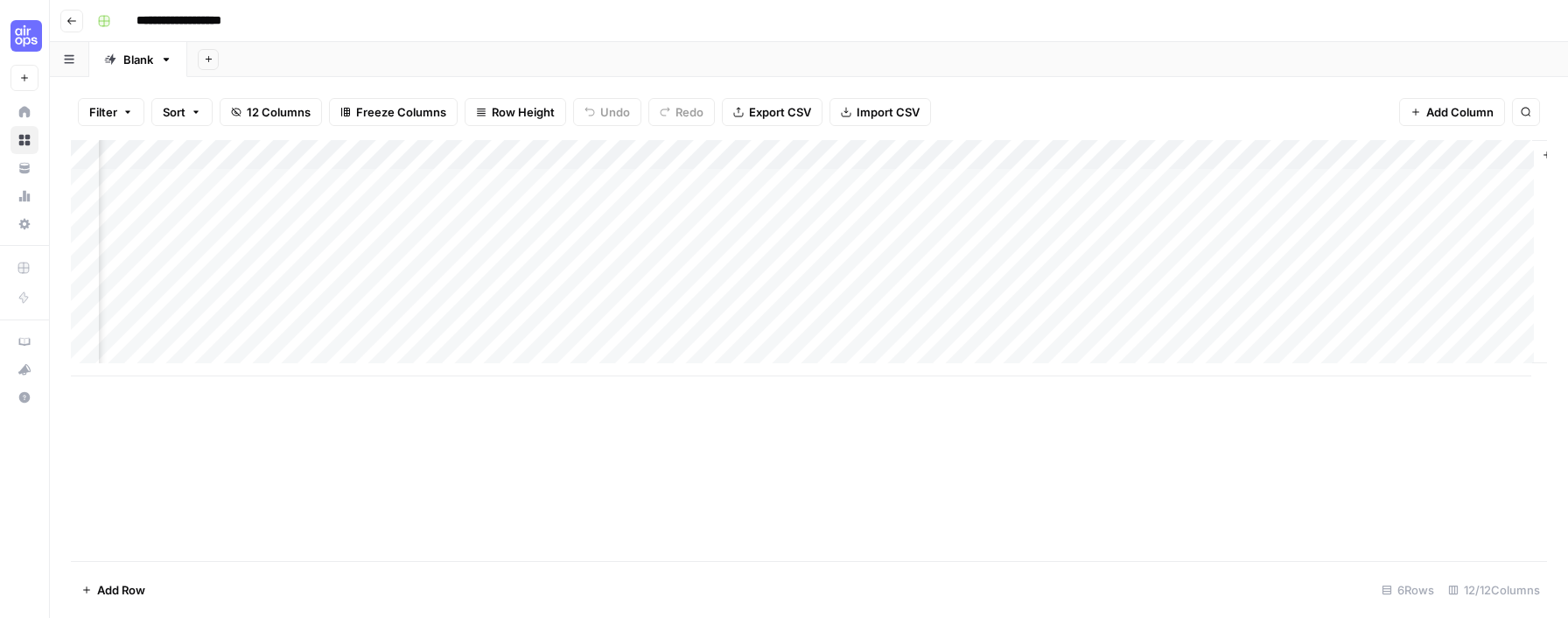 scroll, scrollTop: 0, scrollLeft: 309, axis: horizontal 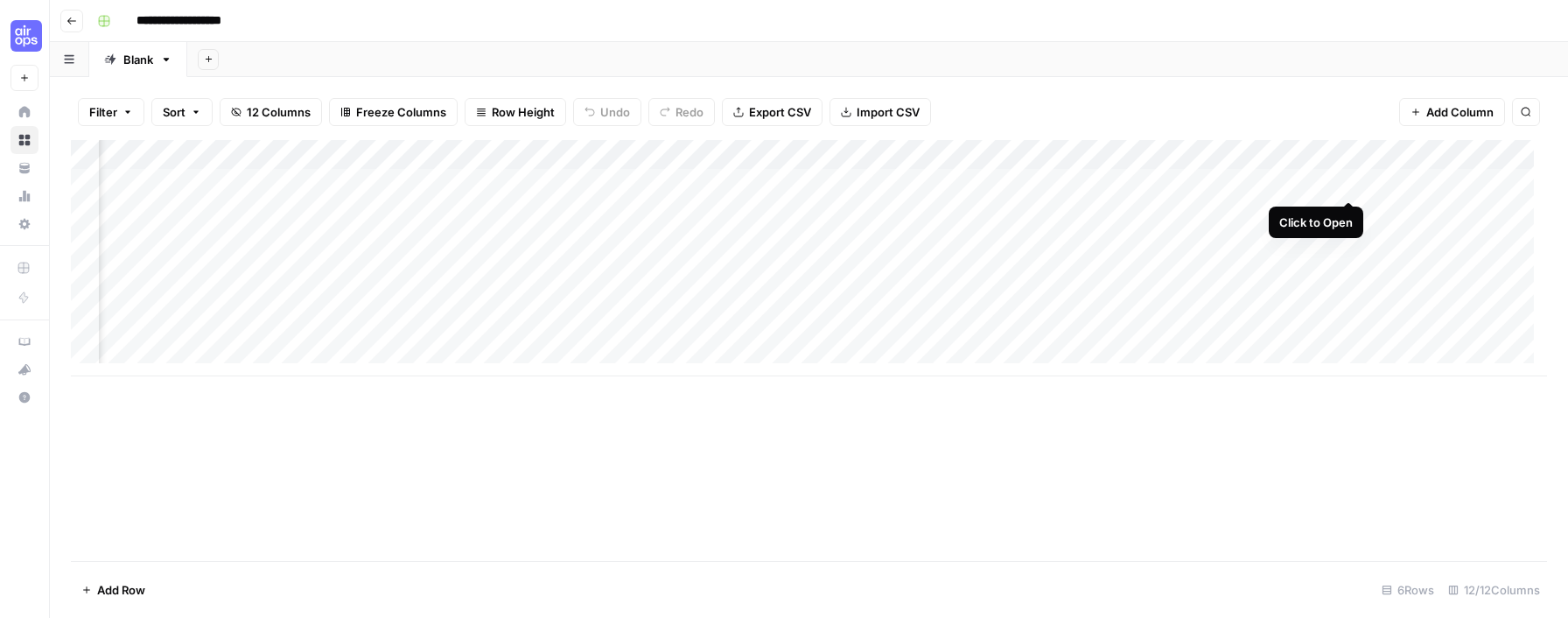click on "Add Column" at bounding box center [808, 258] 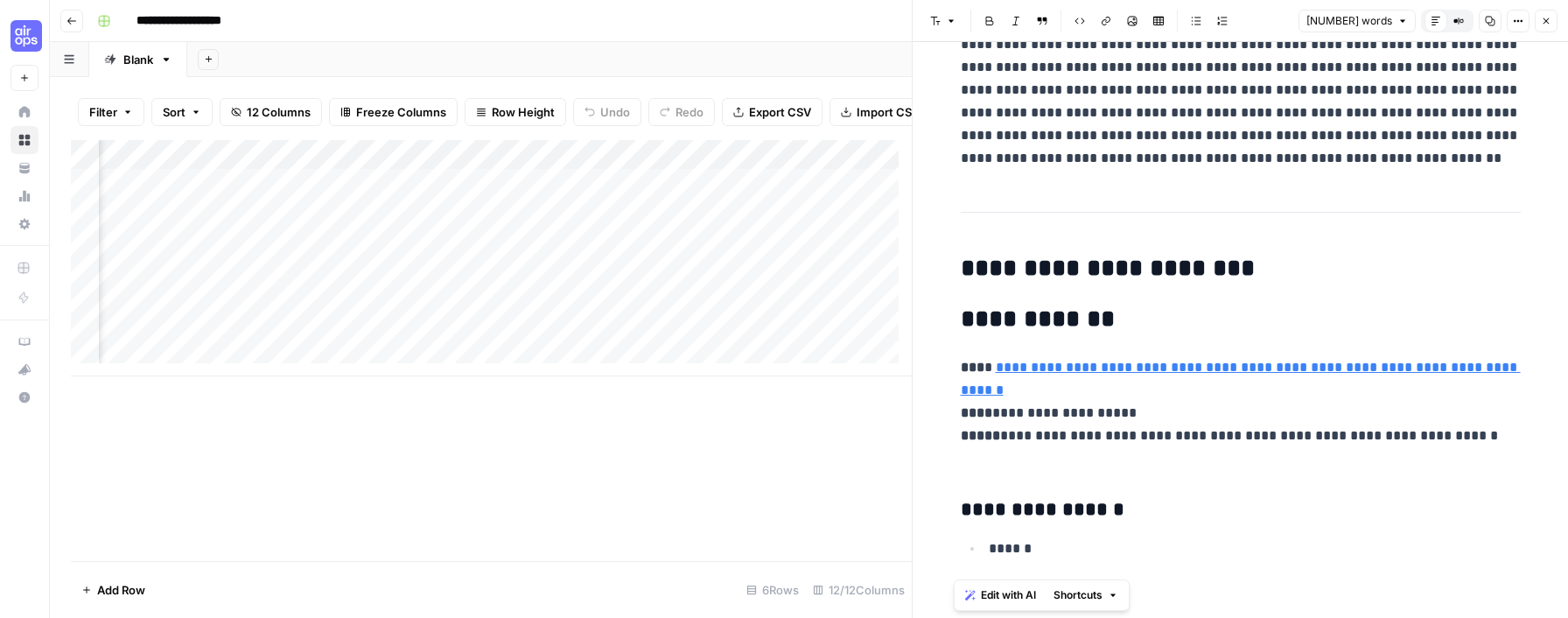 scroll, scrollTop: 0, scrollLeft: 0, axis: both 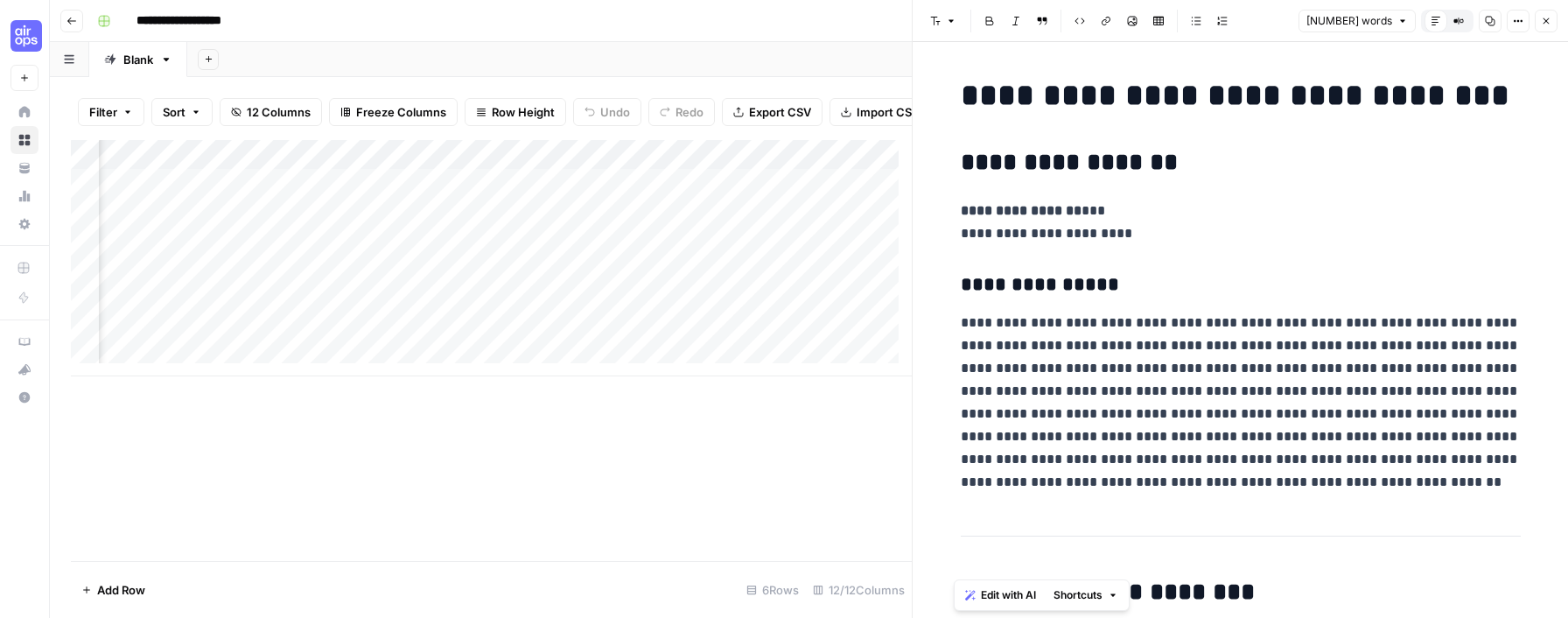 click 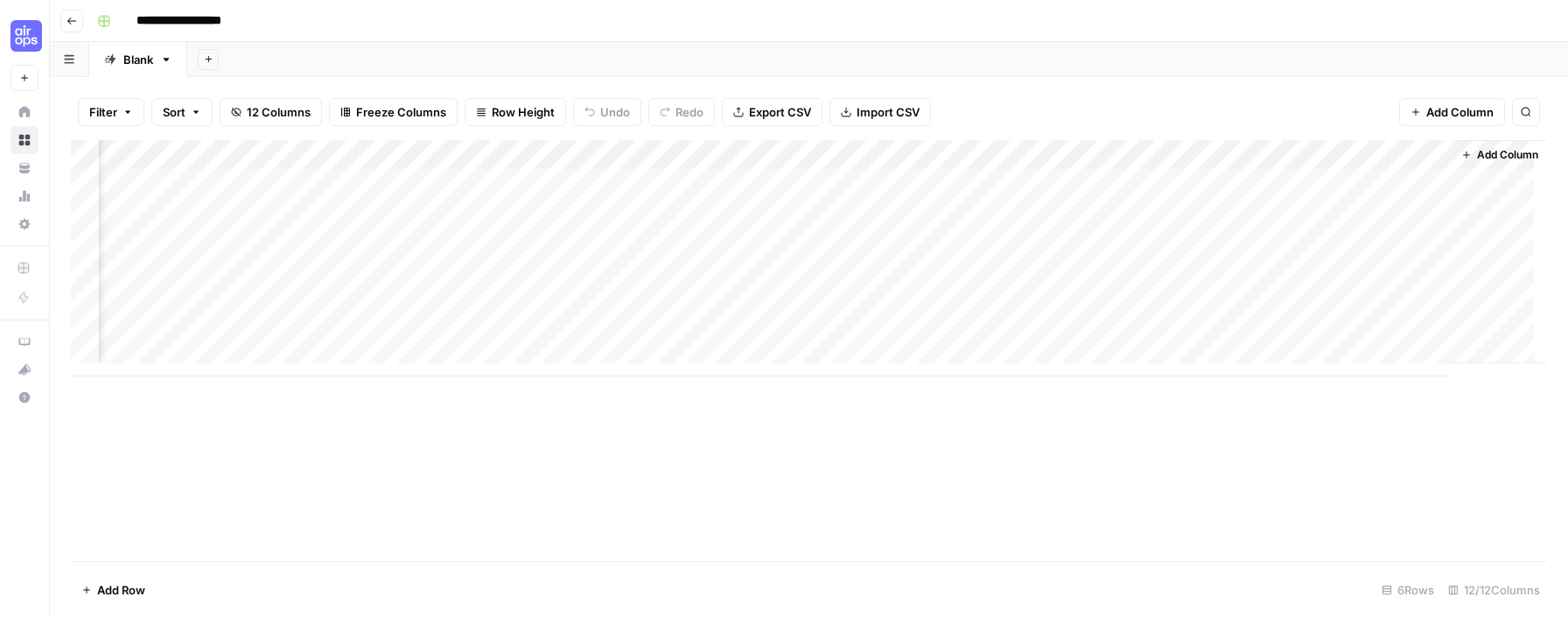 scroll, scrollTop: 0, scrollLeft: 553, axis: horizontal 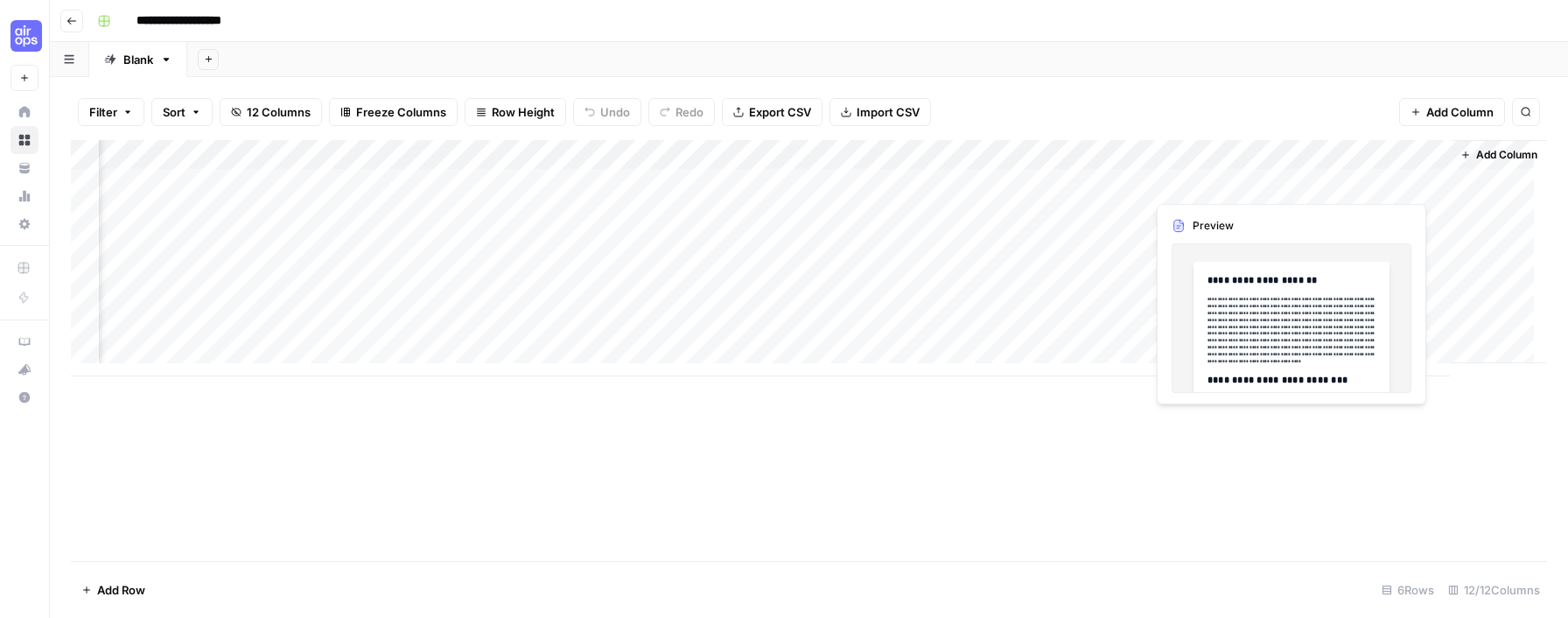 click on "Add Column" at bounding box center [808, 258] 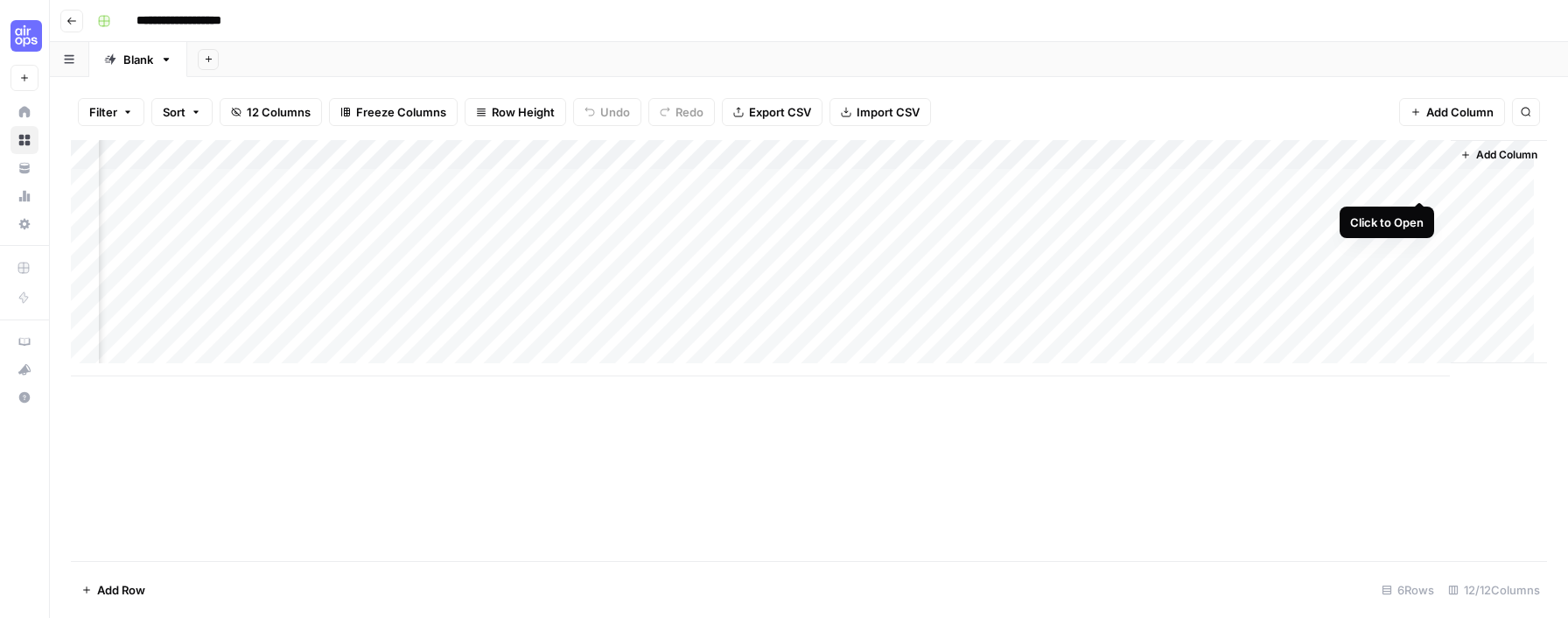 click on "Add Column" at bounding box center [808, 258] 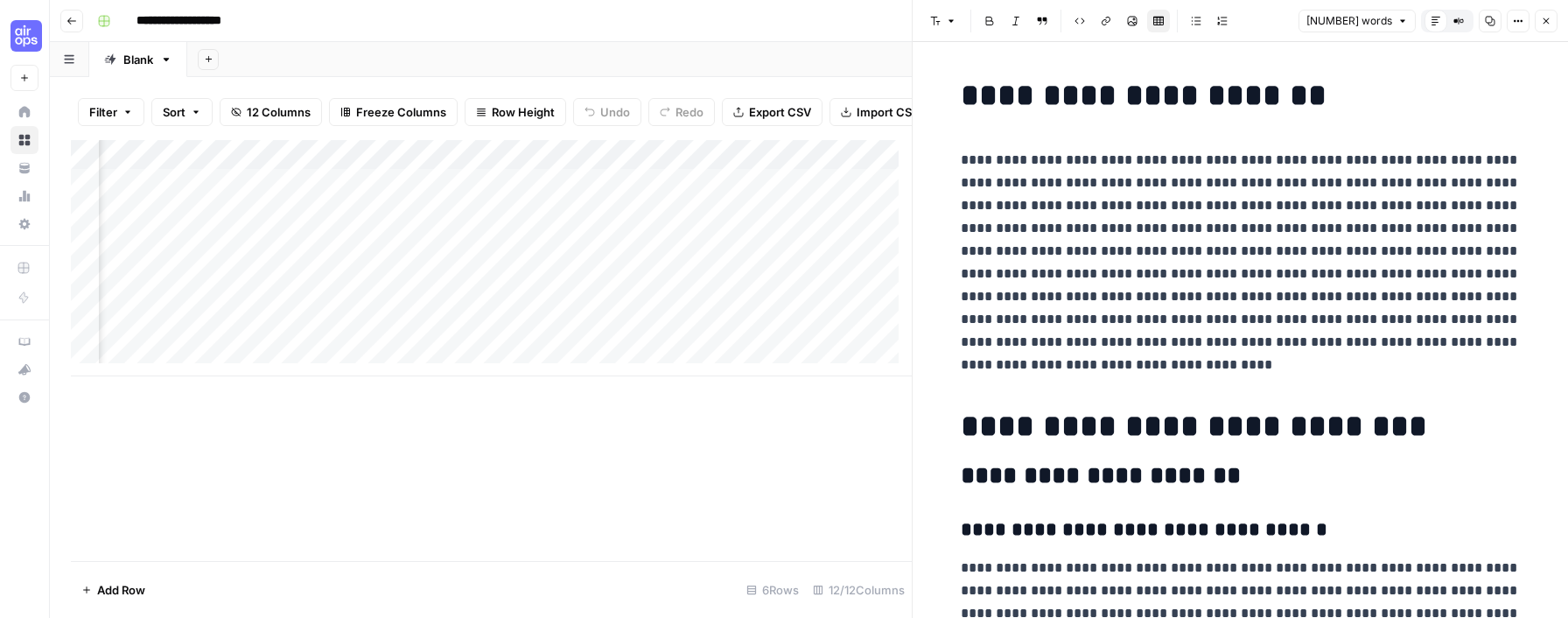 scroll, scrollTop: 310, scrollLeft: 0, axis: vertical 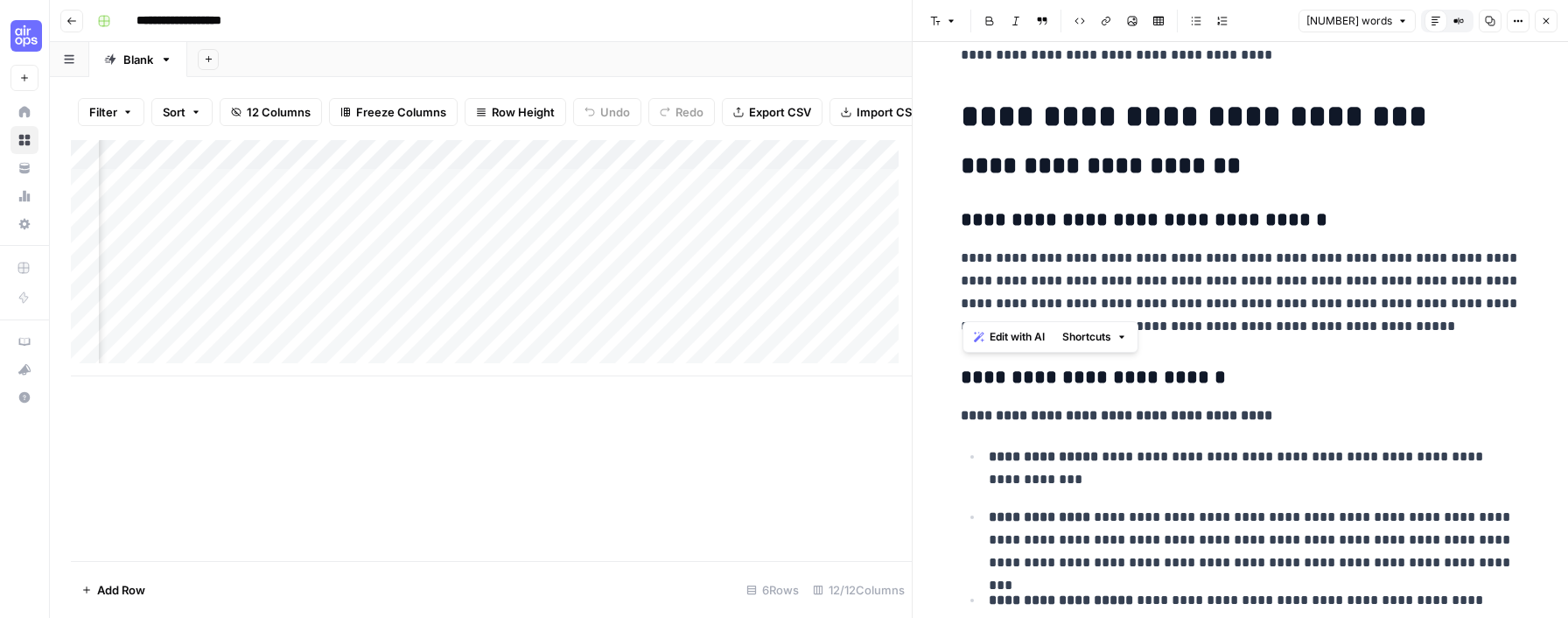 drag, startPoint x: 963, startPoint y: 249, endPoint x: 1446, endPoint y: 326, distance: 489.0992 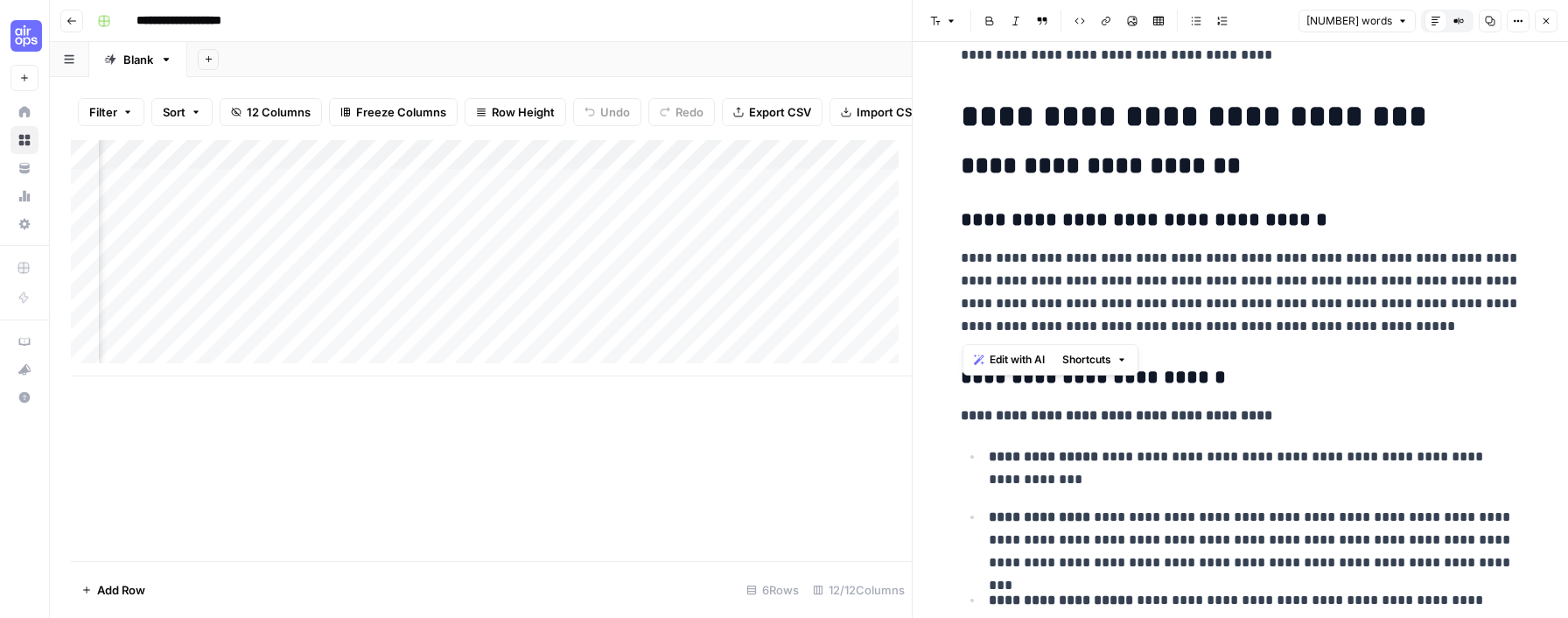 click on "**********" at bounding box center [1241, 292] 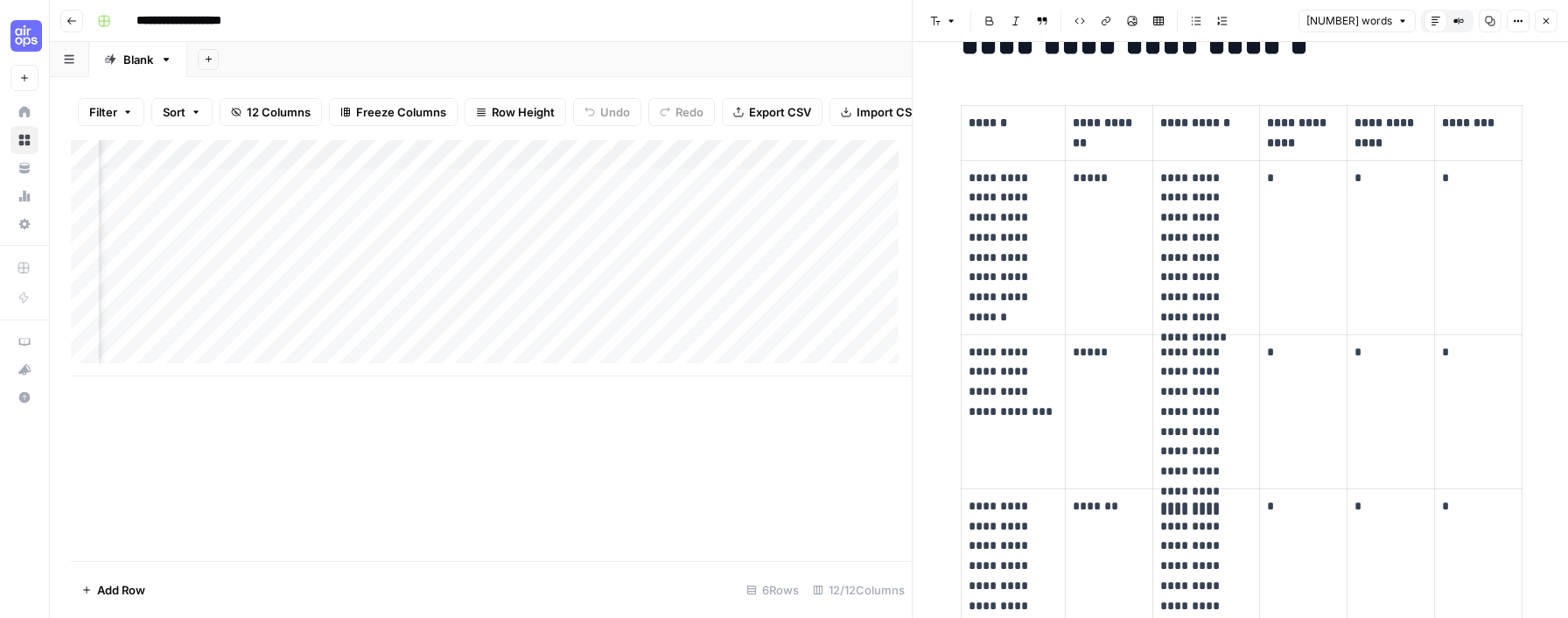 scroll, scrollTop: 2515, scrollLeft: 0, axis: vertical 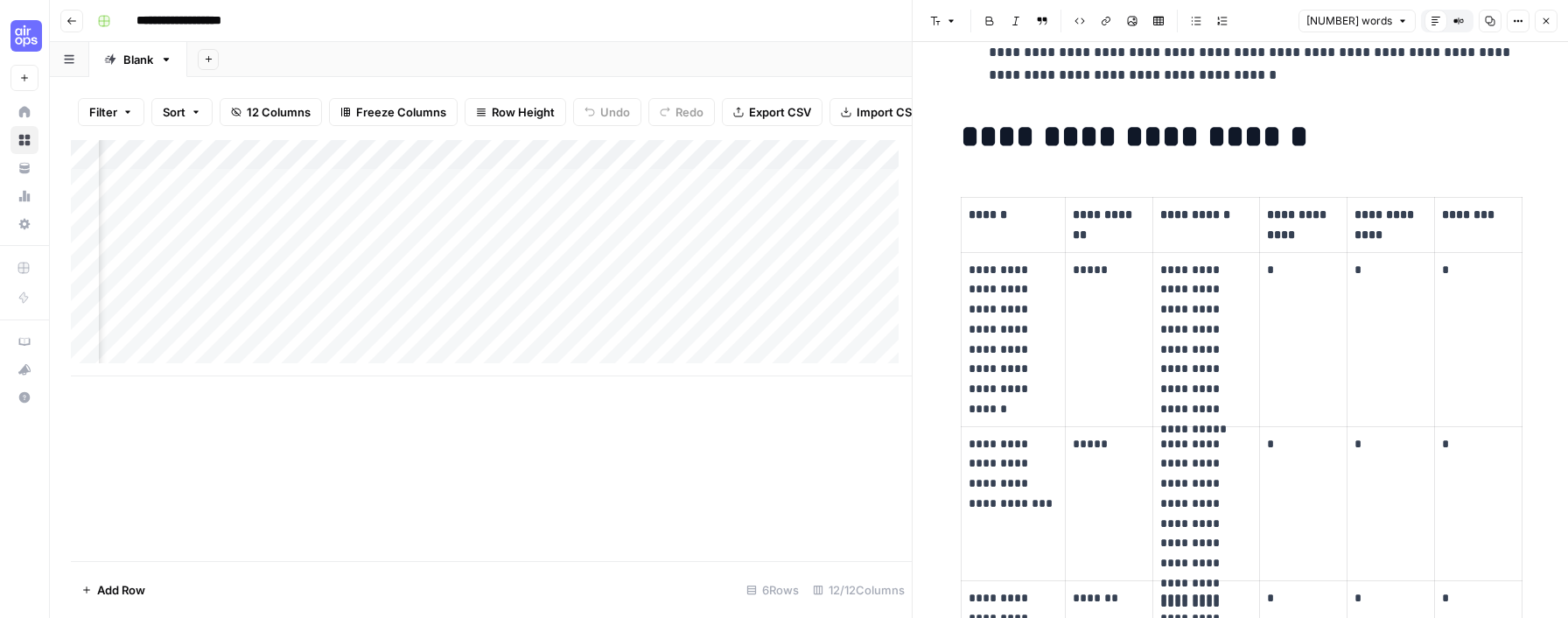 click on "*" at bounding box center [1390, 339] 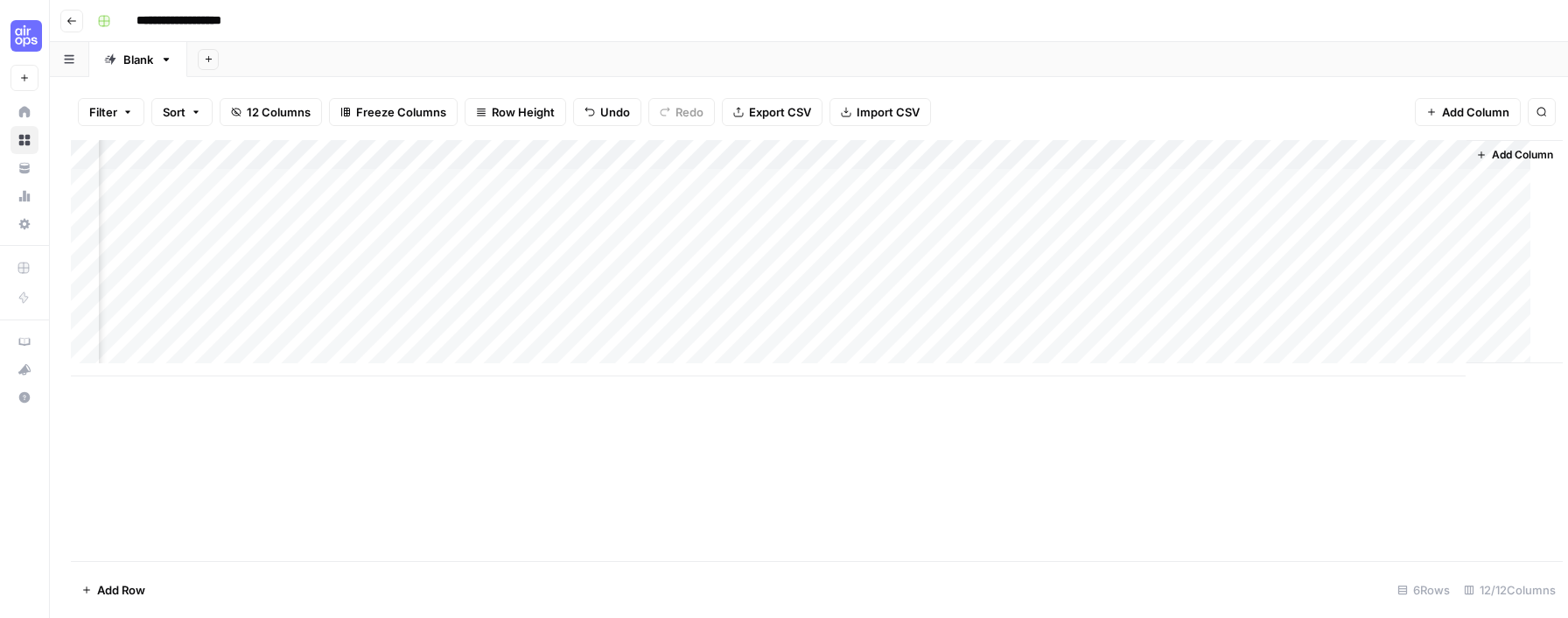 scroll, scrollTop: 0, scrollLeft: 532, axis: horizontal 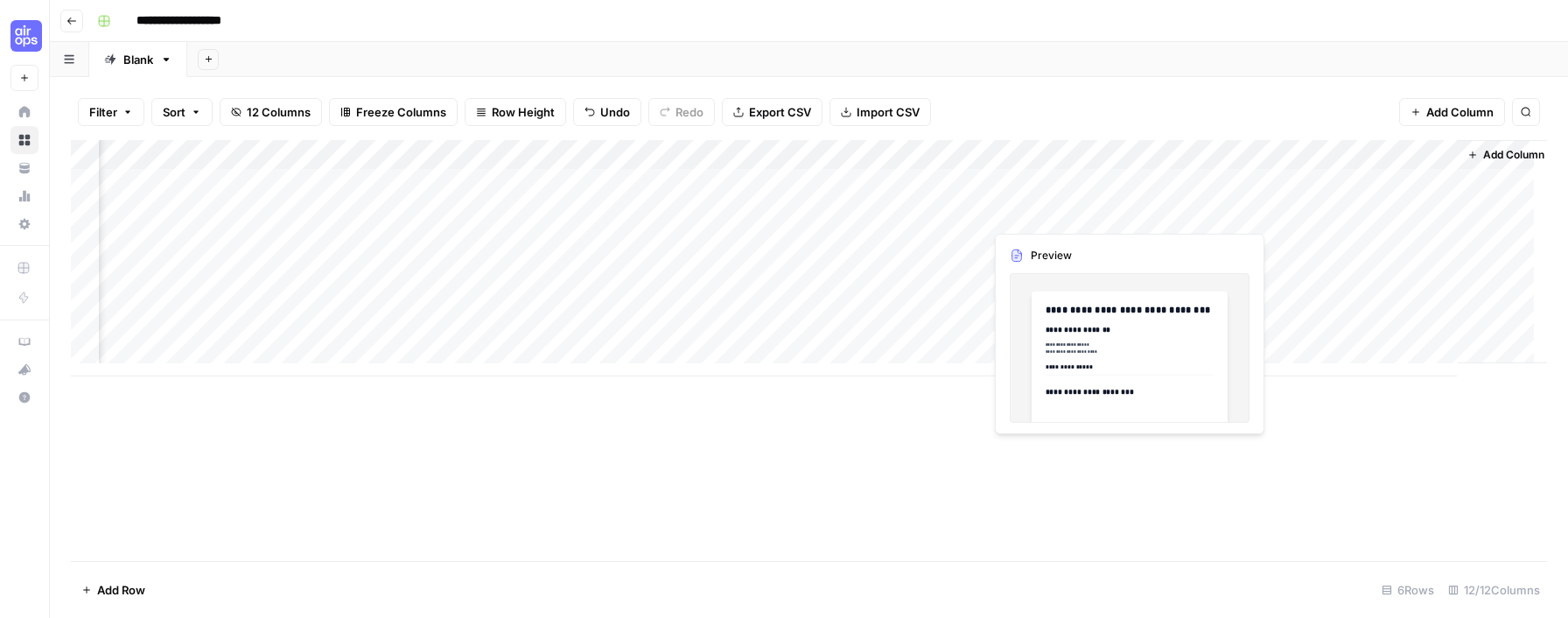 click on "Add Column" at bounding box center (808, 258) 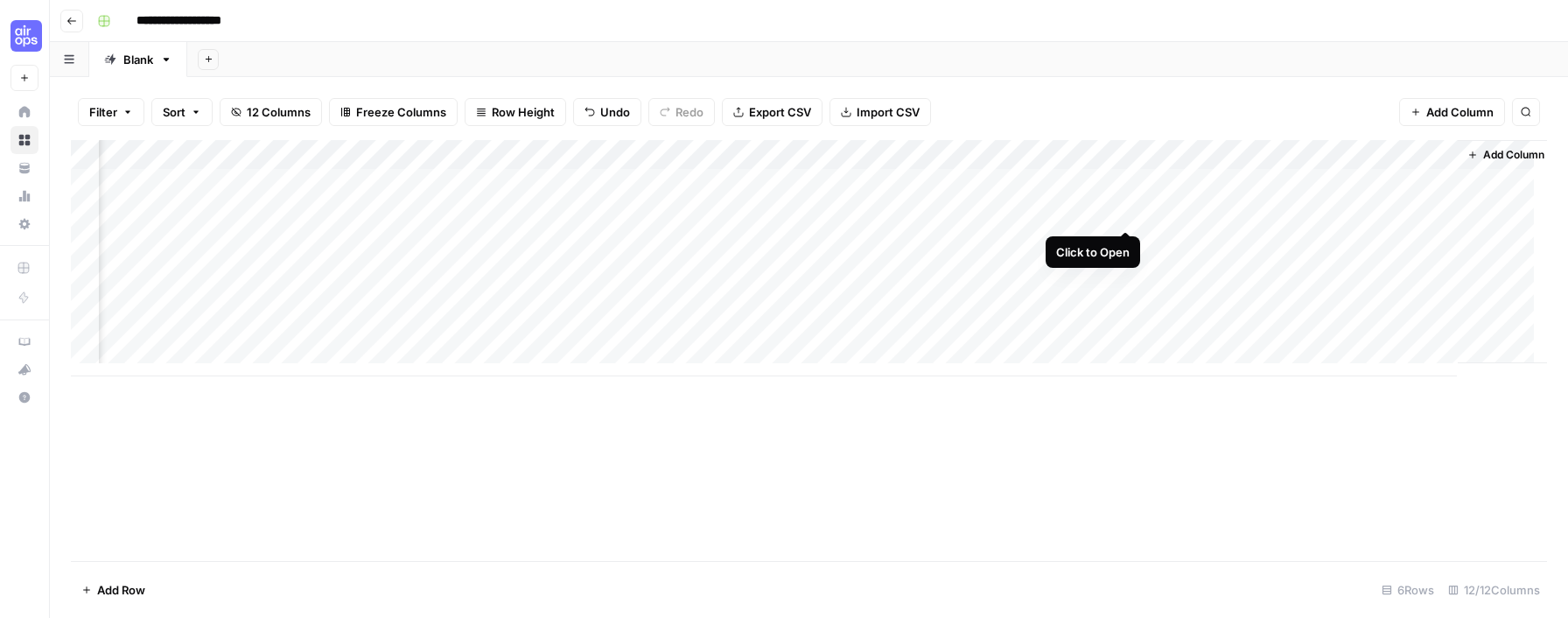 click on "Add Column" at bounding box center [808, 258] 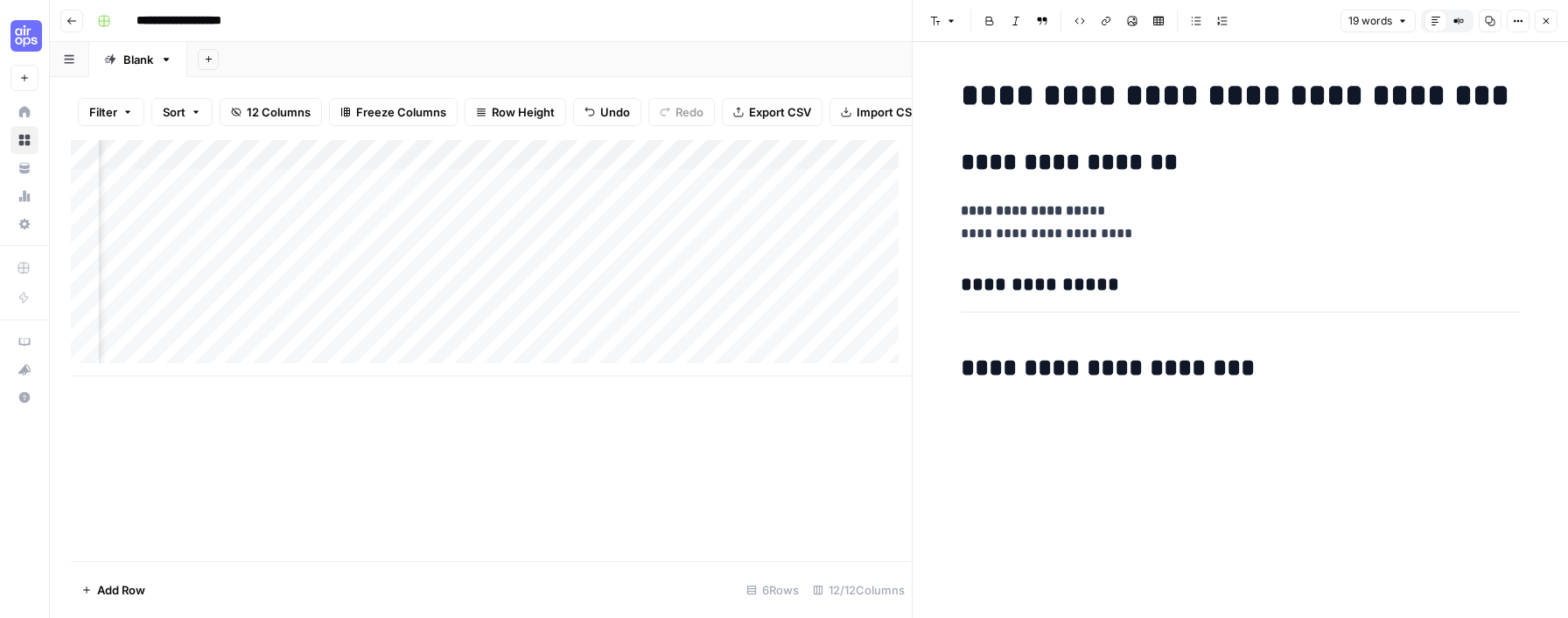 click 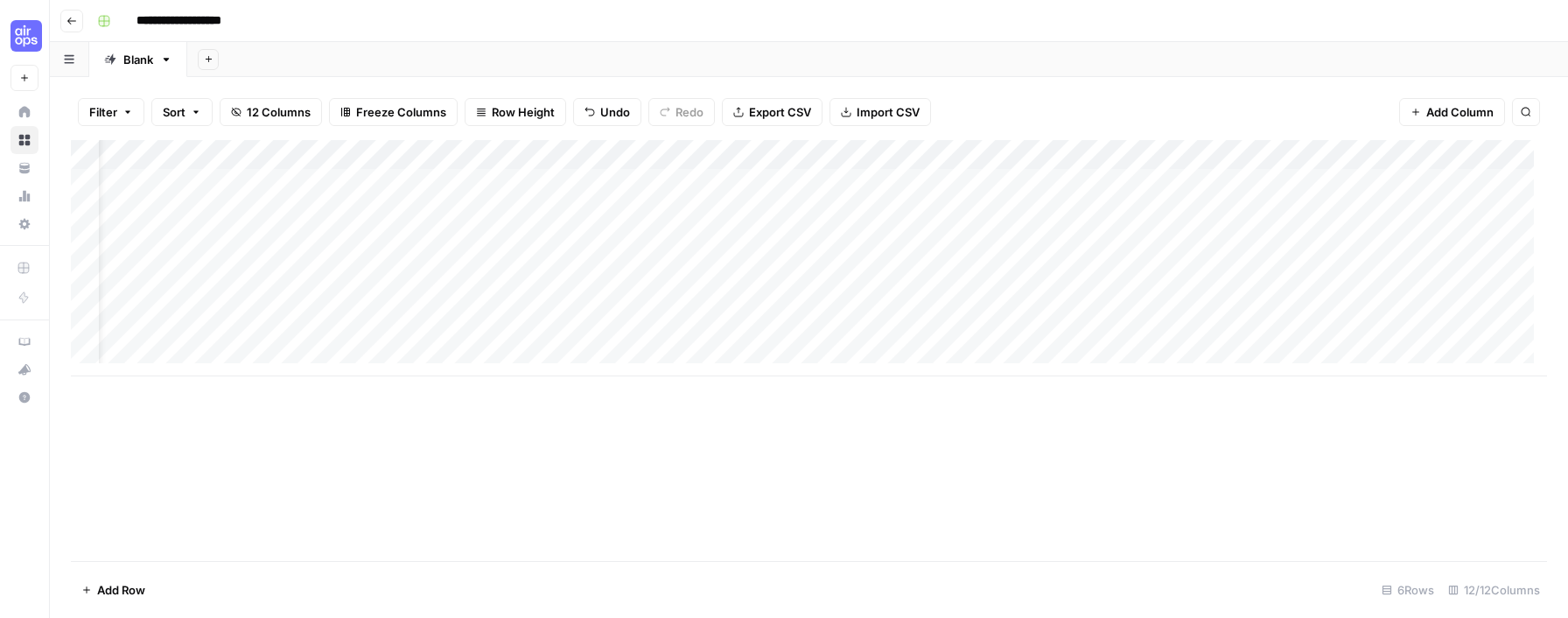 scroll, scrollTop: 0, scrollLeft: 0, axis: both 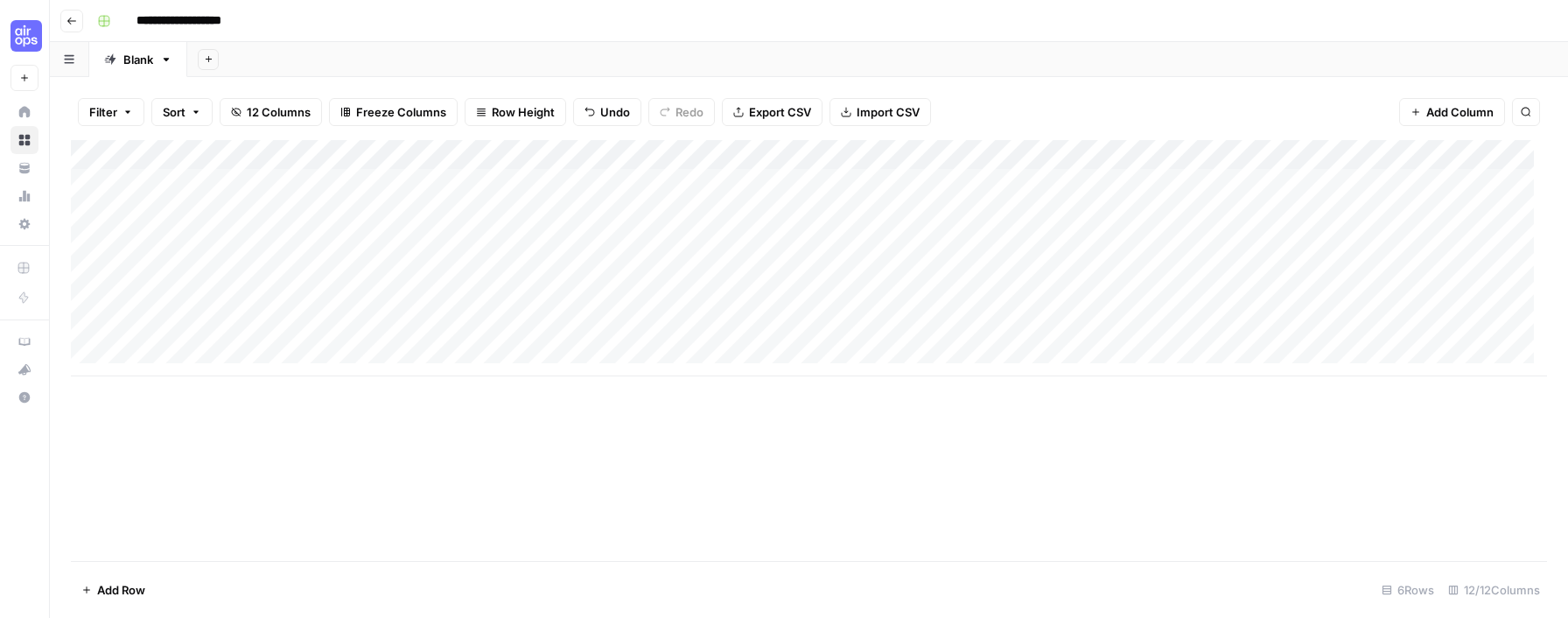 click on "Add Column" at bounding box center [808, 258] 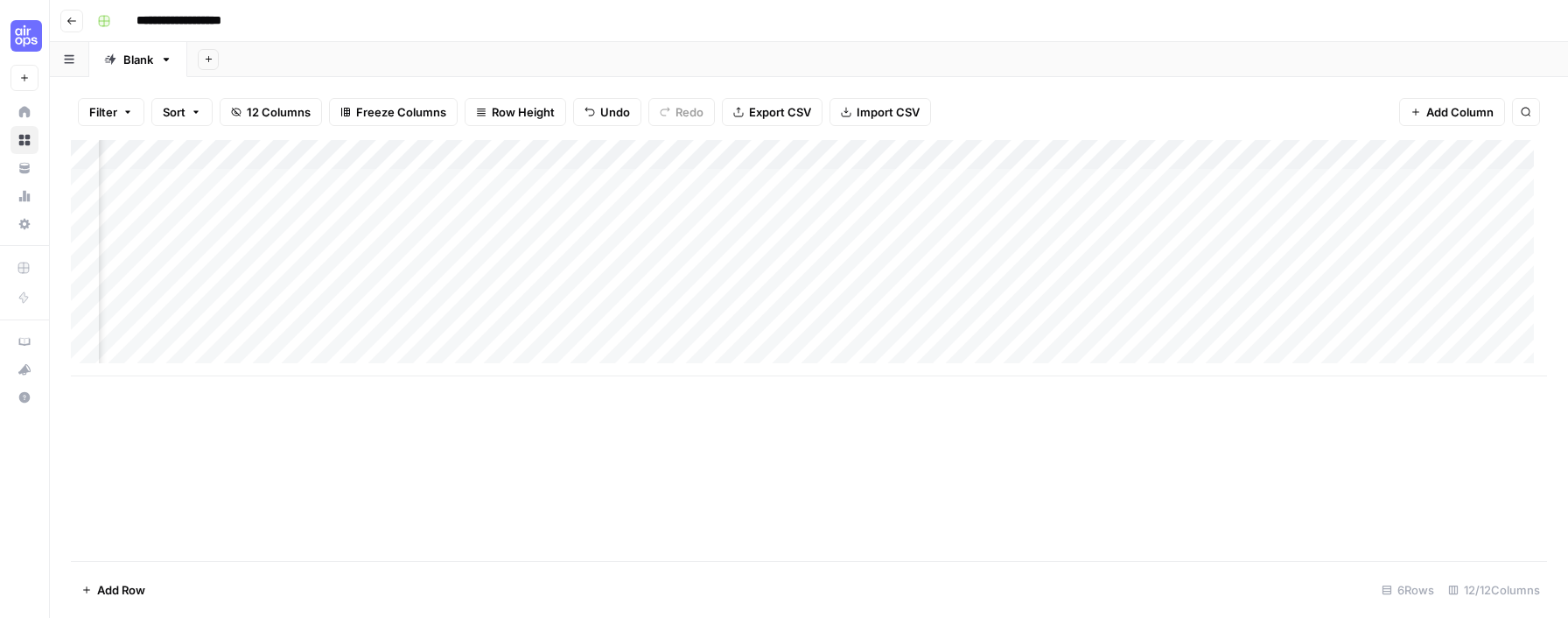 scroll, scrollTop: 0, scrollLeft: 327, axis: horizontal 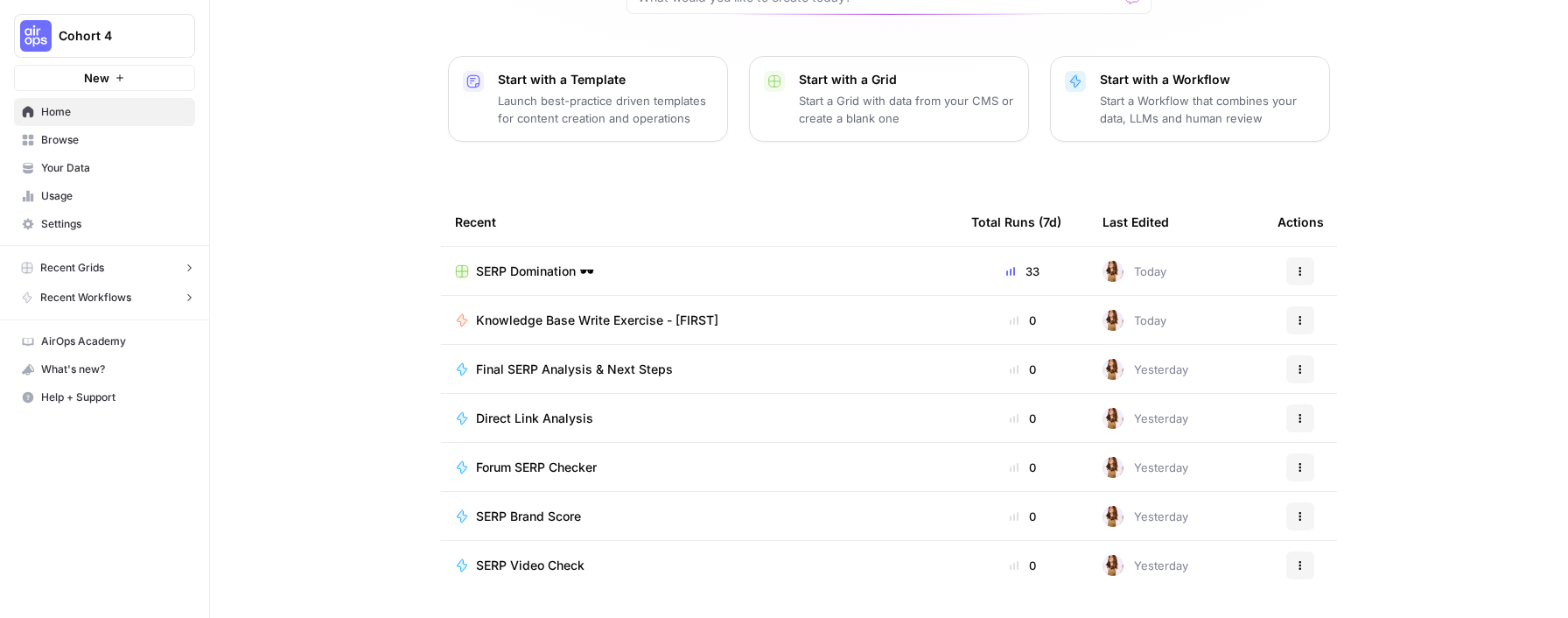 click 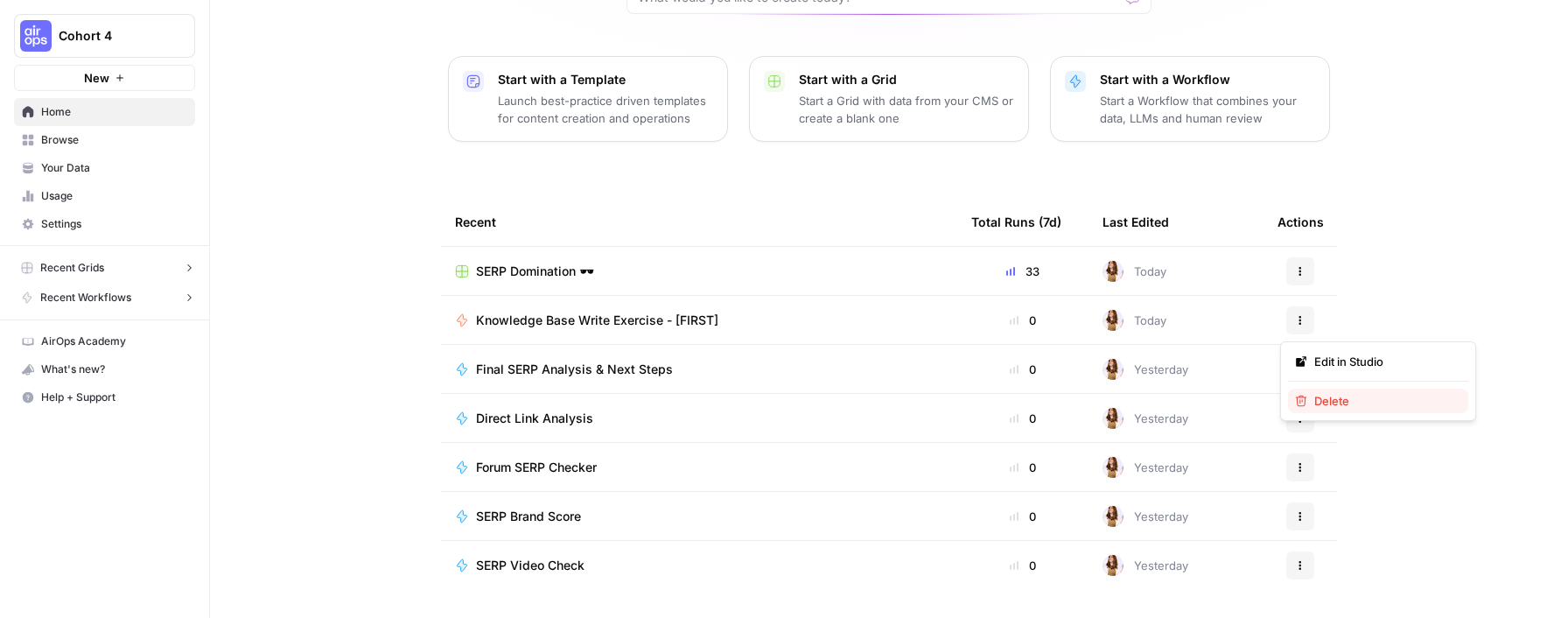 click on "Delete" at bounding box center (1384, 401) 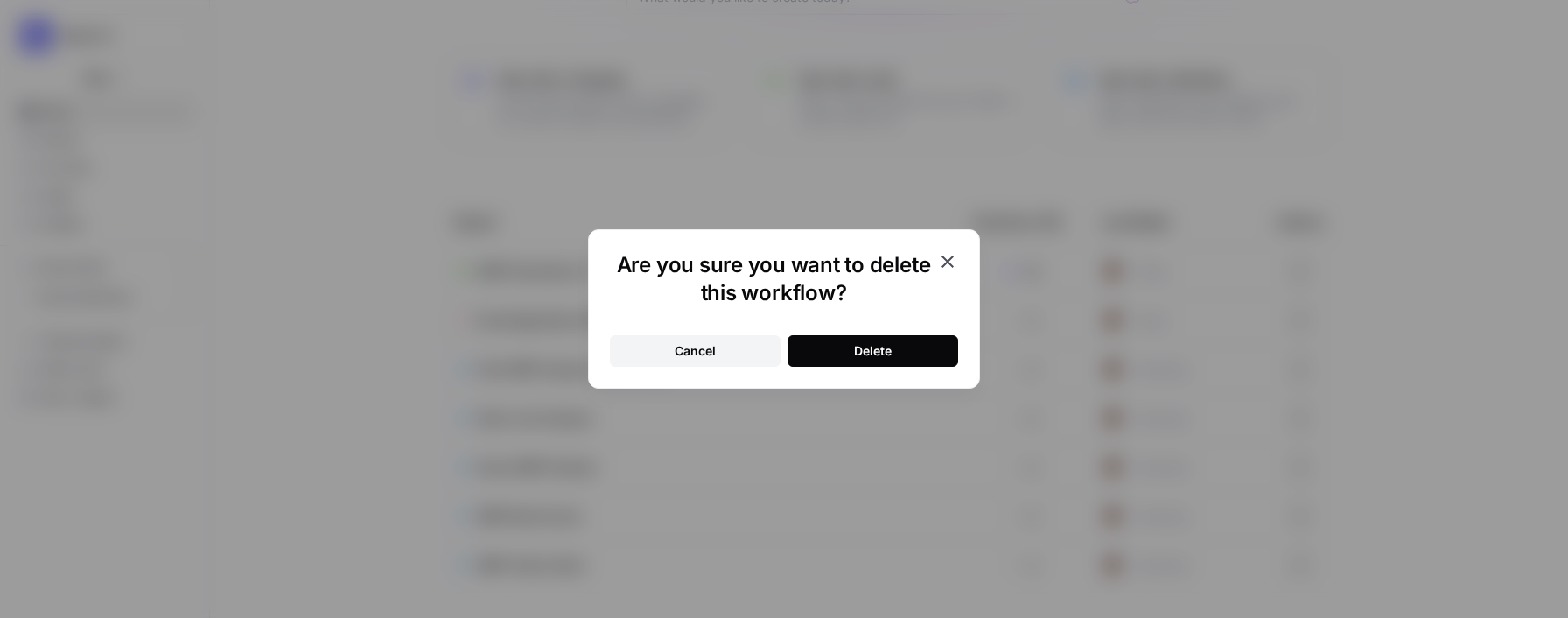 click on "Delete" at bounding box center [872, 351] 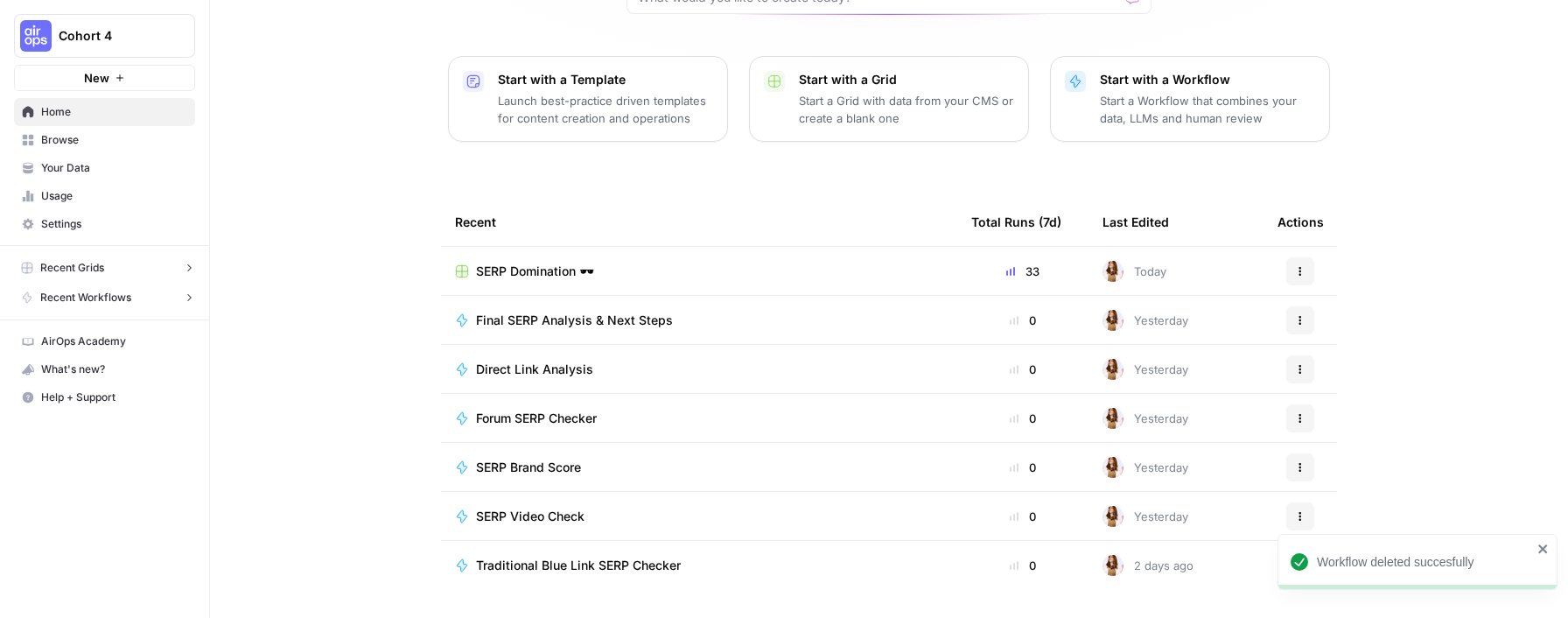 click on "Browse" at bounding box center [114, 140] 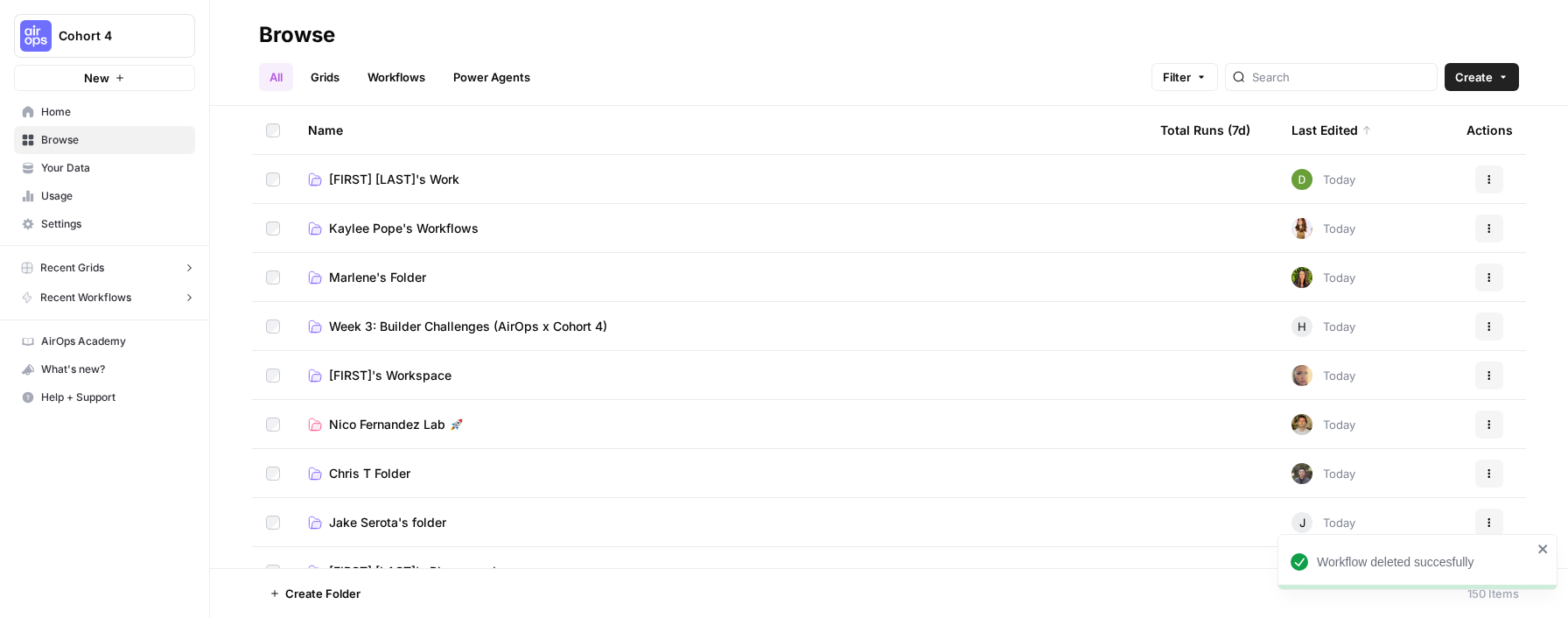 click on "Workflows" at bounding box center [396, 77] 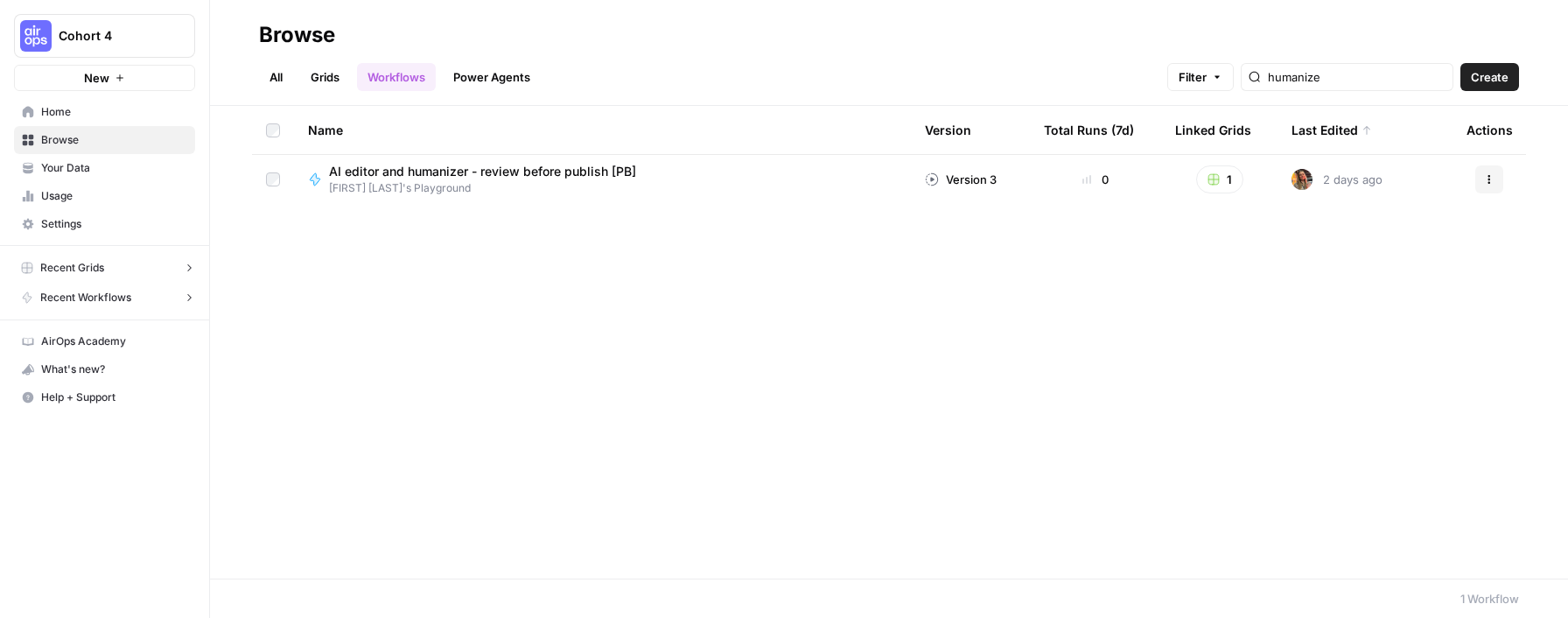 click on "Power Agents" at bounding box center [492, 77] 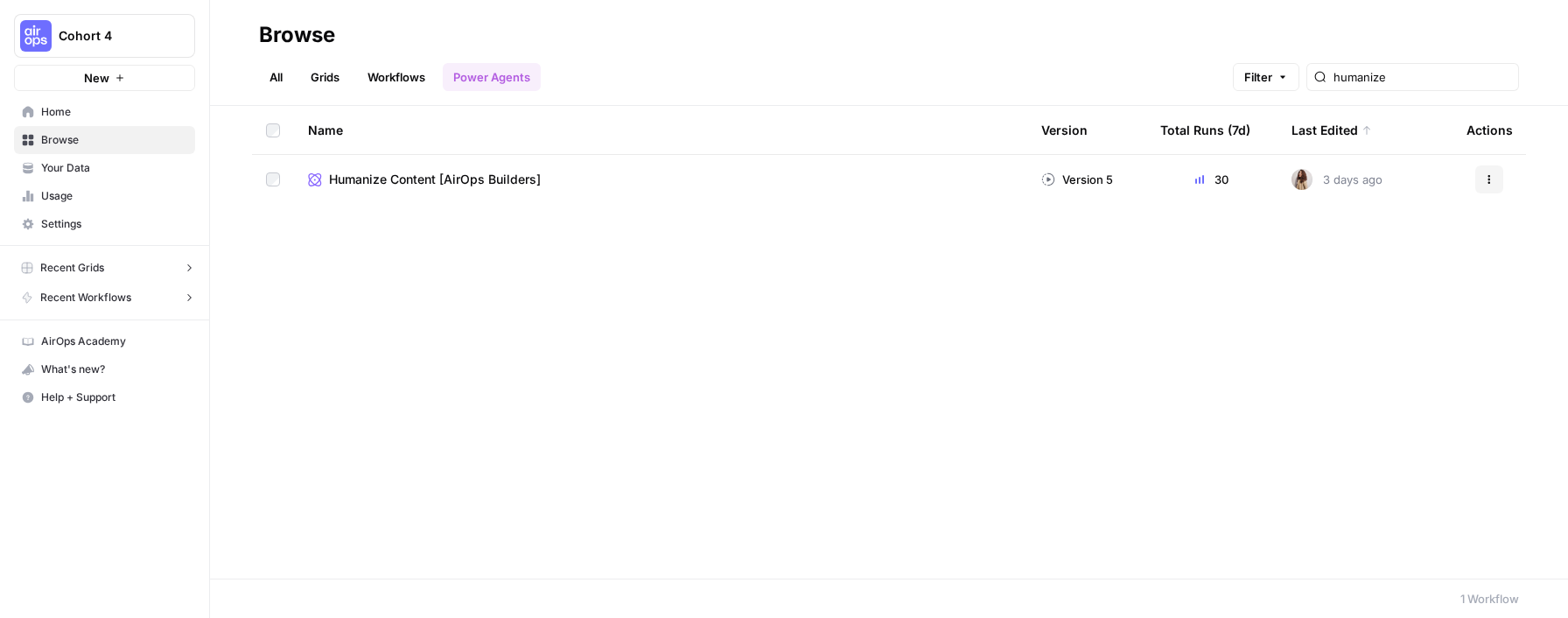click on "Grids" at bounding box center [325, 77] 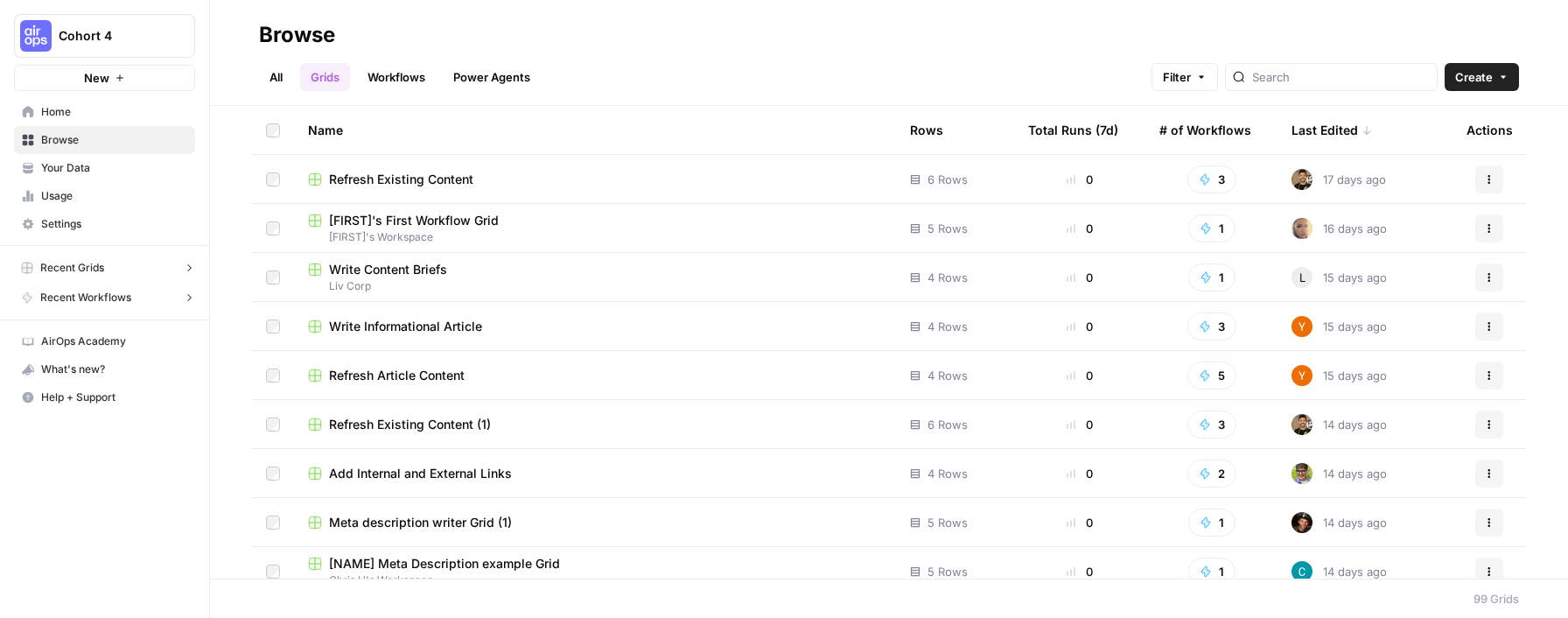click on "All" at bounding box center [276, 77] 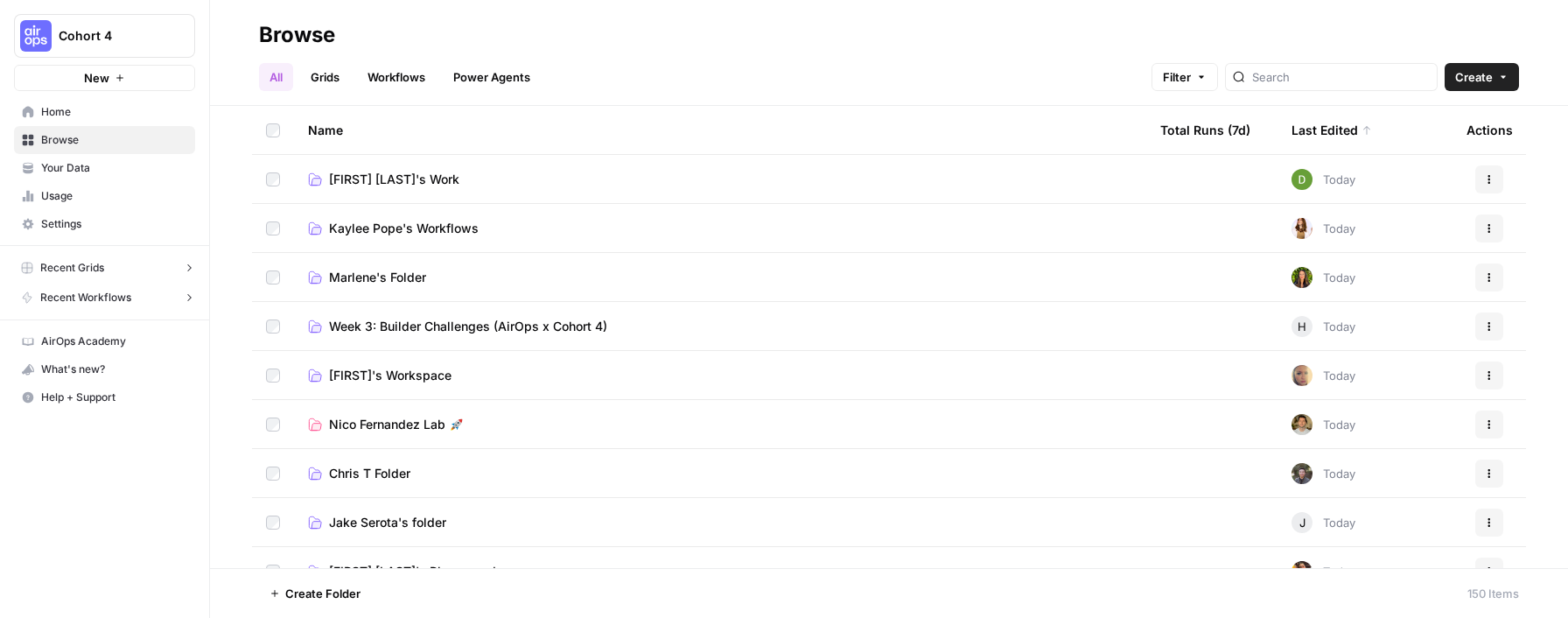 click on "Week 3: Builder Challenges (AirOps x Cohort 4)" at bounding box center [468, 327] 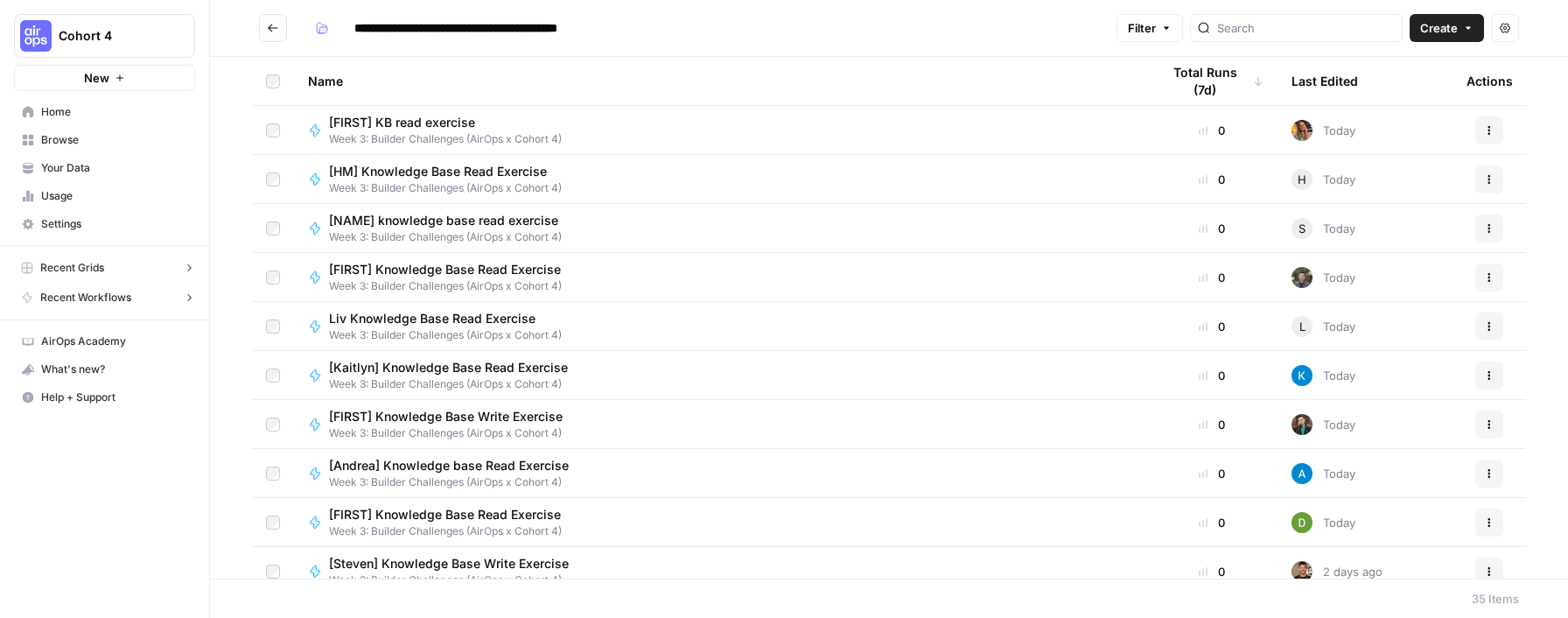 click on "[Adina] KB read exercise" at bounding box center [438, 123] 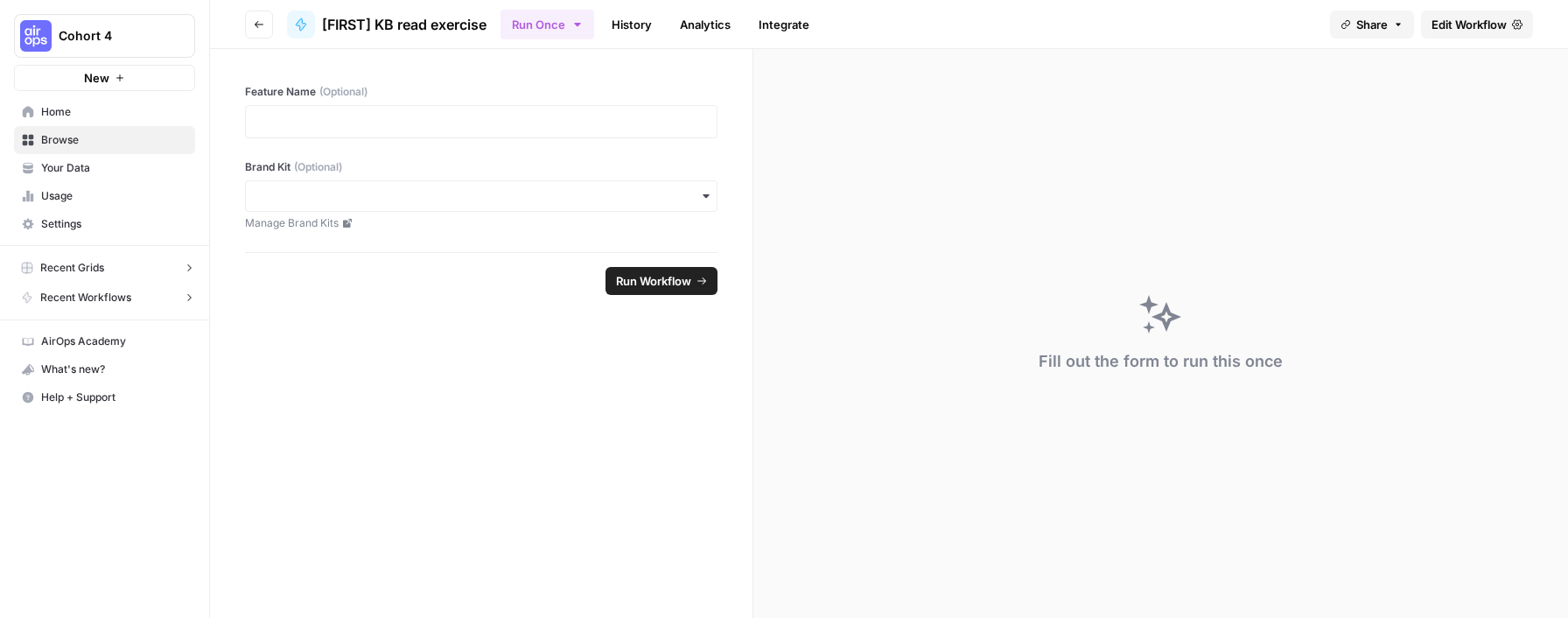 click on "Go back" at bounding box center (259, 25) 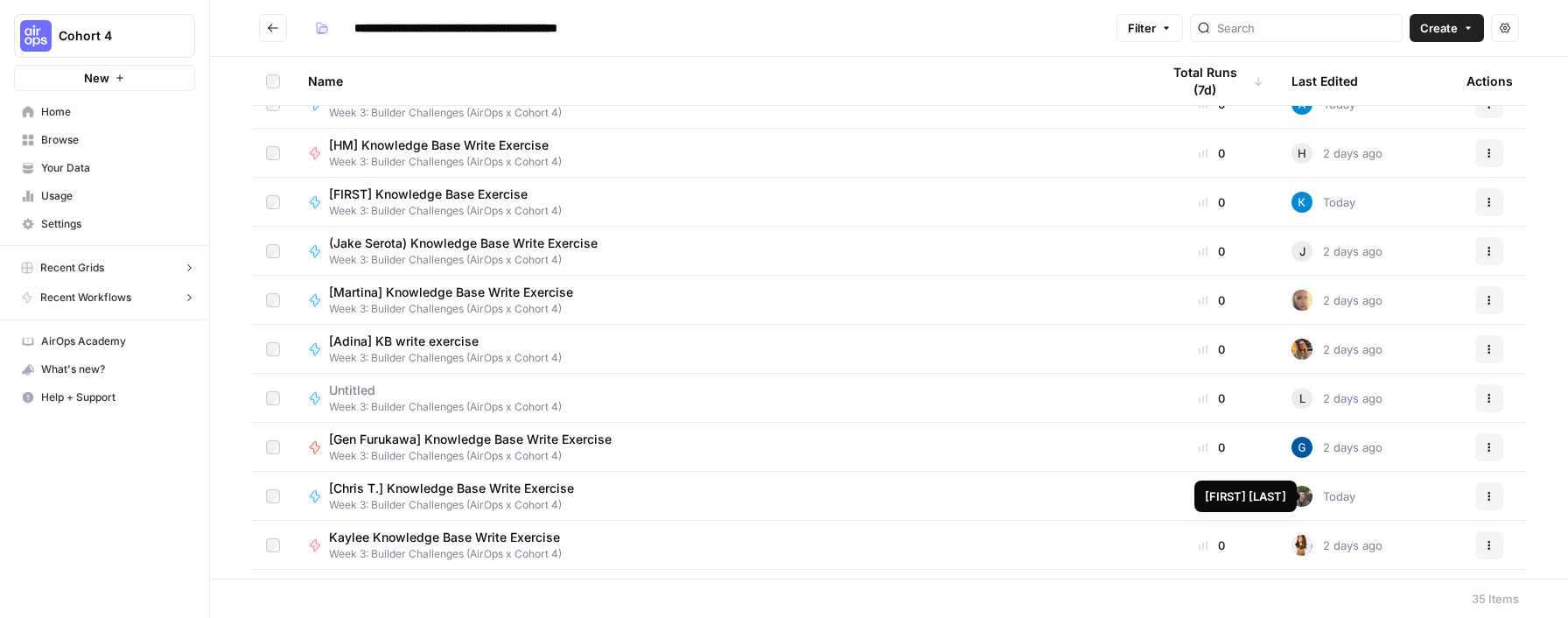 scroll, scrollTop: 0, scrollLeft: 0, axis: both 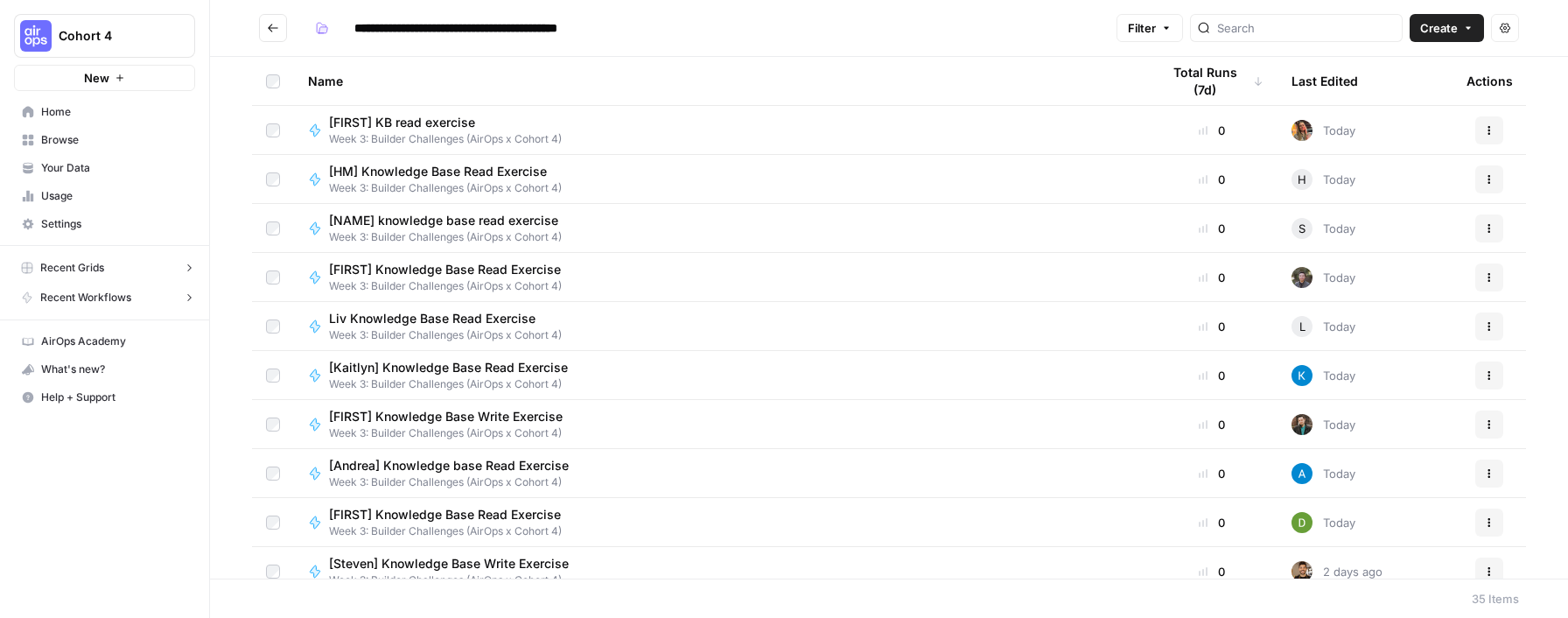 click on "[Andrea] Knowledge base Read Exercise" at bounding box center (449, 466) 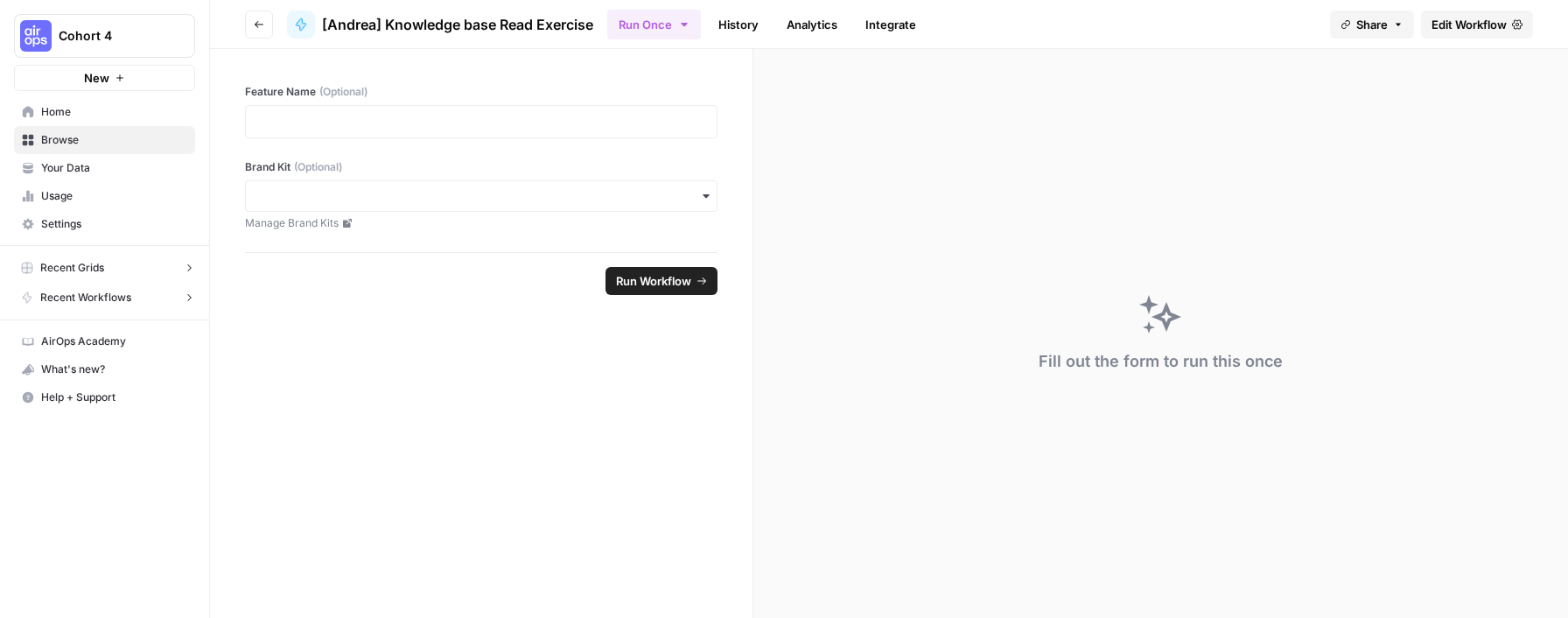 click on "Go back" at bounding box center (259, 25) 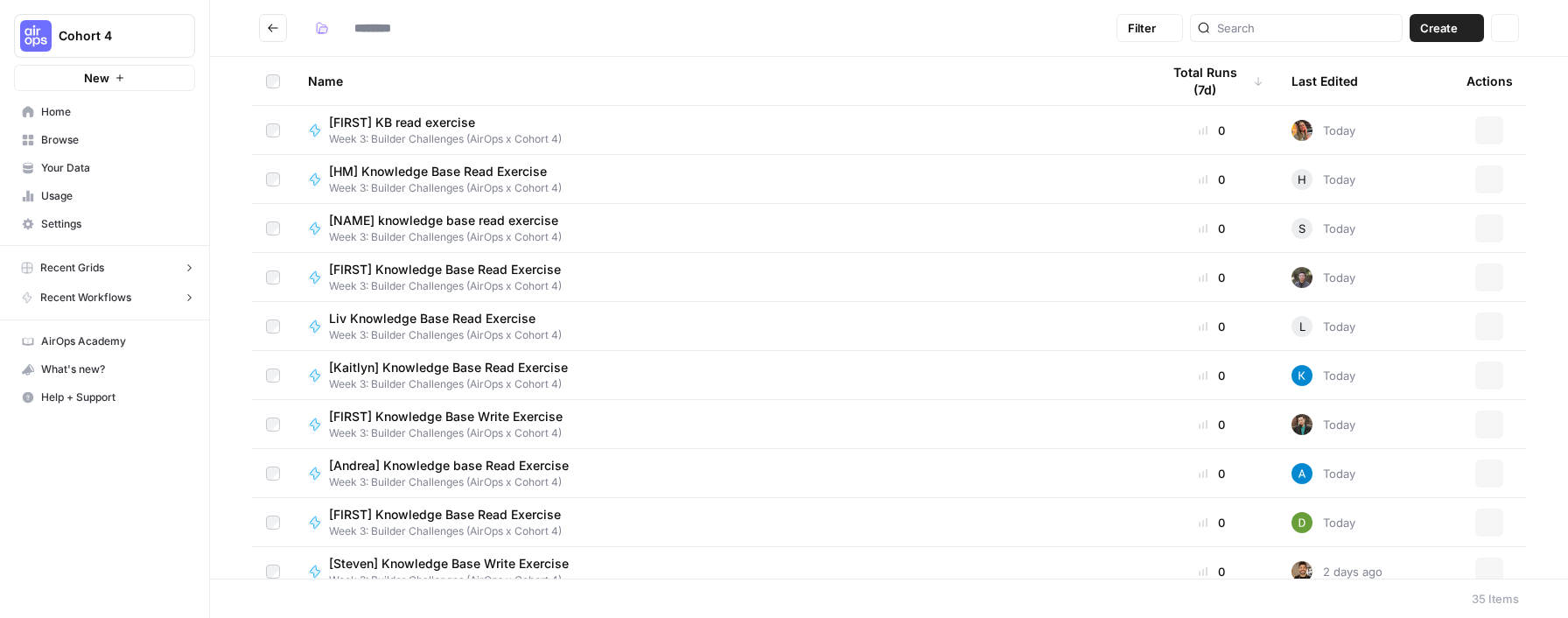type on "**********" 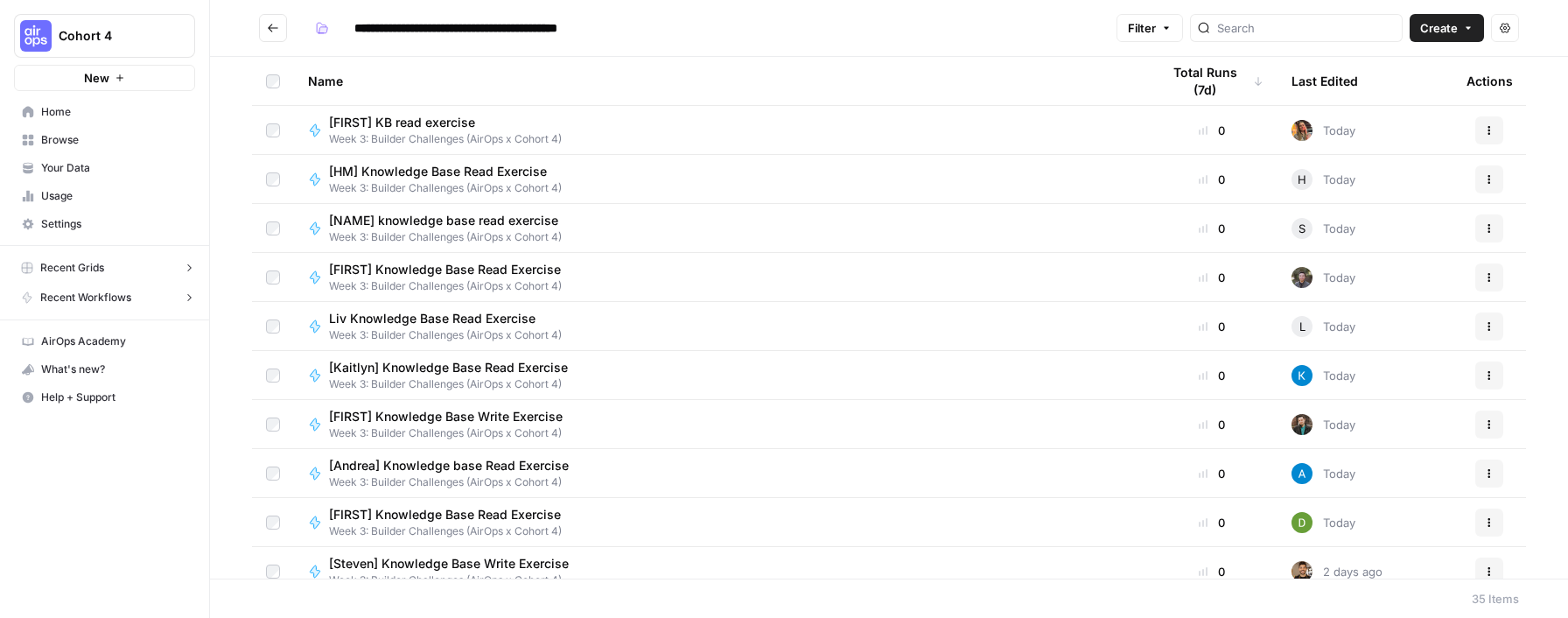 click on "New" at bounding box center [104, 78] 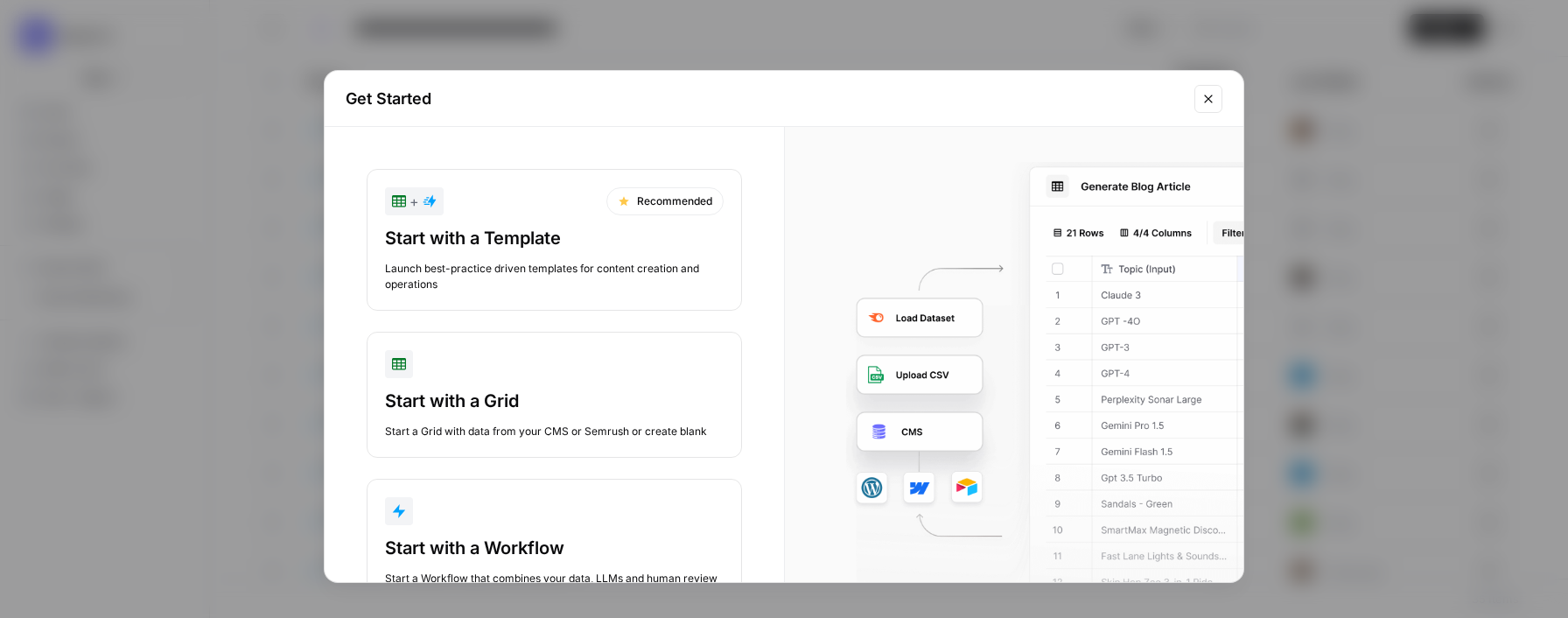click at bounding box center [554, 364] 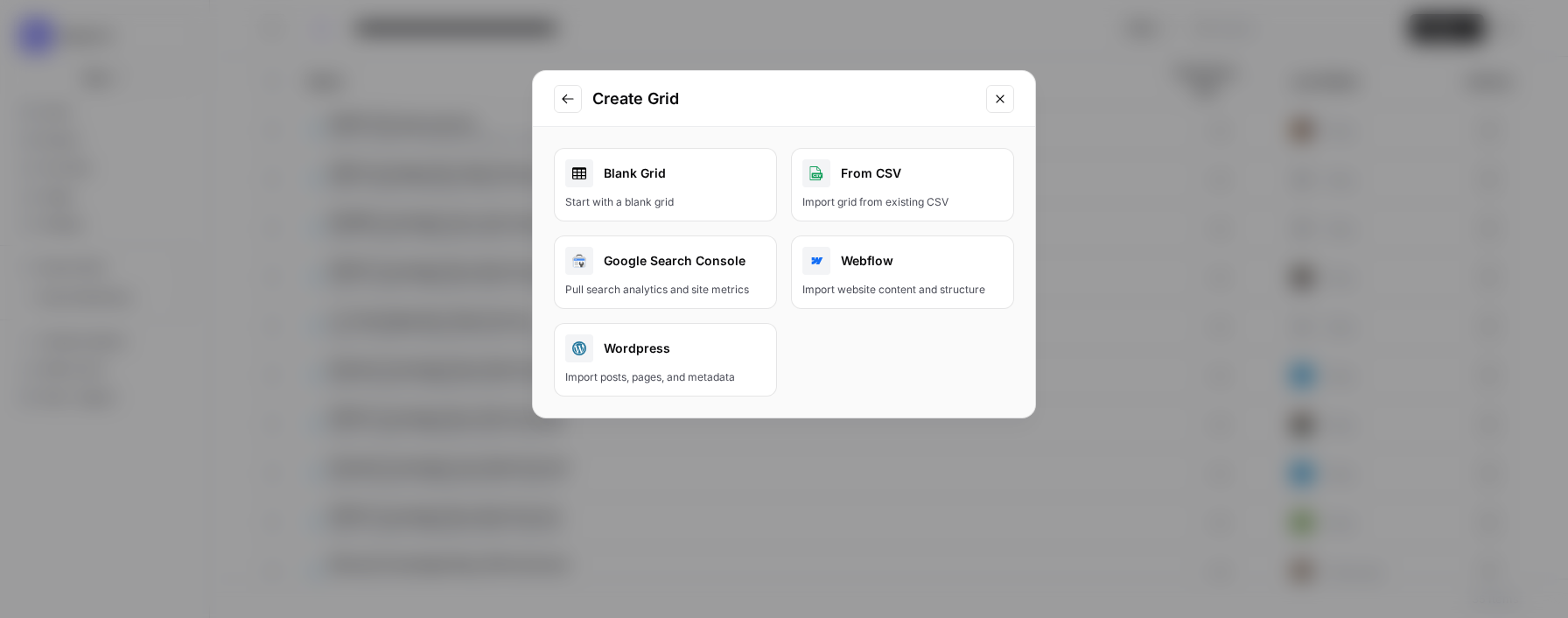 click on "Blank Grid" at bounding box center (665, 173) 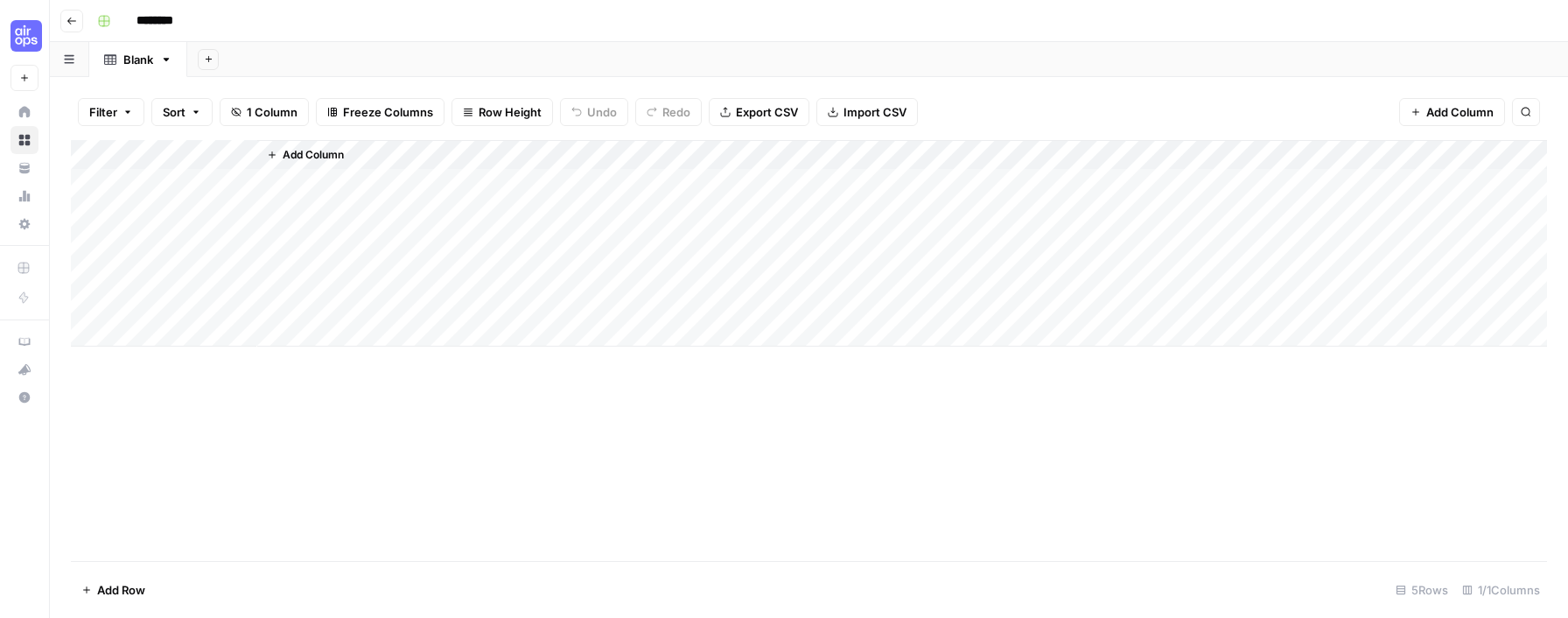 click on "Add Column" at bounding box center [808, 350] 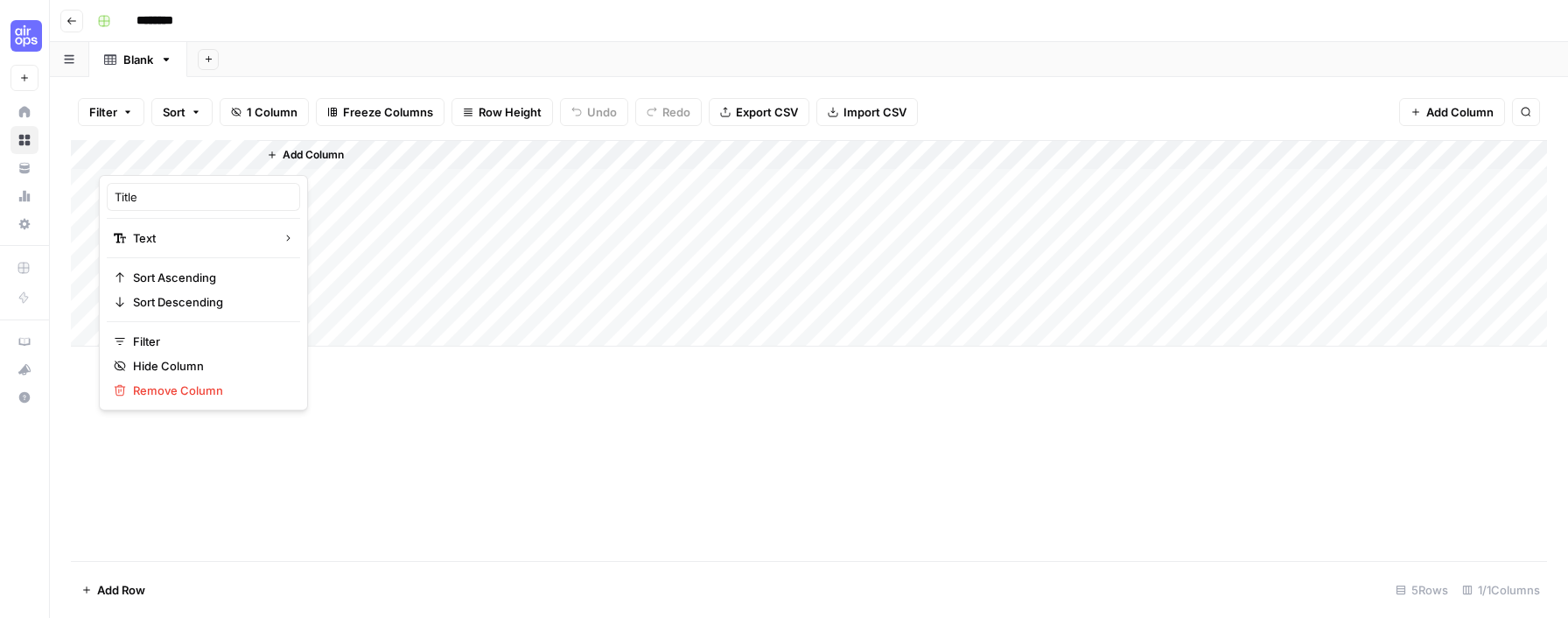 click at bounding box center [178, 158] 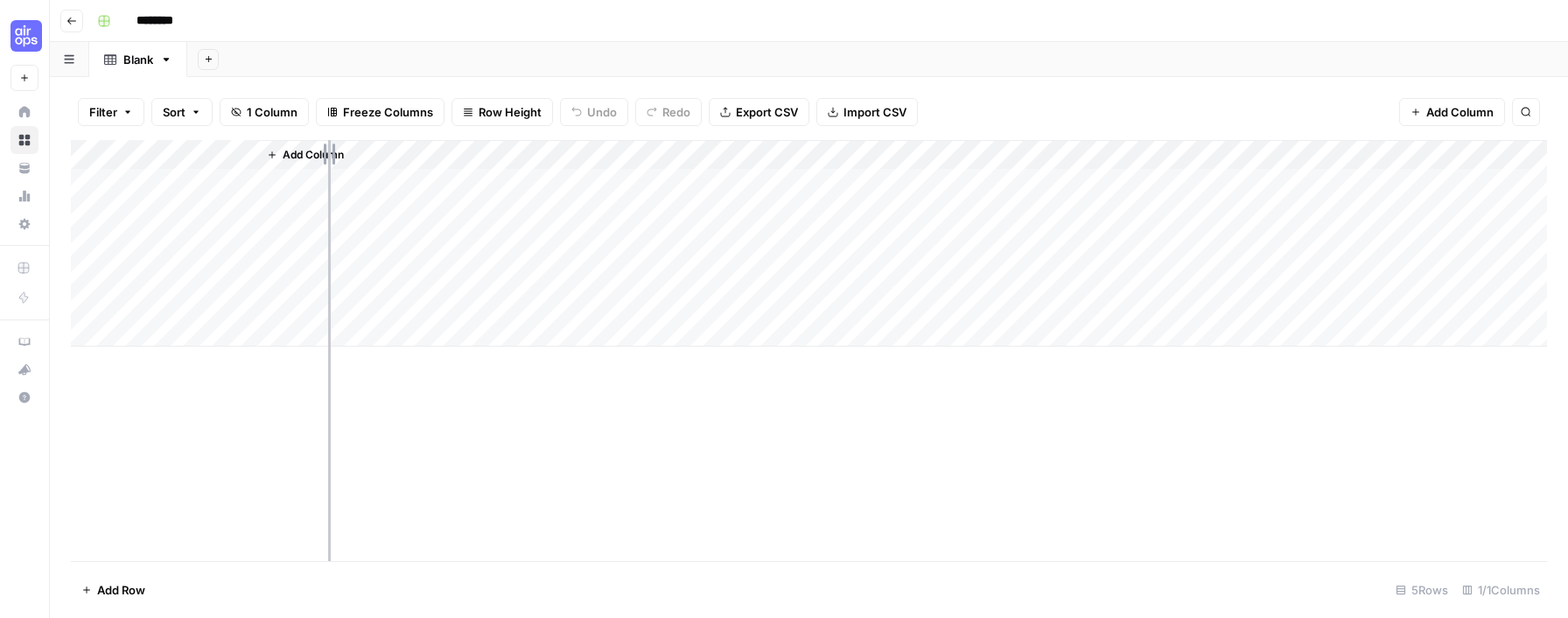 drag, startPoint x: 254, startPoint y: 149, endPoint x: 328, endPoint y: 151, distance: 74.02702 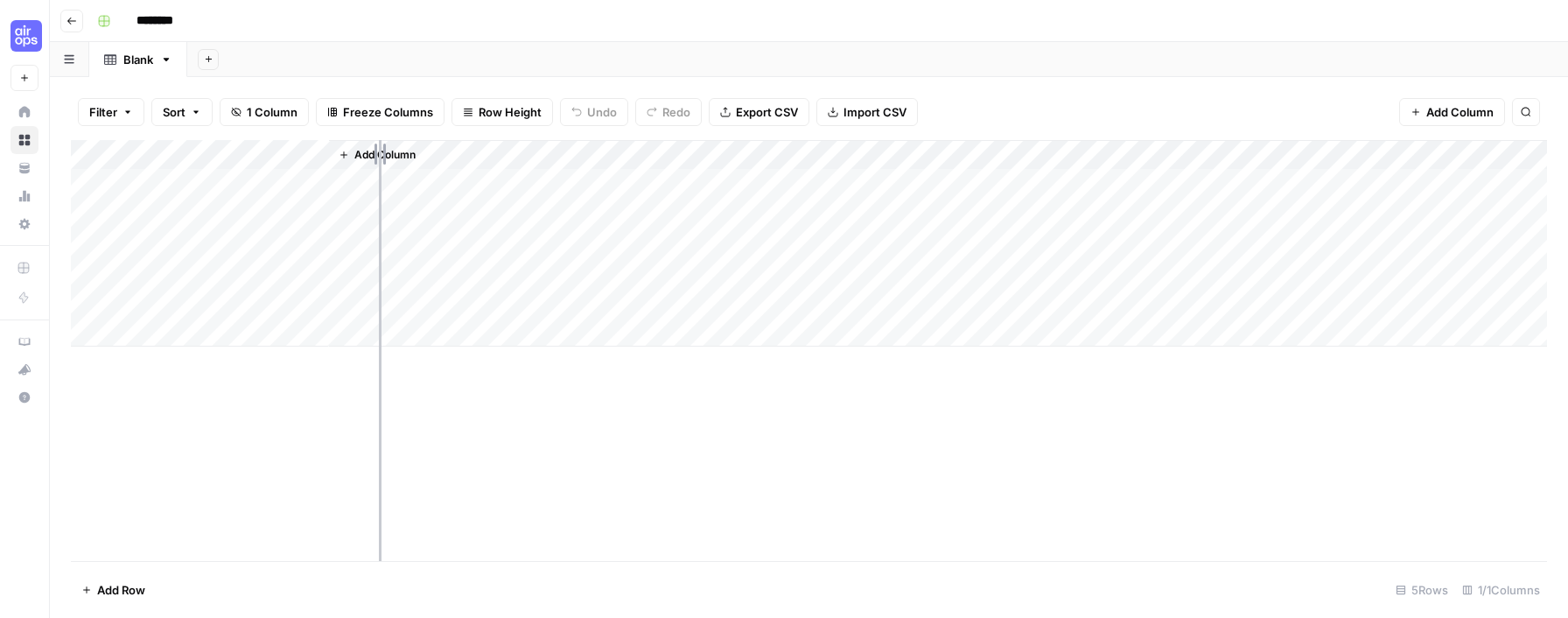 drag, startPoint x: 325, startPoint y: 154, endPoint x: 379, endPoint y: 155, distance: 54.009258 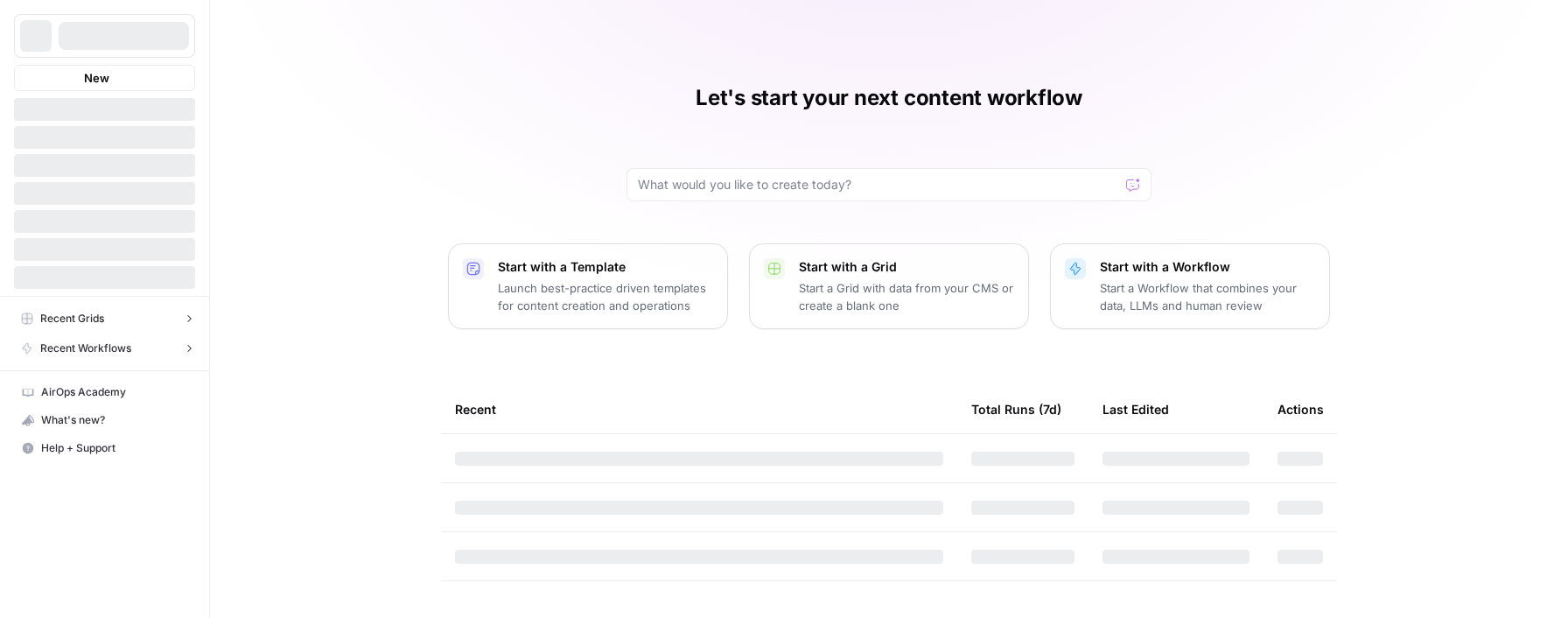 scroll, scrollTop: 0, scrollLeft: 0, axis: both 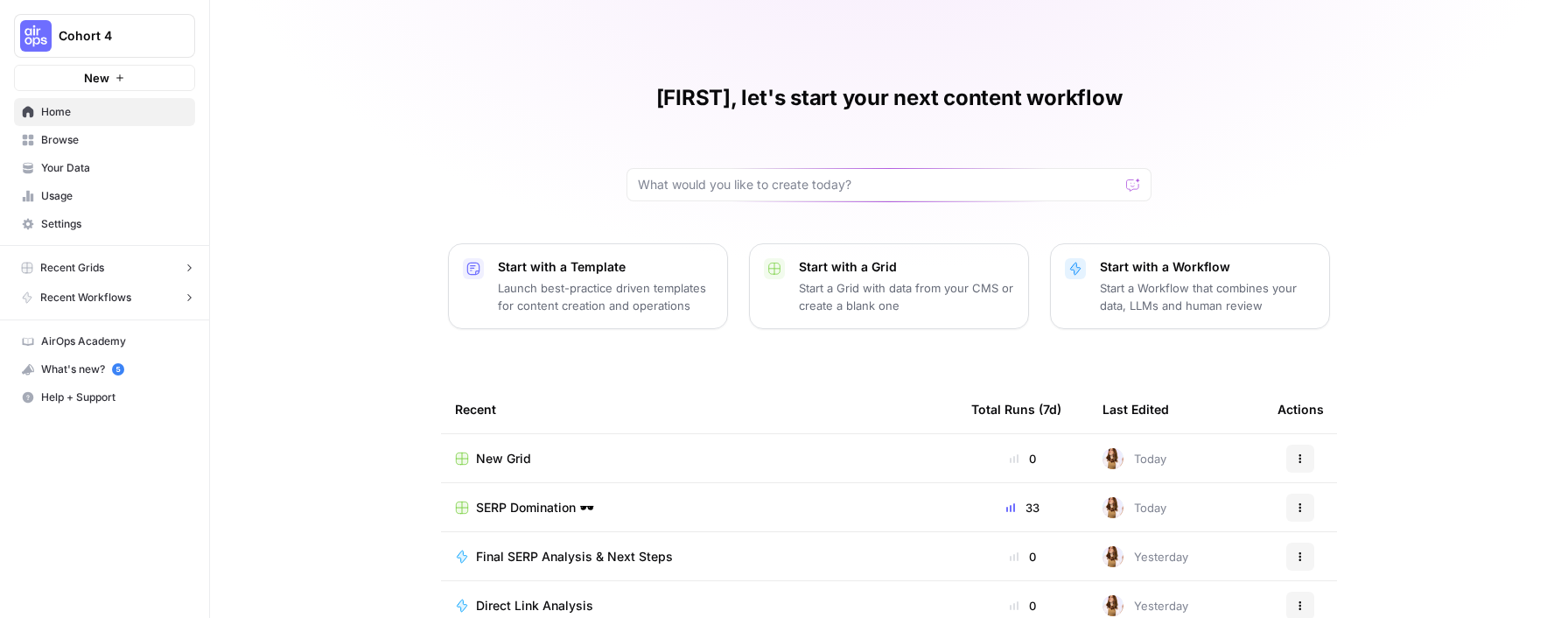 click on "Browse" at bounding box center (114, 140) 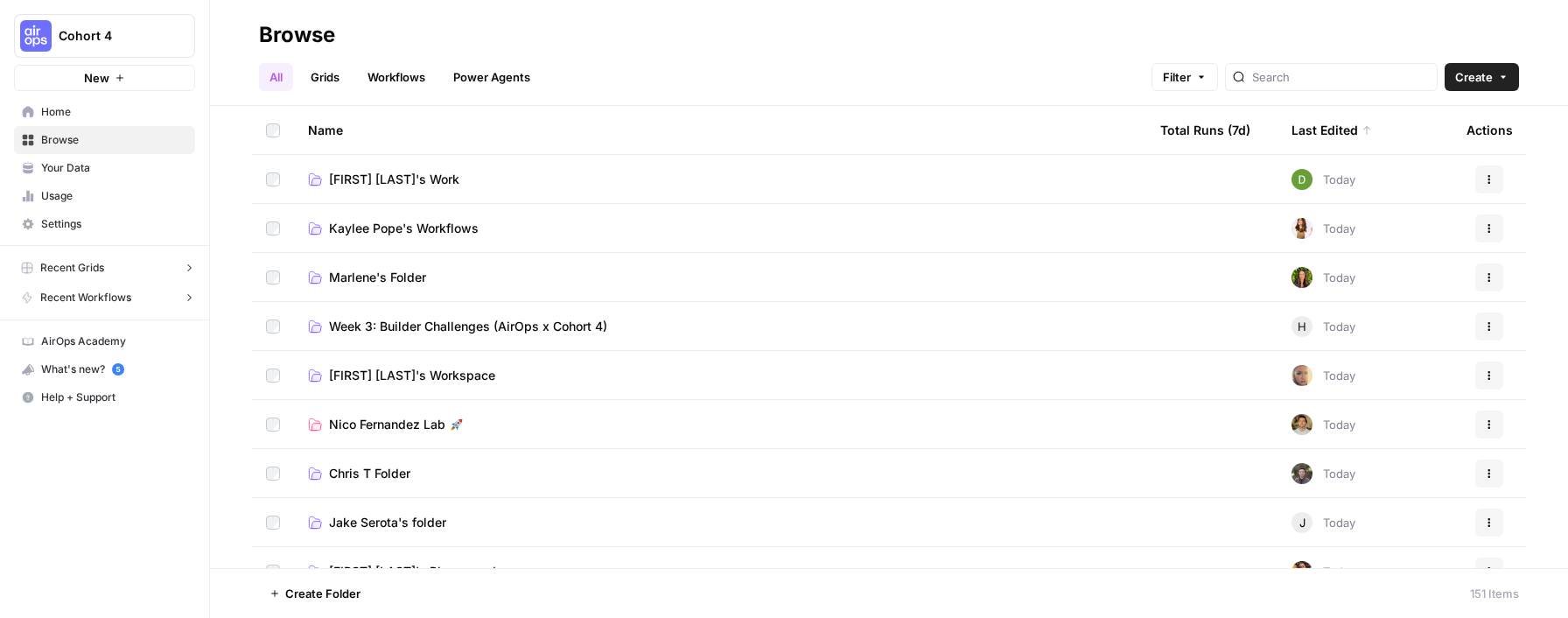 click on "Kaylee Pope's Workflows" at bounding box center (403, 228) 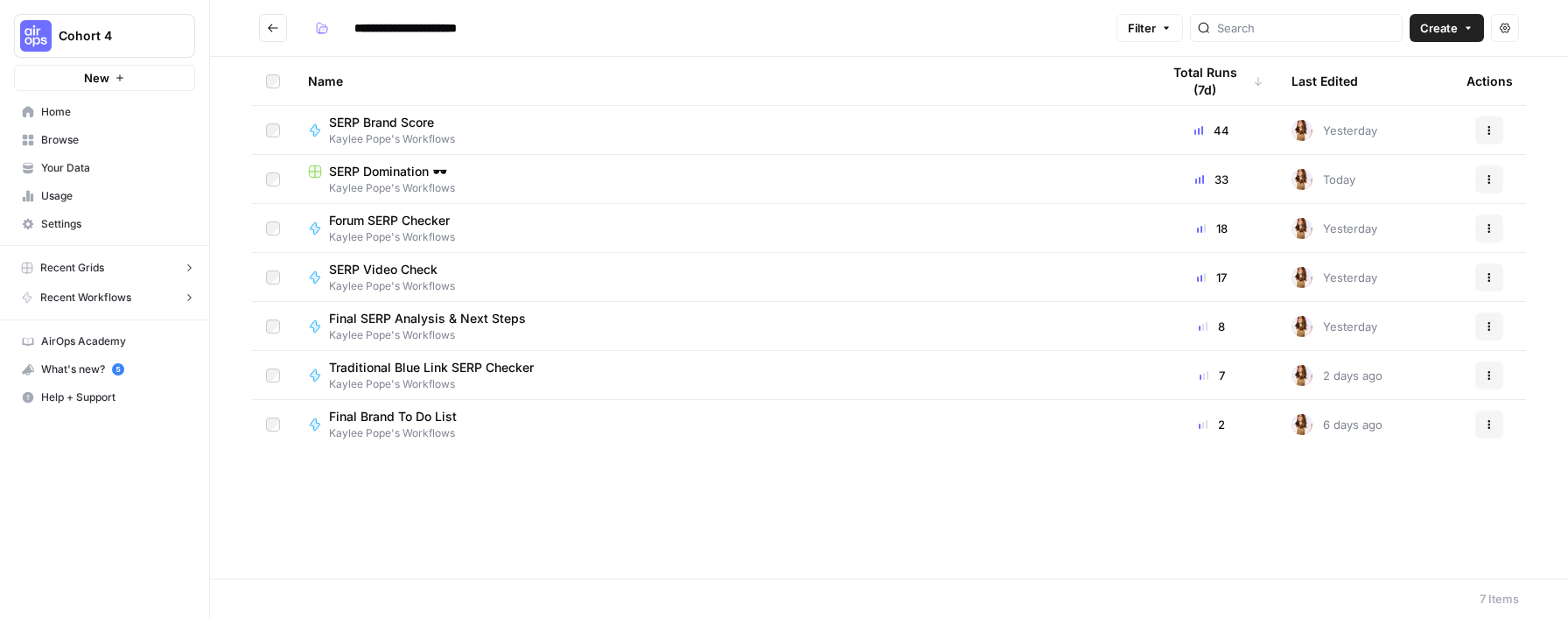 click on "SERP Domination 🕶️" at bounding box center (388, 172) 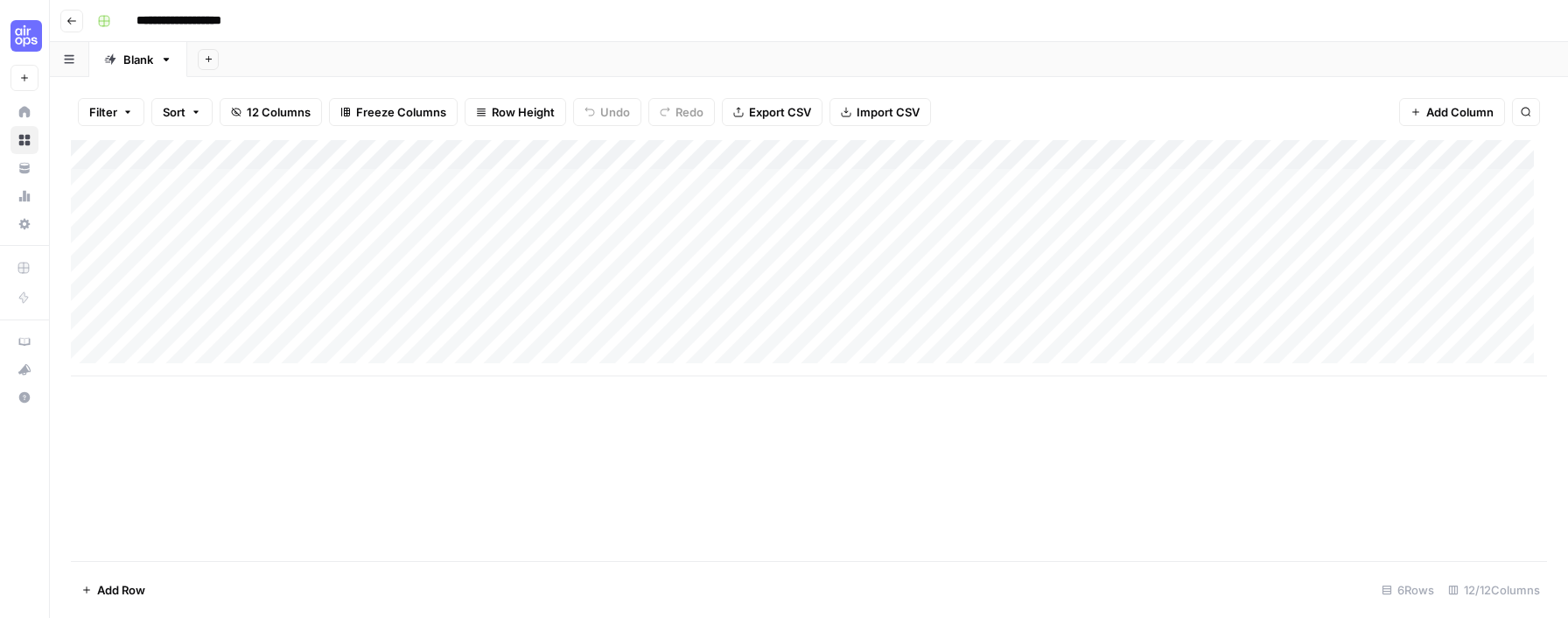drag, startPoint x: 1031, startPoint y: 74, endPoint x: 1045, endPoint y: 72, distance: 14.142136 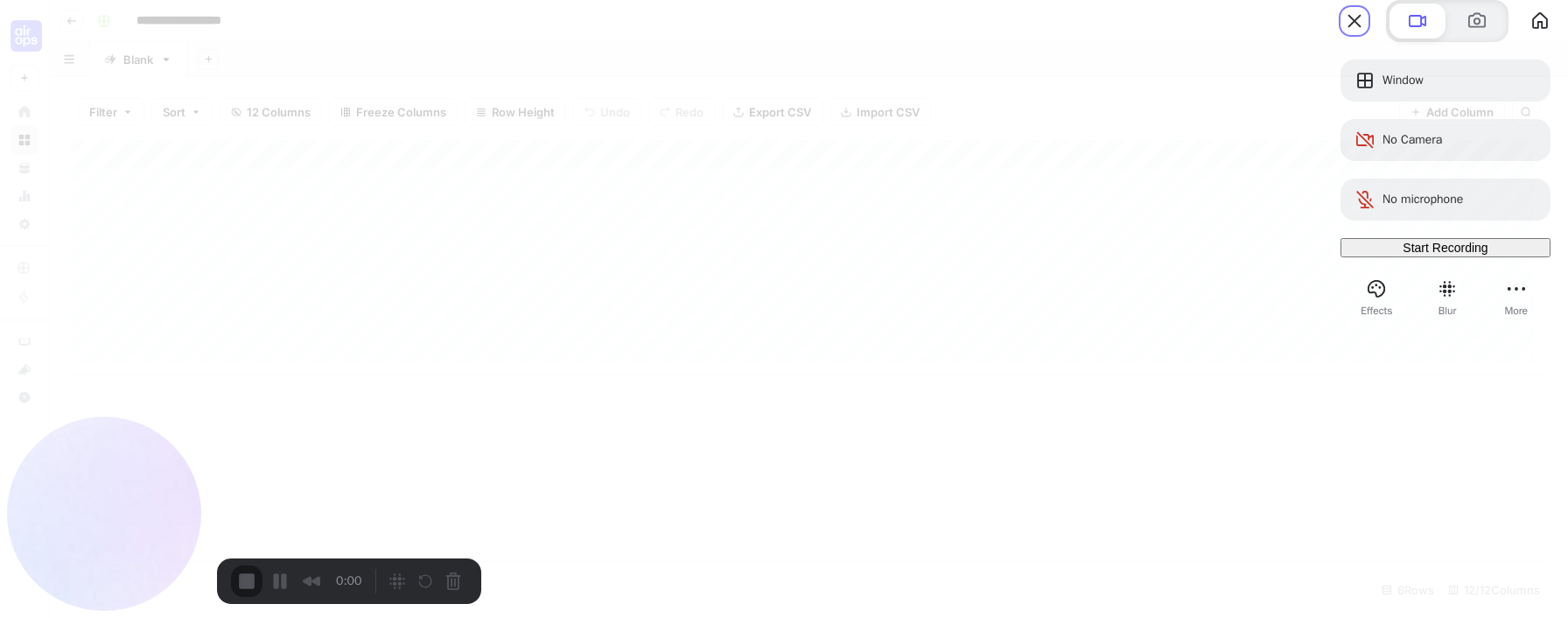 click at bounding box center [255, 1267] 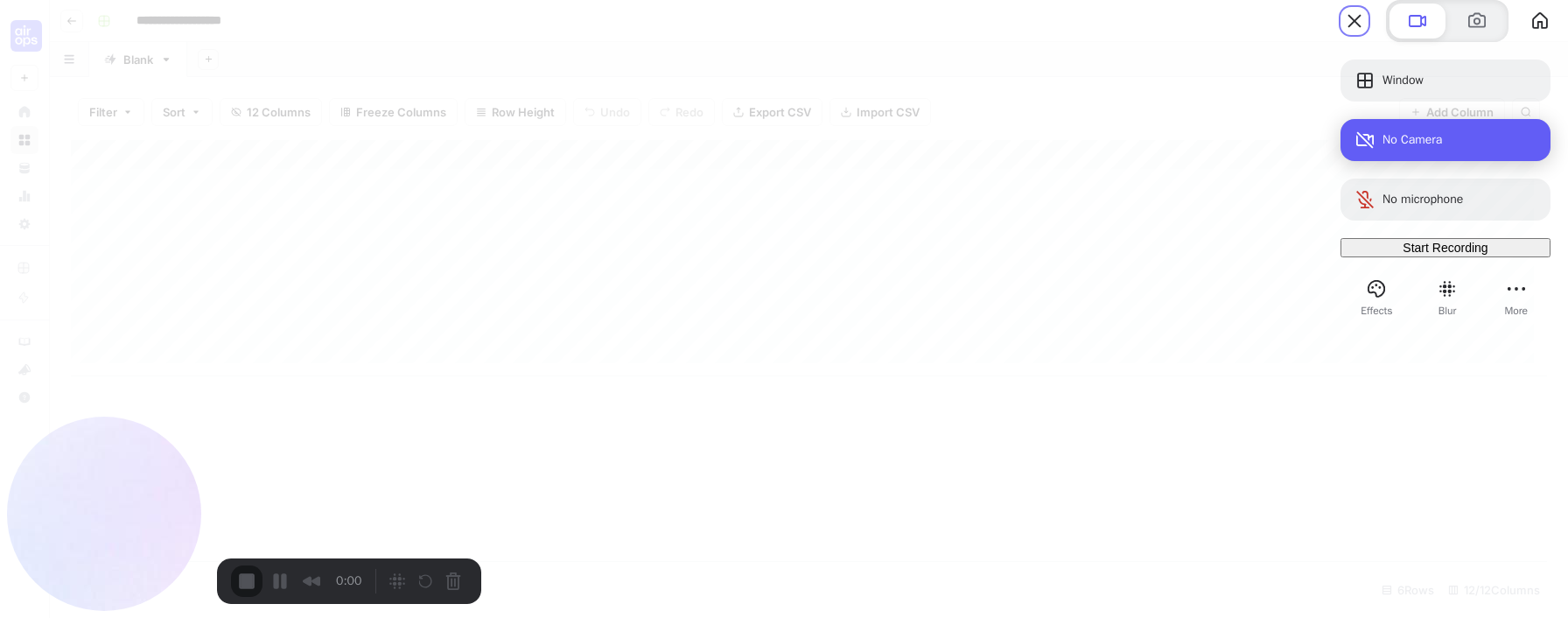 click on "No Camera" at bounding box center [1460, 140] 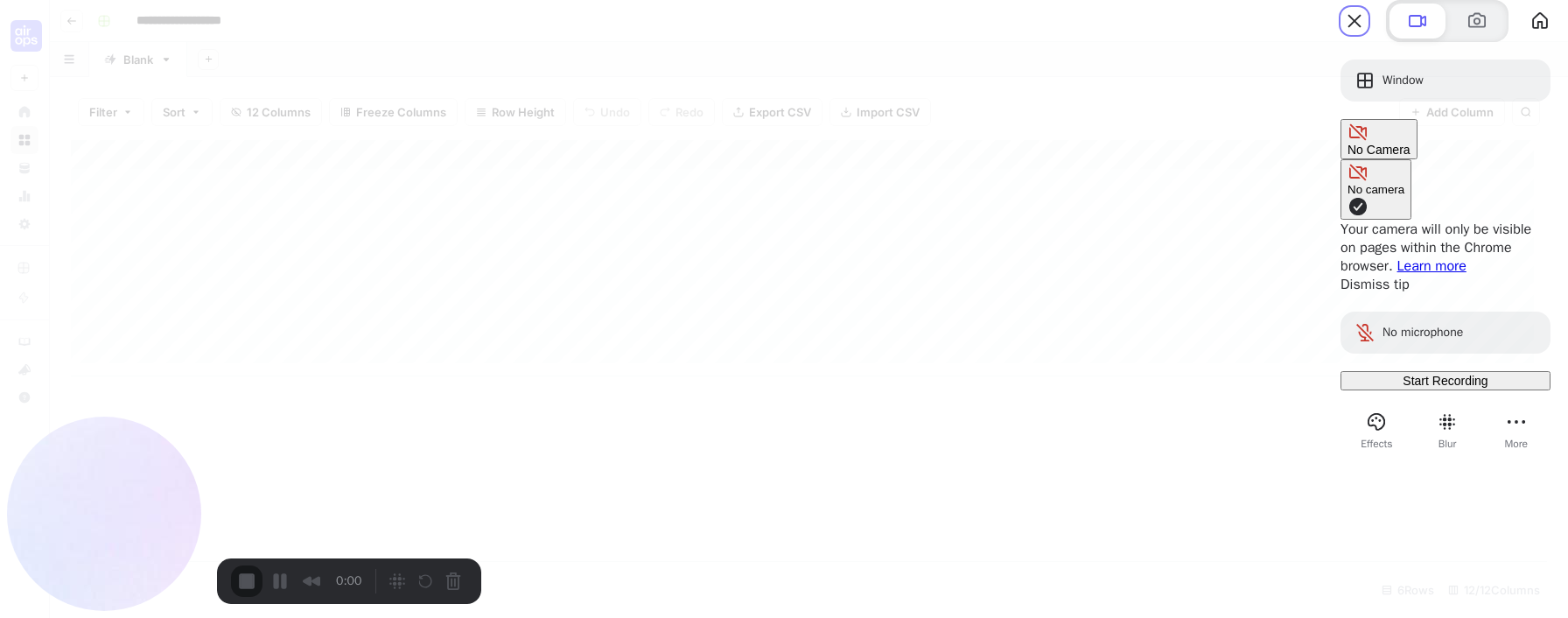 click on "No Camera" at bounding box center [1379, 150] 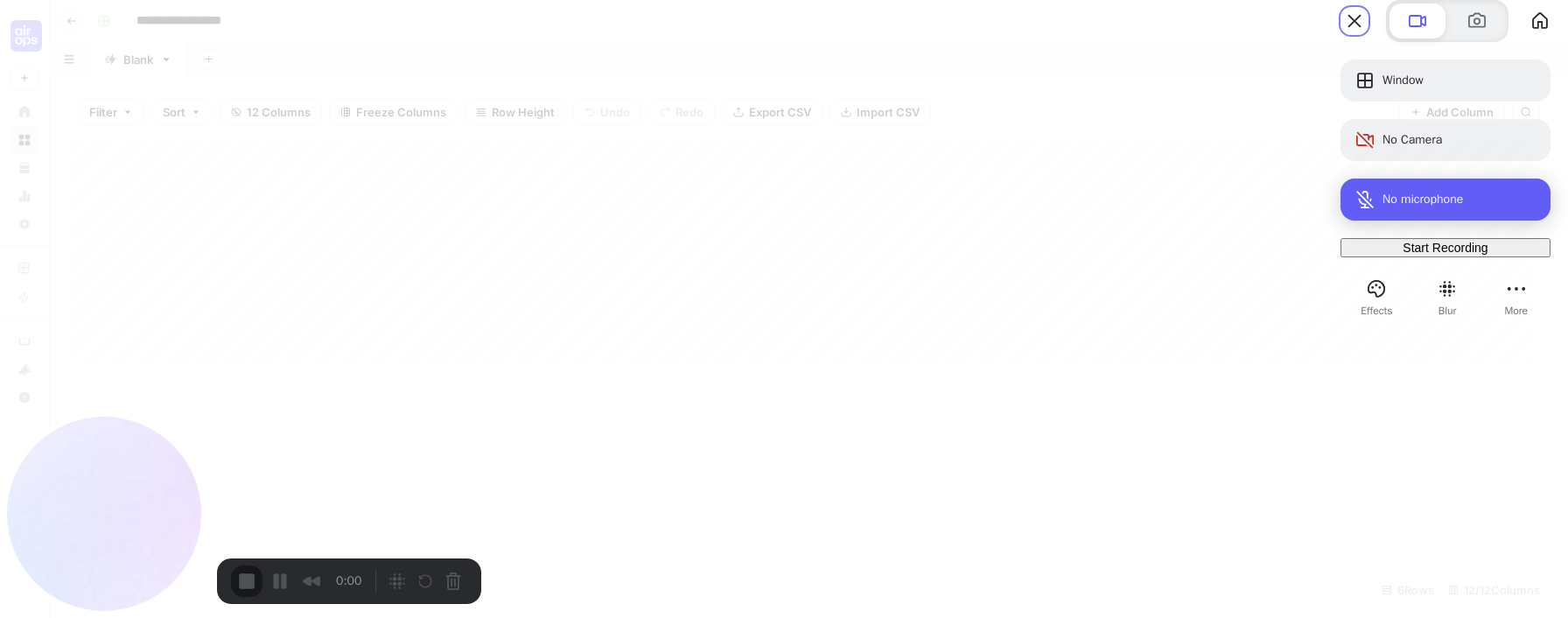 click on "No microphone" at bounding box center [1423, 200] 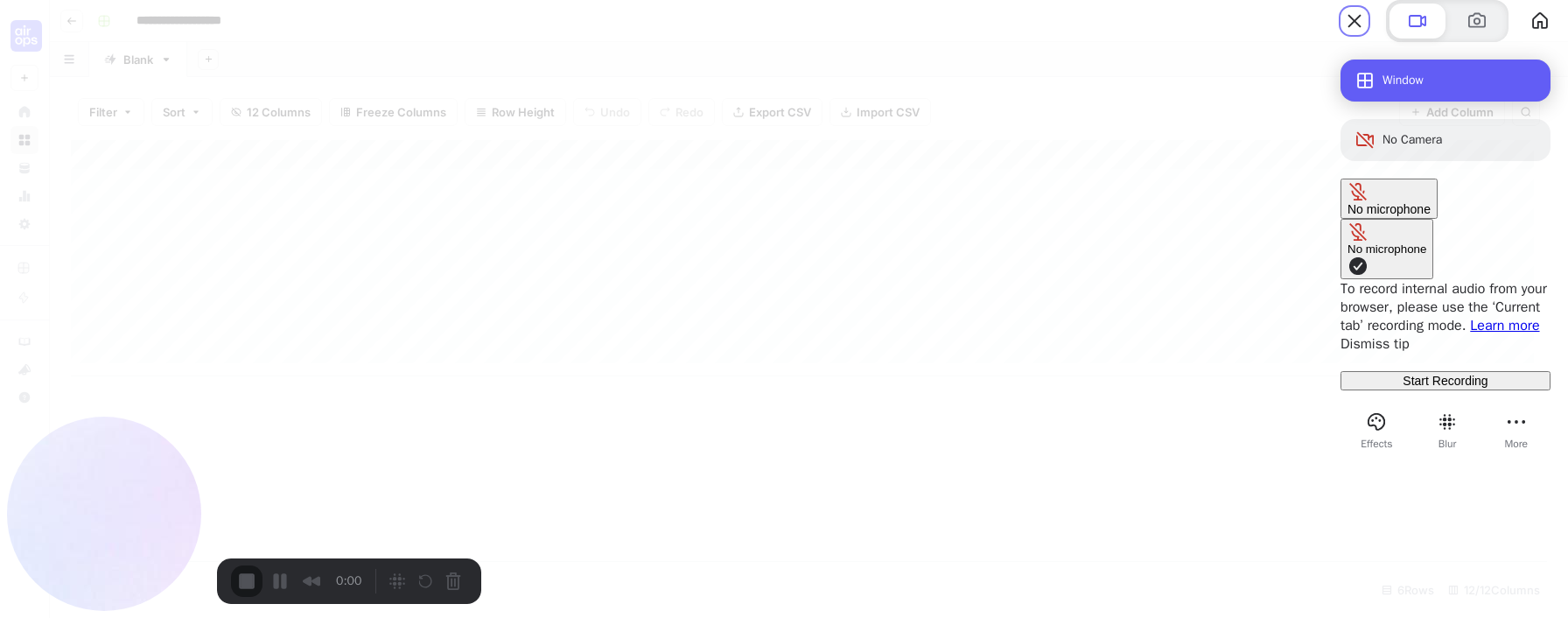 click at bounding box center [1365, 81] 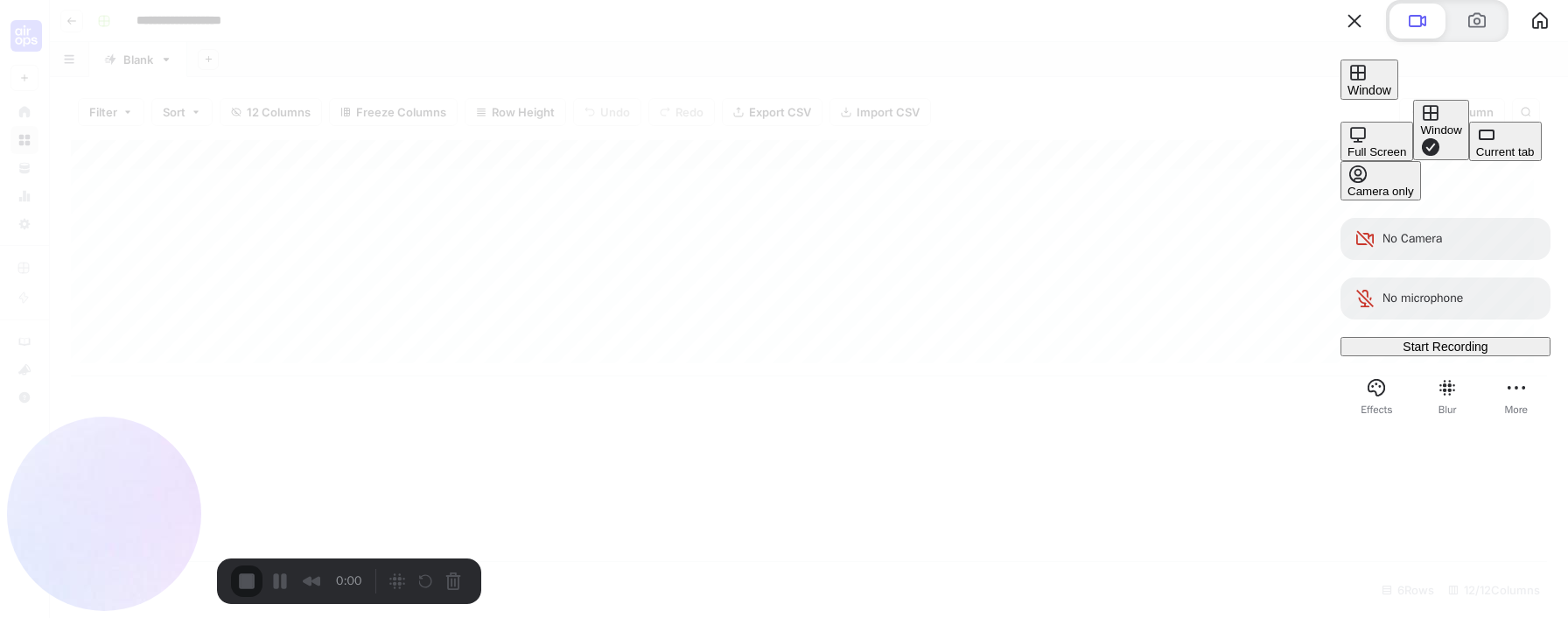 click on "Window Full Screen Window Current tab Camera only No Camera No microphone Start Recording Effects Blur More" at bounding box center (1446, 229) 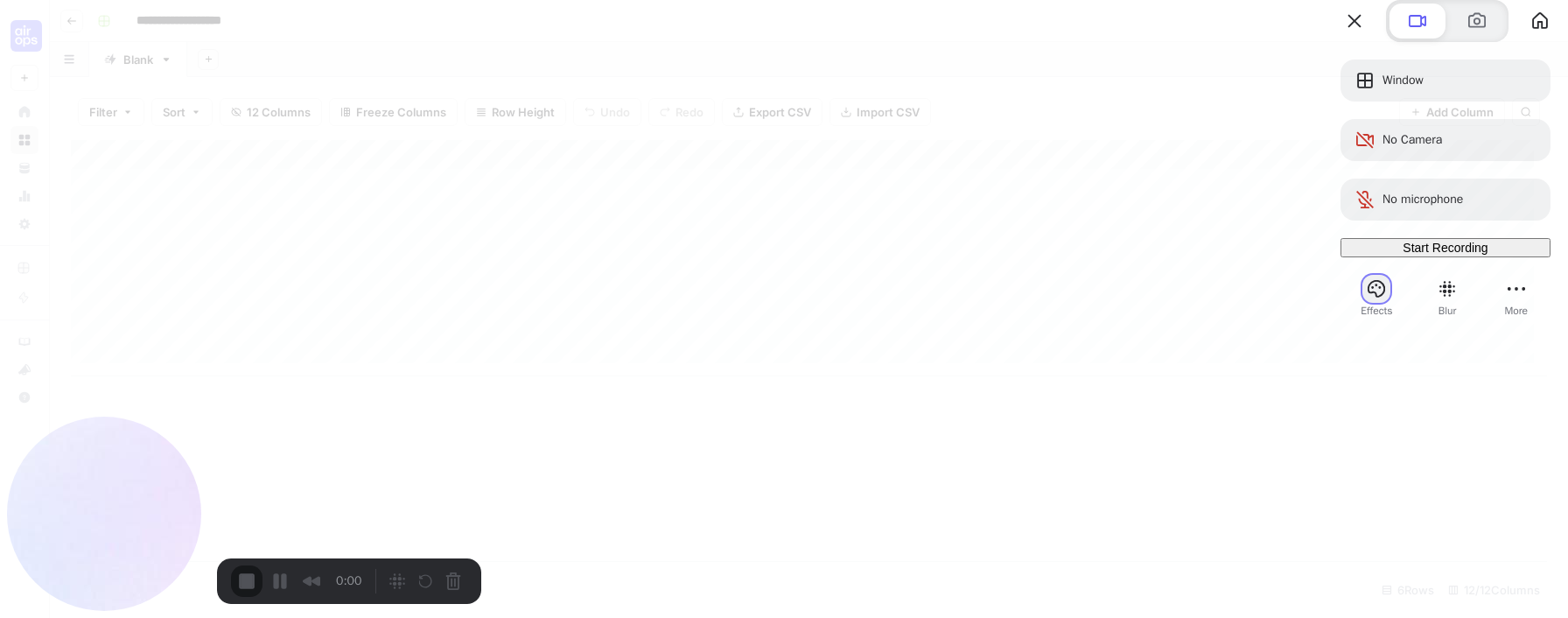 click at bounding box center (1376, 289) 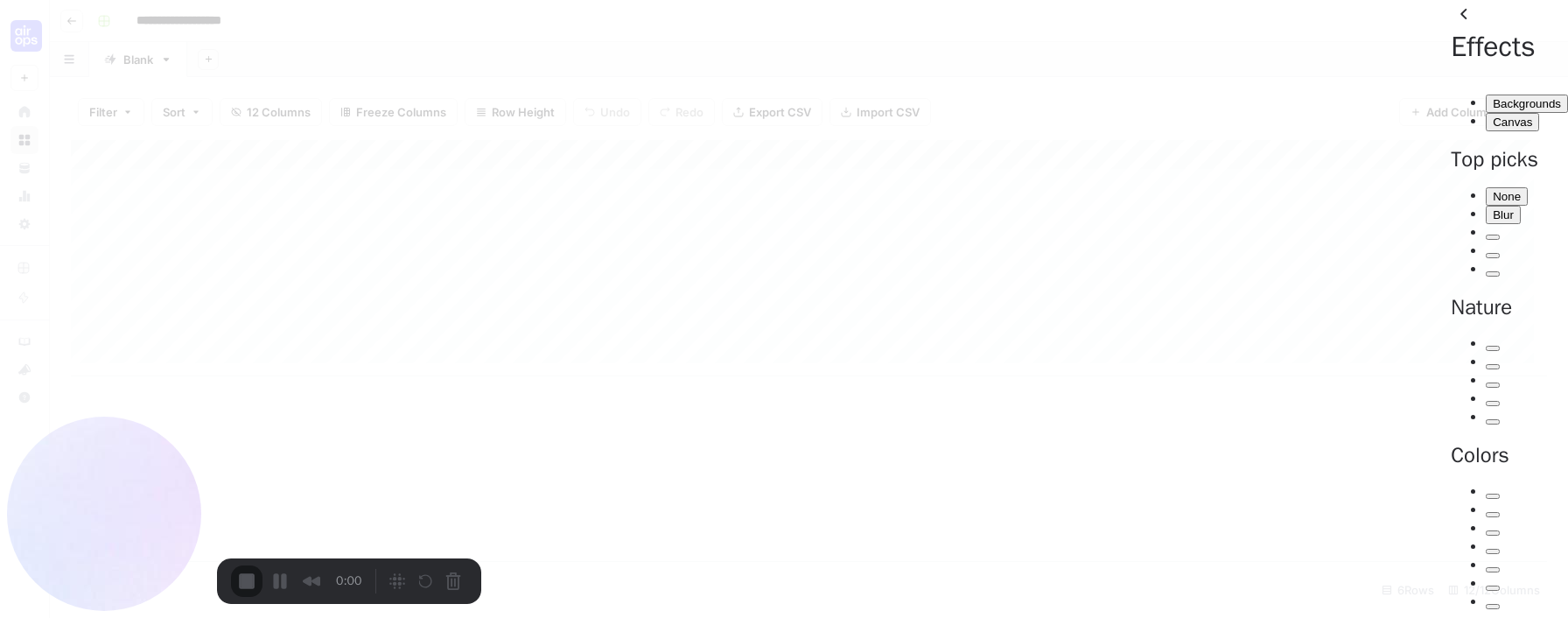 click on "Canvas" at bounding box center (1512, 122) 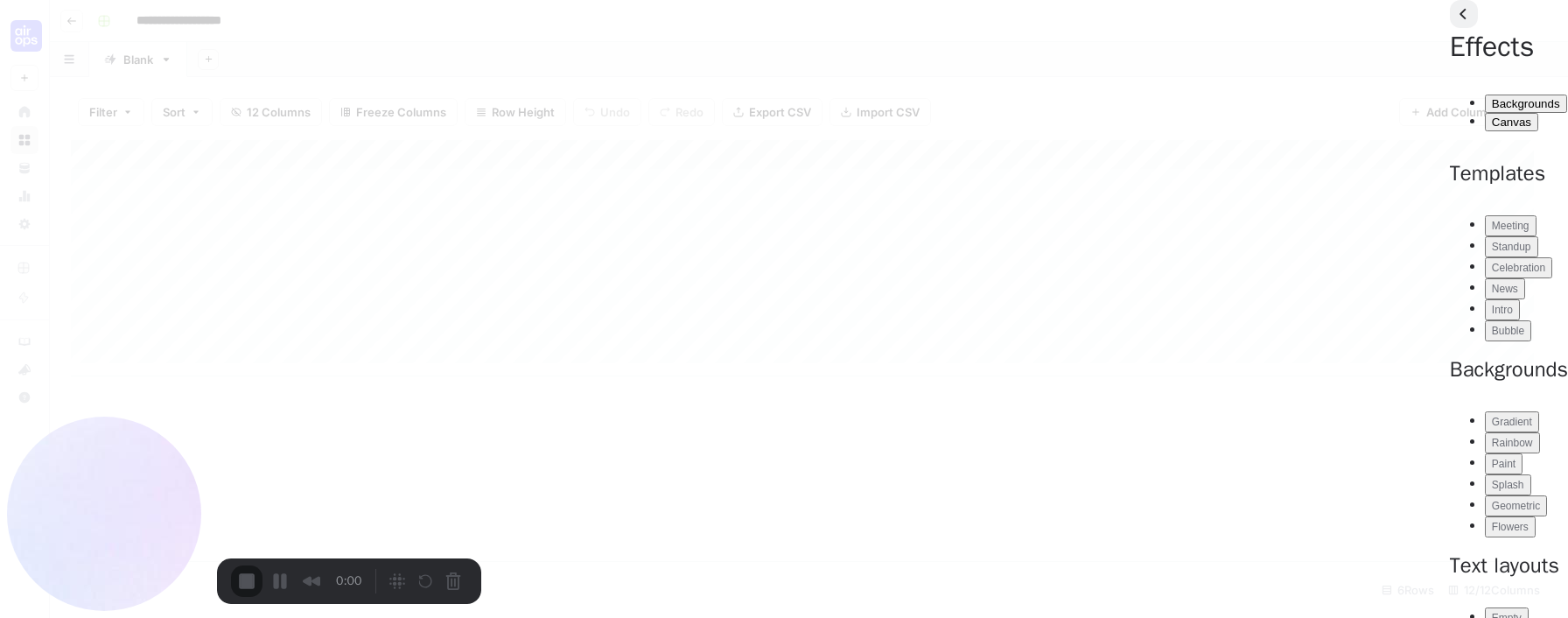 click at bounding box center [1464, 14] 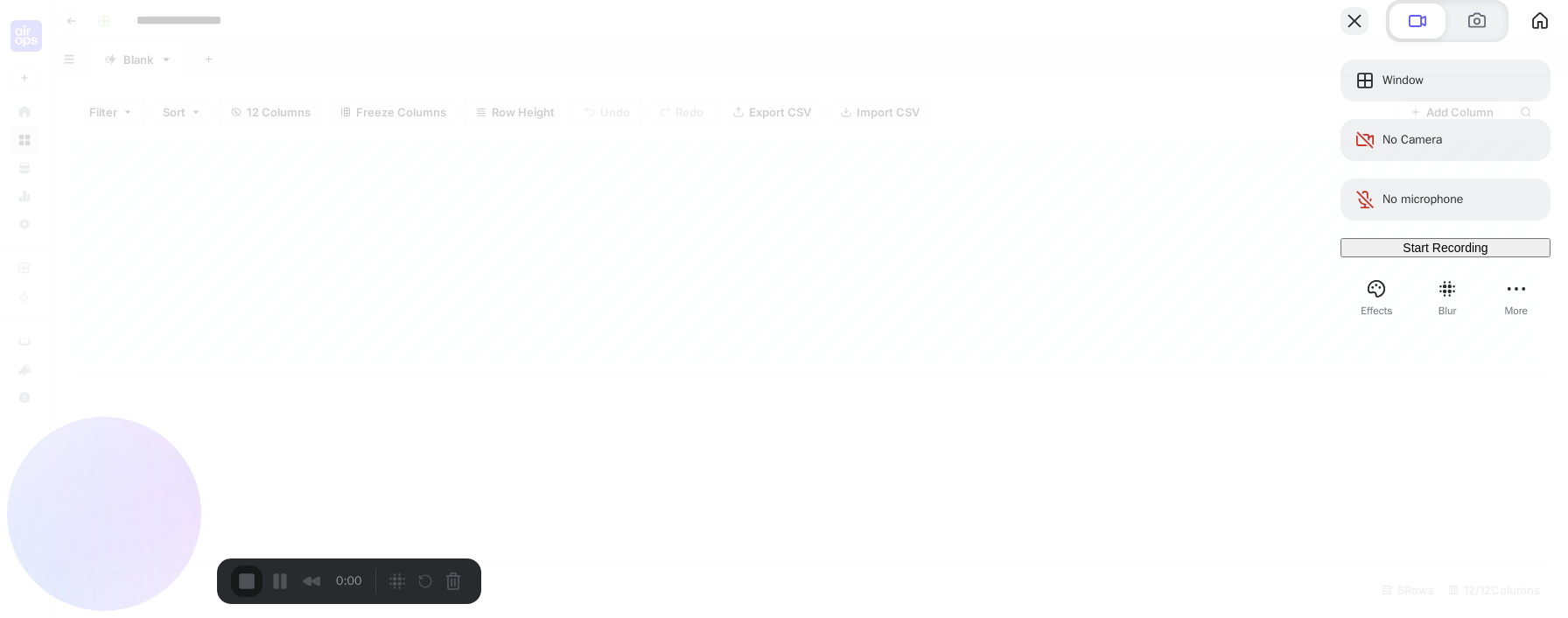 click at bounding box center (1354, 21) 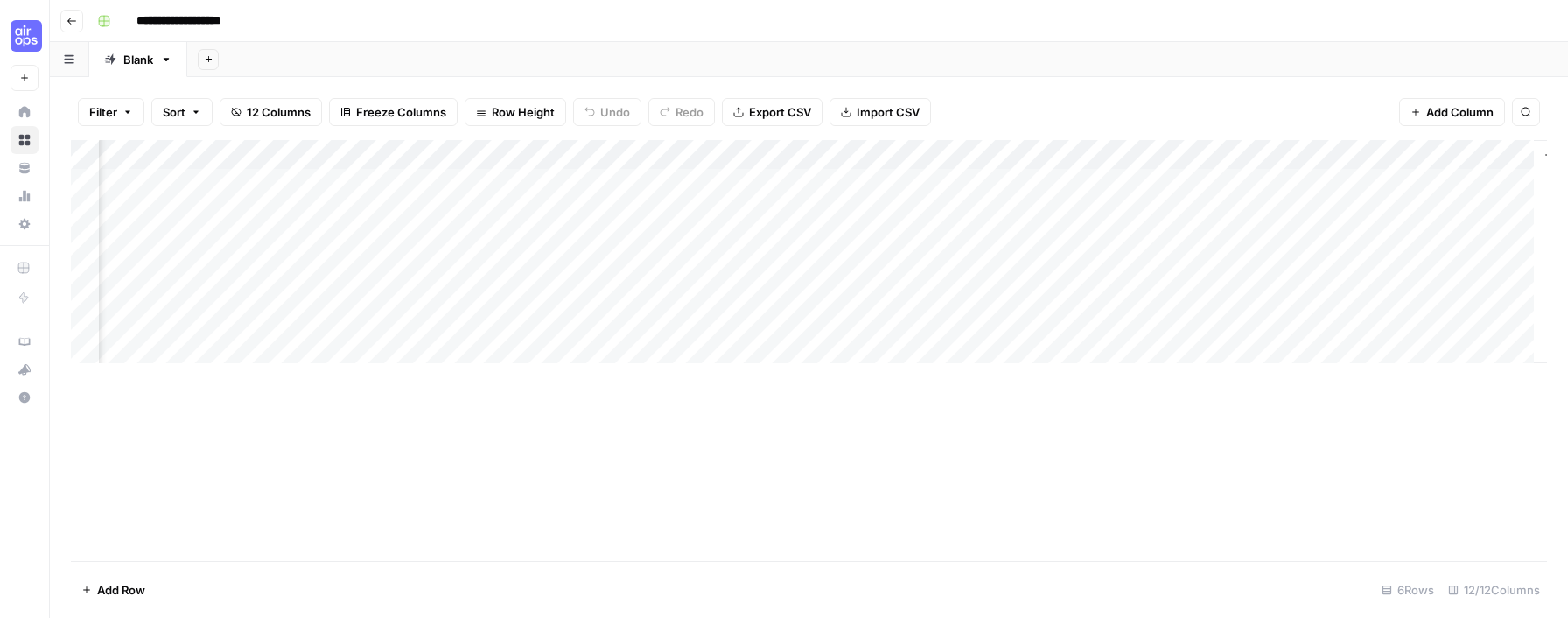 scroll, scrollTop: 0, scrollLeft: 518, axis: horizontal 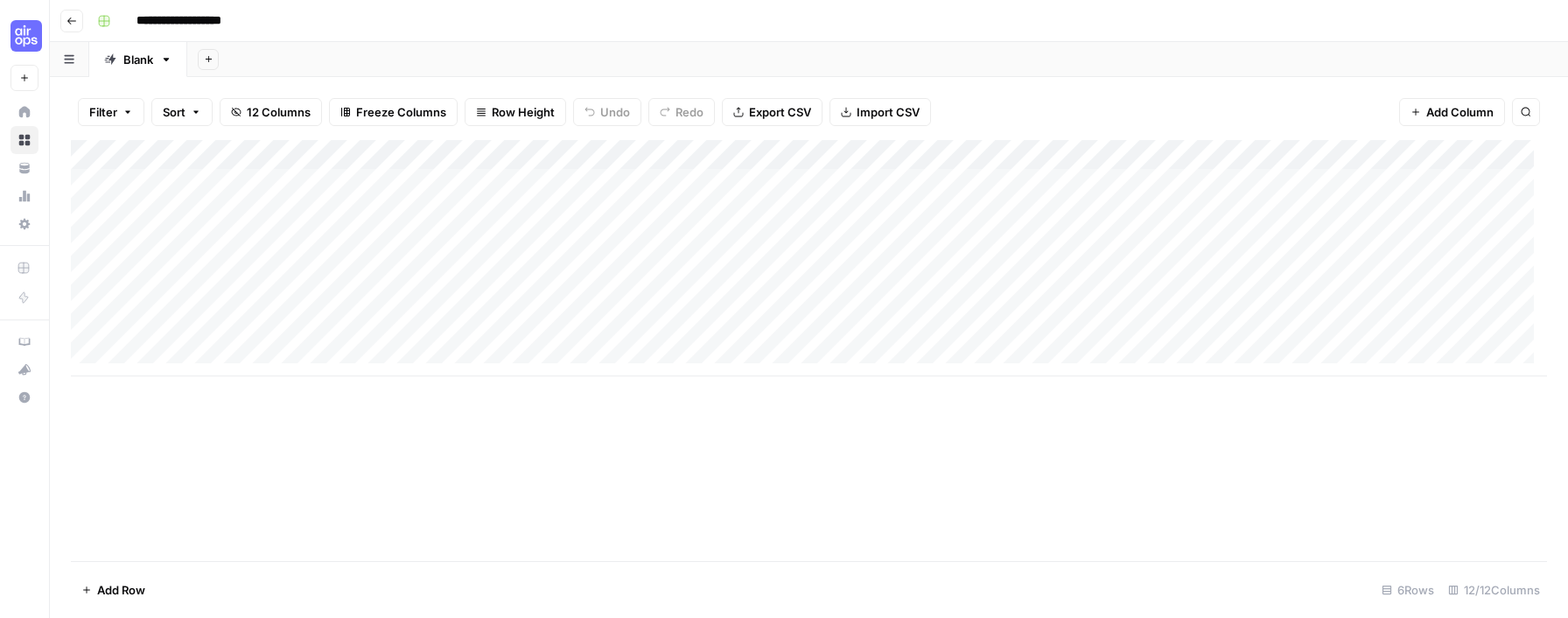 click on "Add Column" at bounding box center [808, 258] 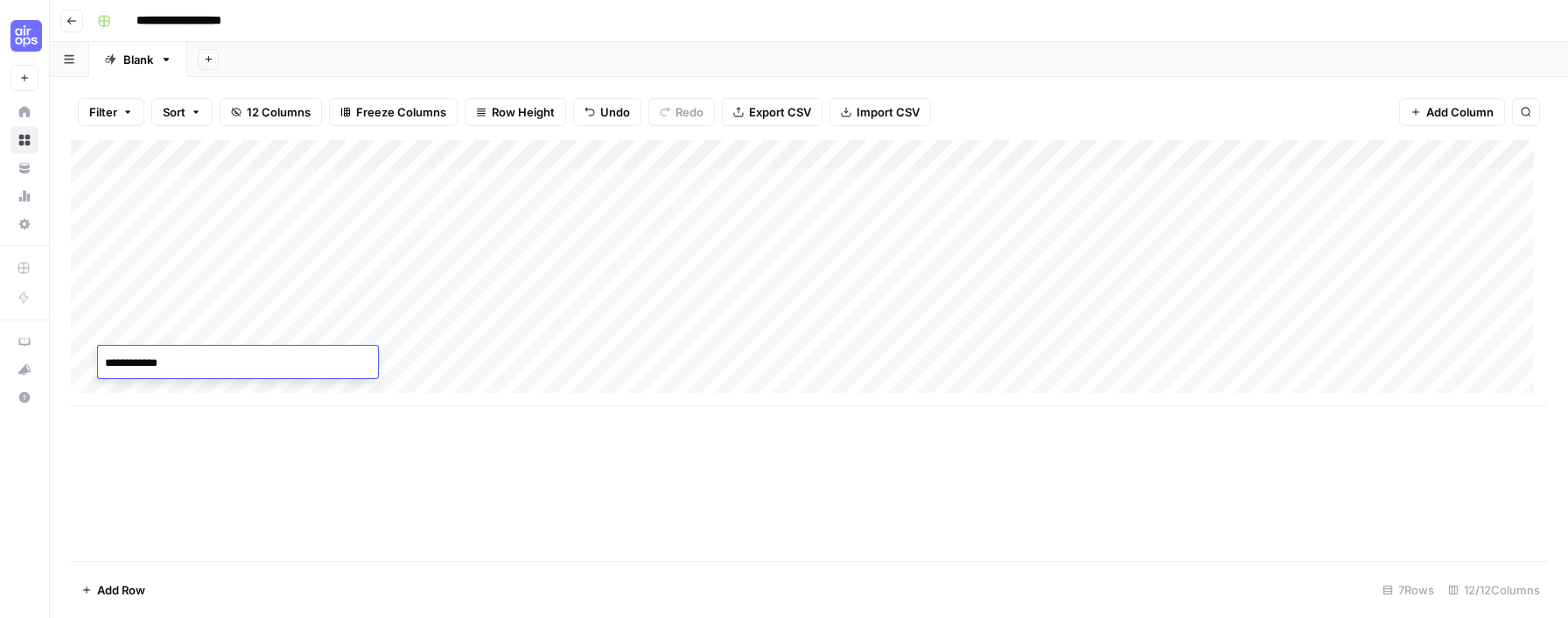type on "**********" 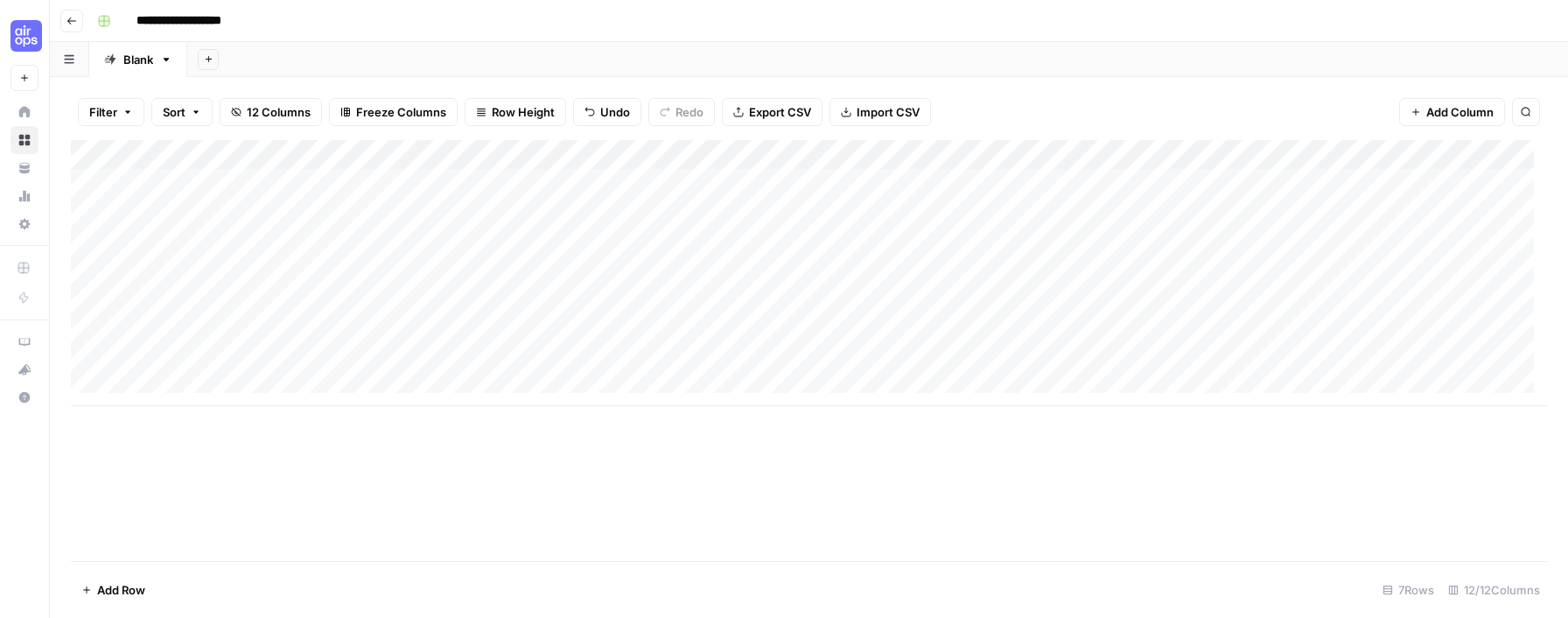 click on "Add Column" at bounding box center (808, 273) 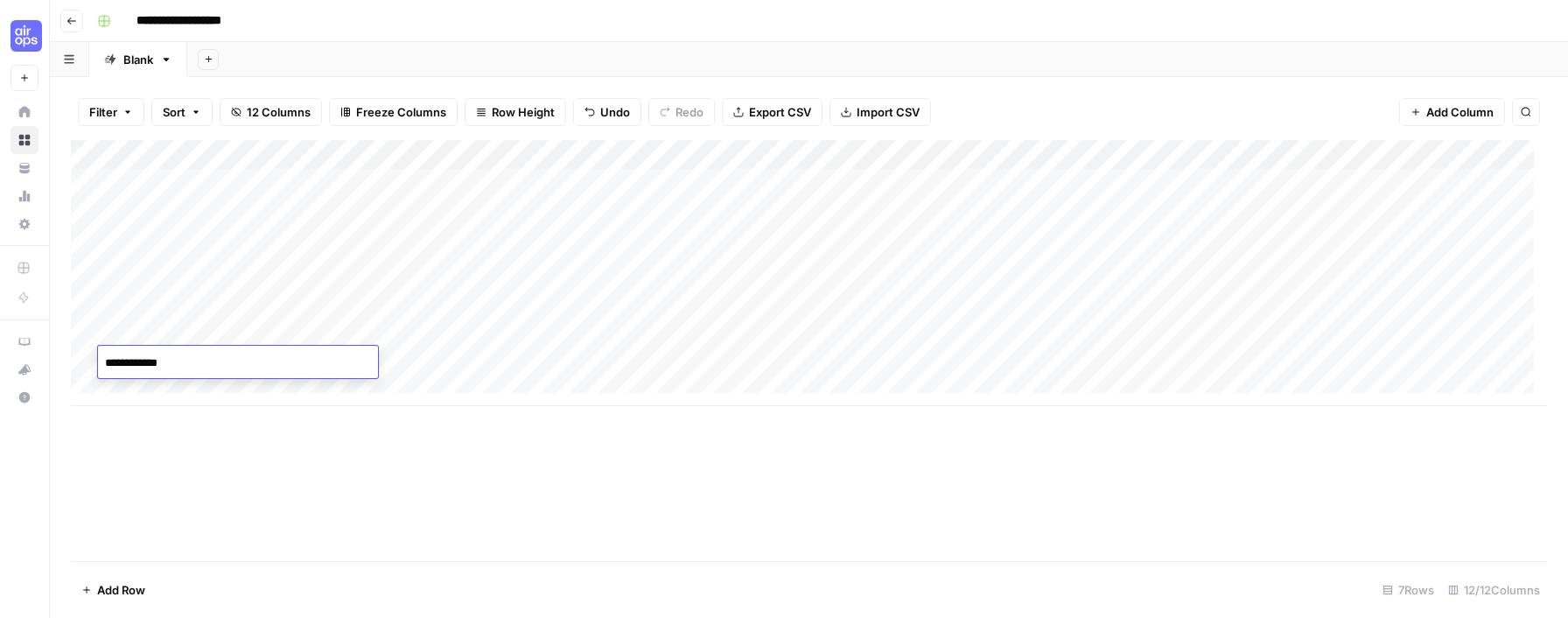 click on "**********" at bounding box center [238, 363] 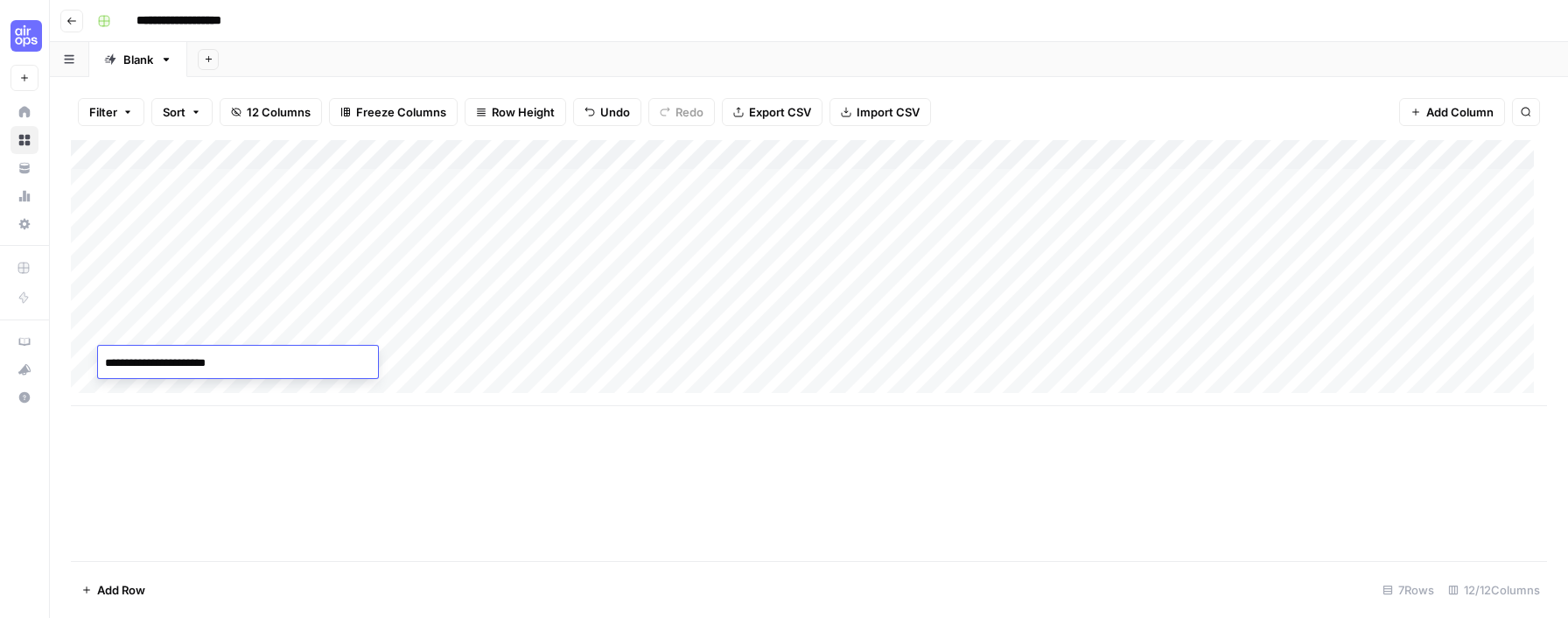 type on "**********" 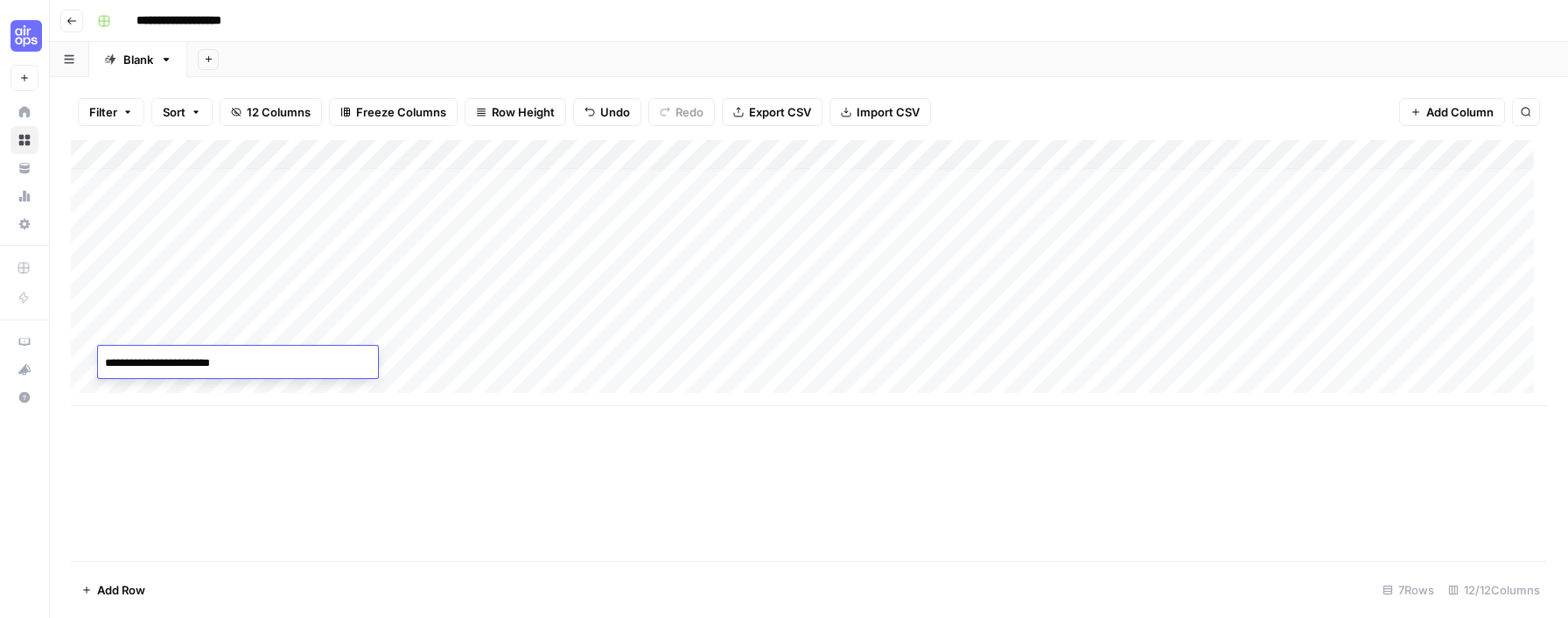 scroll, scrollTop: 13, scrollLeft: 0, axis: vertical 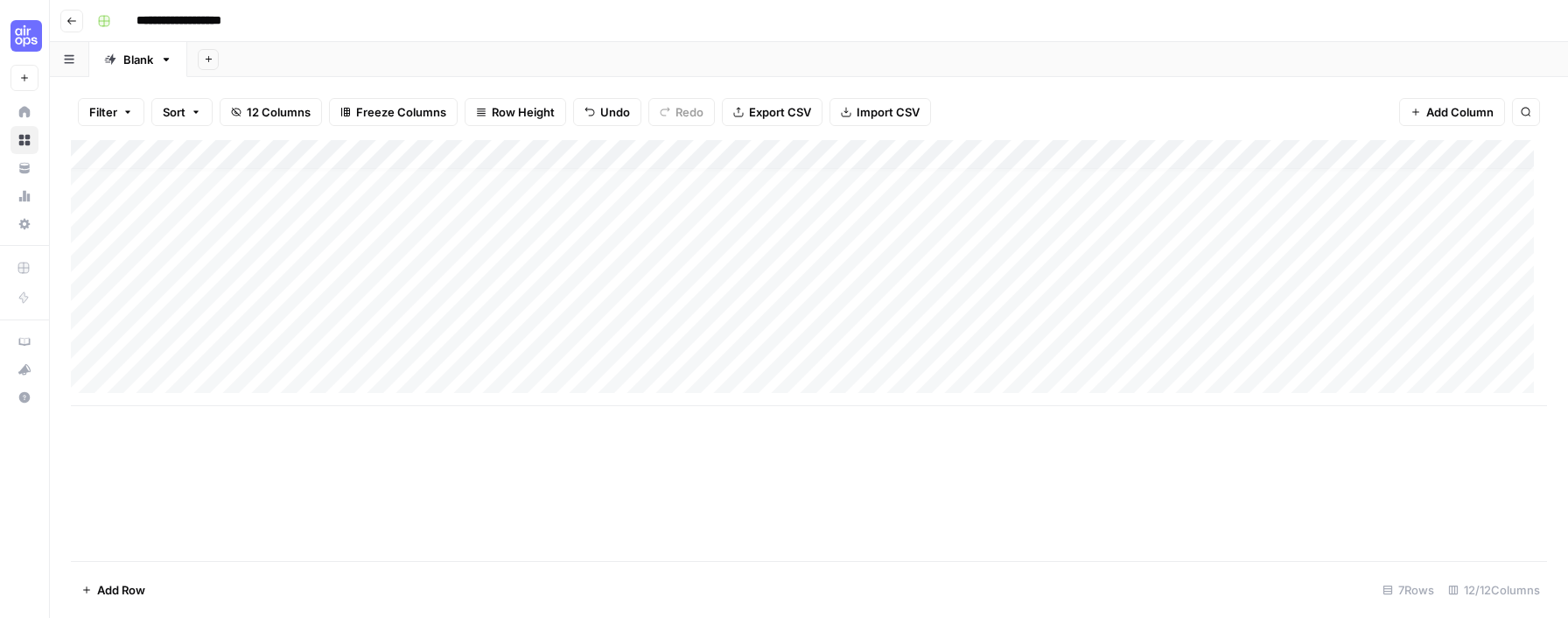 click on "Add Column" at bounding box center (808, 273) 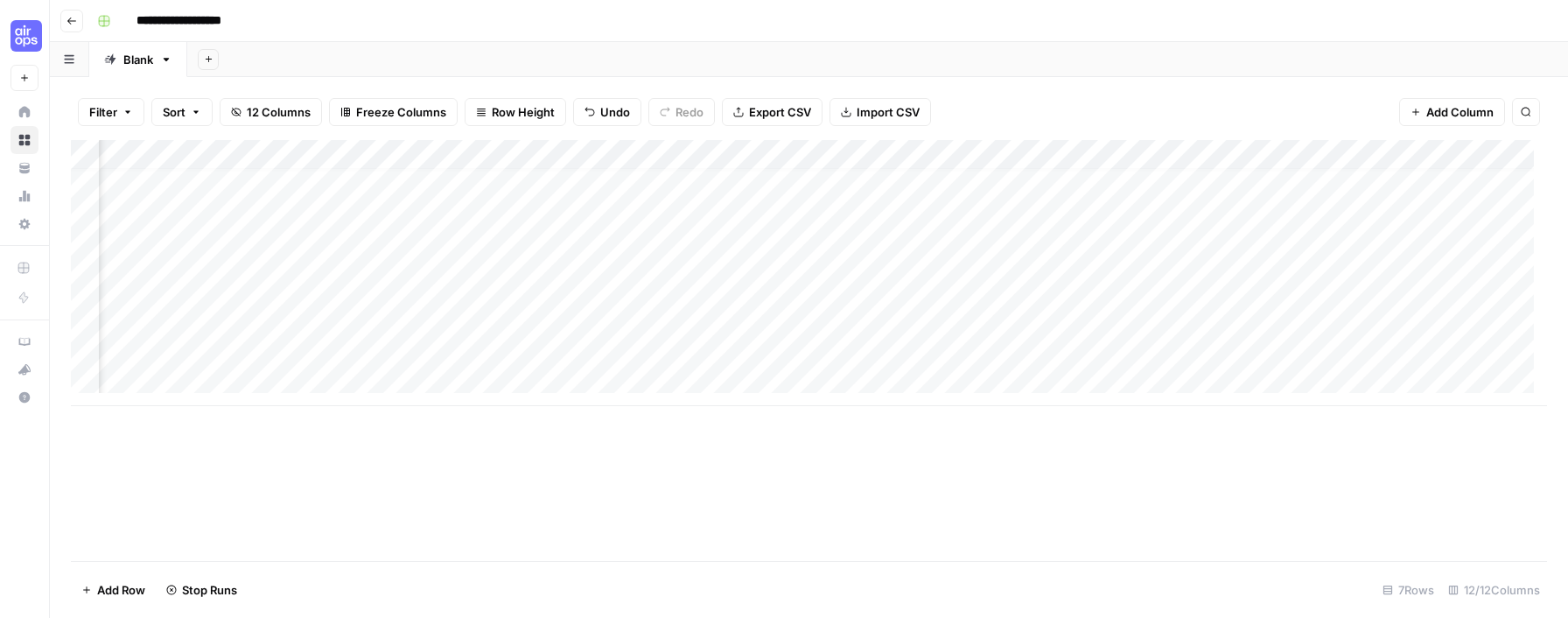 scroll, scrollTop: 13, scrollLeft: 113, axis: both 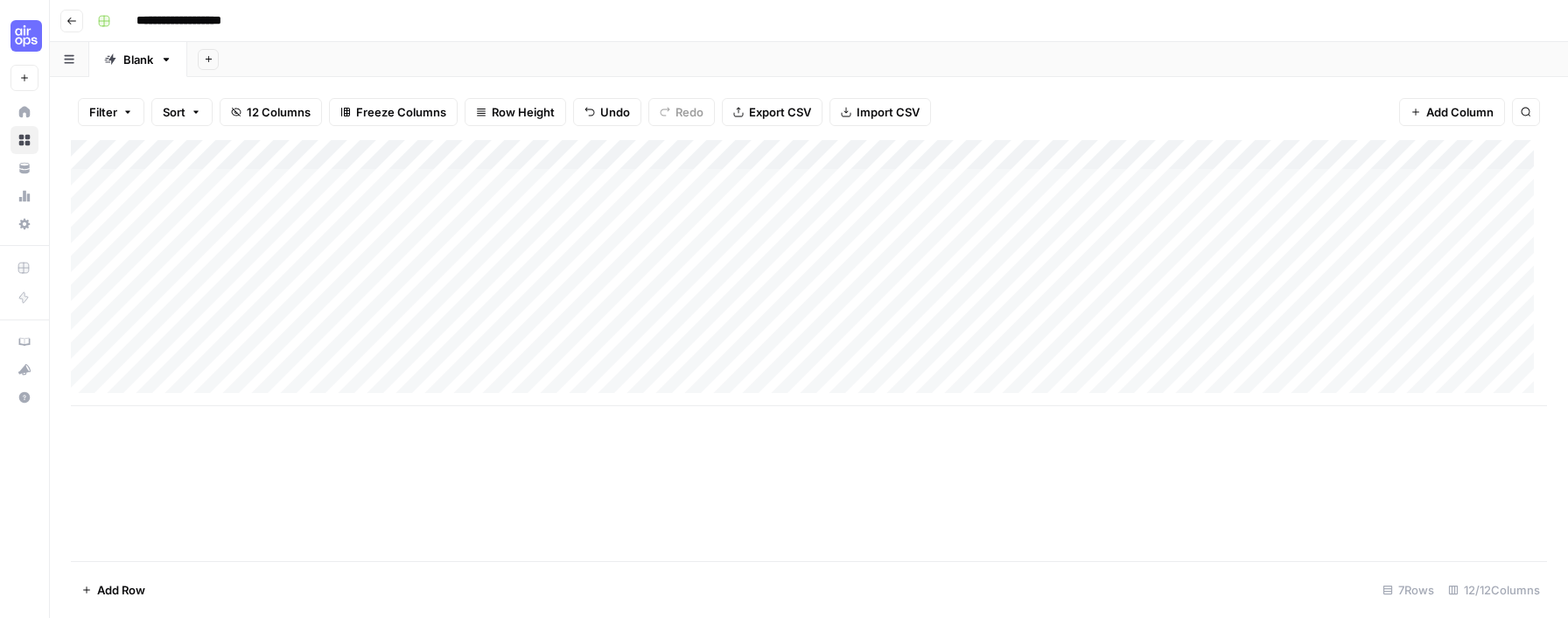 click on "Add Row 7  Rows 12/12  Columns" at bounding box center [808, 589] 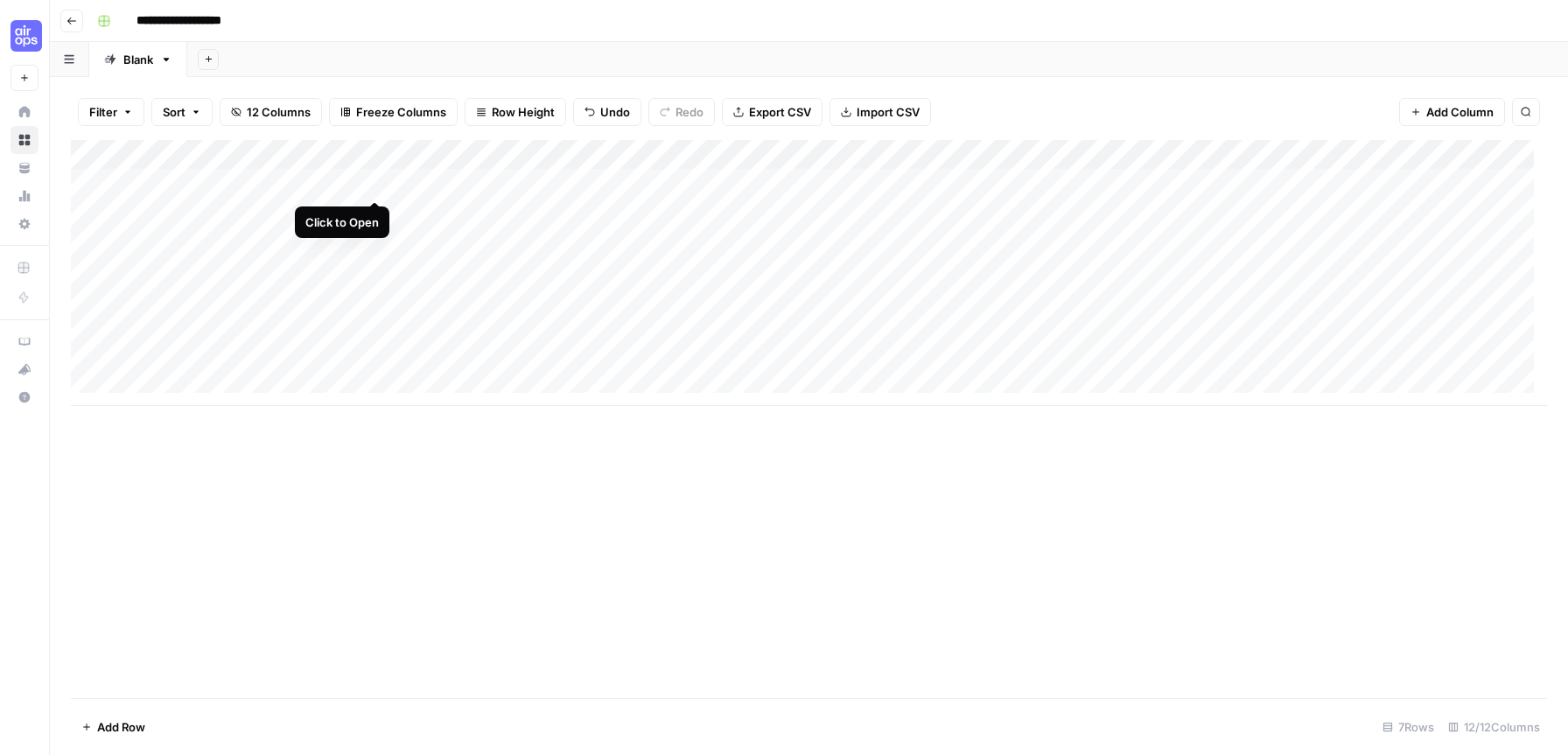 click on "Add Column" at bounding box center [808, 273] 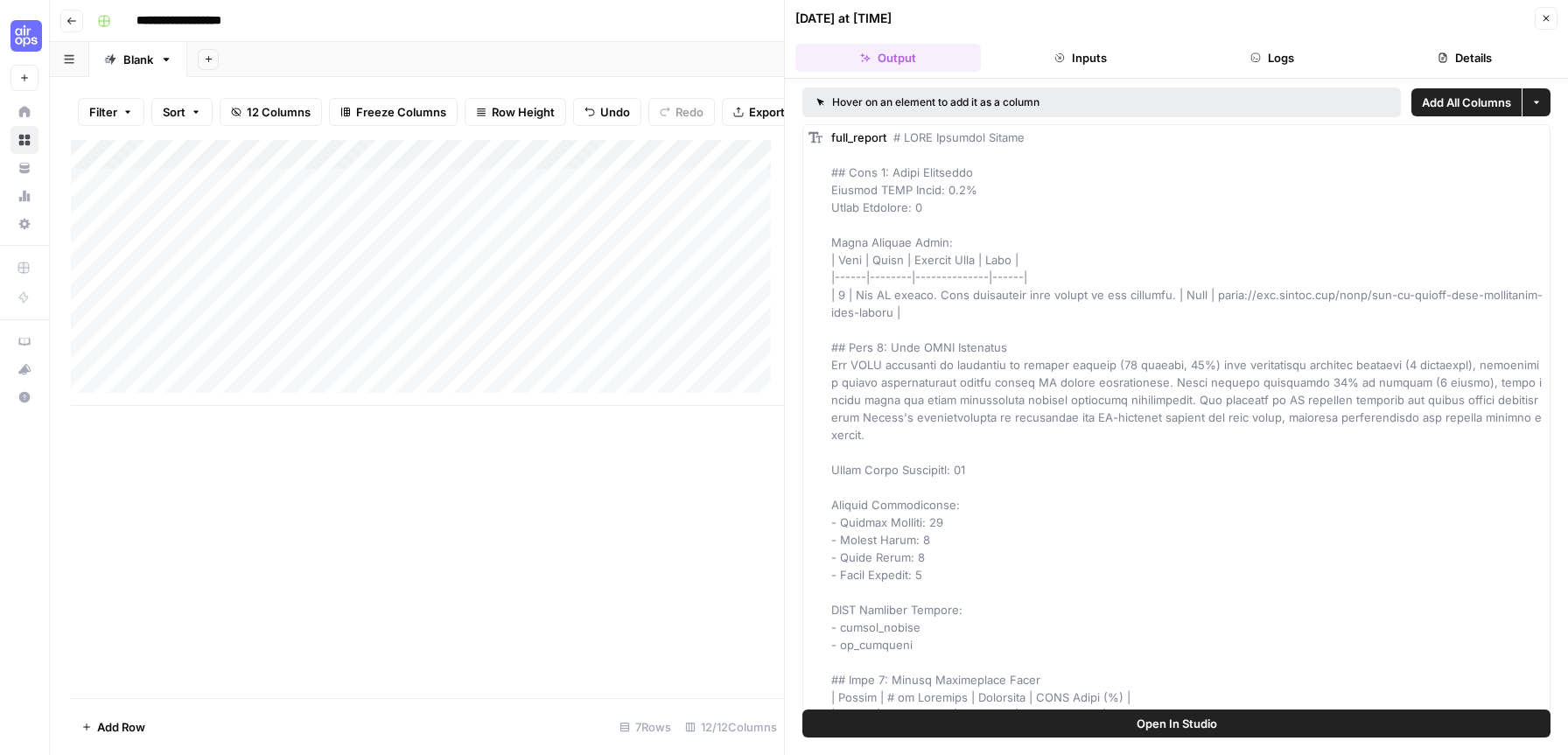 drag, startPoint x: 1548, startPoint y: 21, endPoint x: 1191, endPoint y: 73, distance: 360.76724 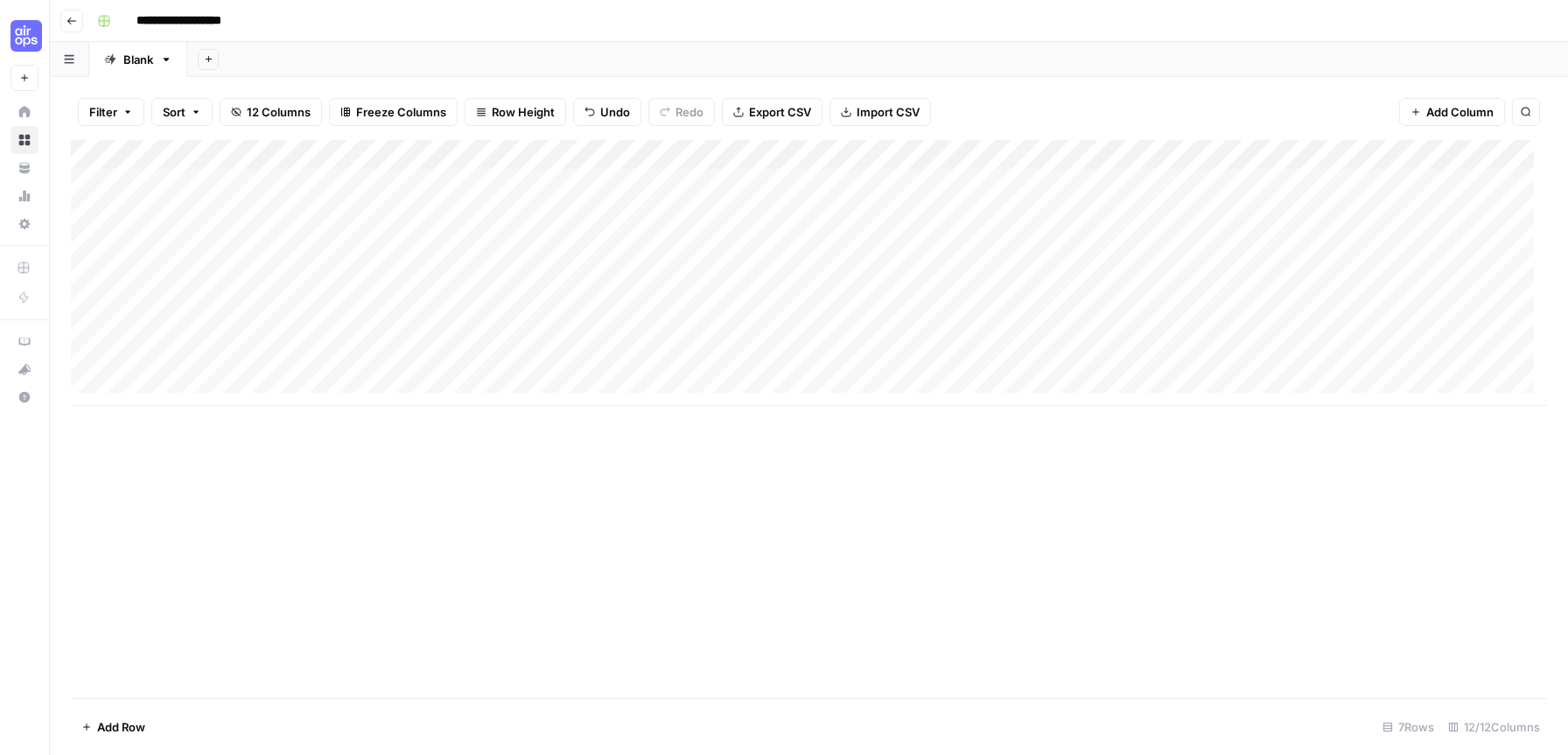 click on "Add Column" at bounding box center [808, 273] 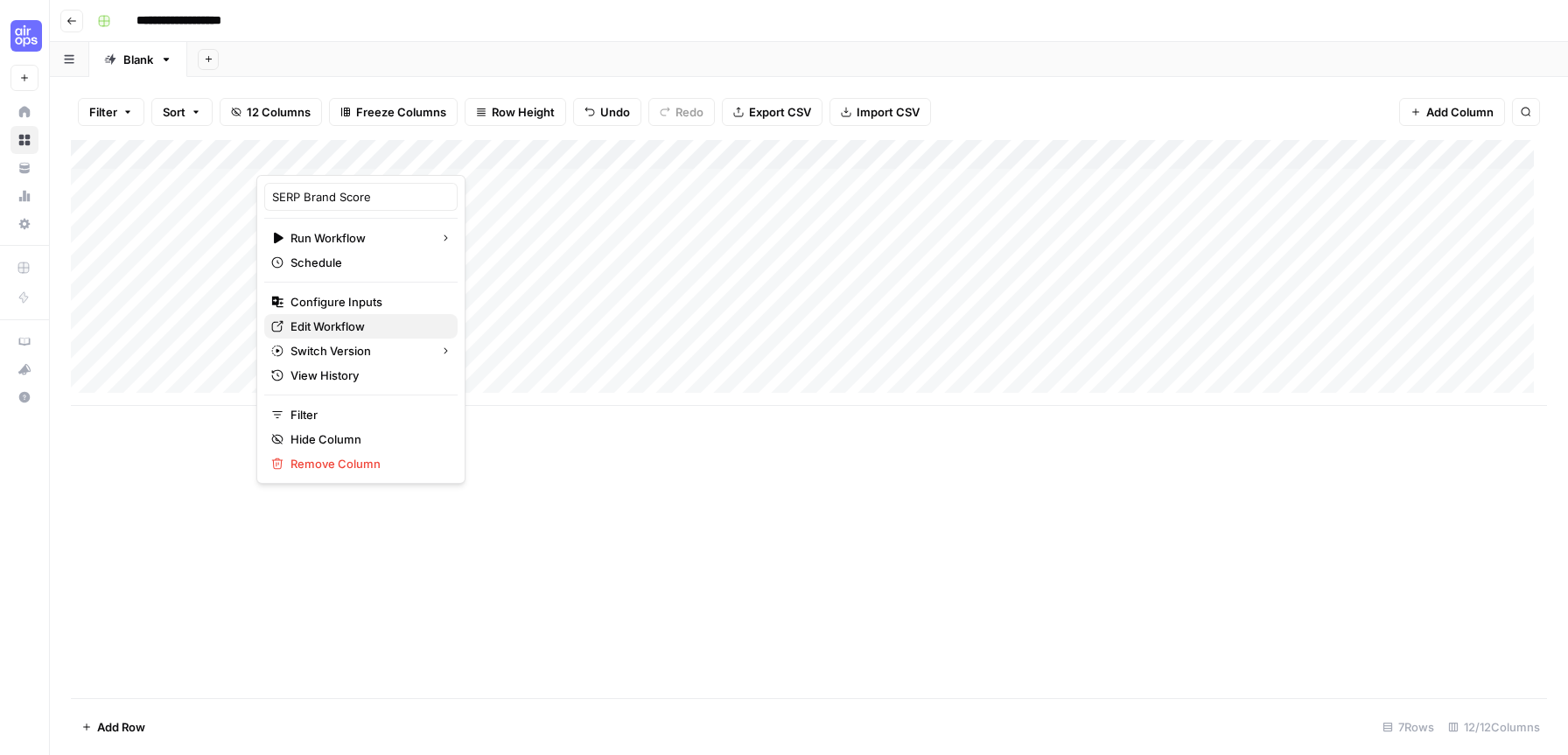 click on "Edit Workflow" at bounding box center [367, 326] 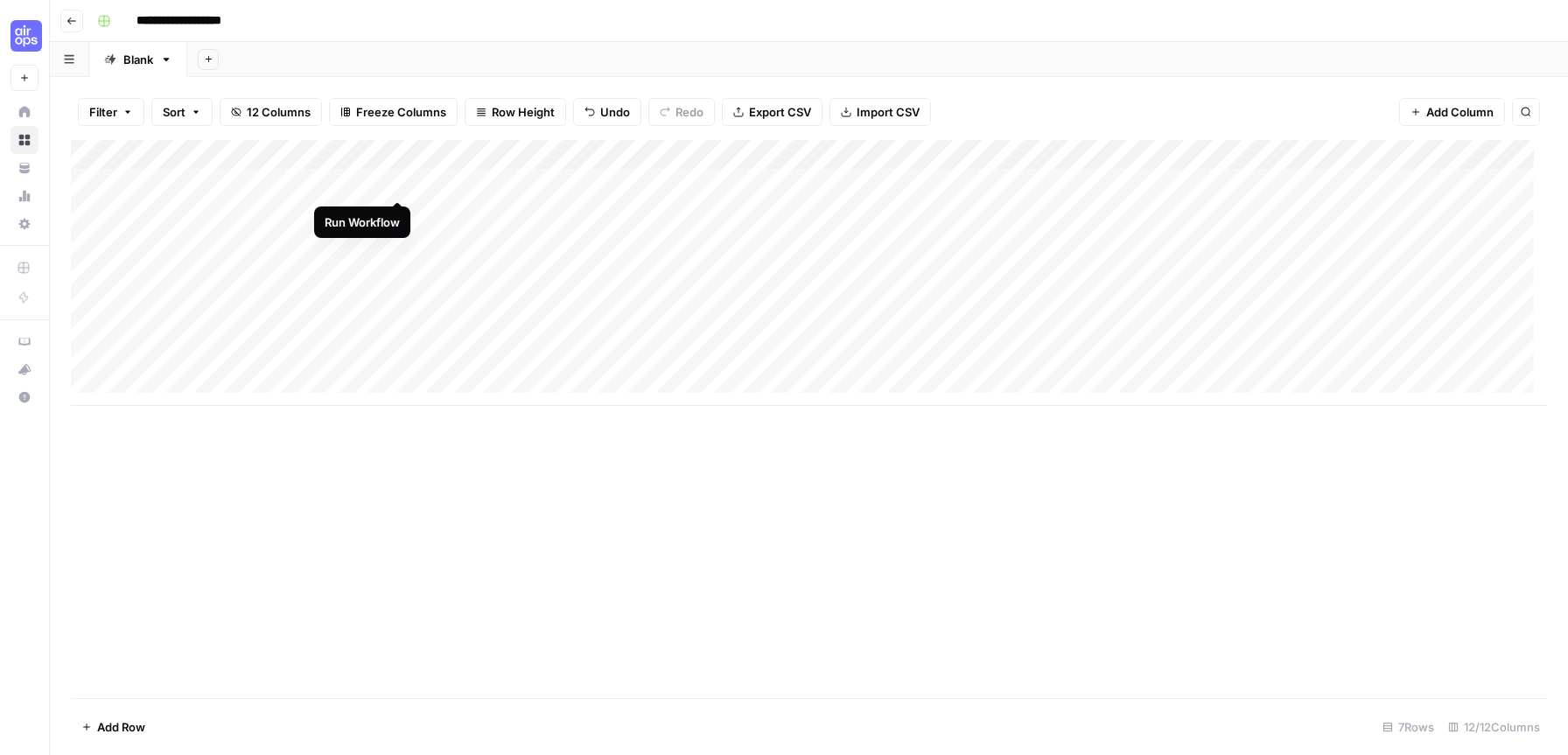 click on "Add Column" at bounding box center [808, 273] 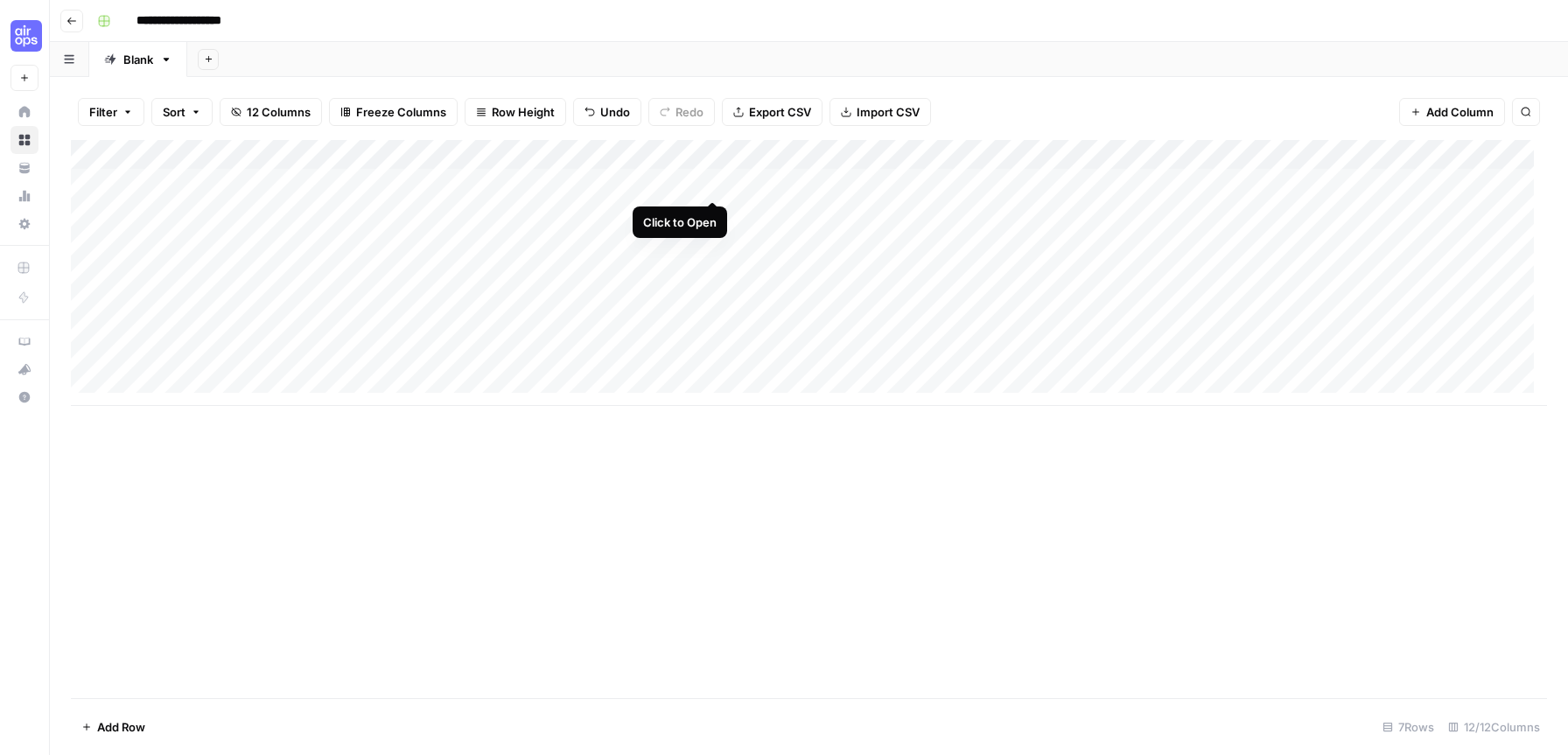 click on "Add Column" at bounding box center [808, 273] 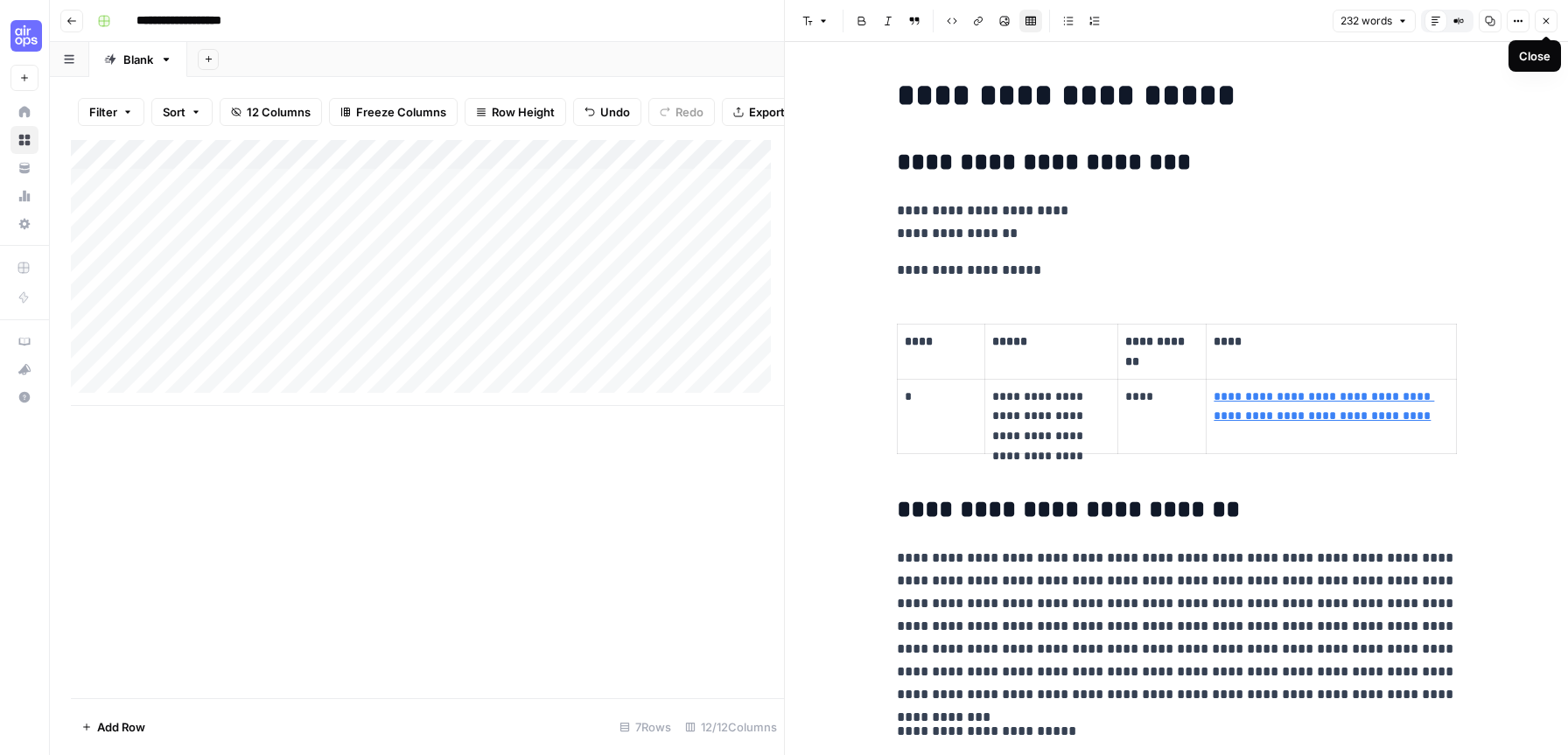 click on "Close" at bounding box center (1546, 21) 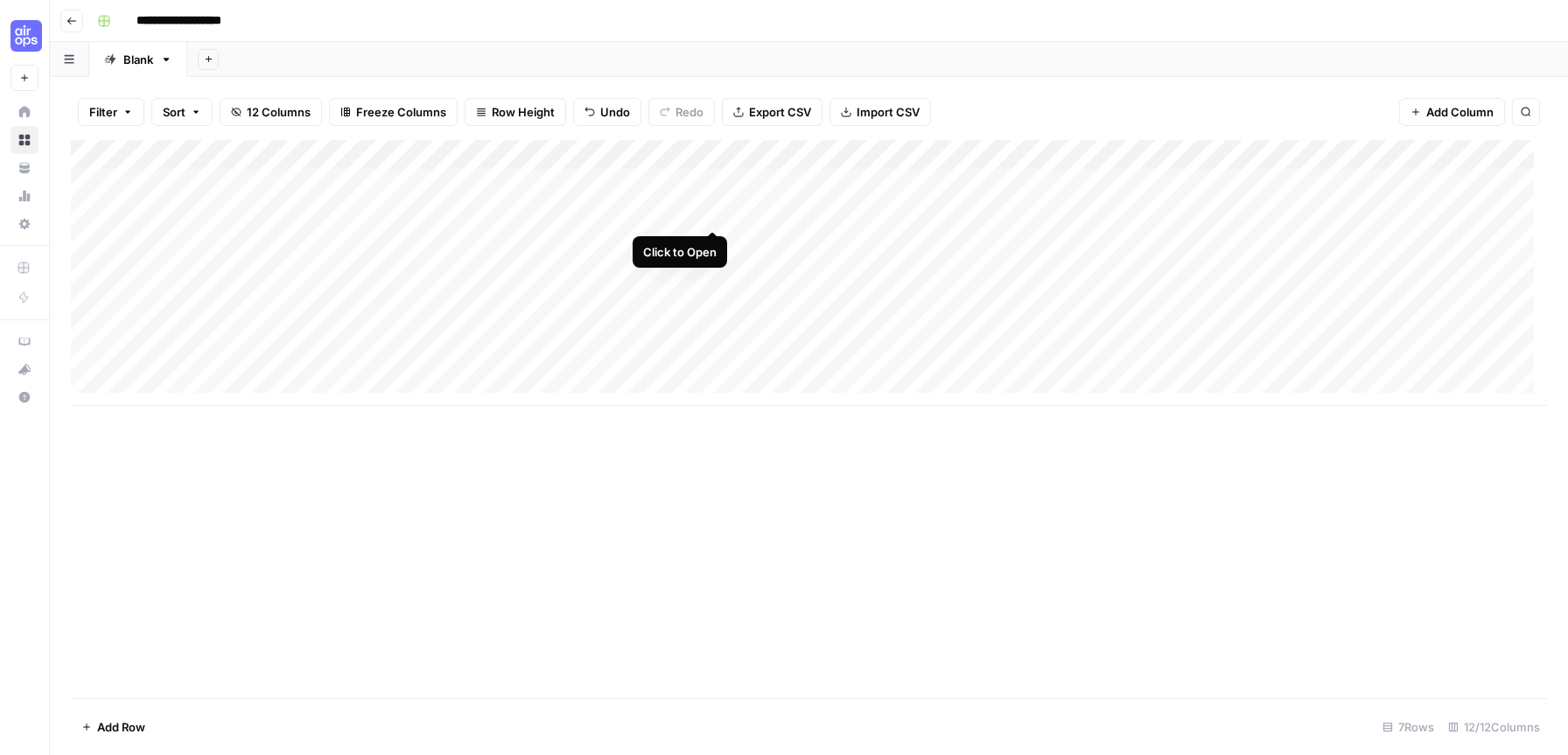 click on "Add Column" at bounding box center (808, 273) 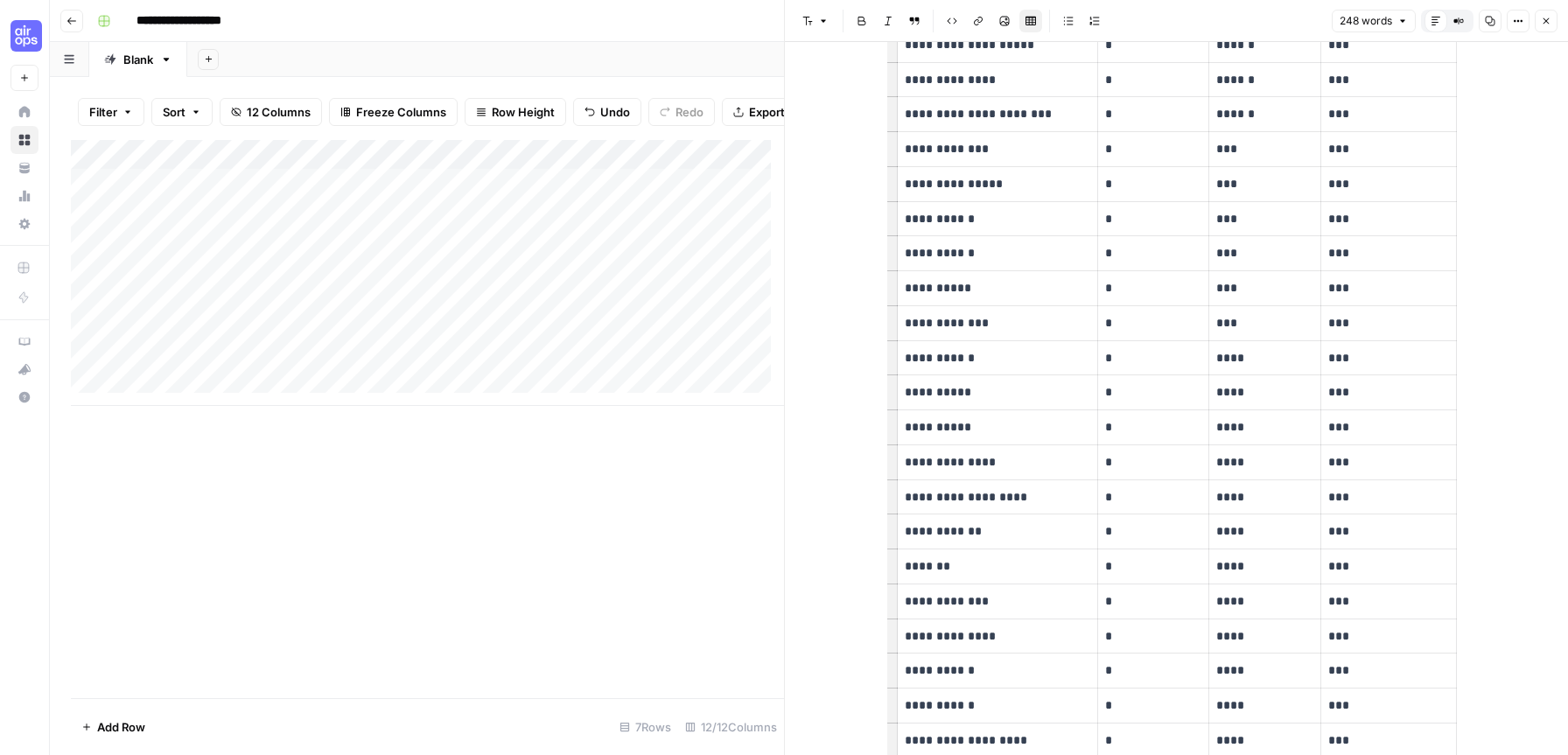 scroll, scrollTop: 1391, scrollLeft: 0, axis: vertical 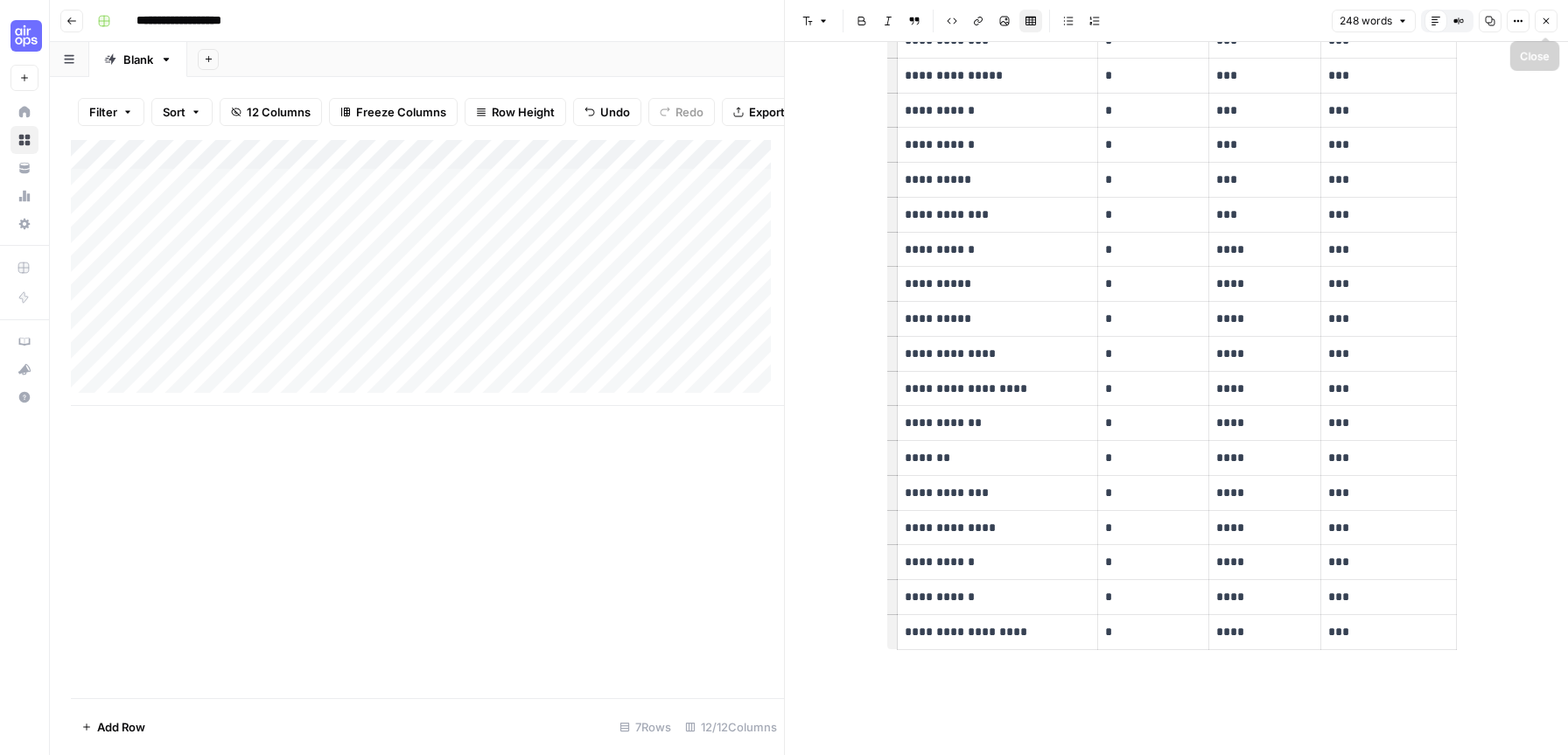 click 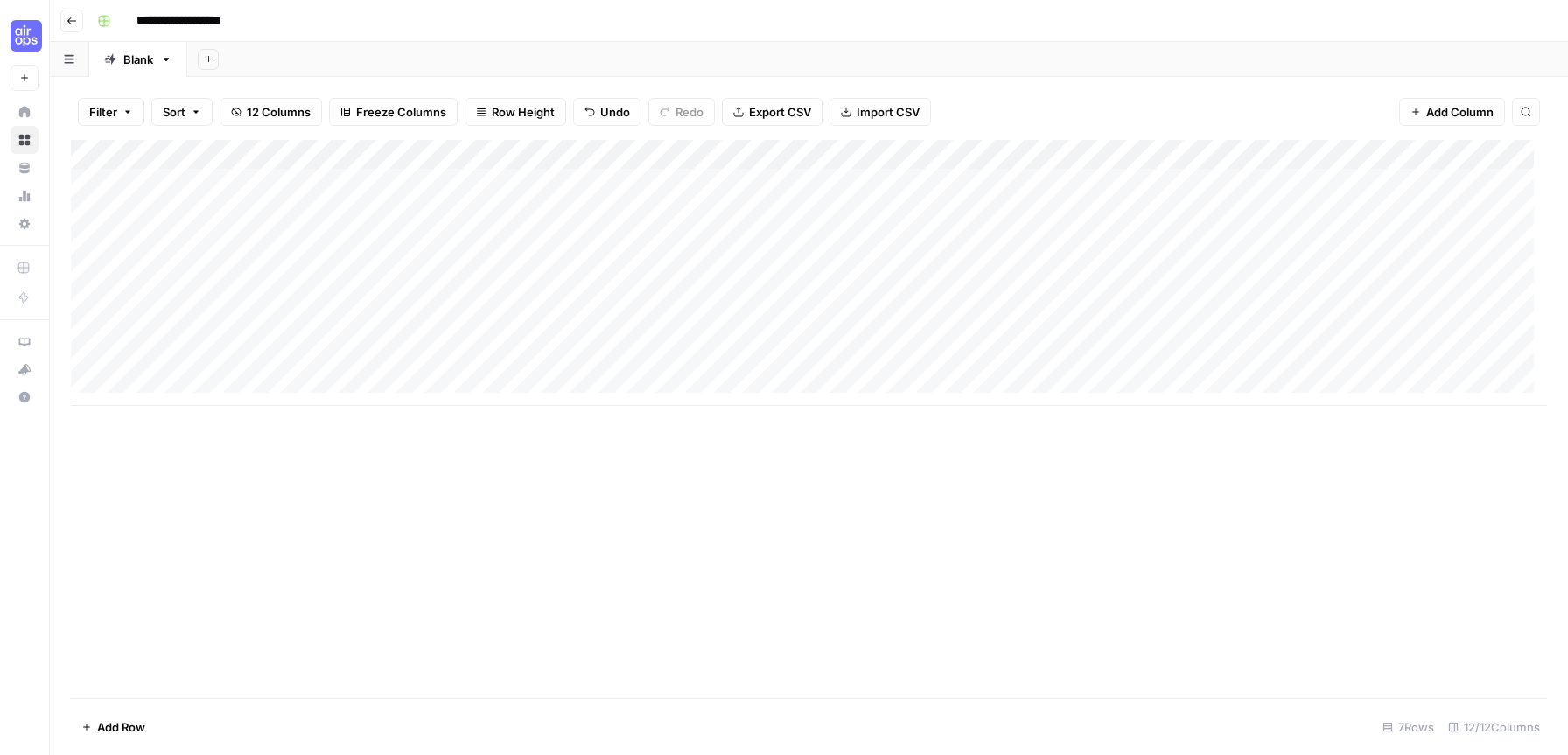 click on "Add Column" at bounding box center [808, 273] 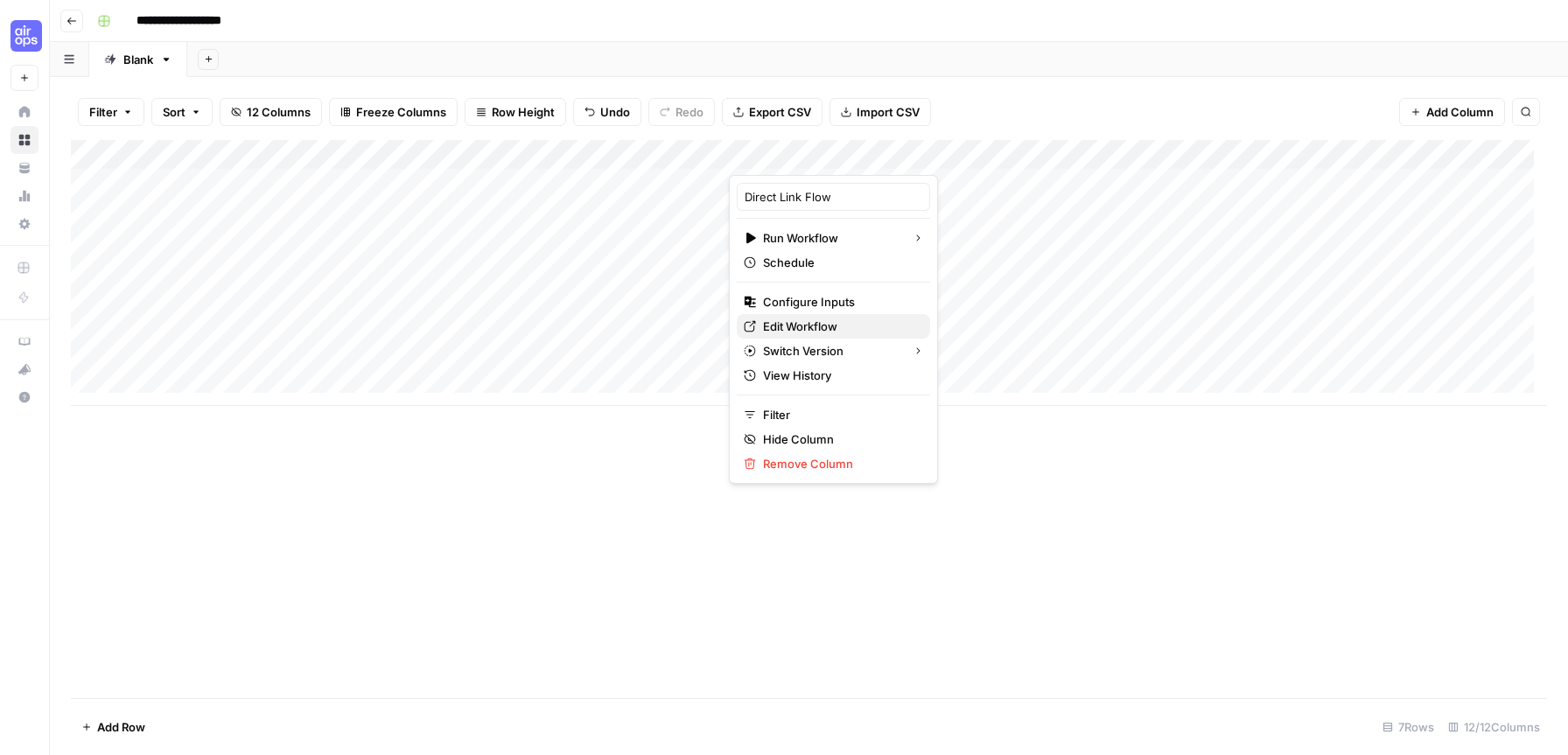 click on "Edit Workflow" at bounding box center [839, 326] 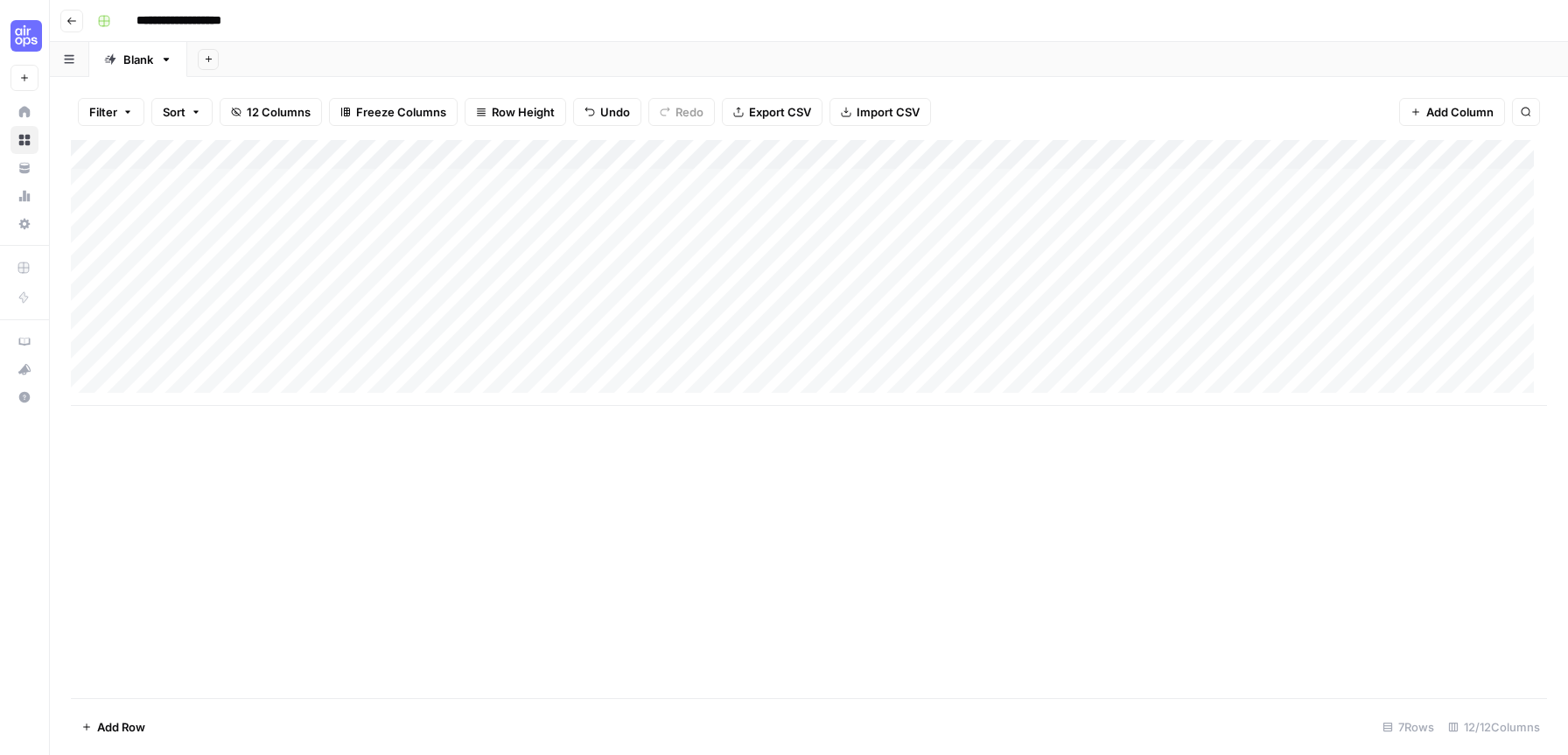 click on "Add Column" at bounding box center [808, 273] 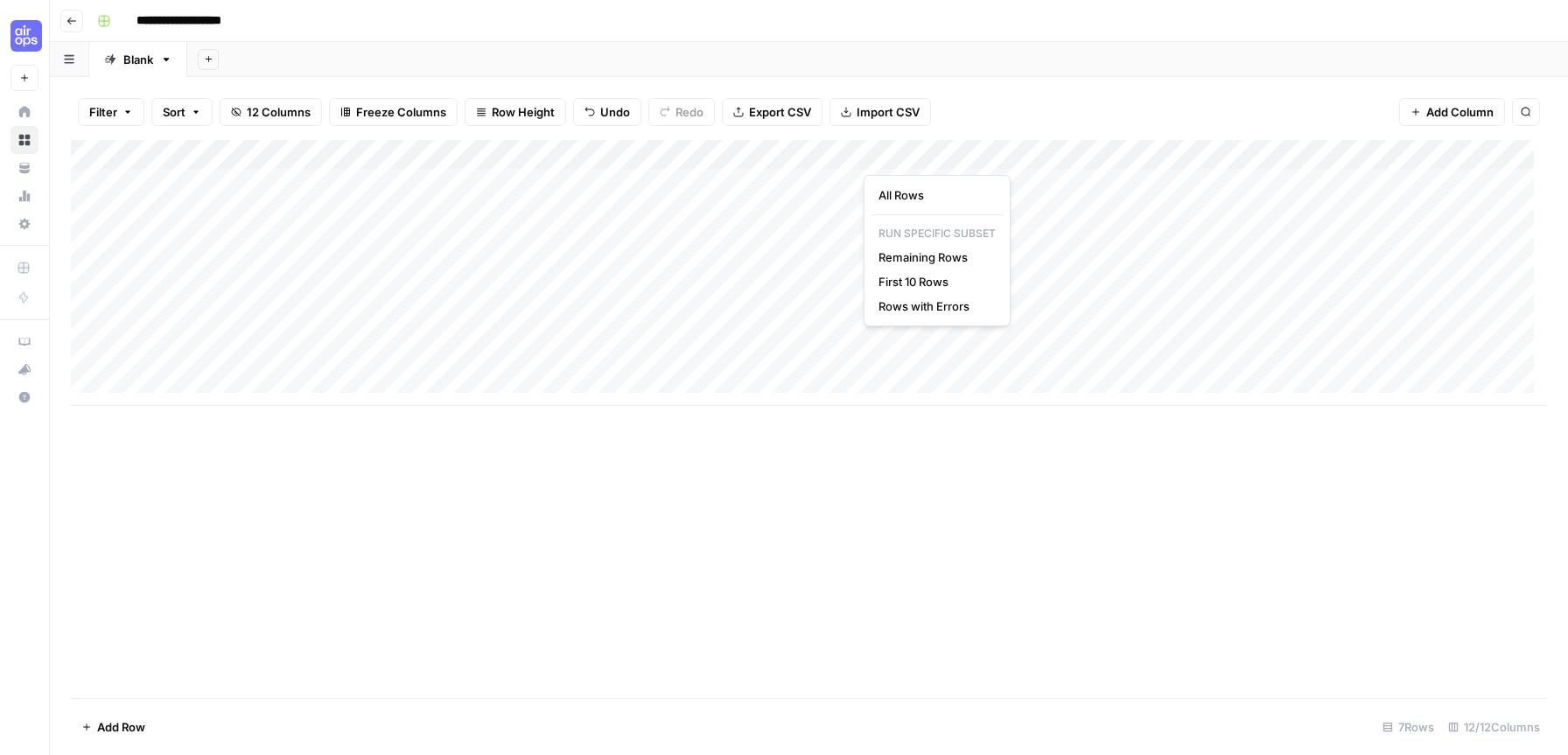 click on "Add Column" at bounding box center [808, 273] 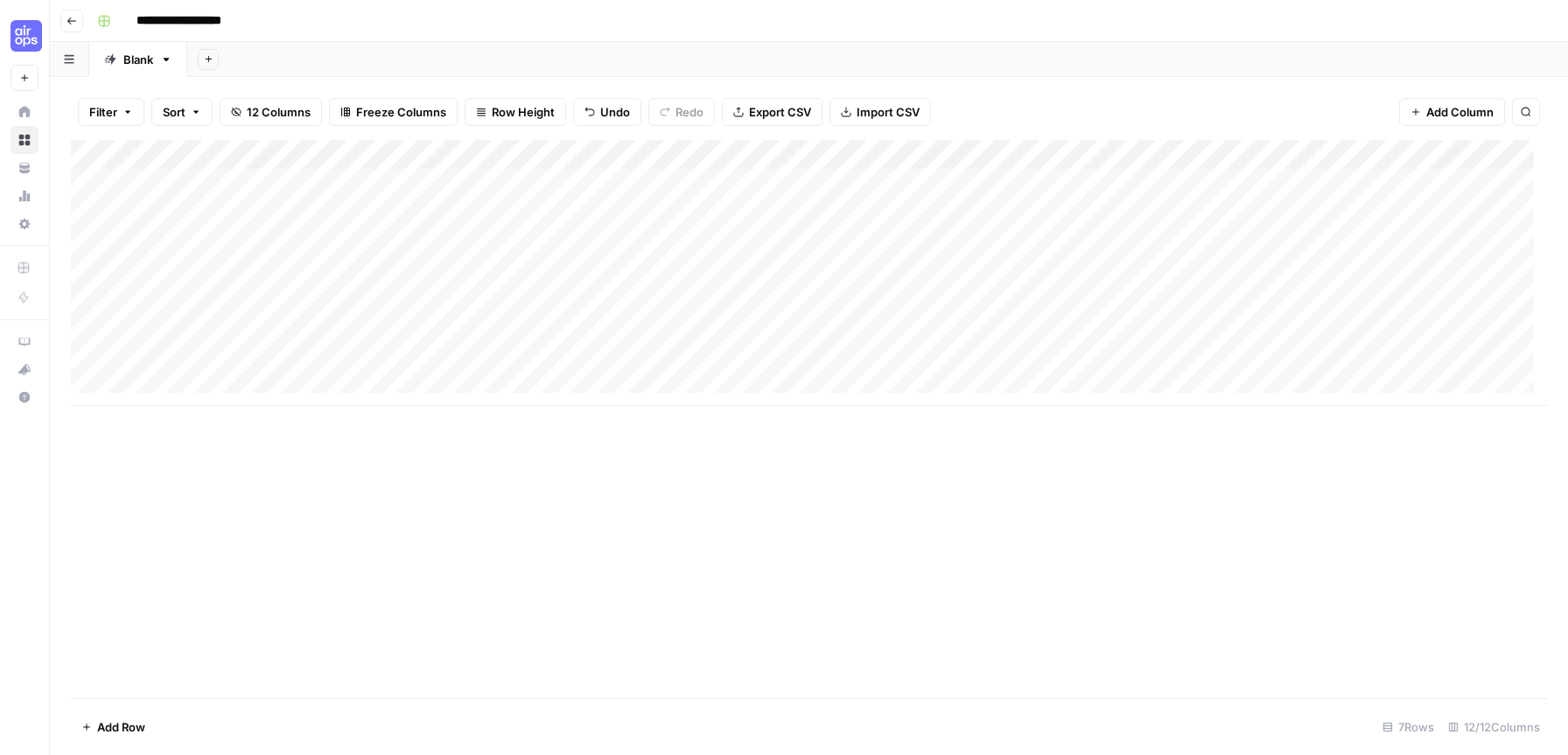 click on "Add Column" at bounding box center [808, 273] 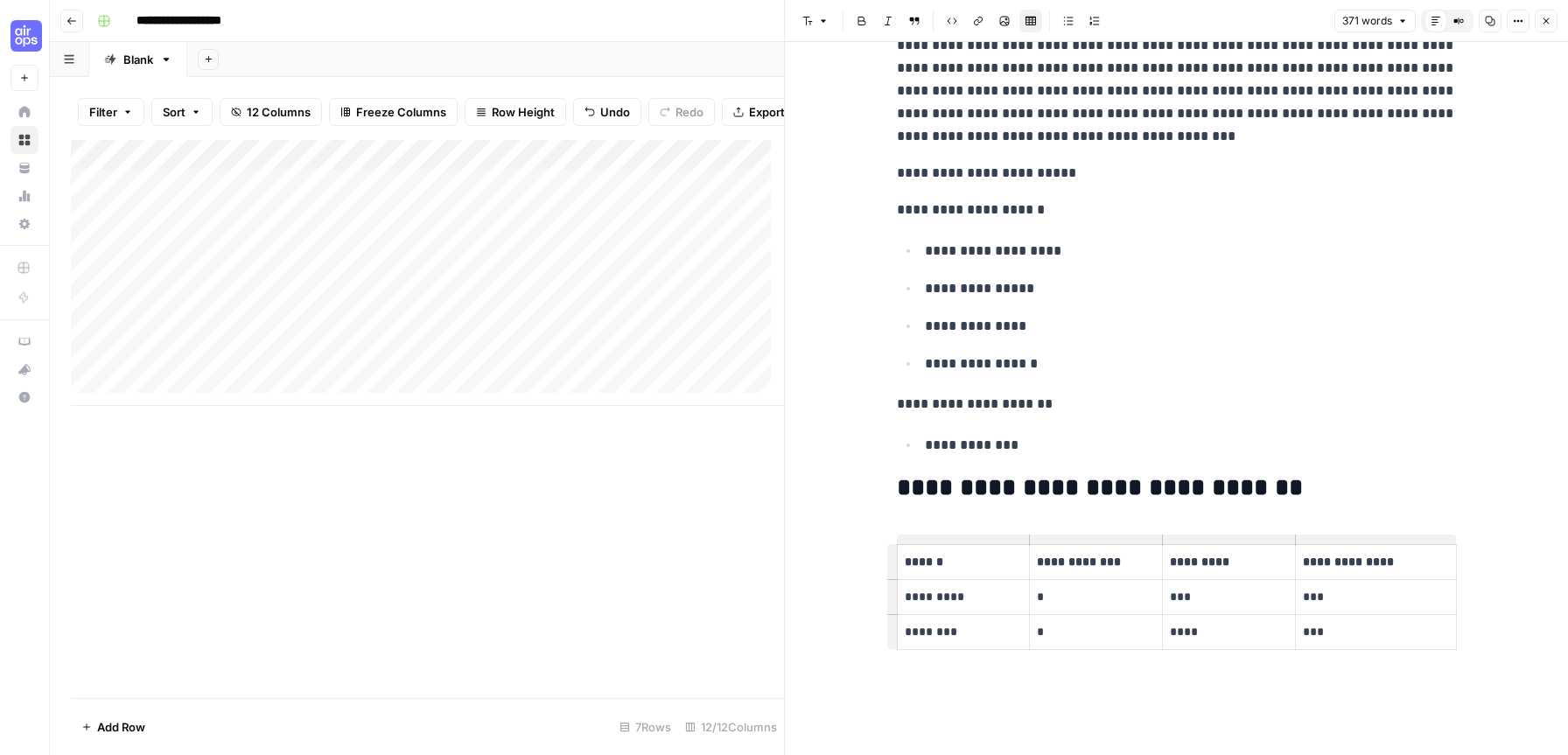scroll, scrollTop: 2909, scrollLeft: 0, axis: vertical 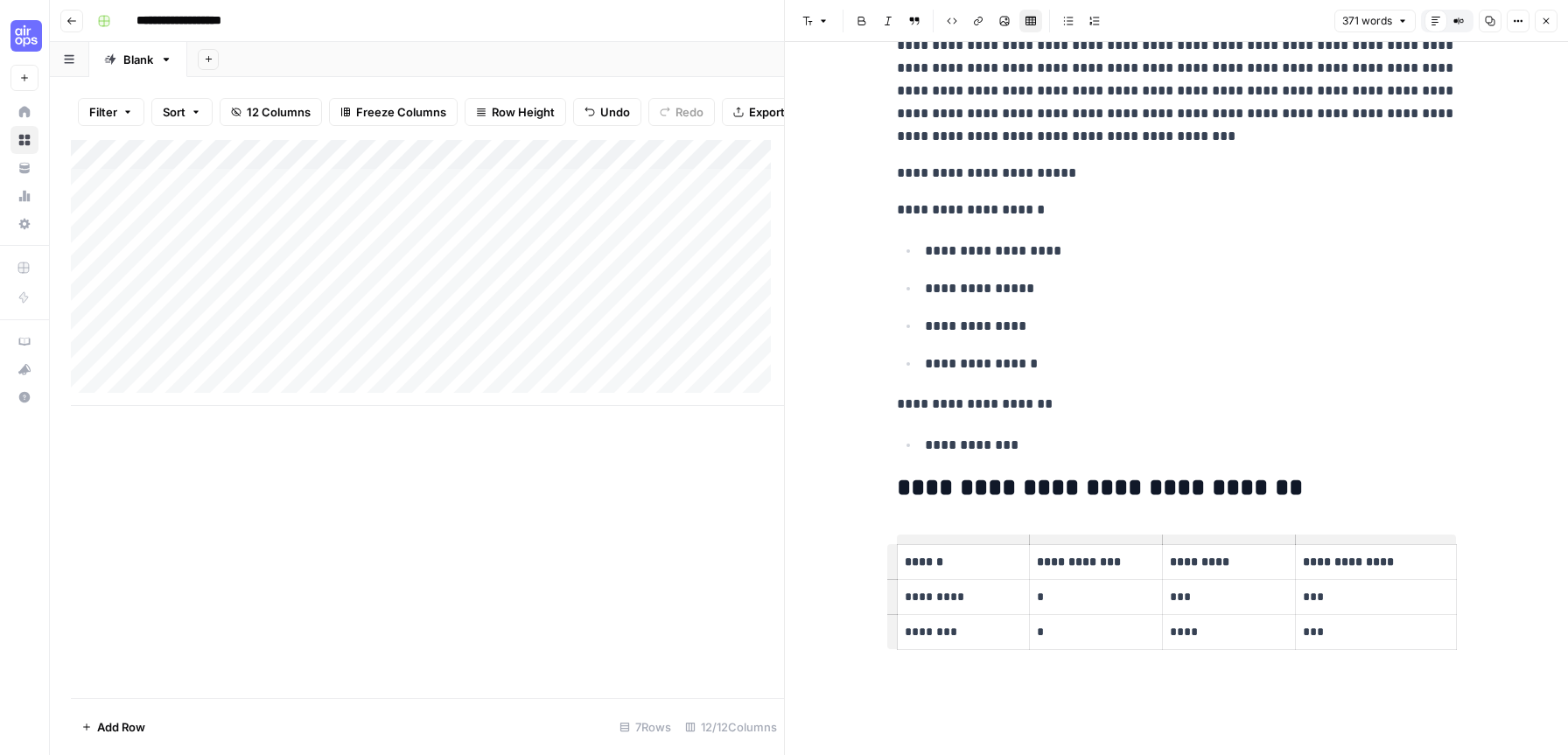 click 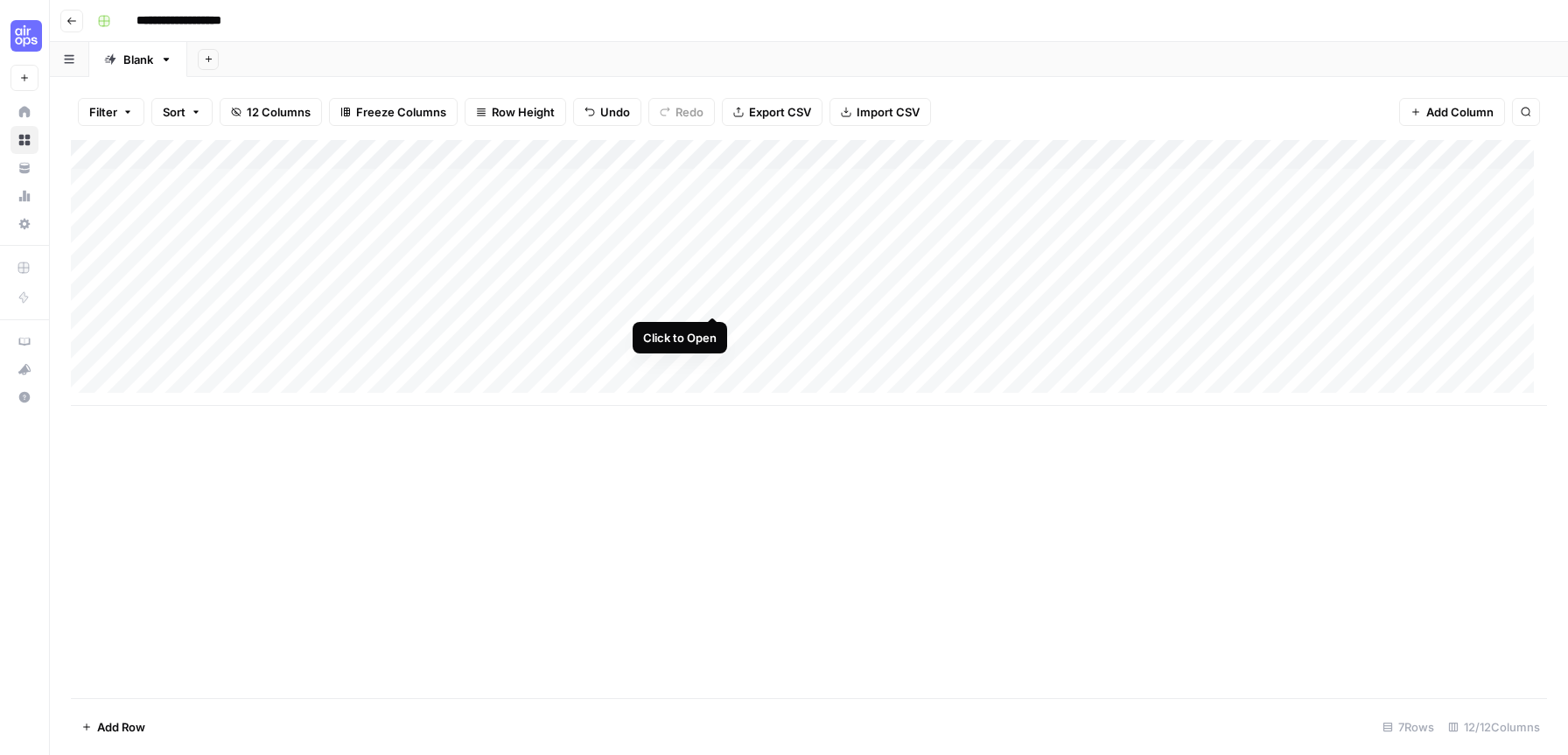 click on "Add Column" at bounding box center [808, 273] 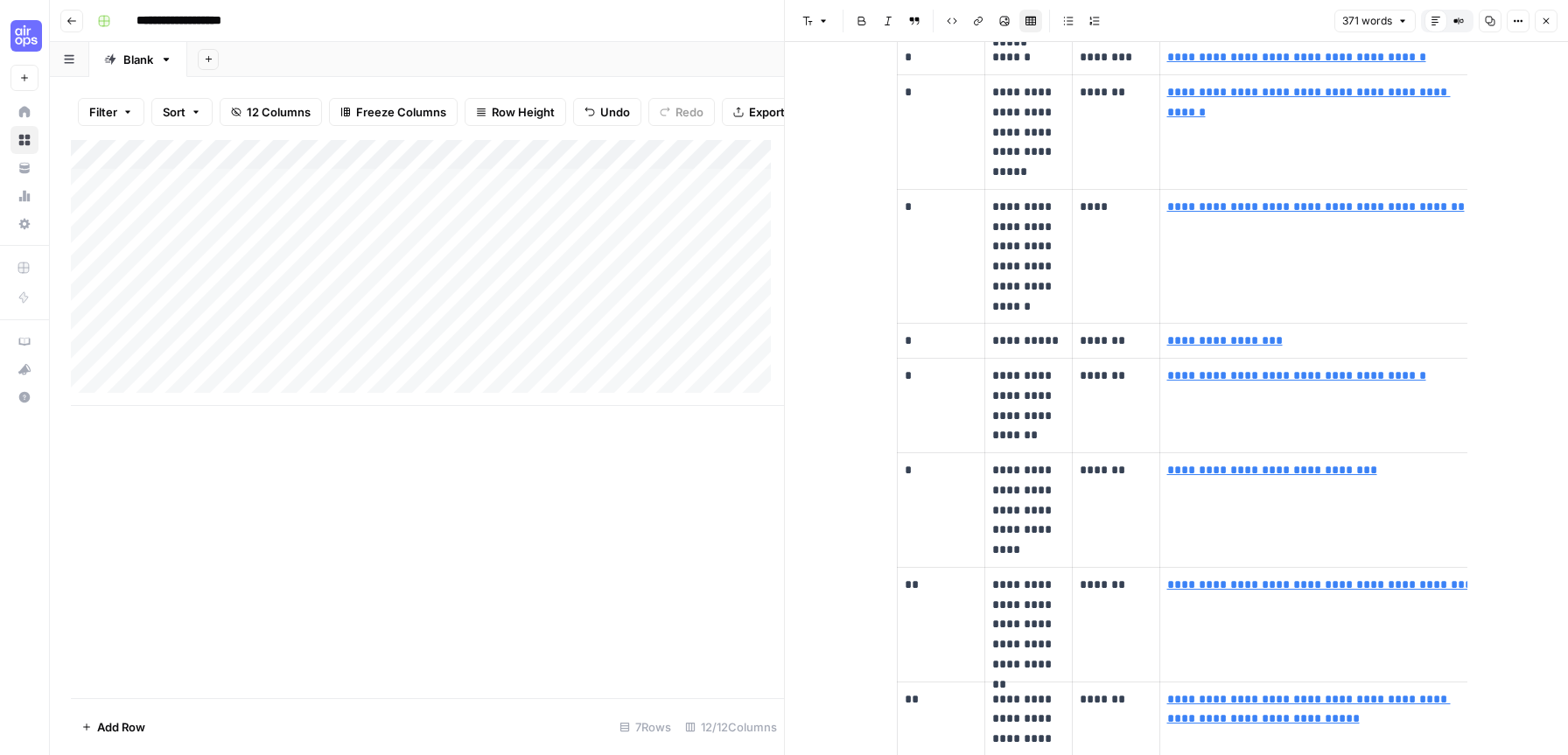 scroll, scrollTop: 744, scrollLeft: 0, axis: vertical 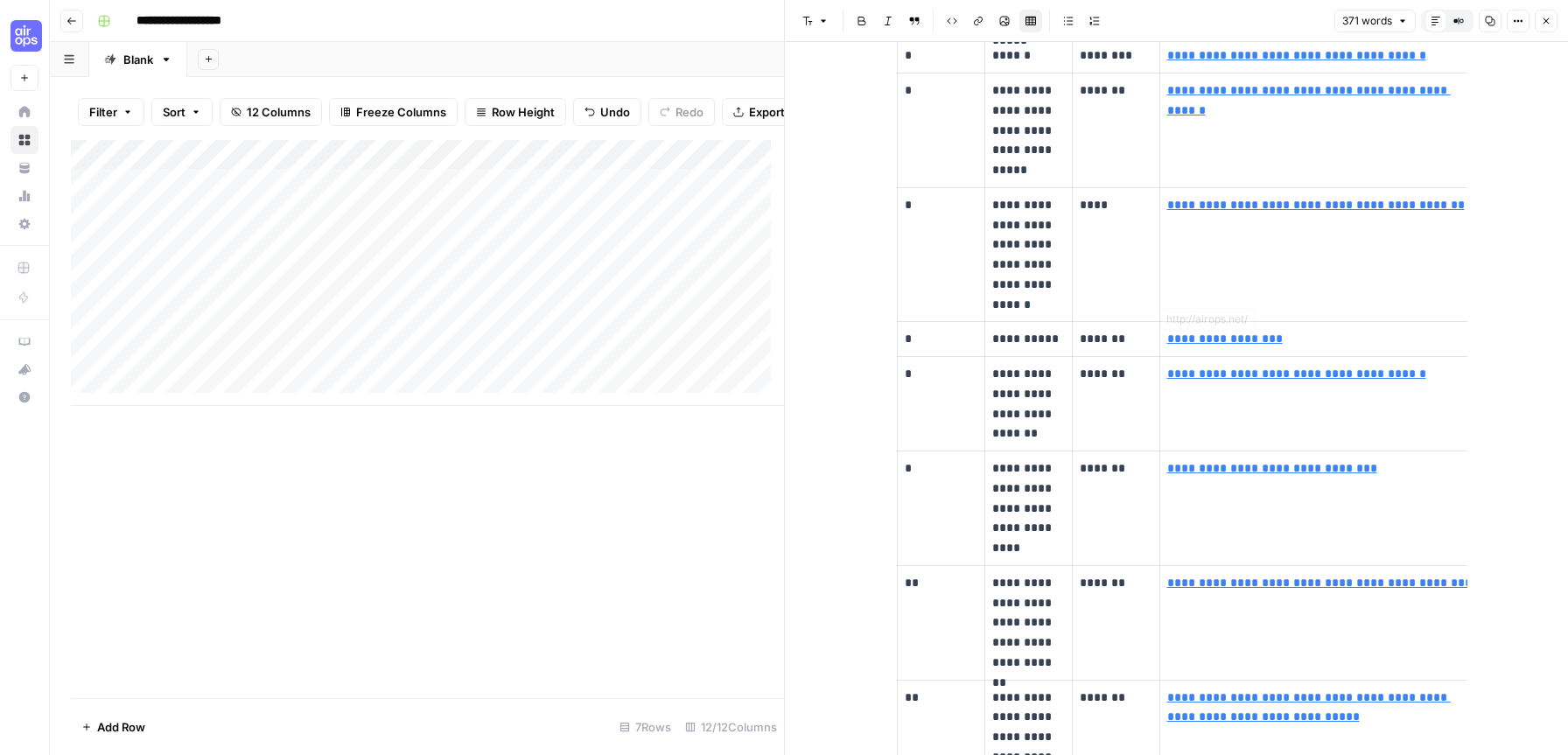 click on "**********" at bounding box center [1225, 339] 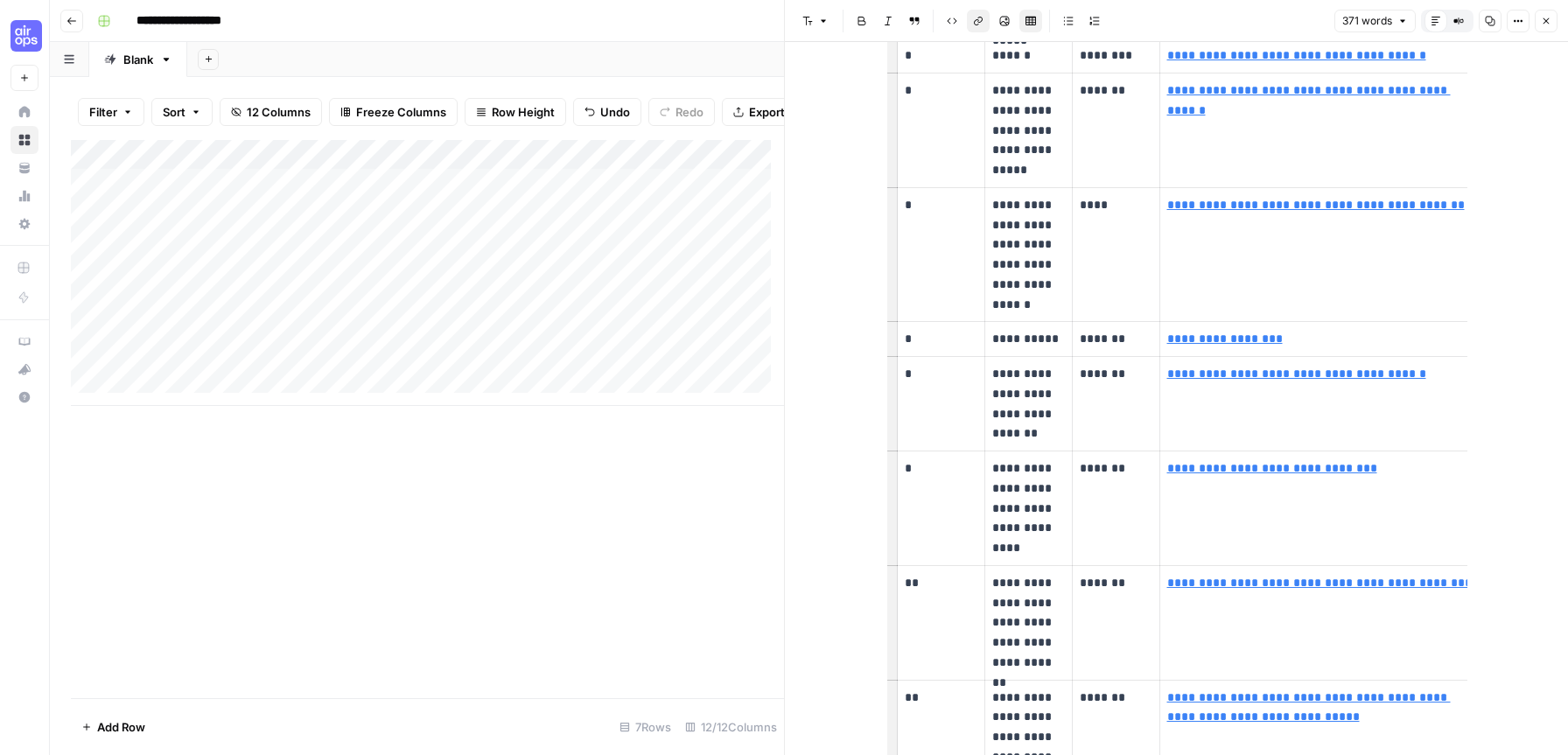 click on "**********" at bounding box center [1320, 339] 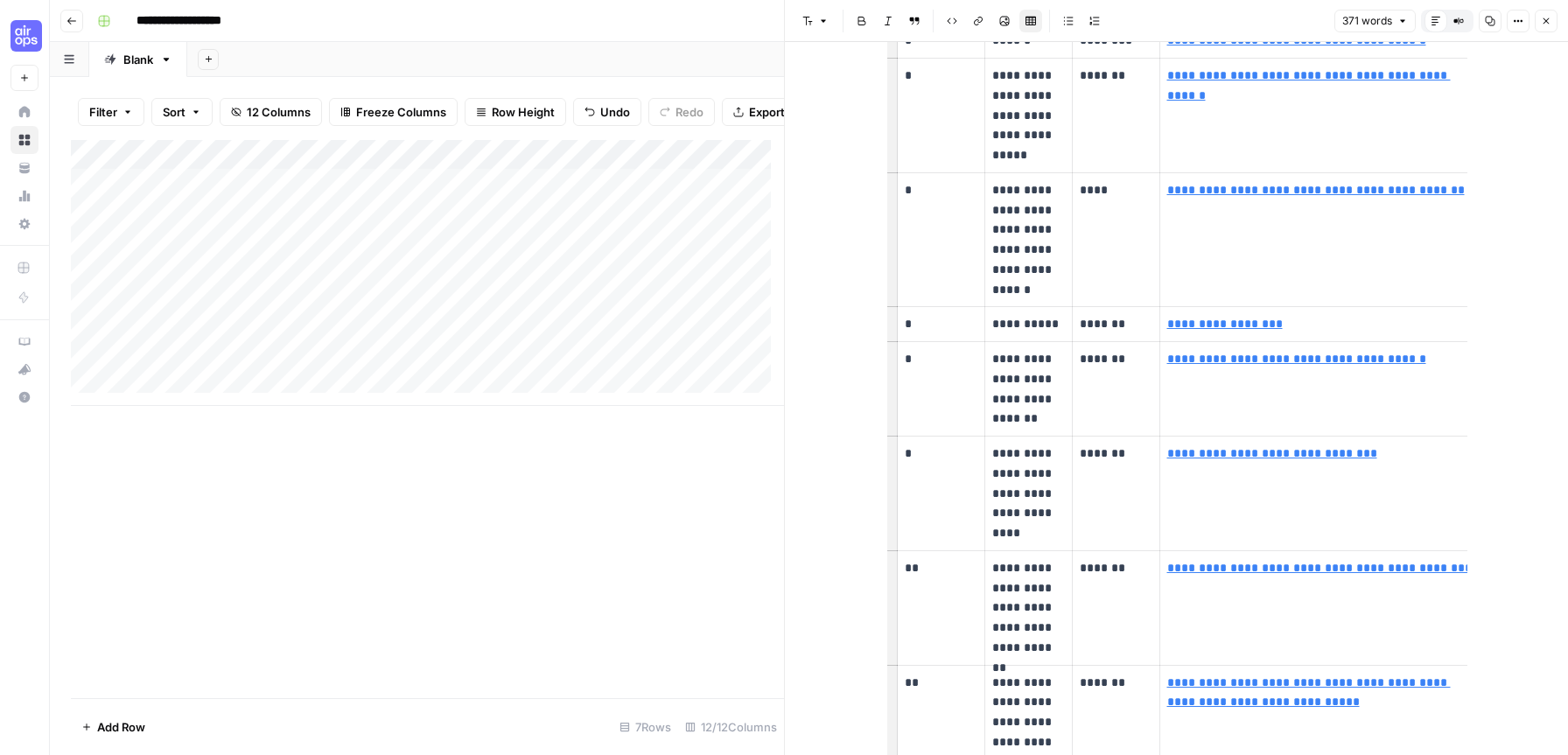 scroll, scrollTop: 759, scrollLeft: 0, axis: vertical 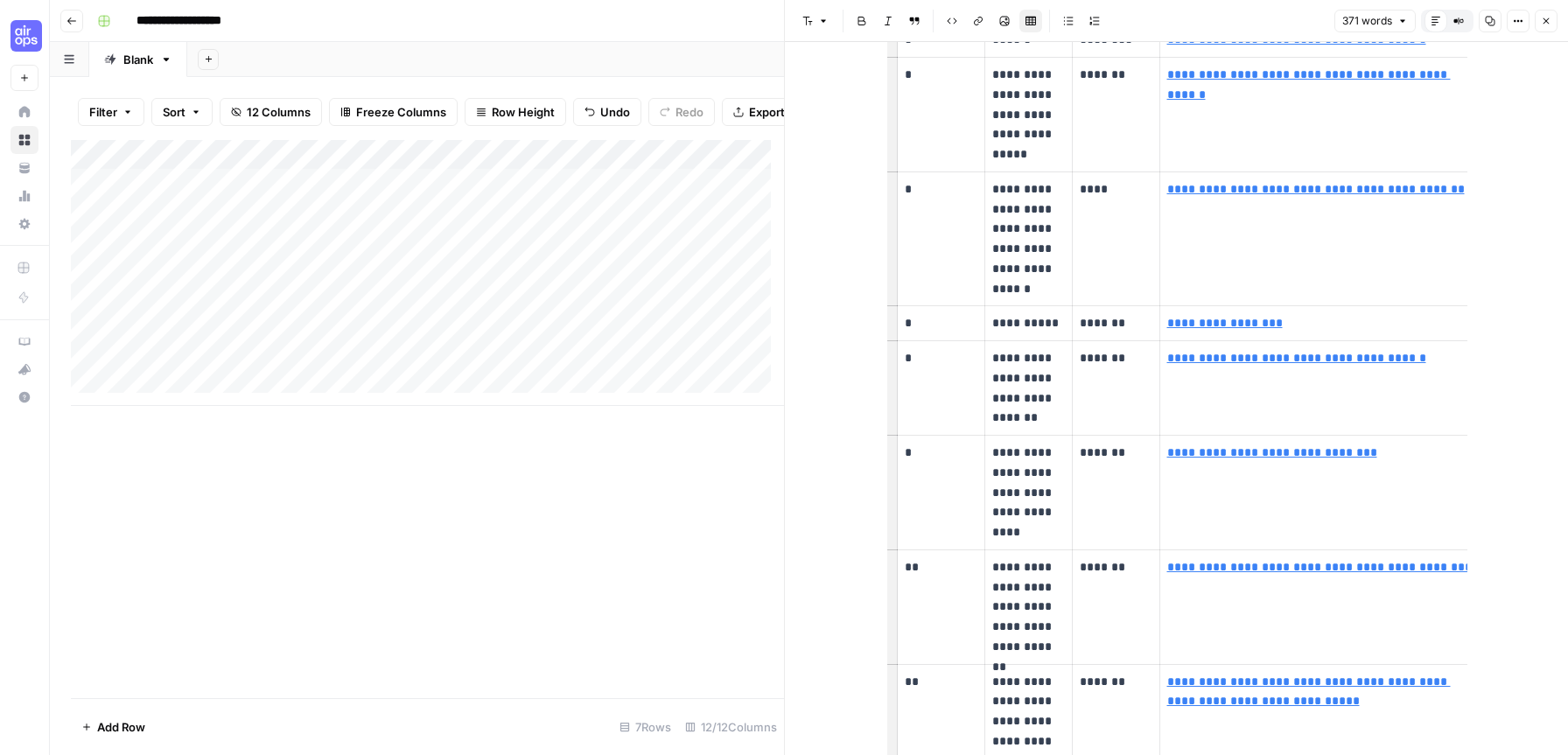 click on "**********" at bounding box center [1320, 388] 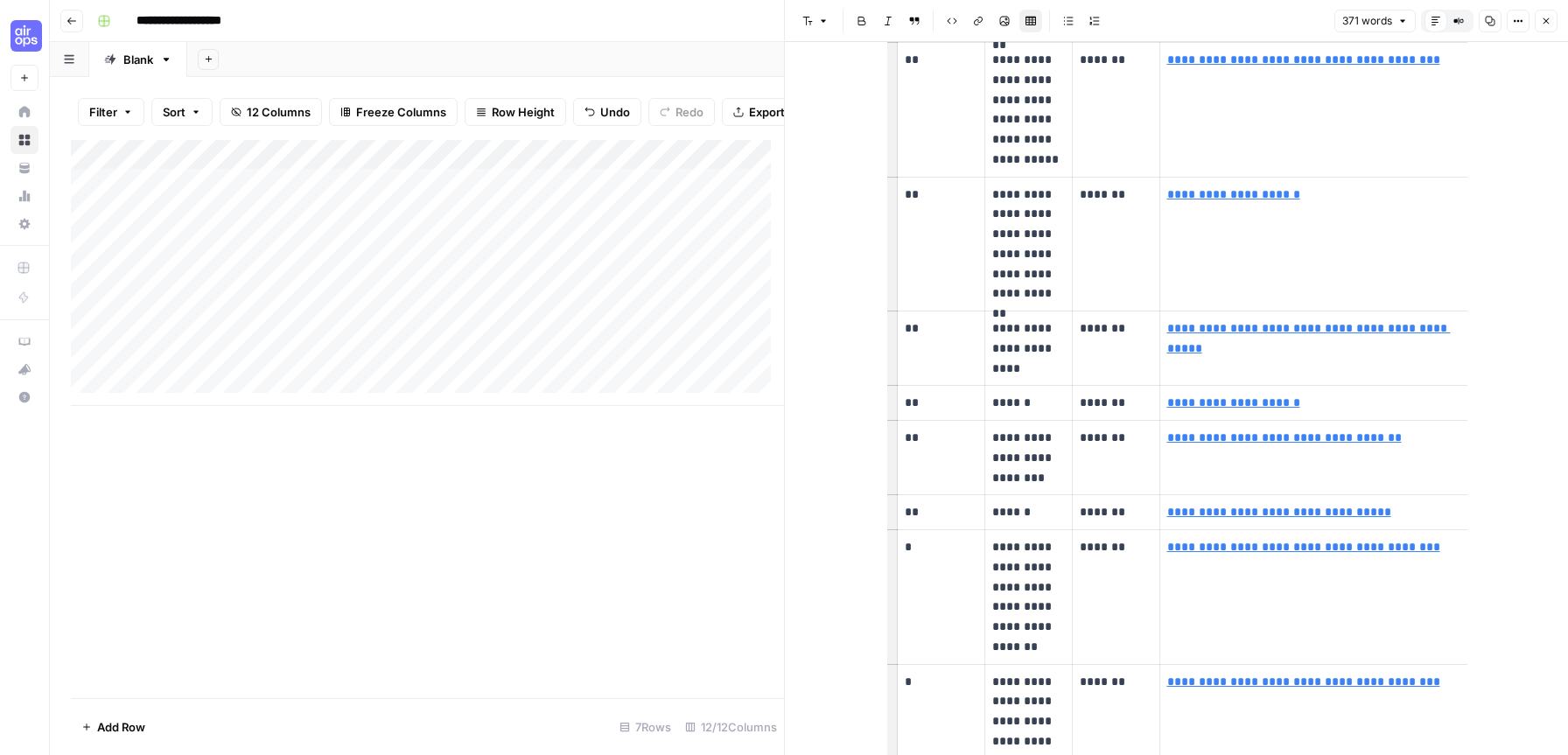 scroll, scrollTop: 1797, scrollLeft: 0, axis: vertical 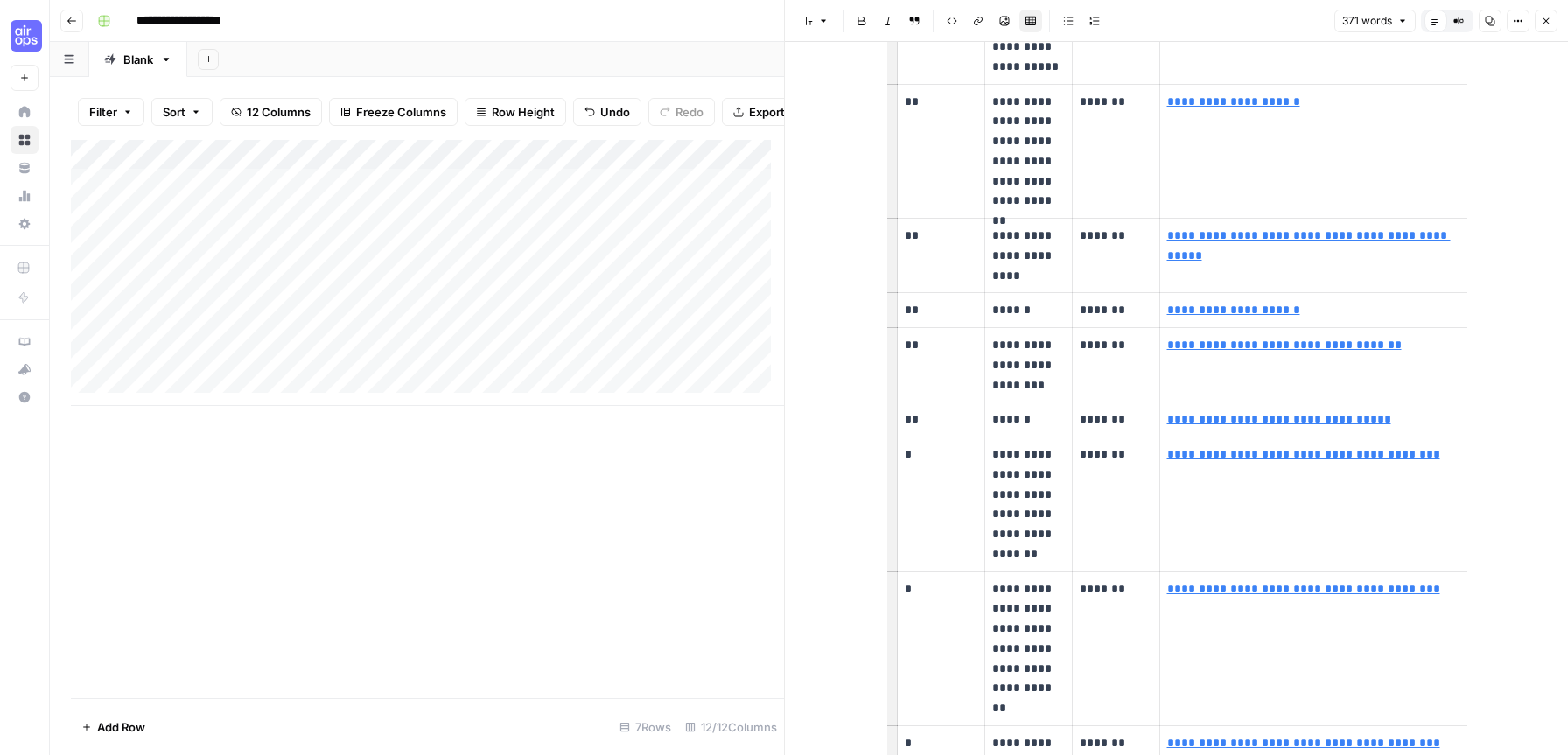 click on "Close" at bounding box center (1546, 21) 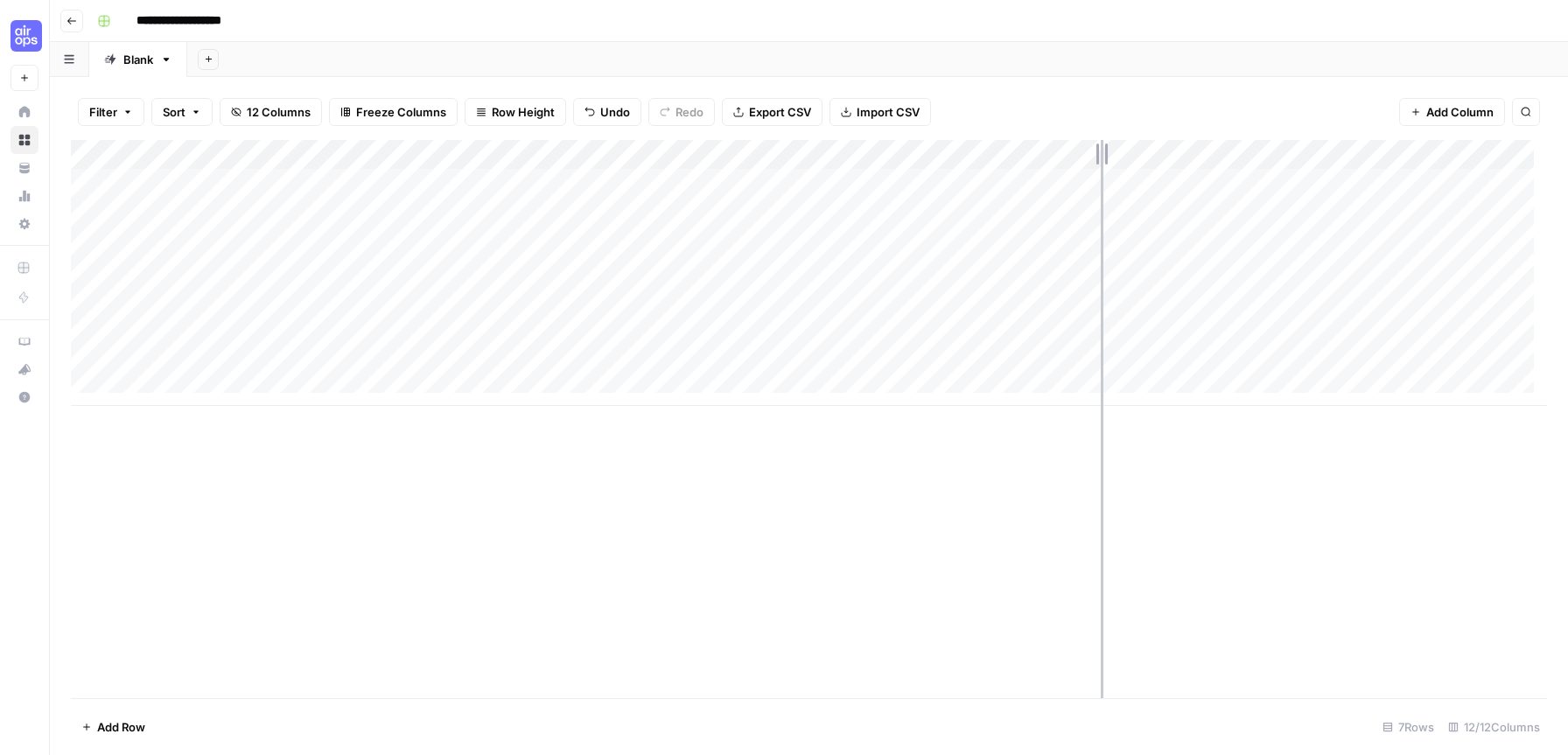 drag, startPoint x: 1046, startPoint y: 153, endPoint x: 1101, endPoint y: 155, distance: 55.03635 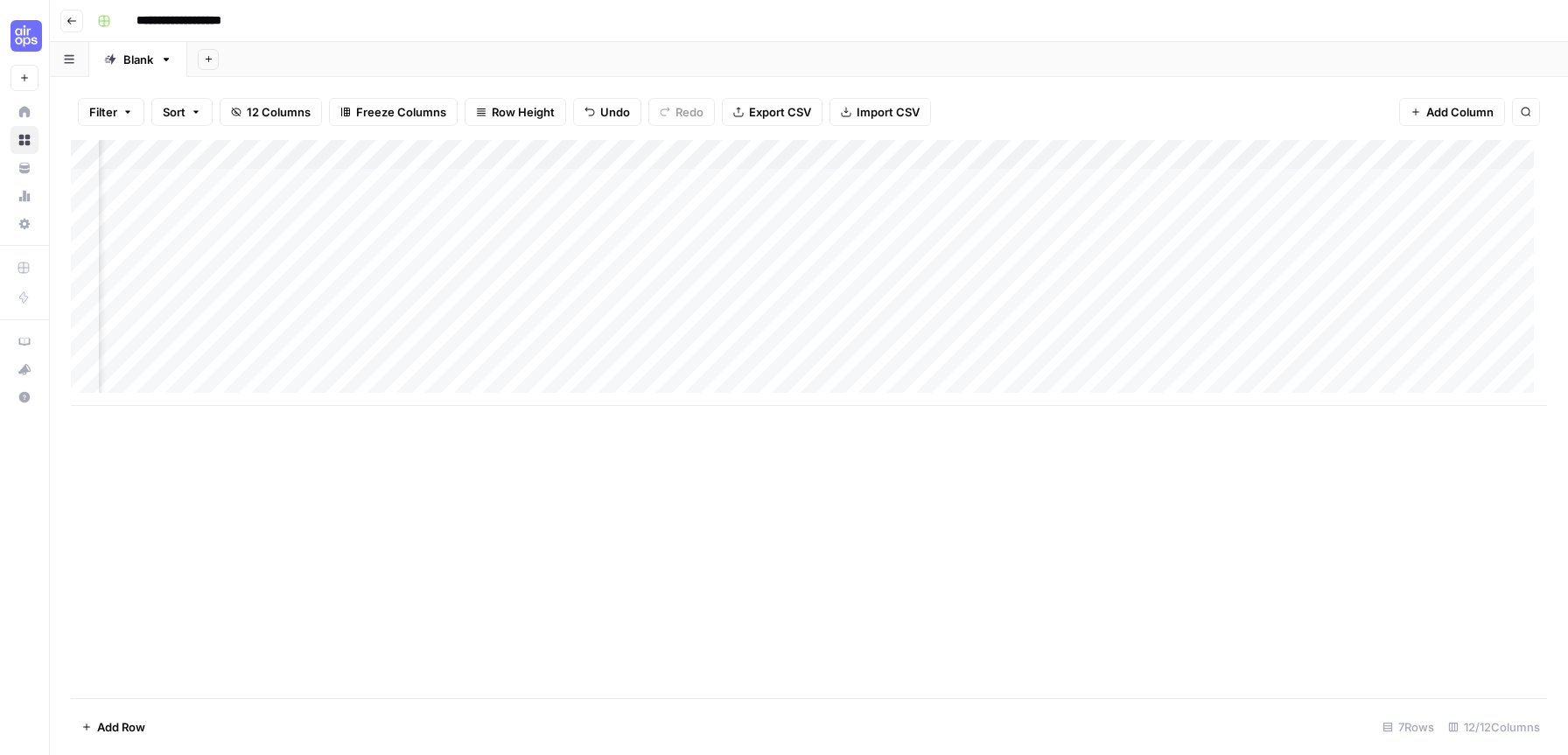 scroll, scrollTop: 3, scrollLeft: 0, axis: vertical 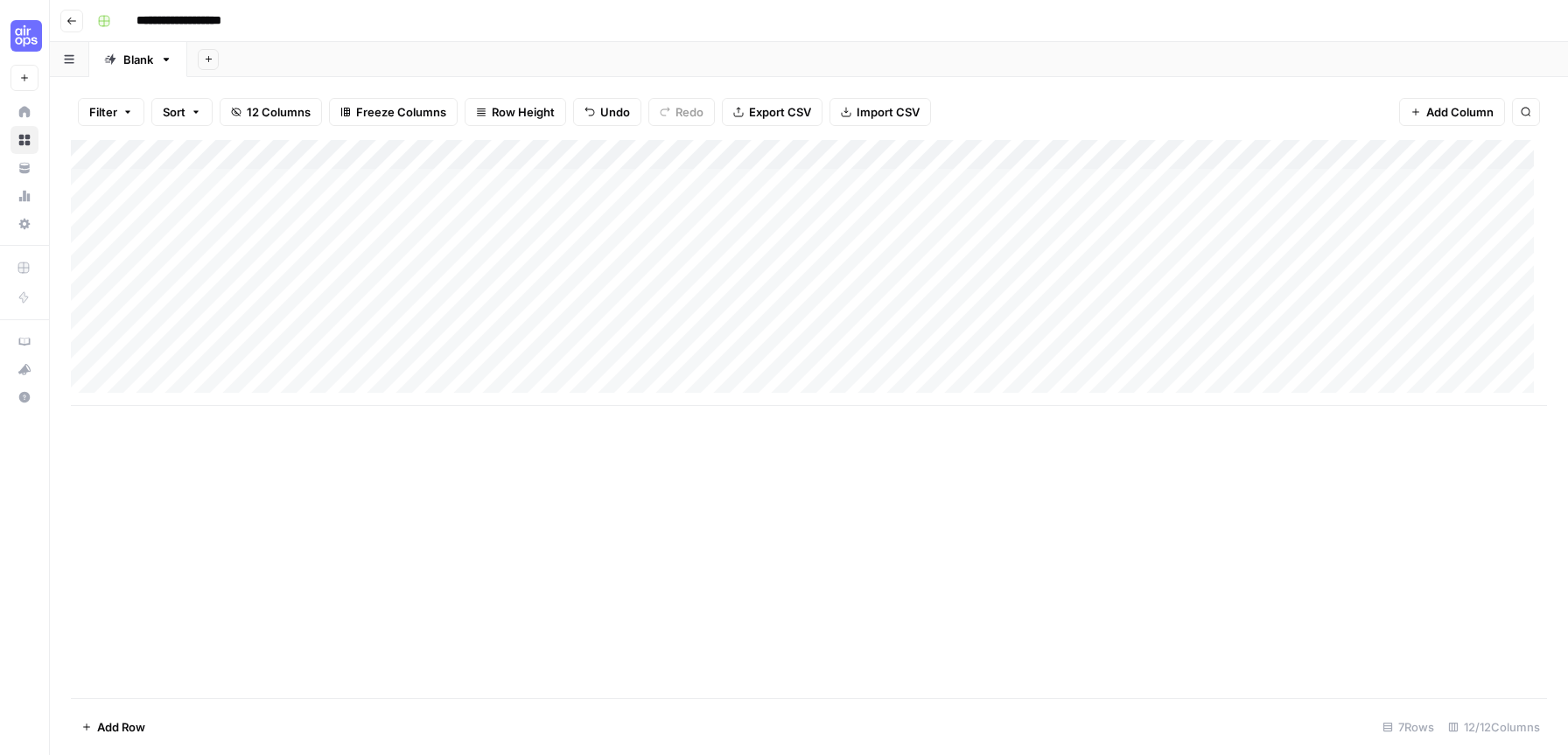 click on "Add Column" at bounding box center [808, 273] 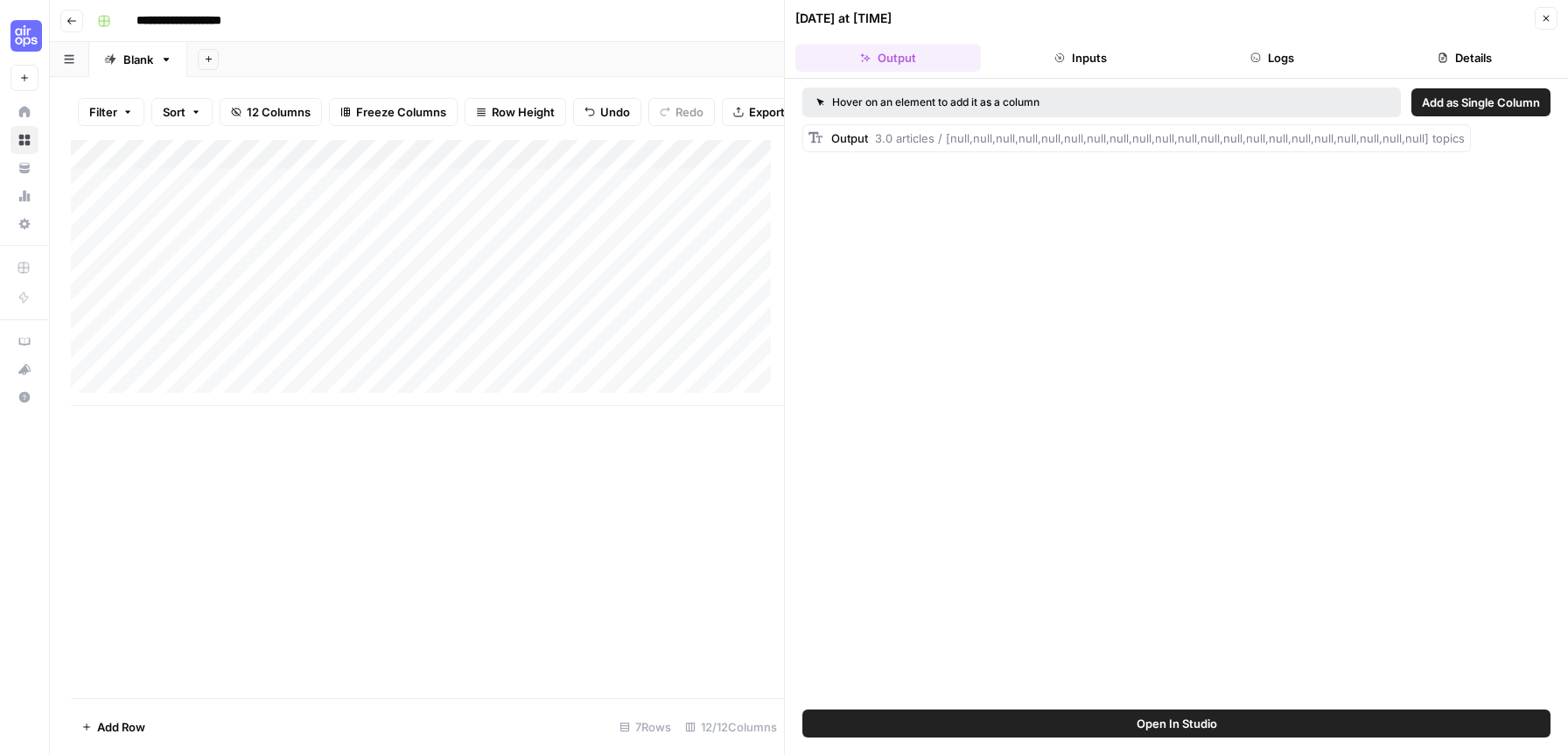 drag, startPoint x: 1073, startPoint y: 65, endPoint x: 1016, endPoint y: 64, distance: 57.00877 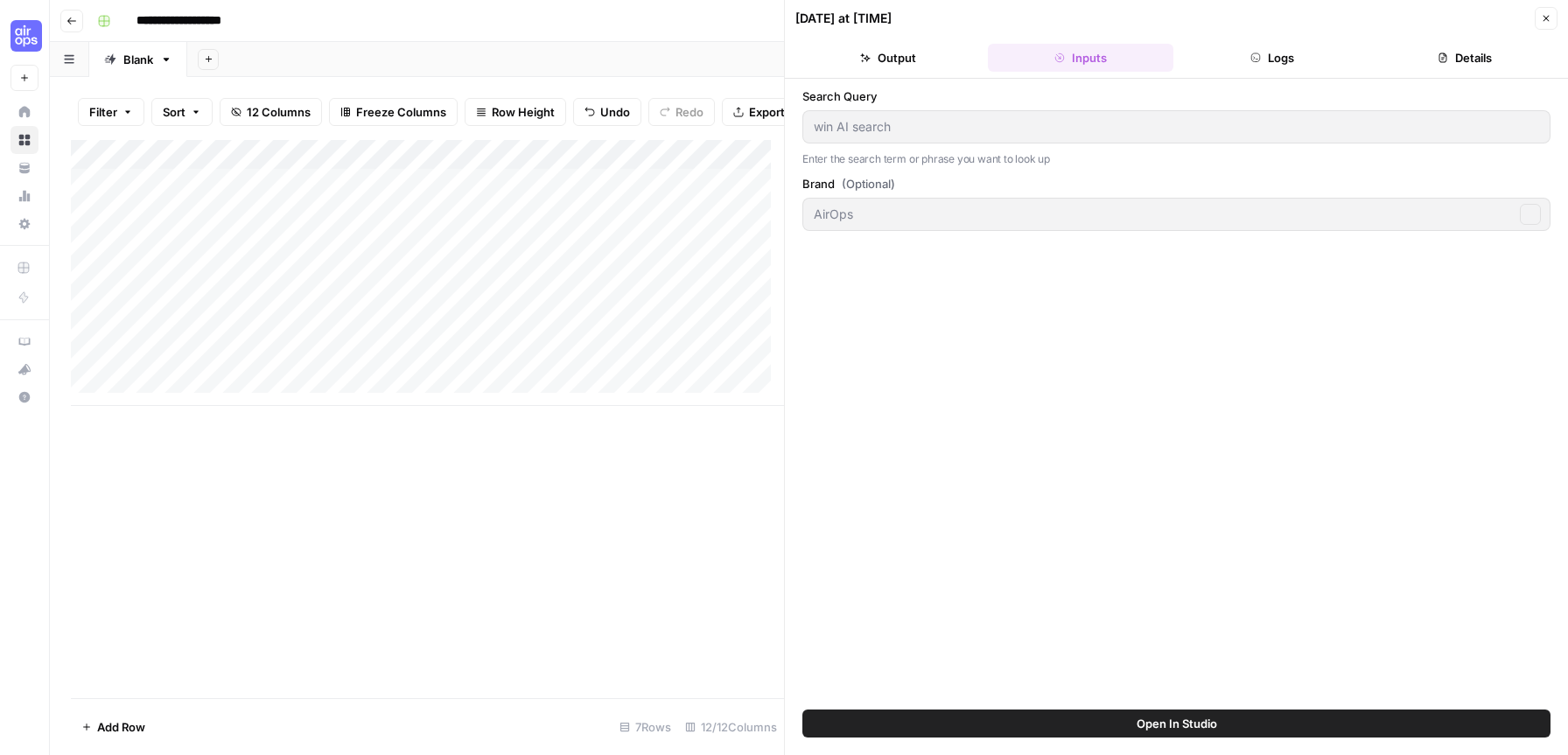 click on "Output" at bounding box center [888, 58] 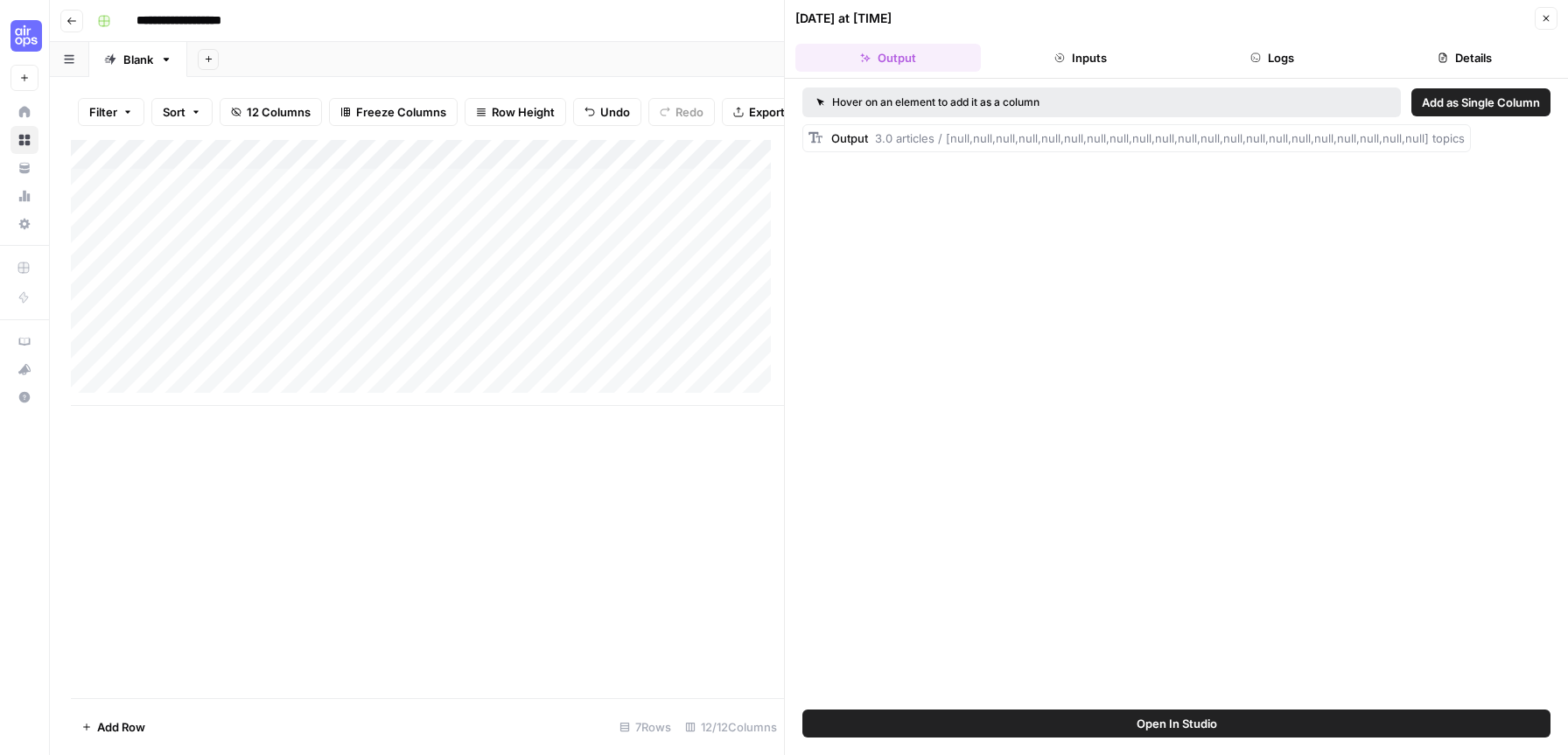 drag, startPoint x: 1541, startPoint y: 11, endPoint x: 1541, endPoint y: 24, distance: 13 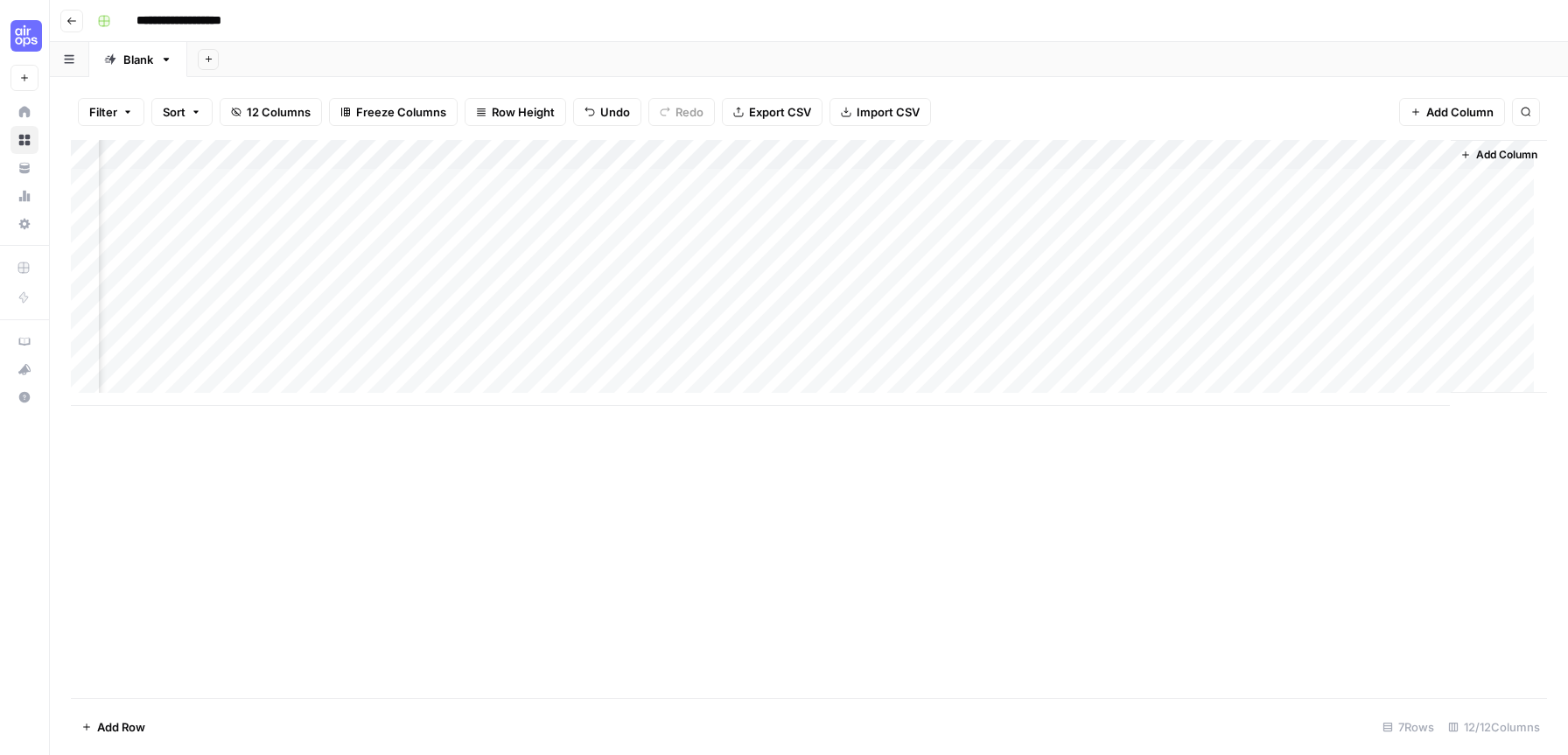 scroll, scrollTop: 3, scrollLeft: 0, axis: vertical 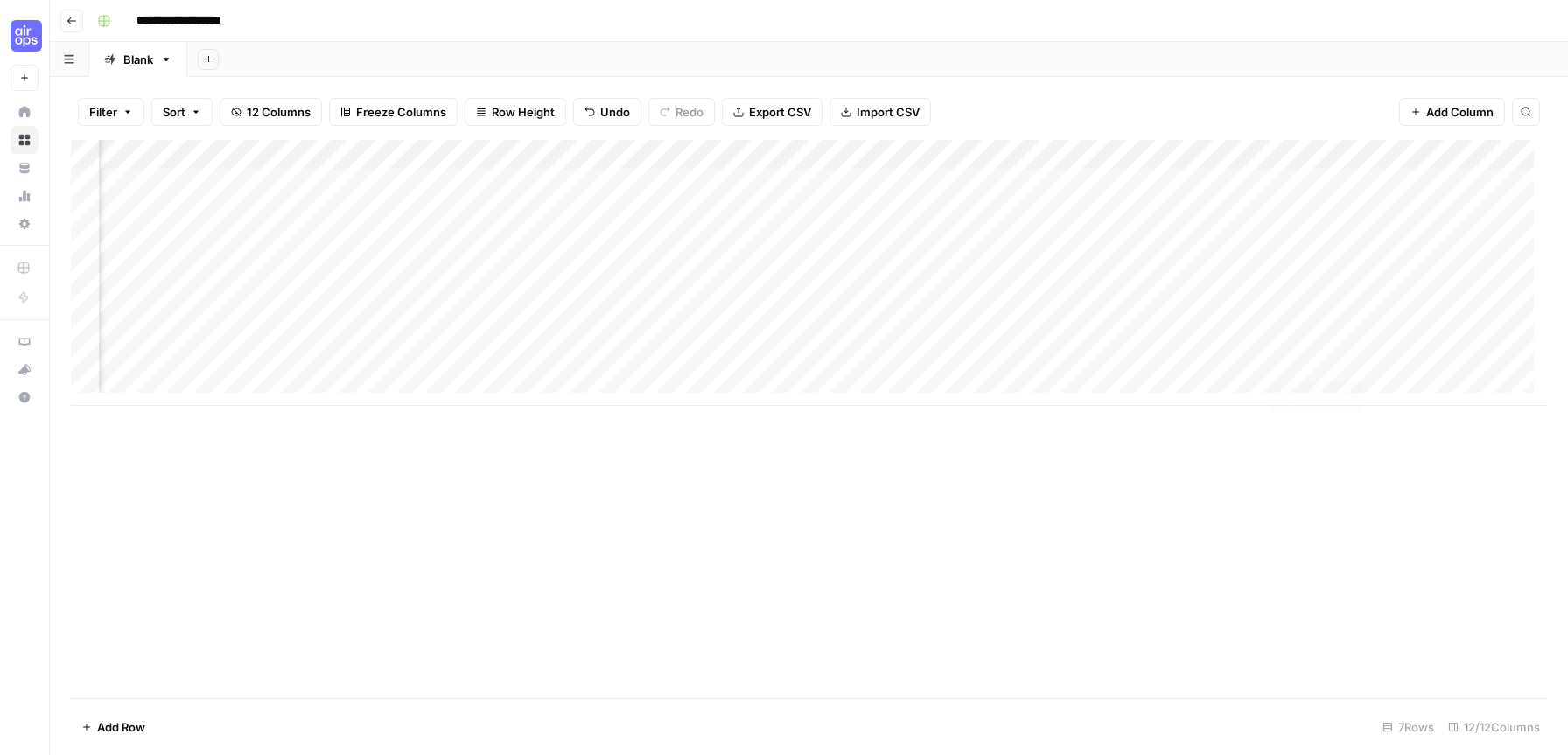 click on "Add Column" at bounding box center [808, 273] 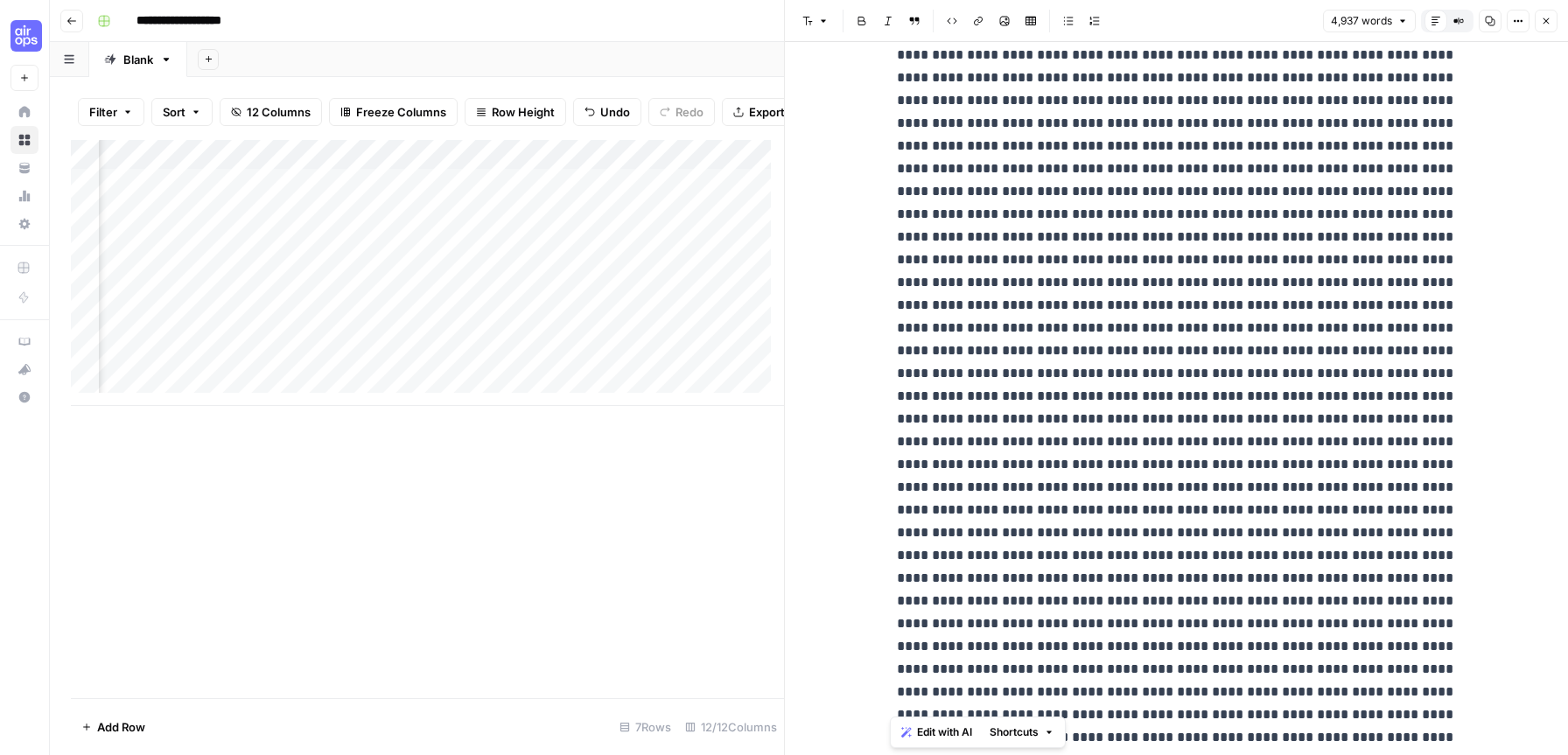 scroll, scrollTop: 2749, scrollLeft: 0, axis: vertical 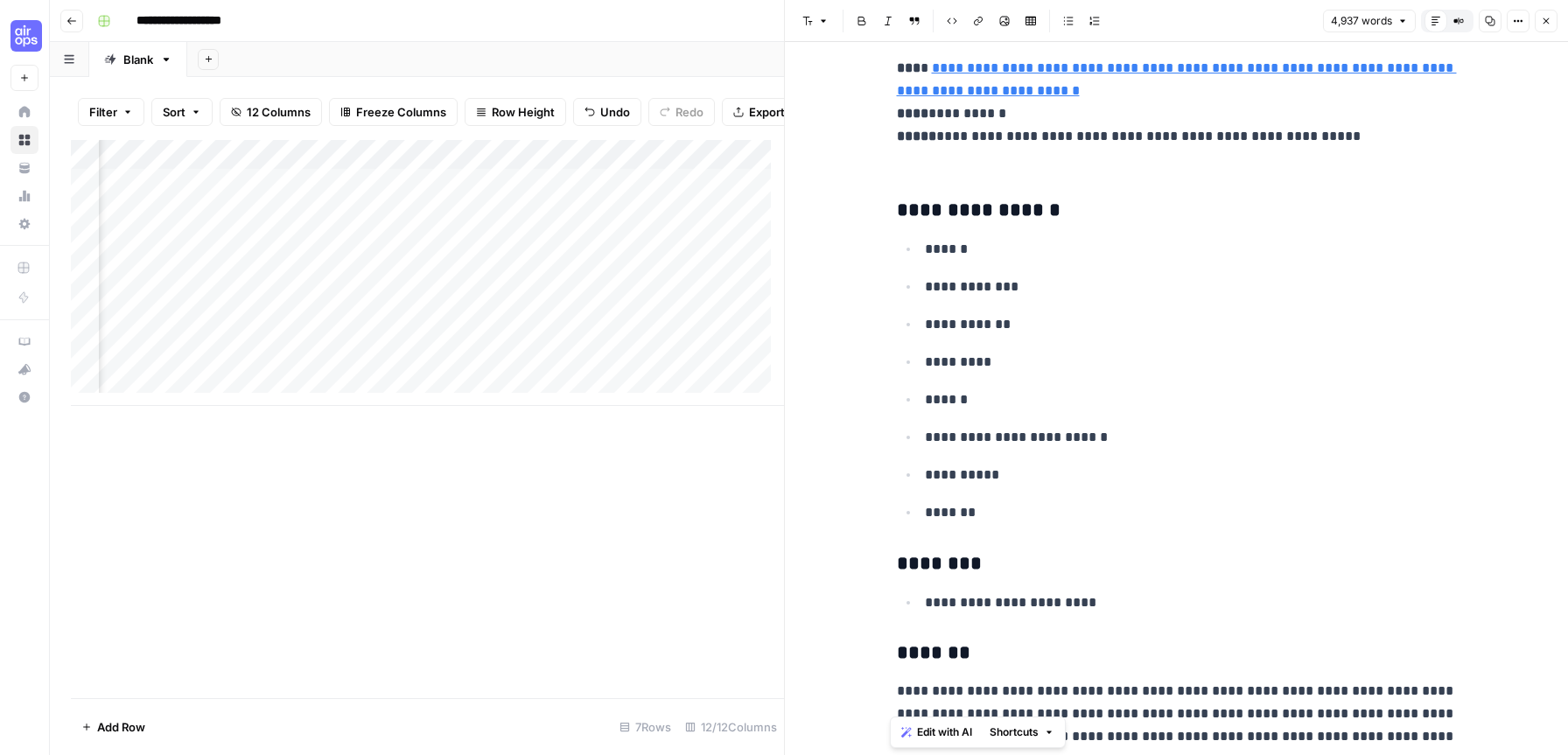 click on "*********" at bounding box center [1191, 362] 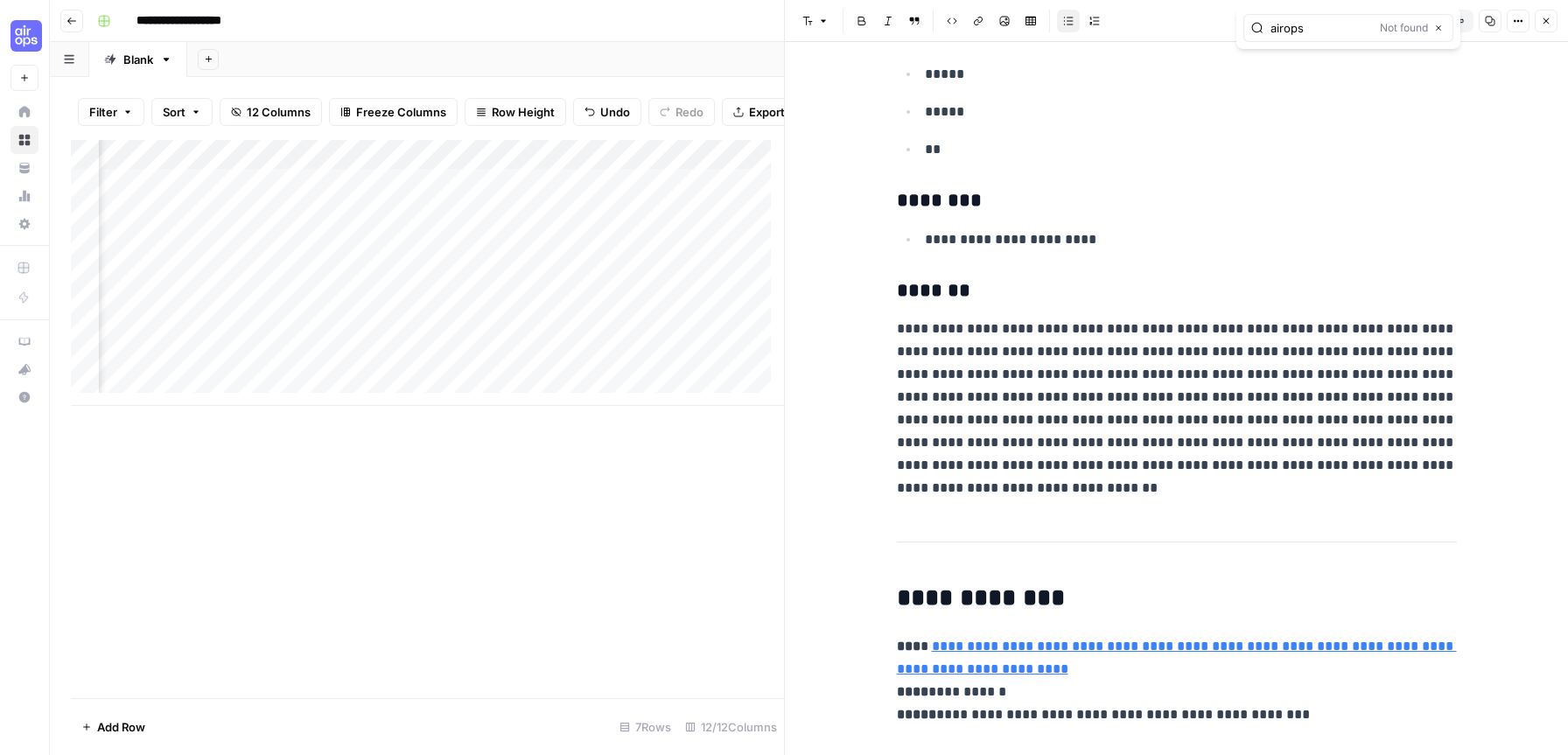 scroll, scrollTop: 13956, scrollLeft: 0, axis: vertical 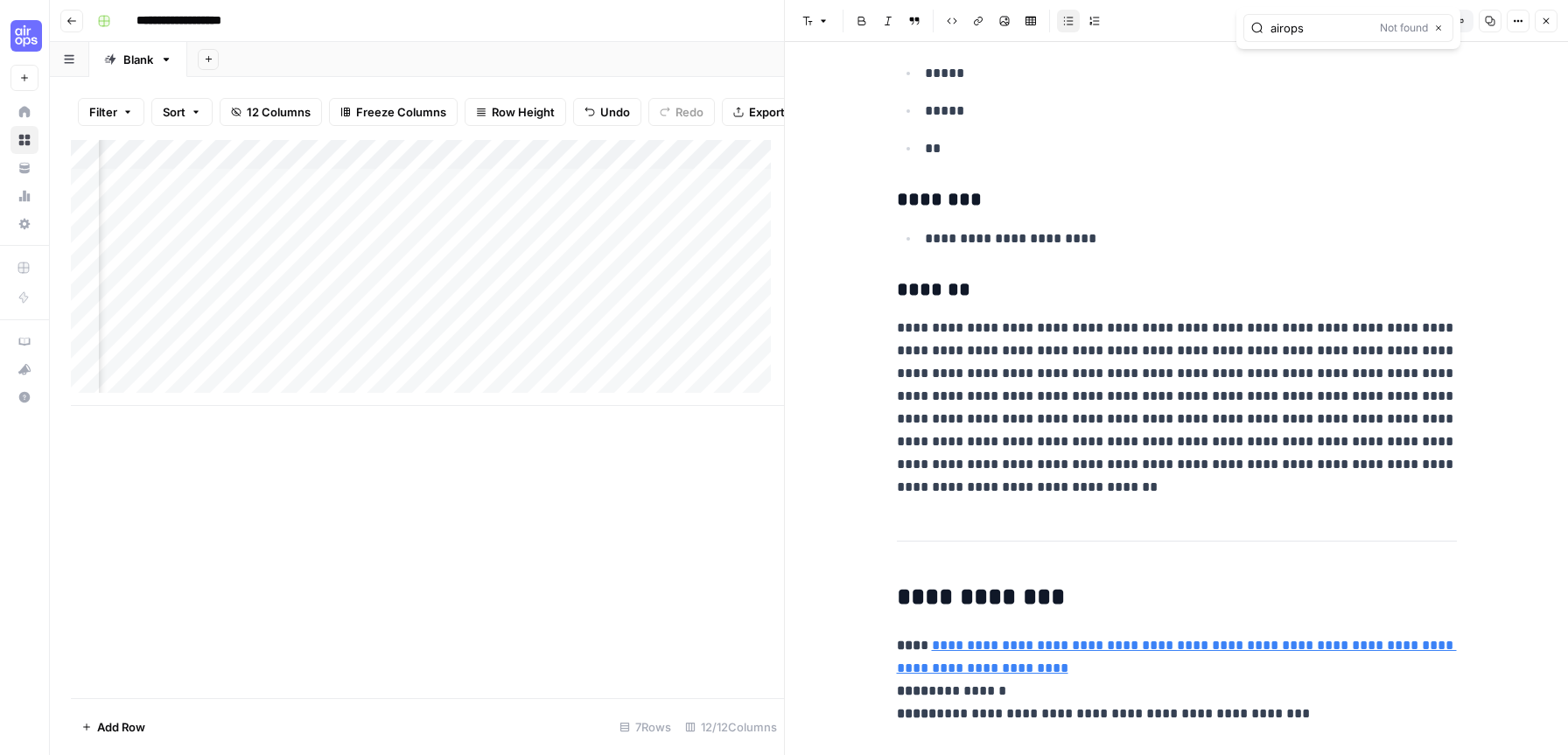 type on "airops" 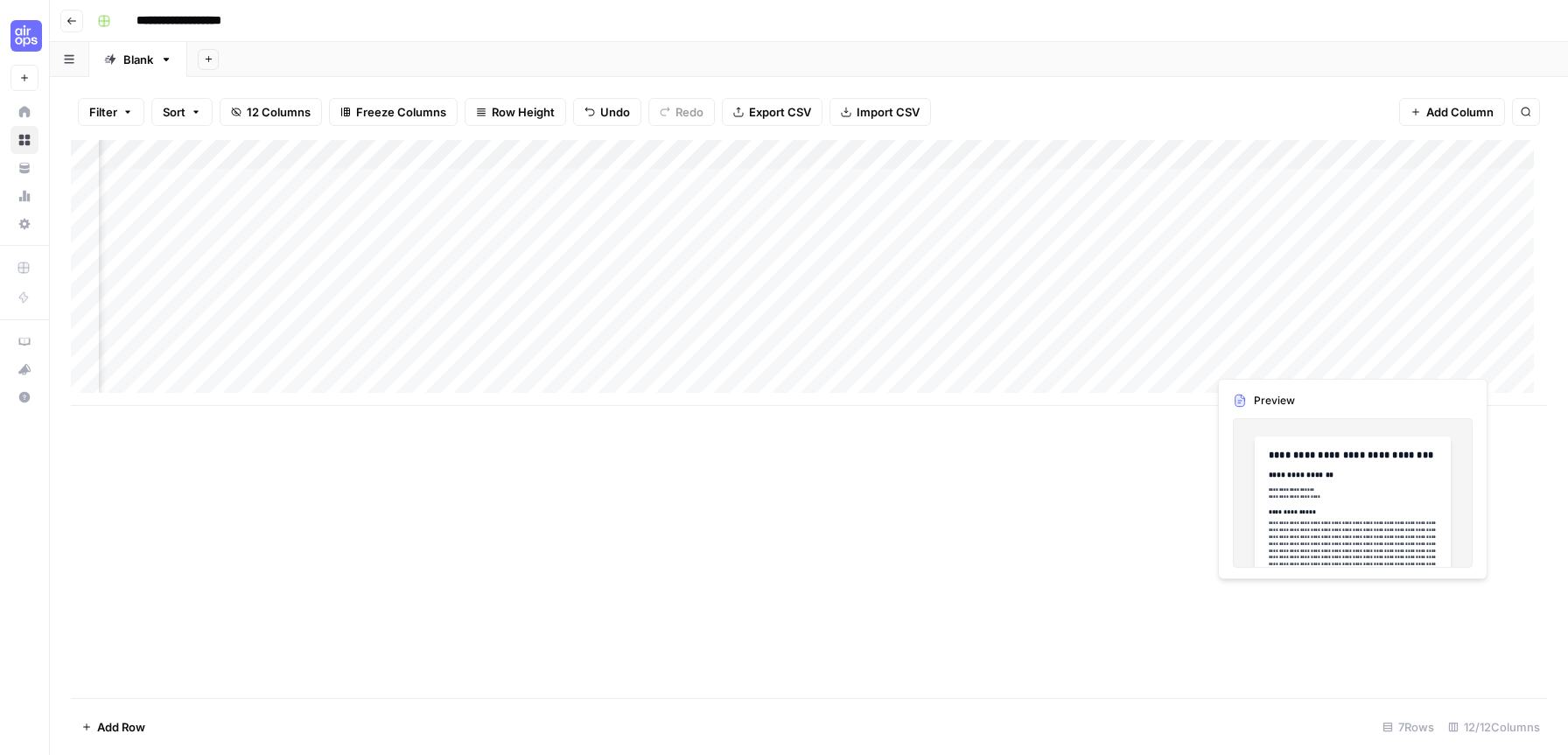 click on "Add Column" at bounding box center [808, 273] 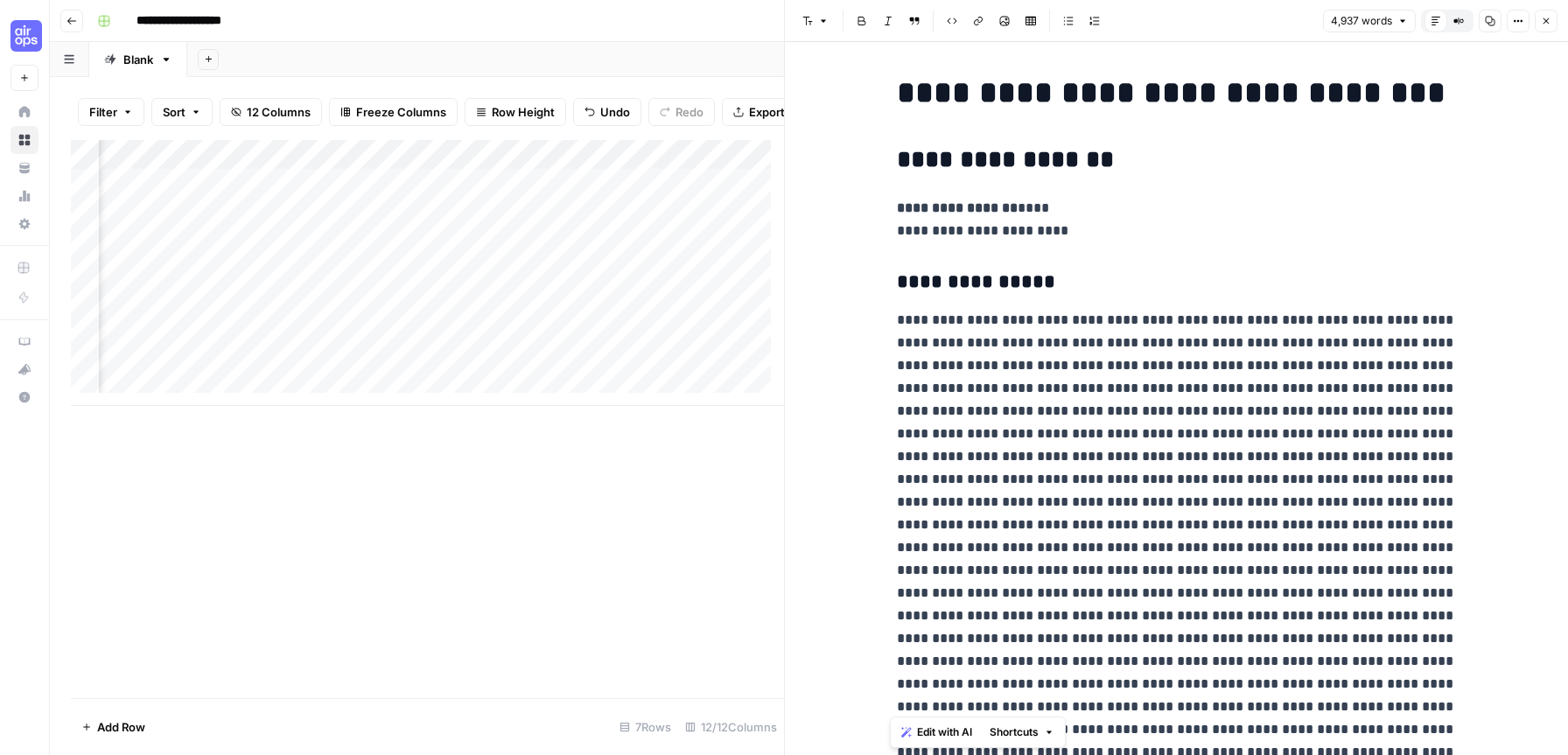 scroll, scrollTop: 0, scrollLeft: 0, axis: both 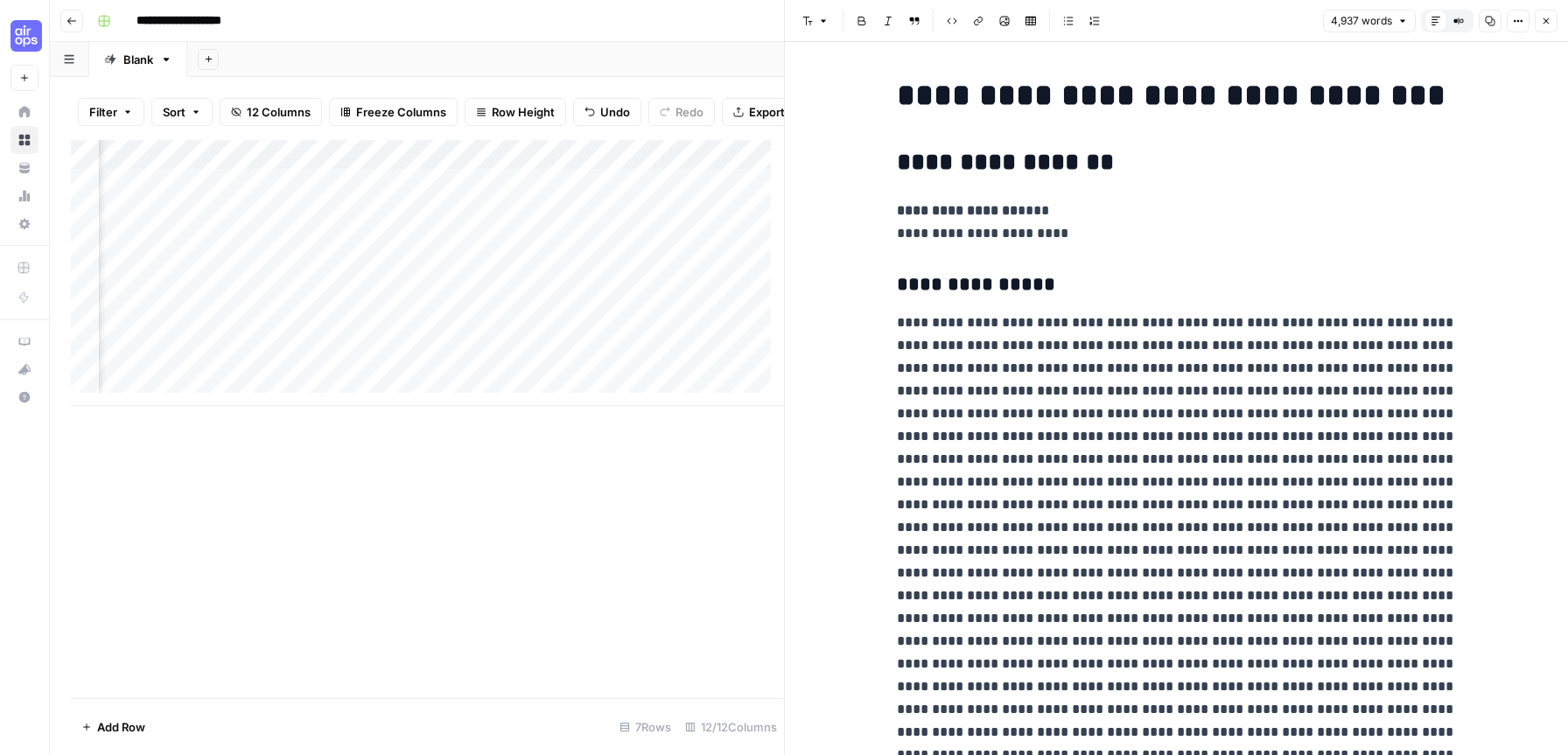 click on "**********" at bounding box center [1177, 222] 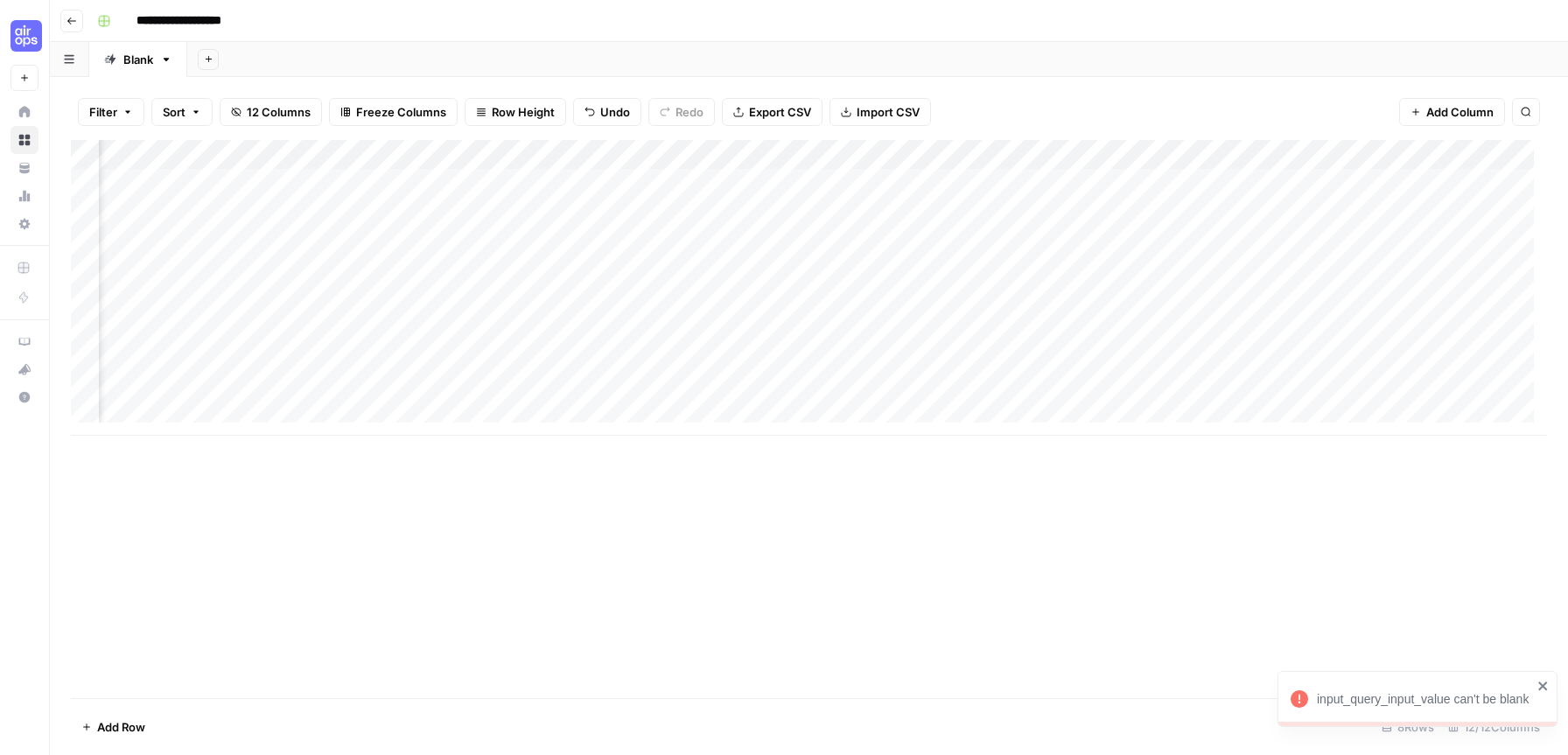 scroll, scrollTop: 3, scrollLeft: 0, axis: vertical 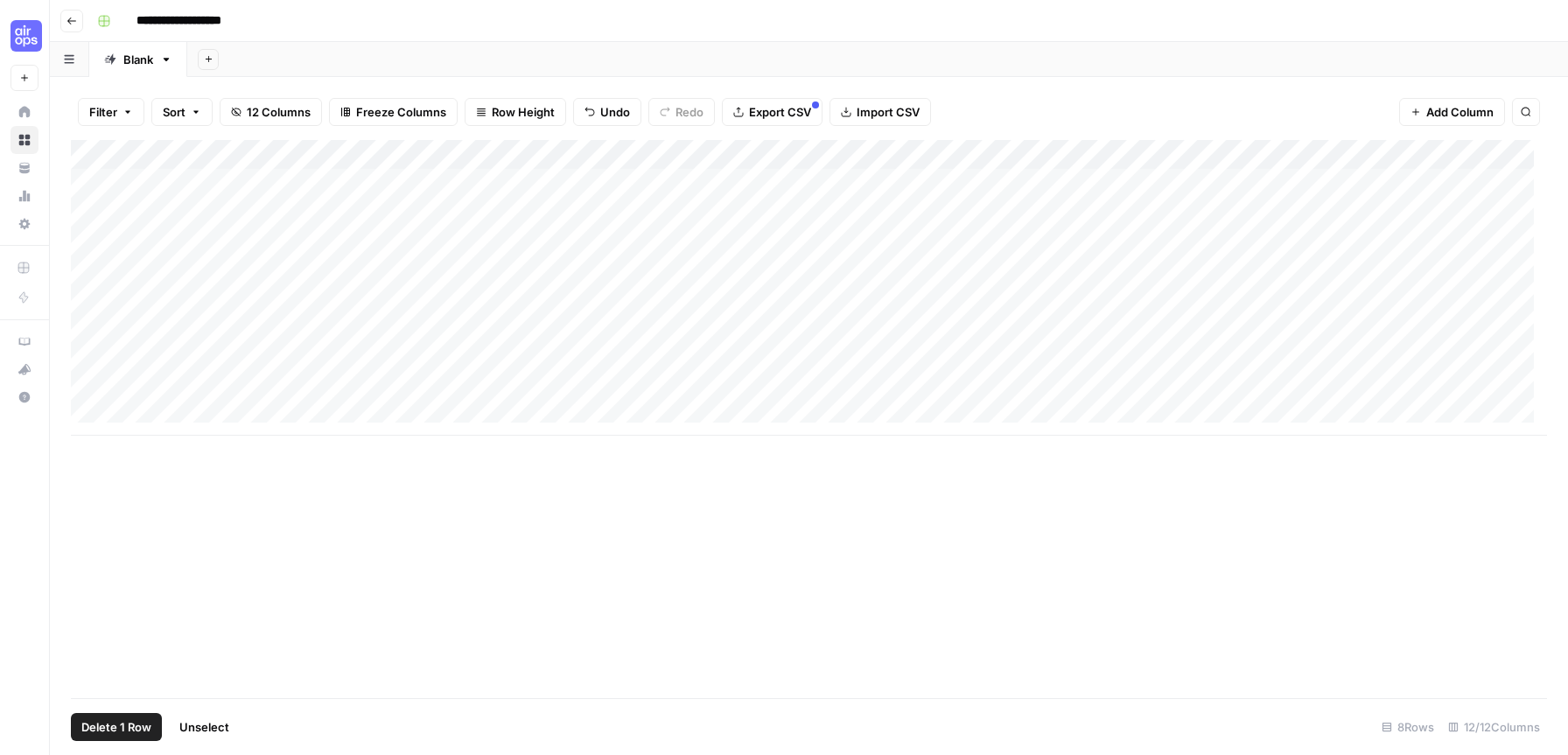 click on "Add Column" at bounding box center [808, 288] 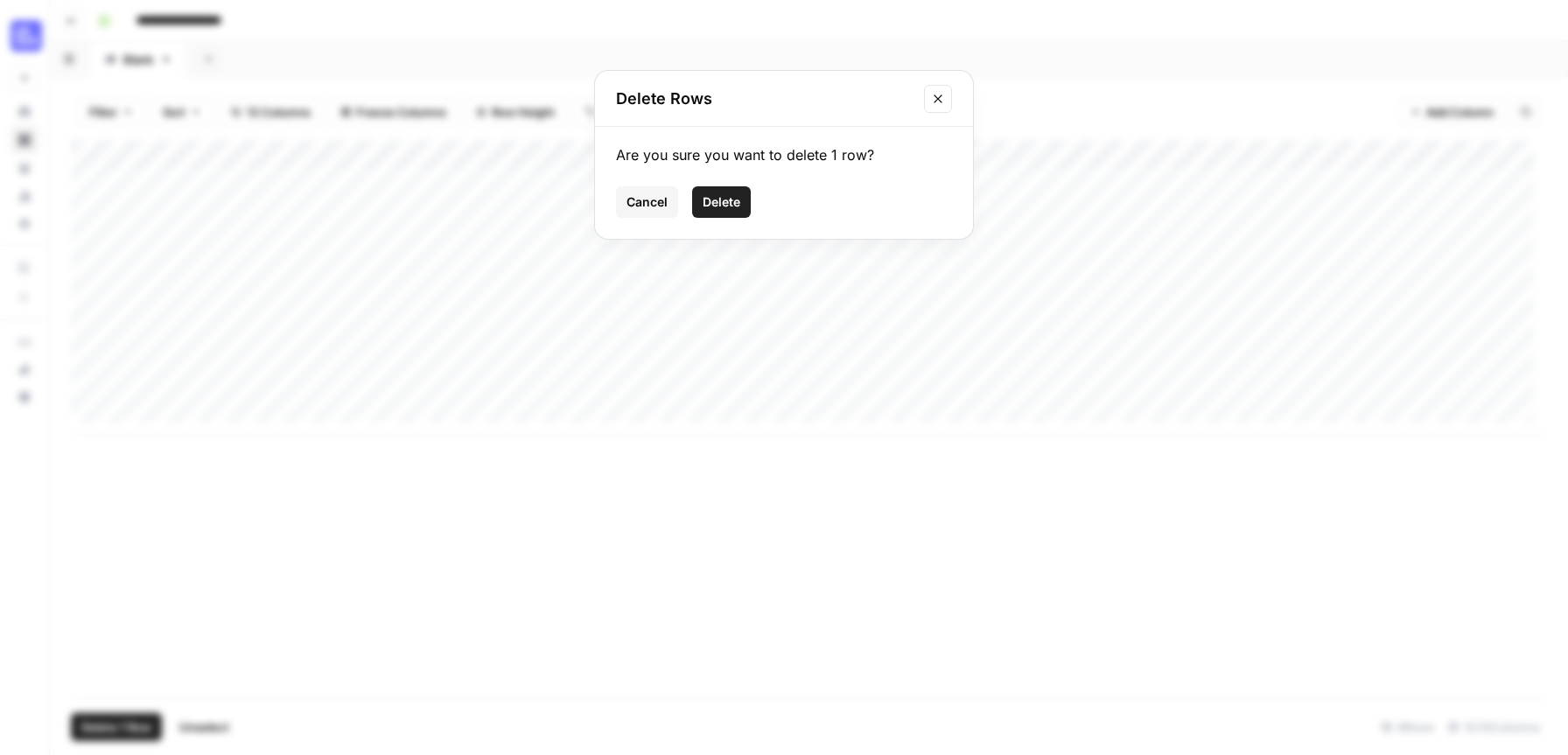 click on "Delete" at bounding box center (721, 202) 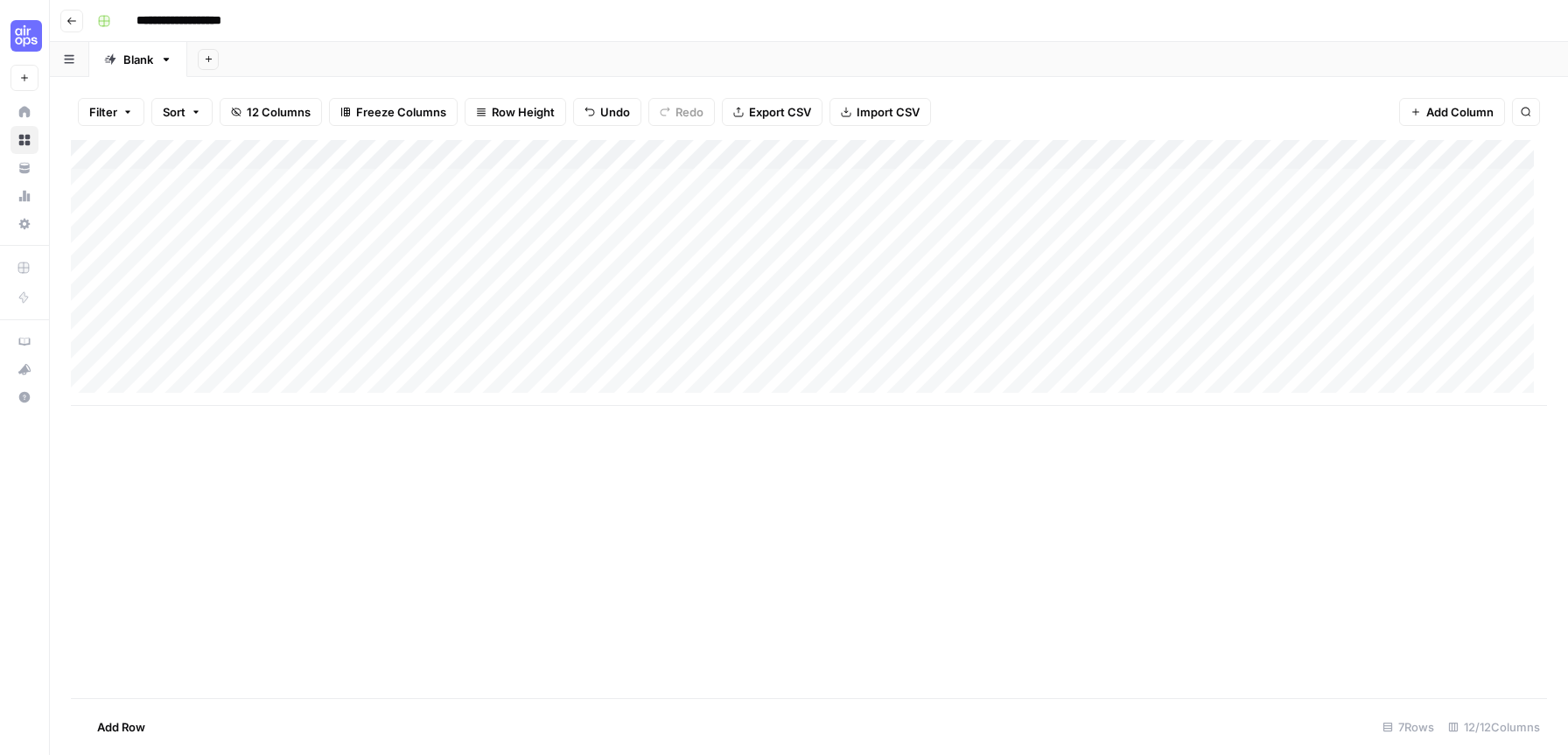 scroll, scrollTop: 0, scrollLeft: 0, axis: both 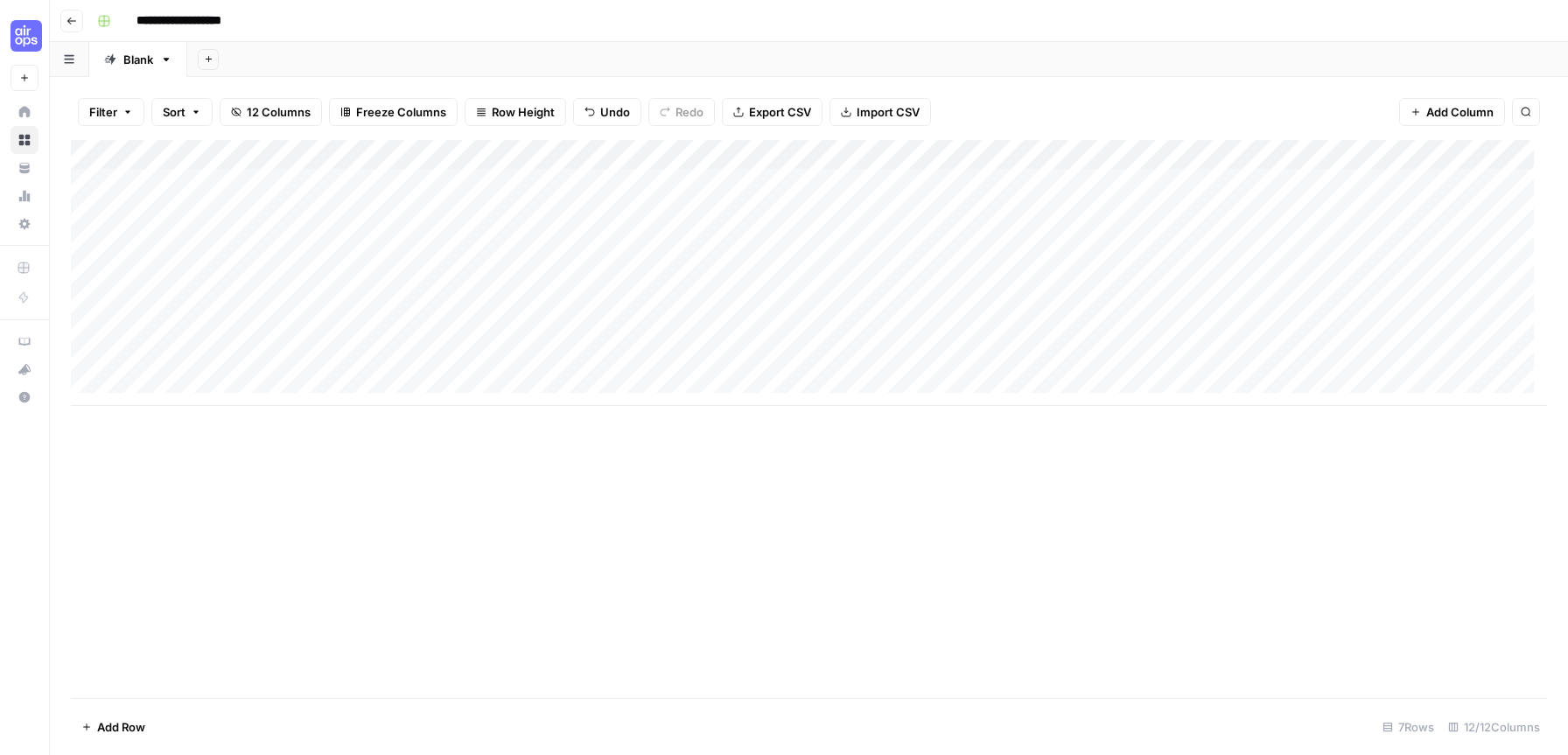 click on "Add Column" at bounding box center [808, 273] 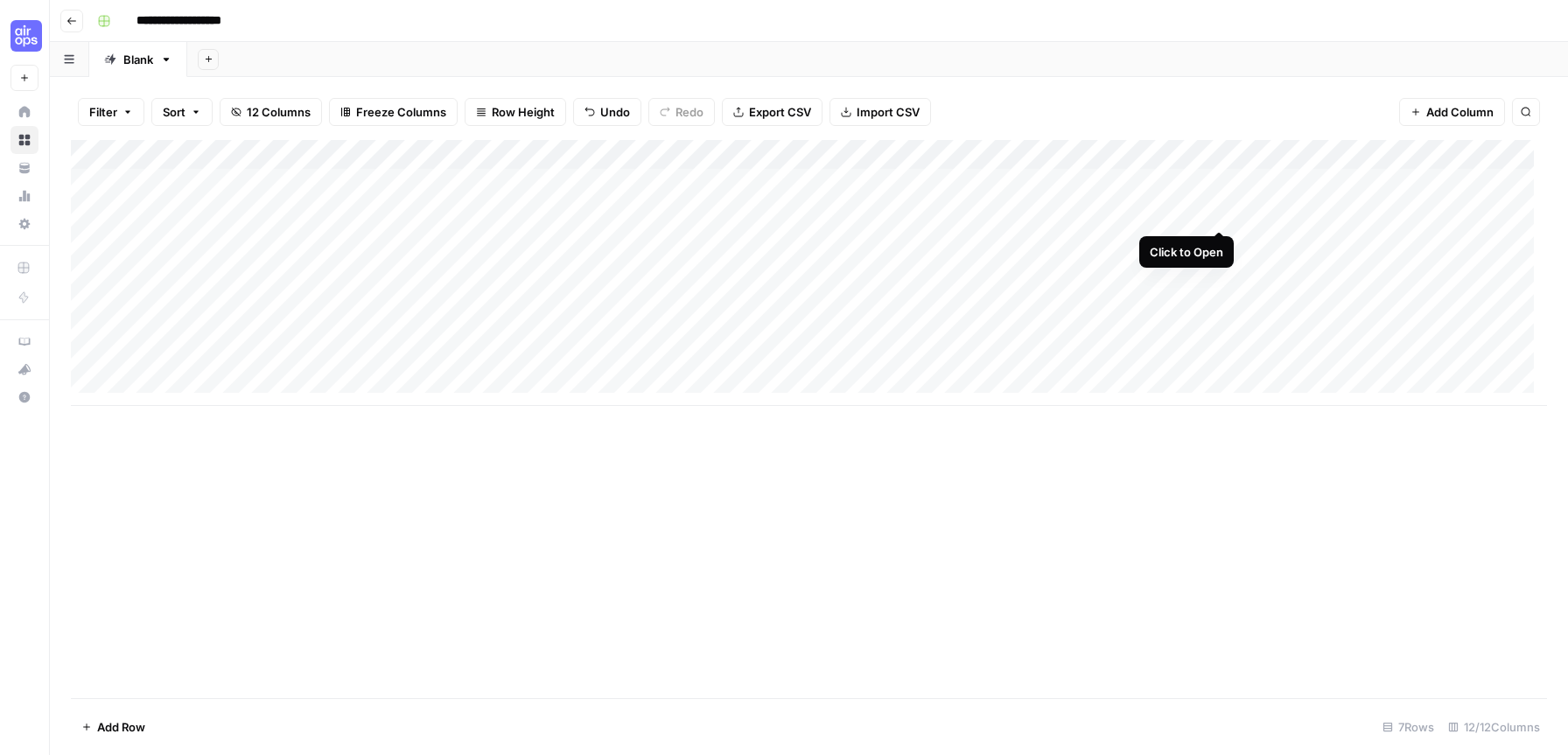 click on "Add Column" at bounding box center [808, 273] 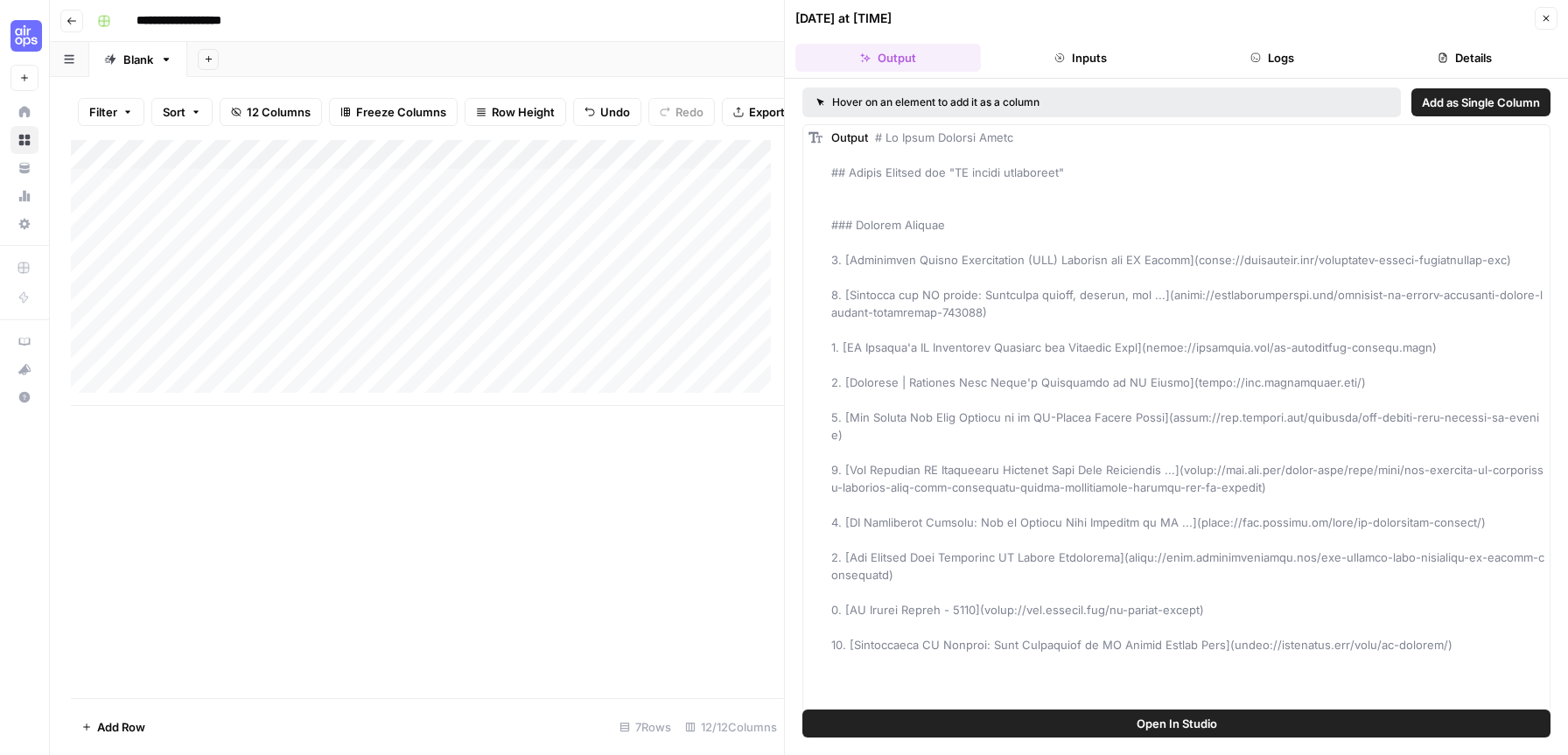 click 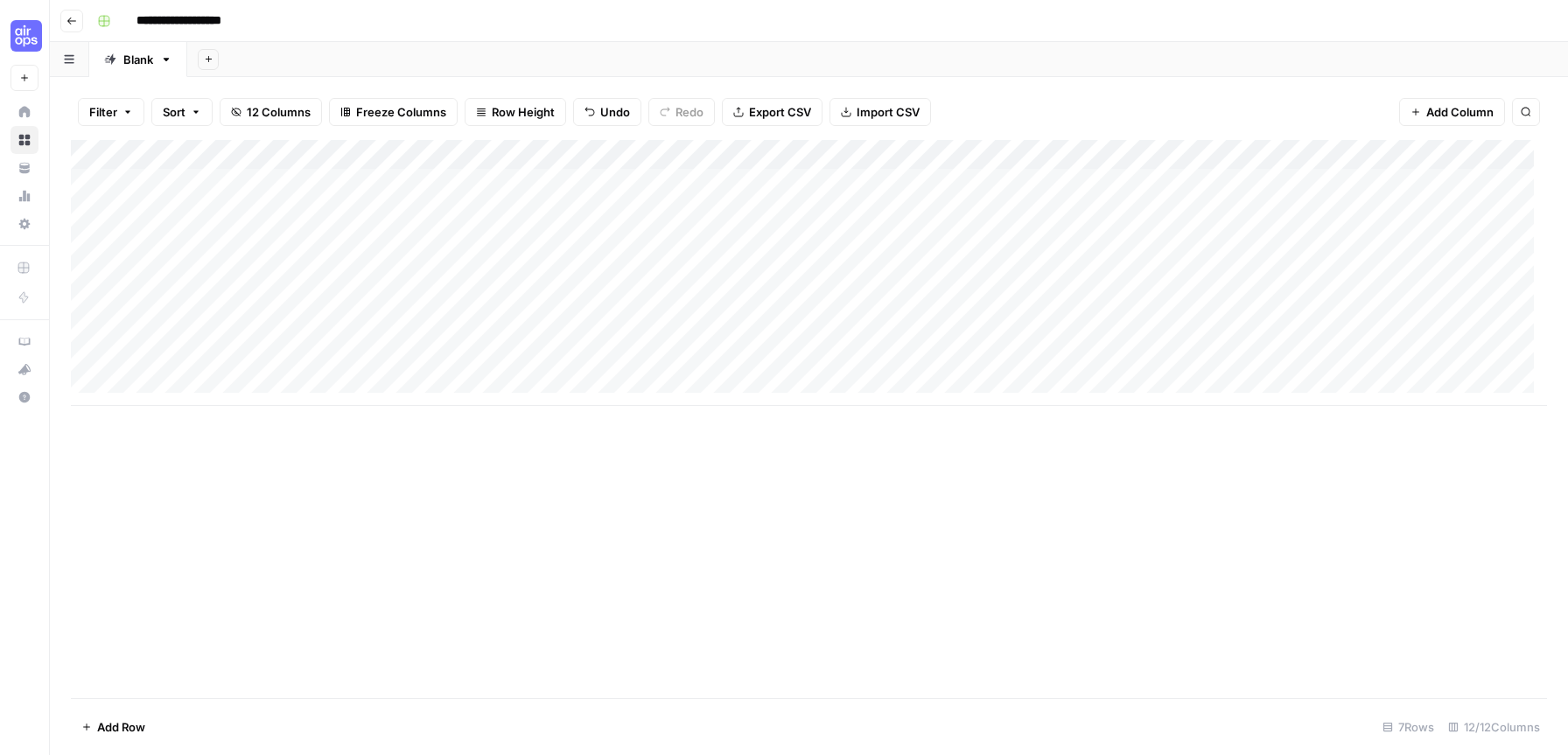 click on "Add Column" at bounding box center (808, 273) 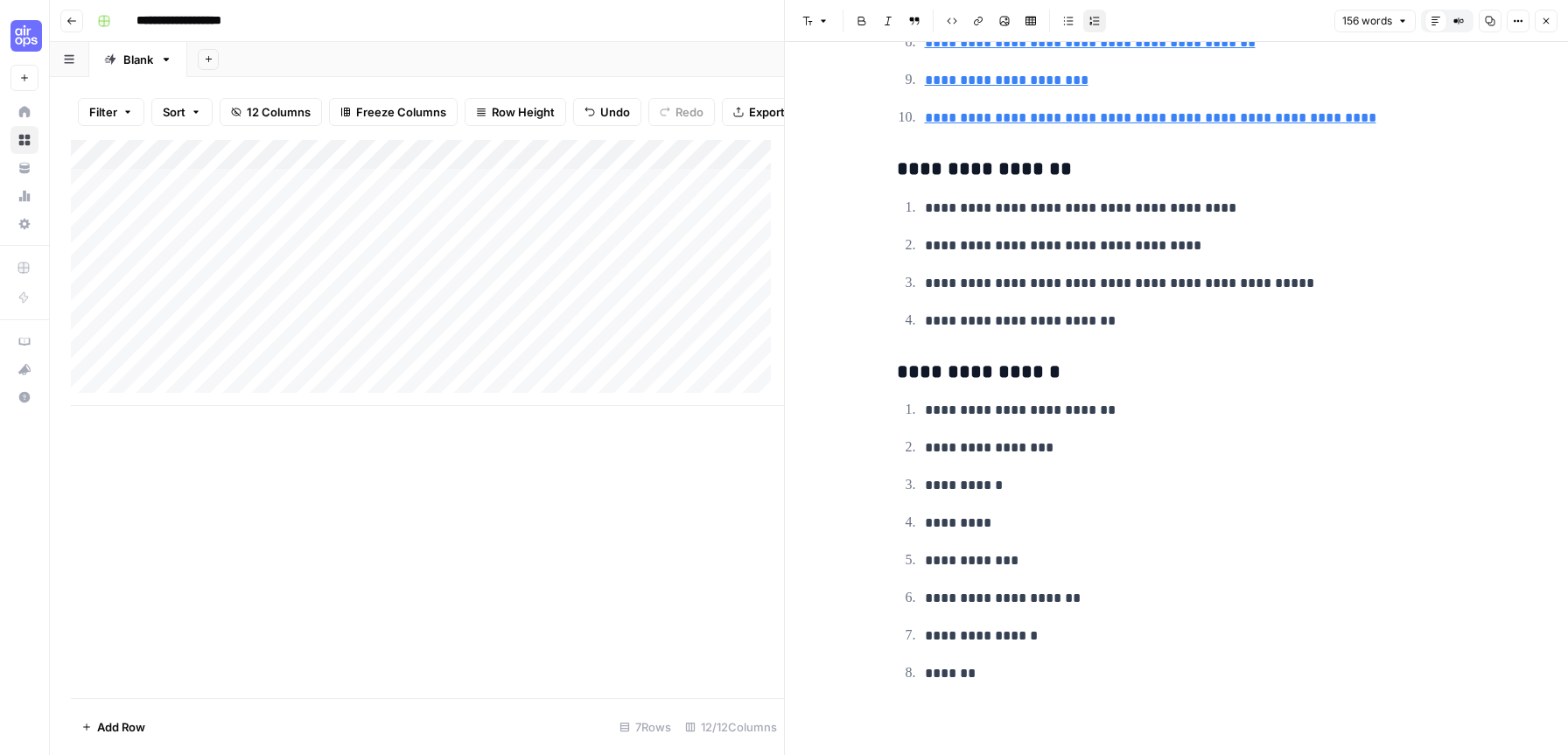scroll, scrollTop: 0, scrollLeft: 0, axis: both 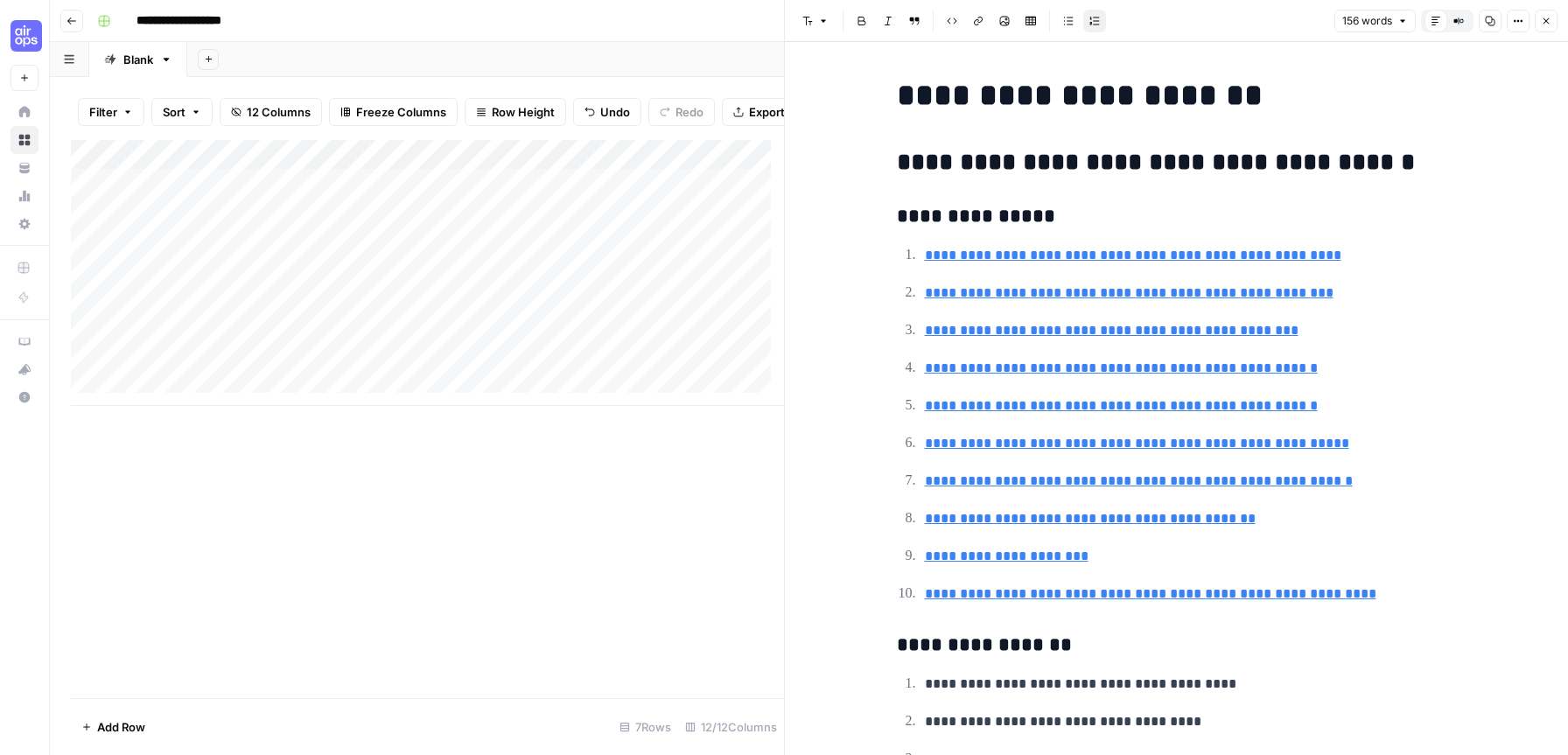 click on "Close" at bounding box center (1546, 21) 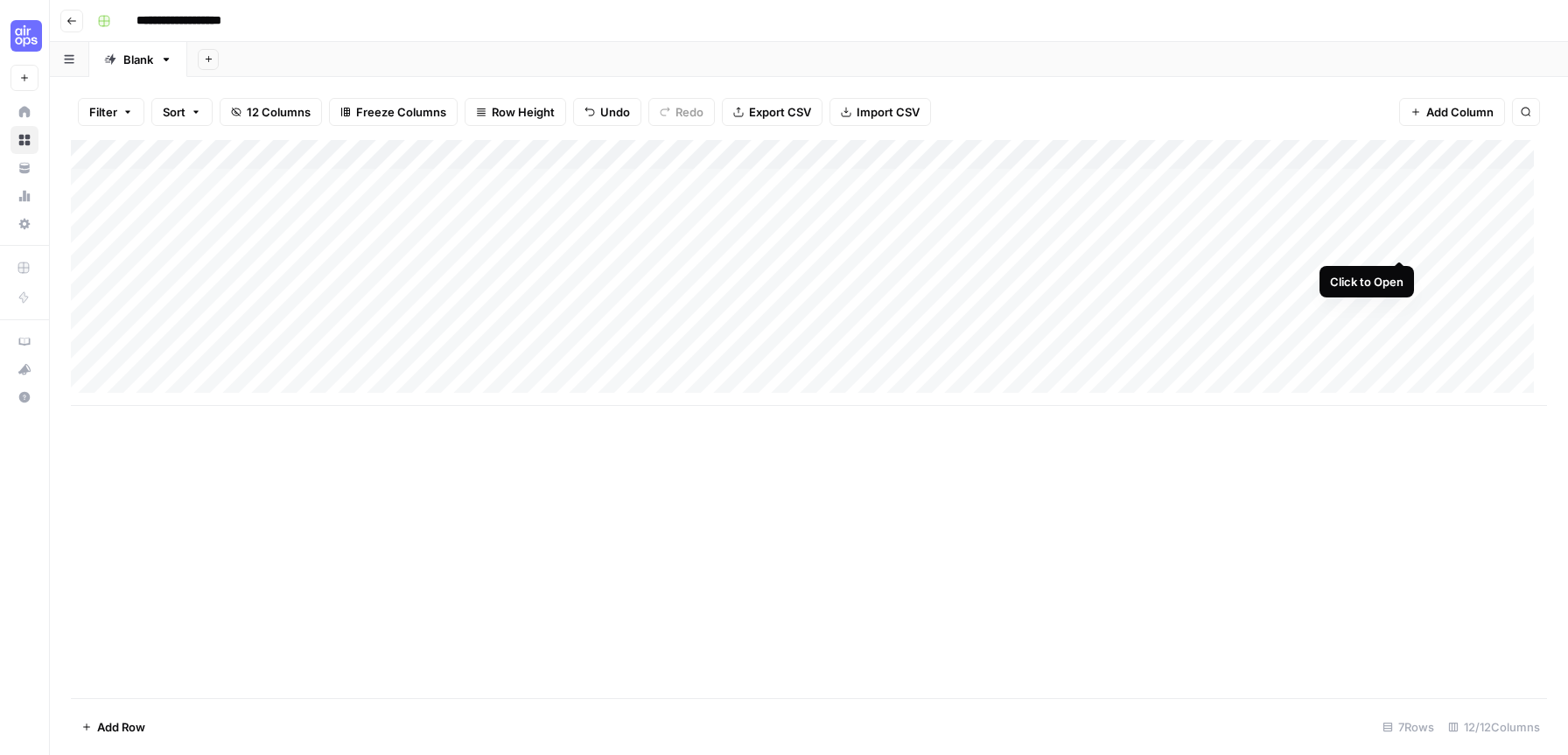 click on "Add Column" at bounding box center (808, 273) 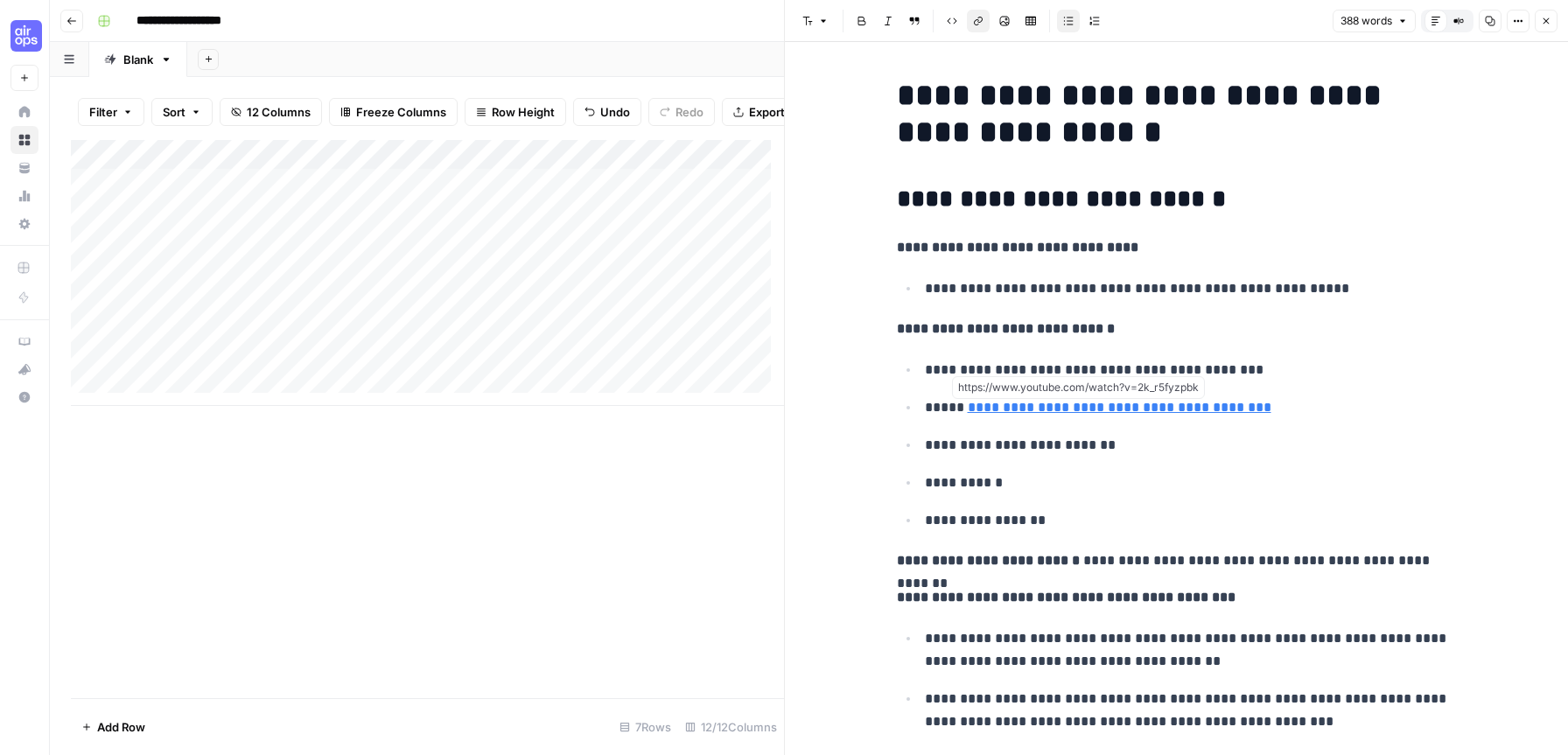 click on "**********" at bounding box center [1119, 407] 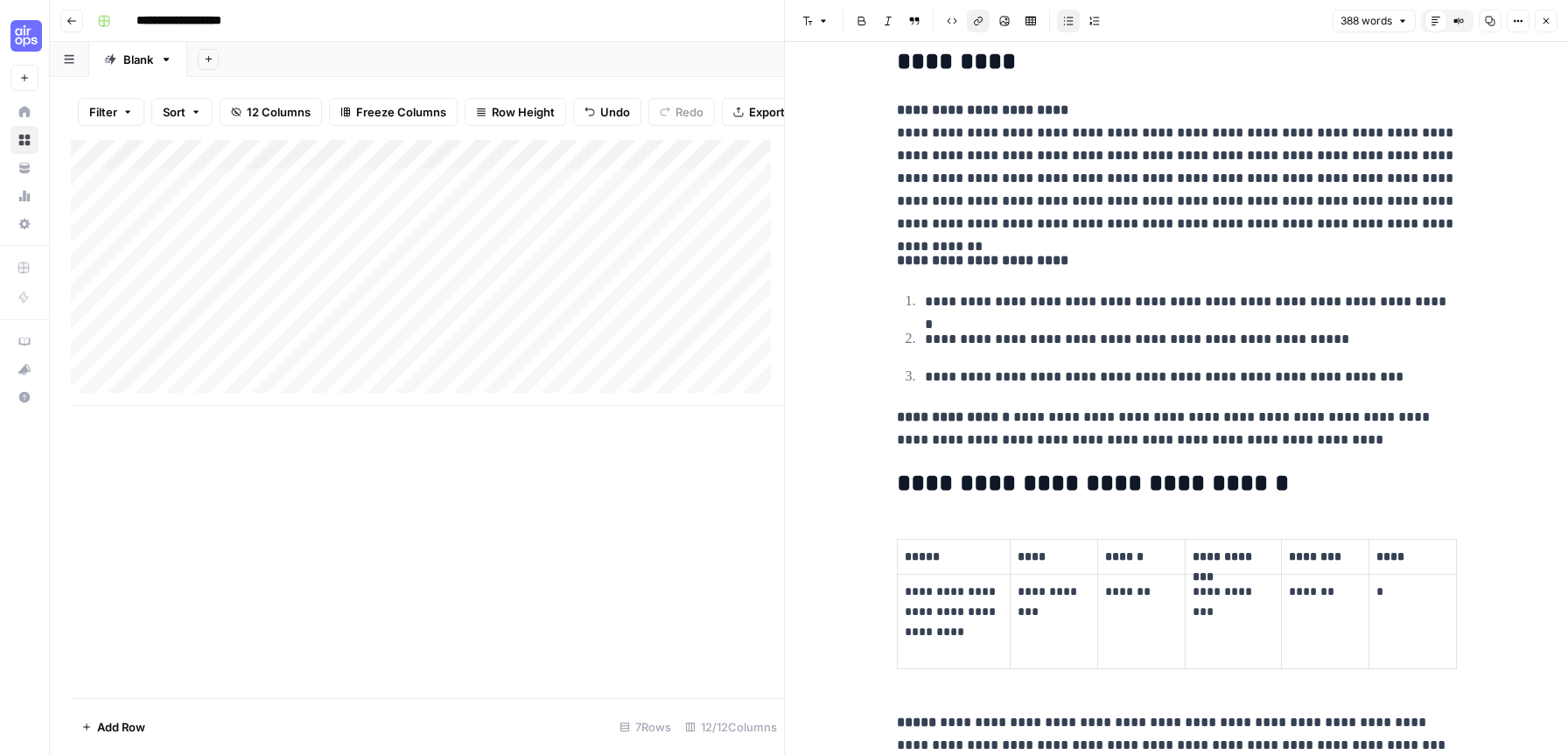 scroll, scrollTop: 1195, scrollLeft: 0, axis: vertical 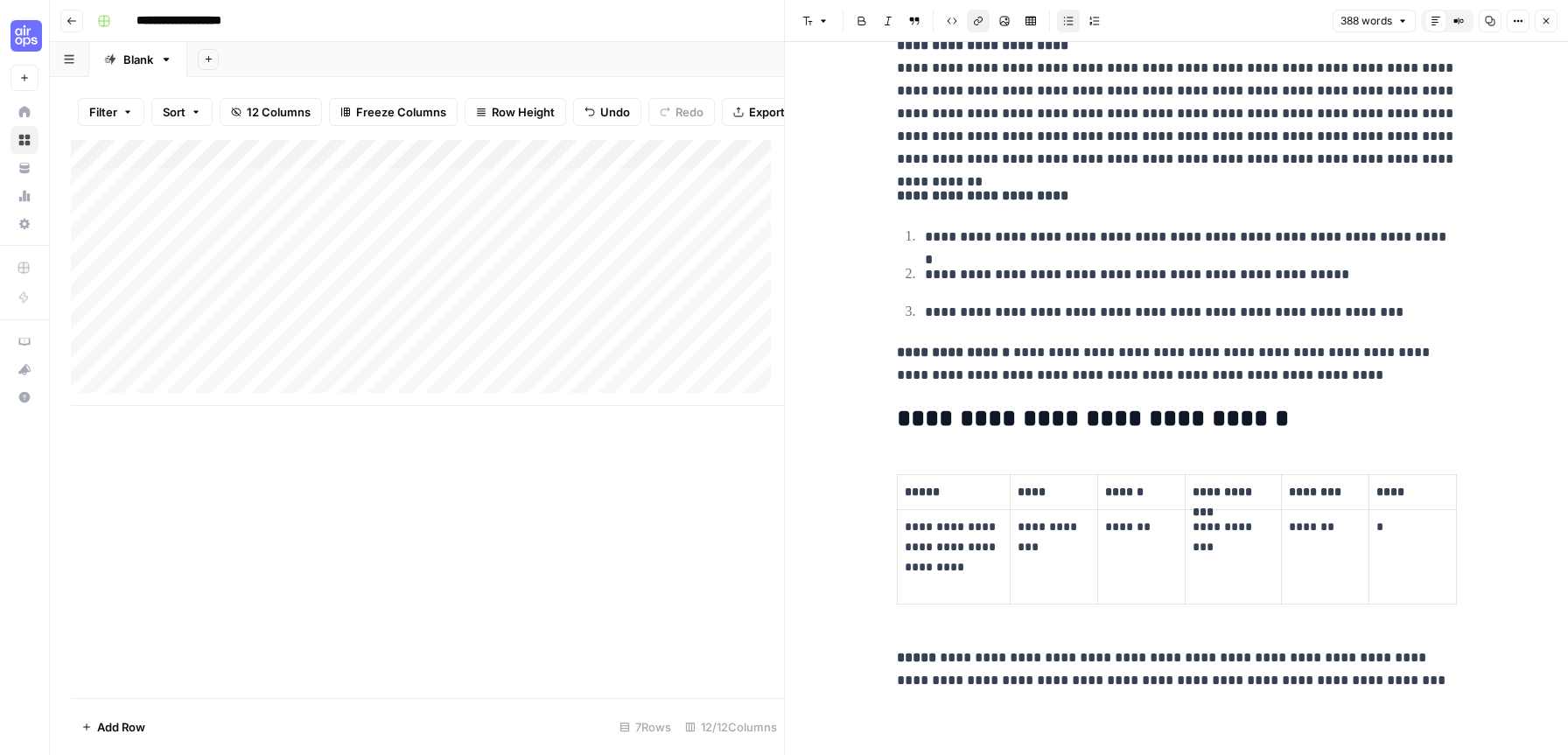 click 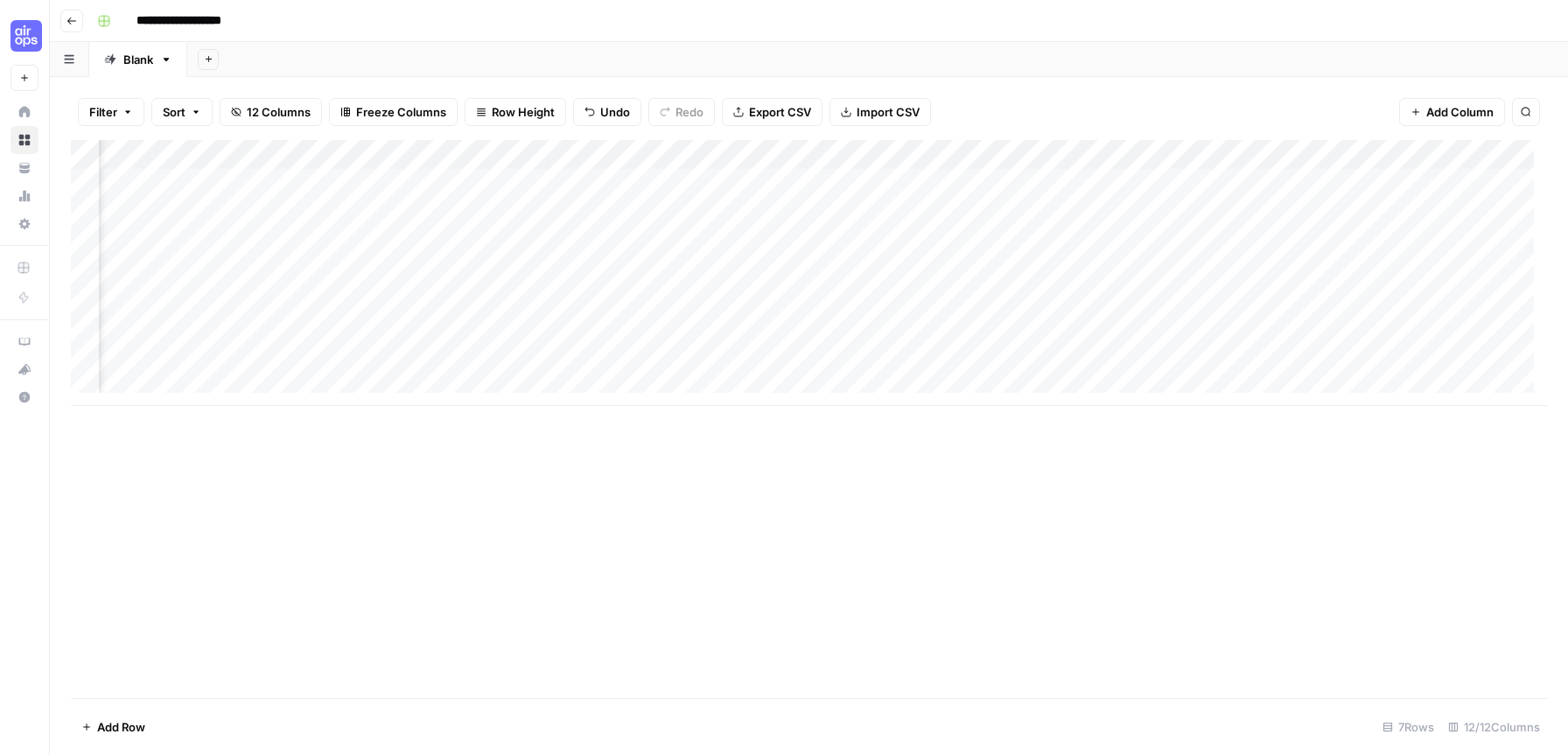scroll, scrollTop: 0, scrollLeft: 366, axis: horizontal 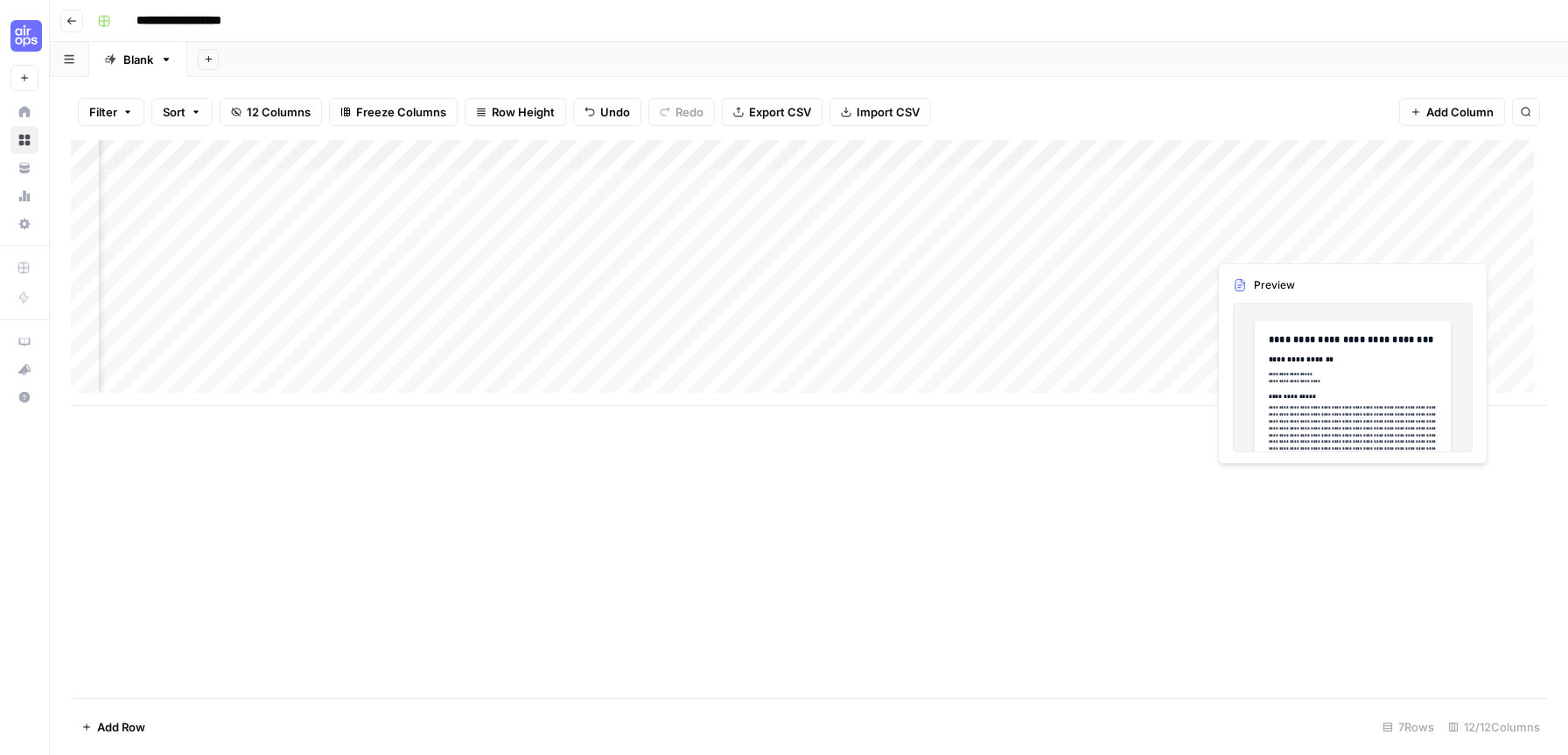 click on "Add Column" at bounding box center (808, 273) 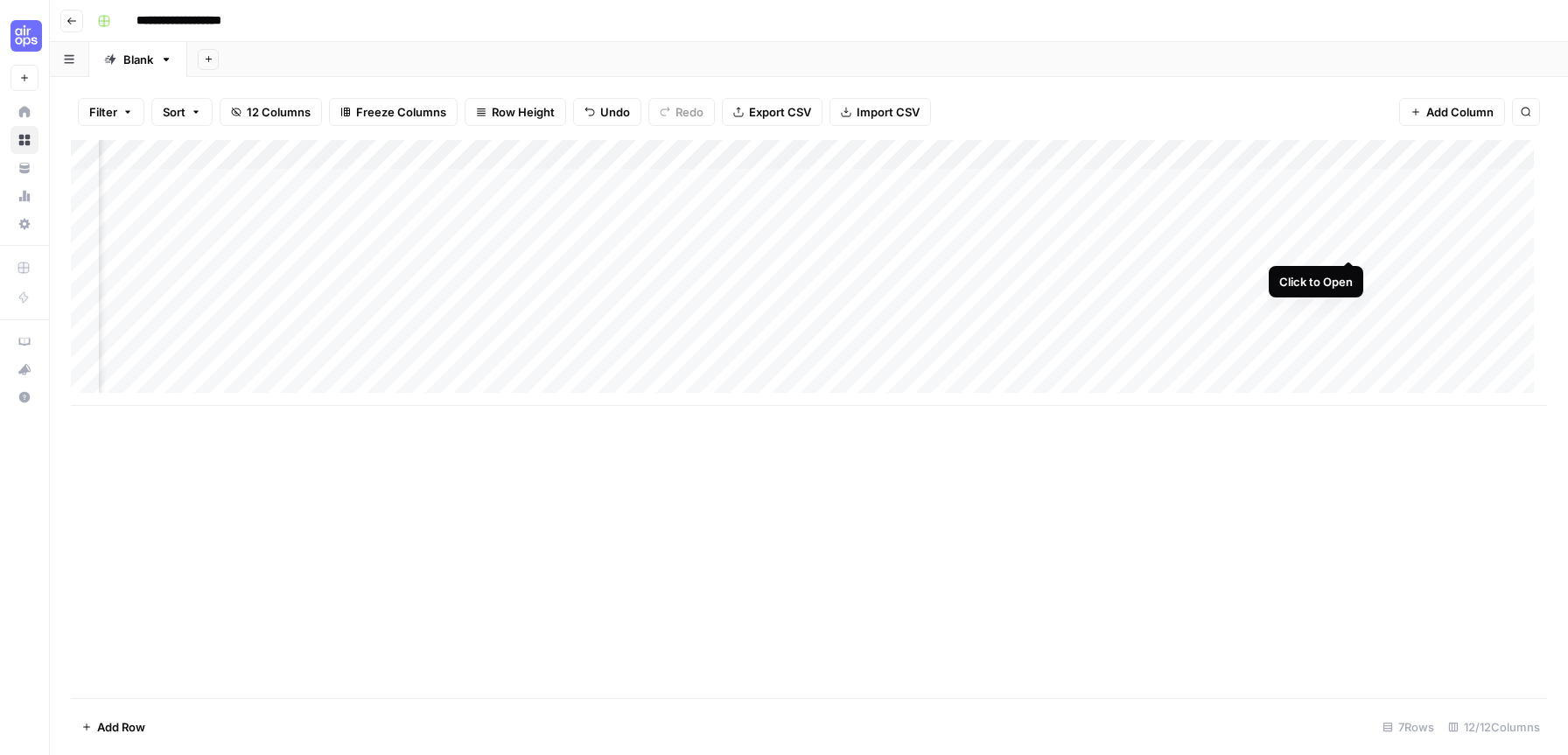click on "Add Column" at bounding box center (808, 273) 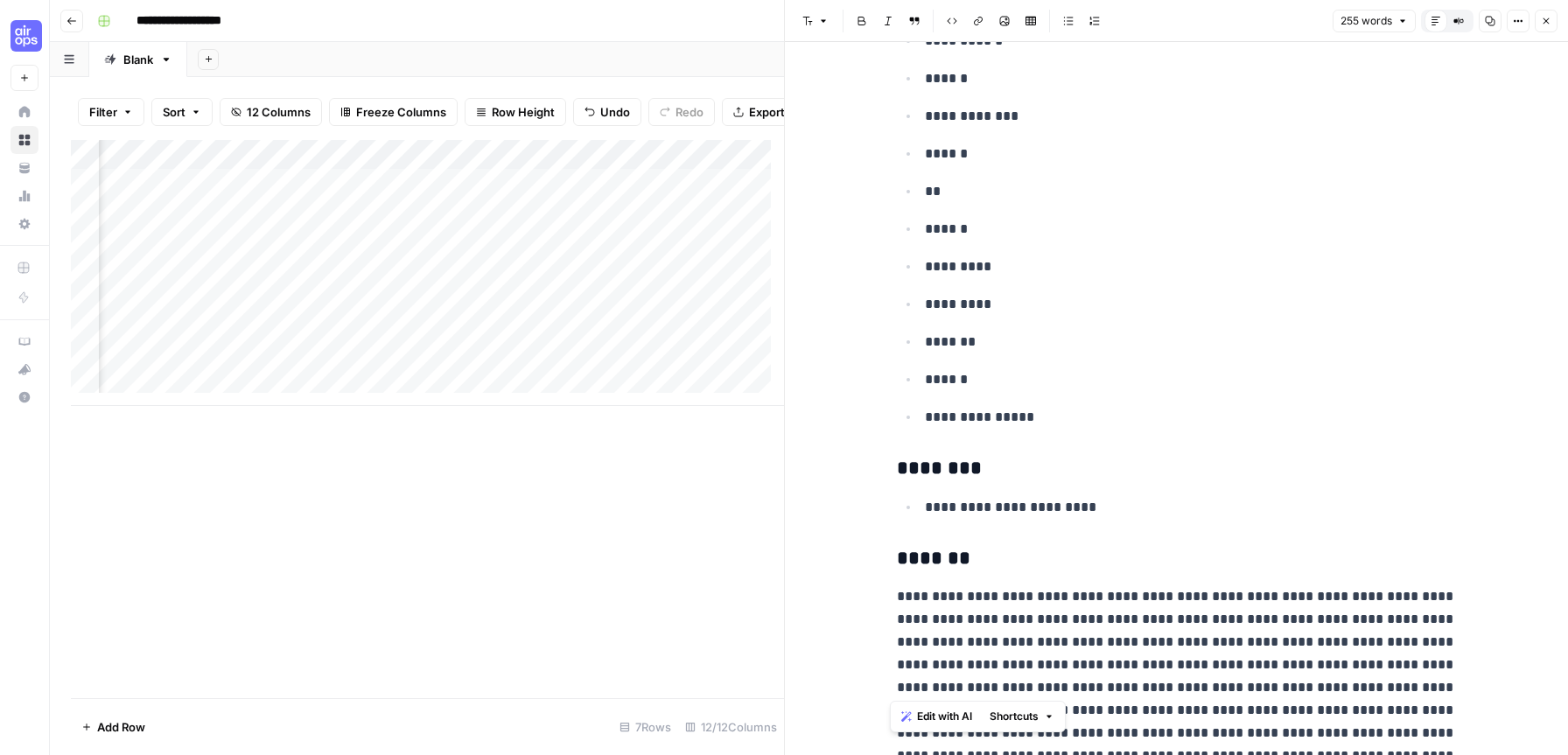 scroll, scrollTop: 1108, scrollLeft: 0, axis: vertical 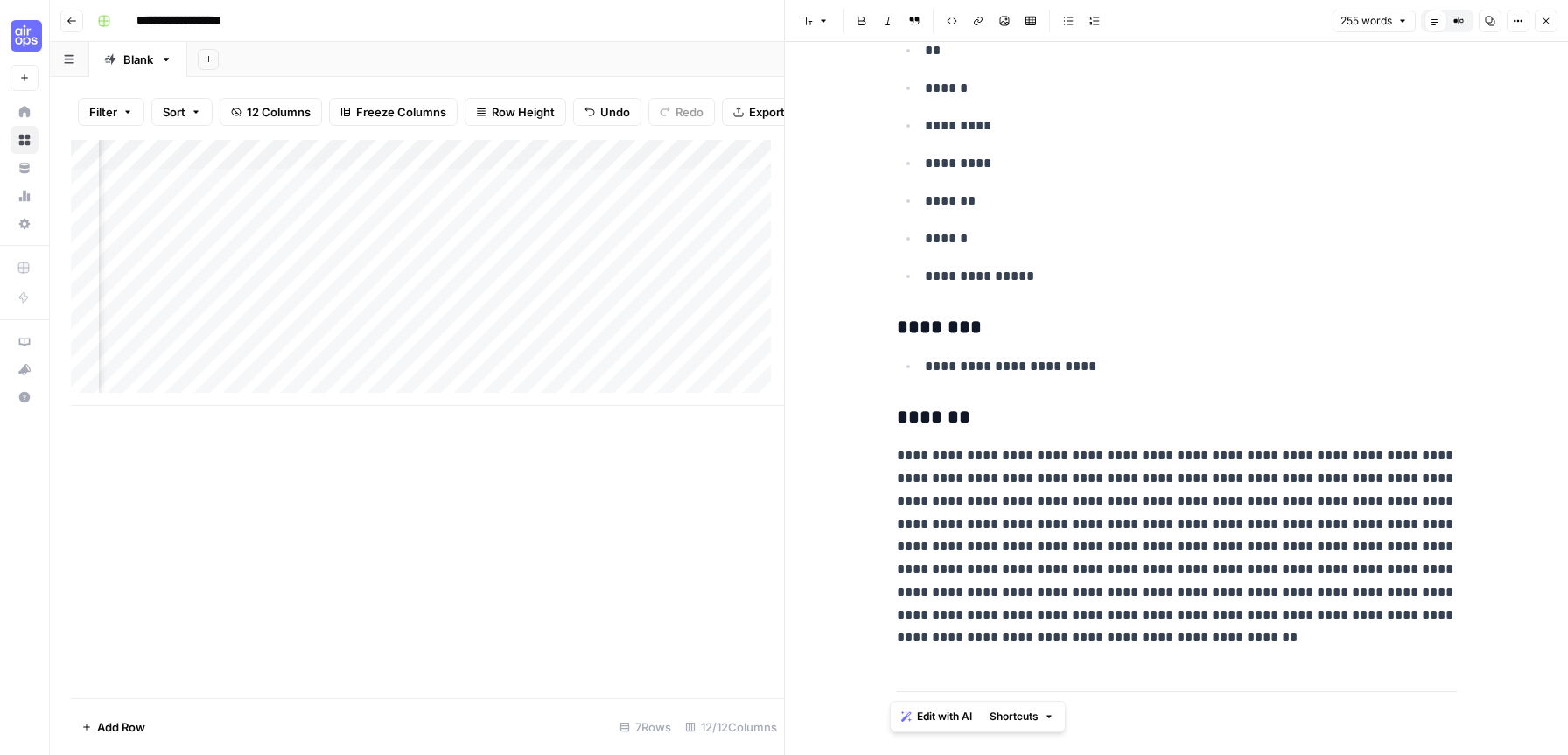 click 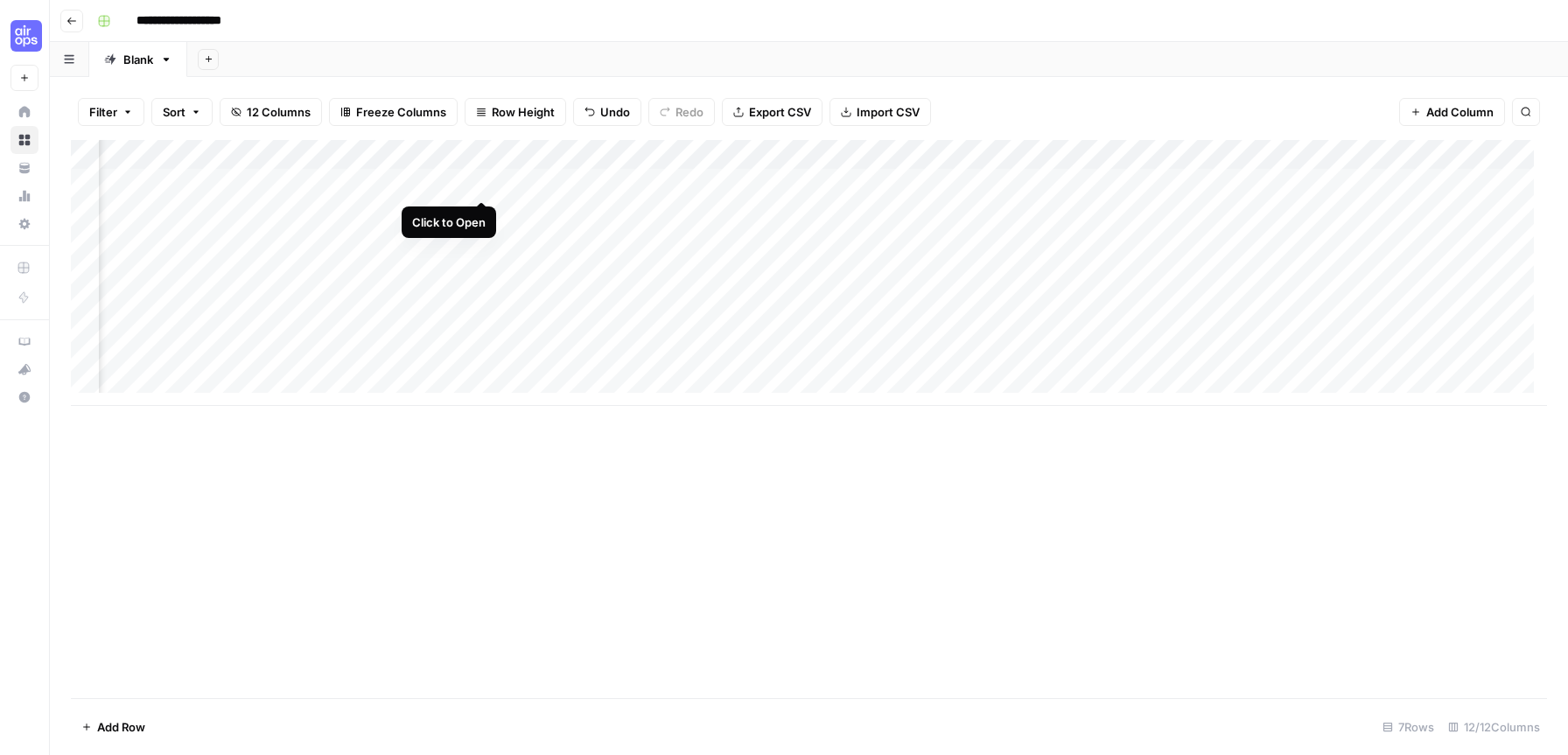 click on "Add Column" at bounding box center [808, 273] 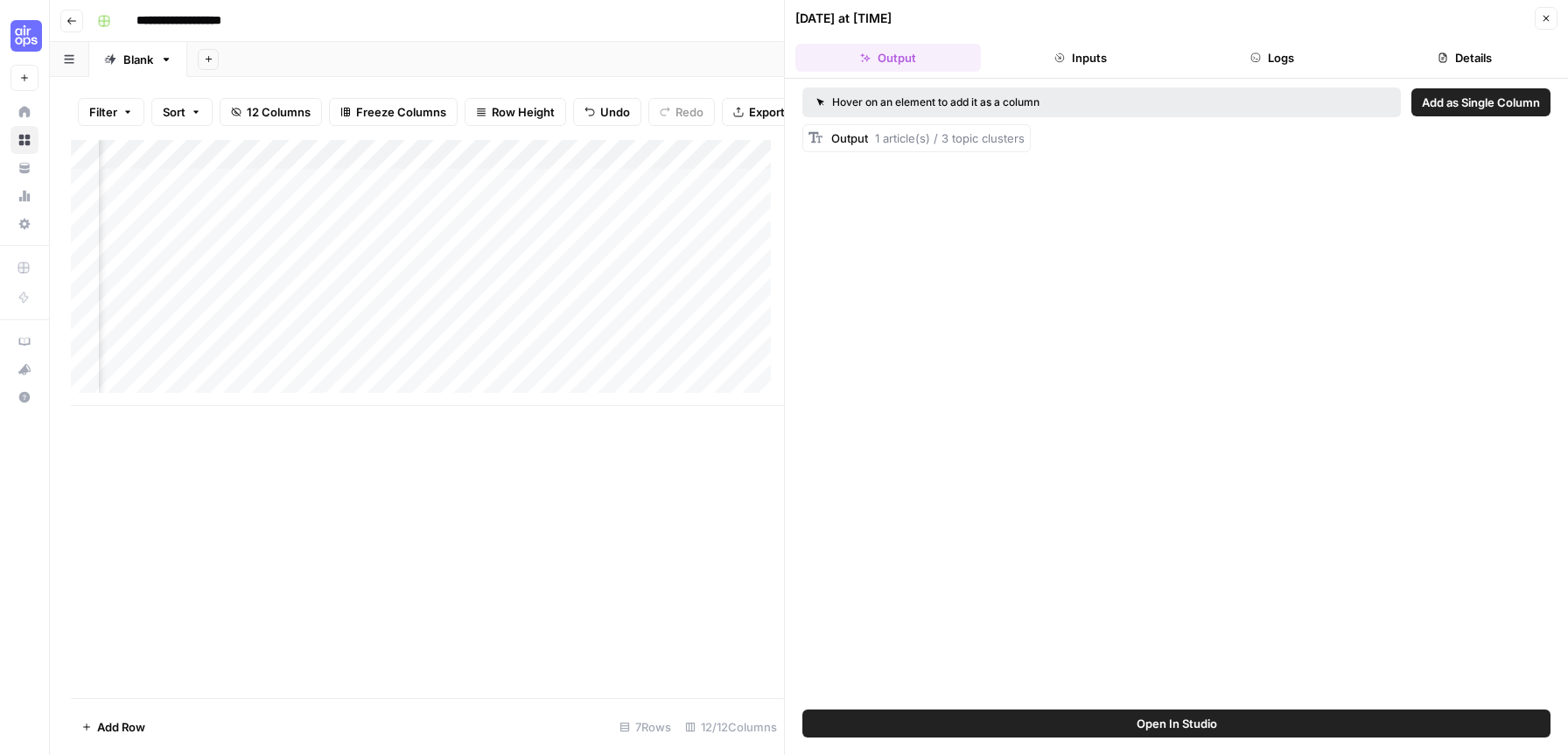 click 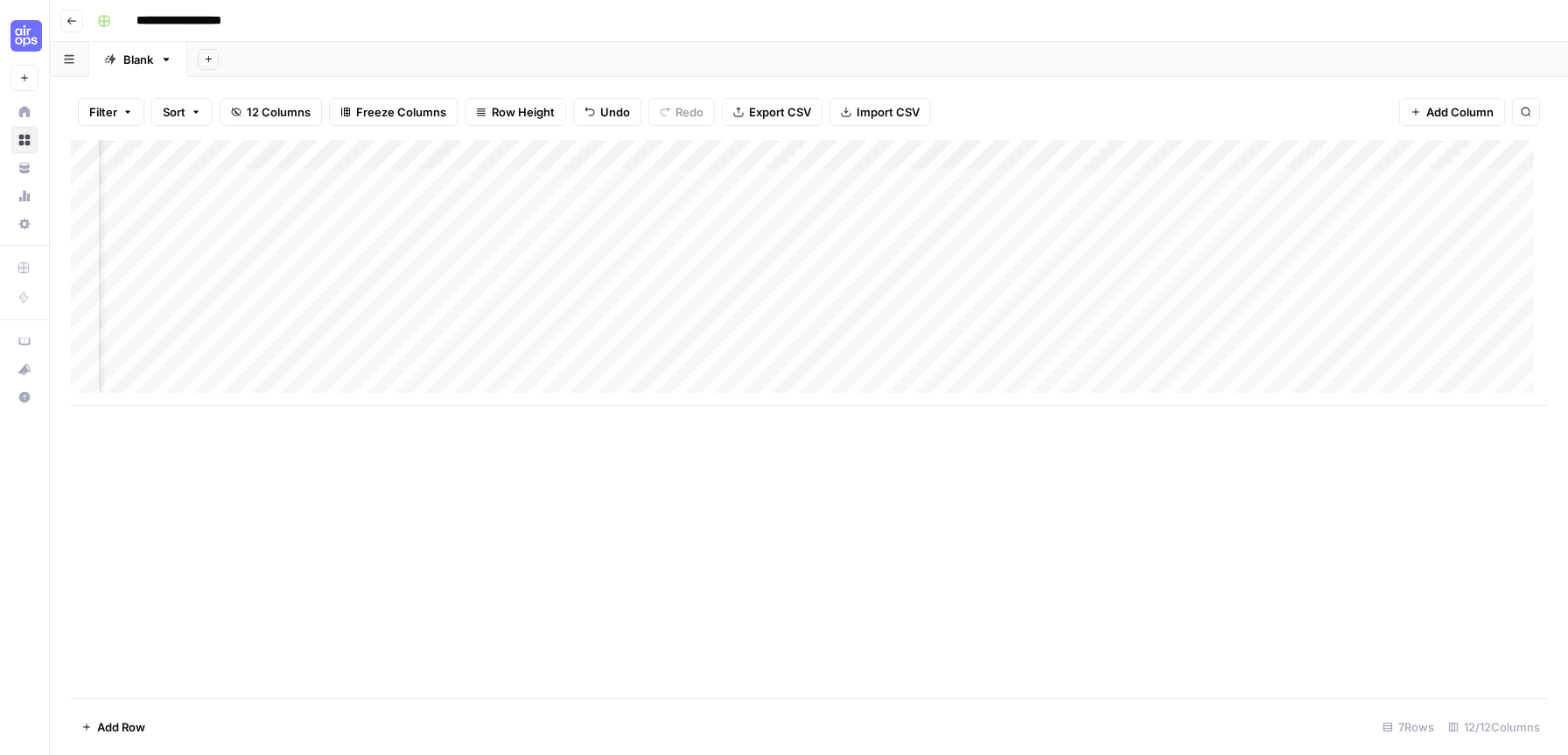 click on "Add Column" at bounding box center (808, 273) 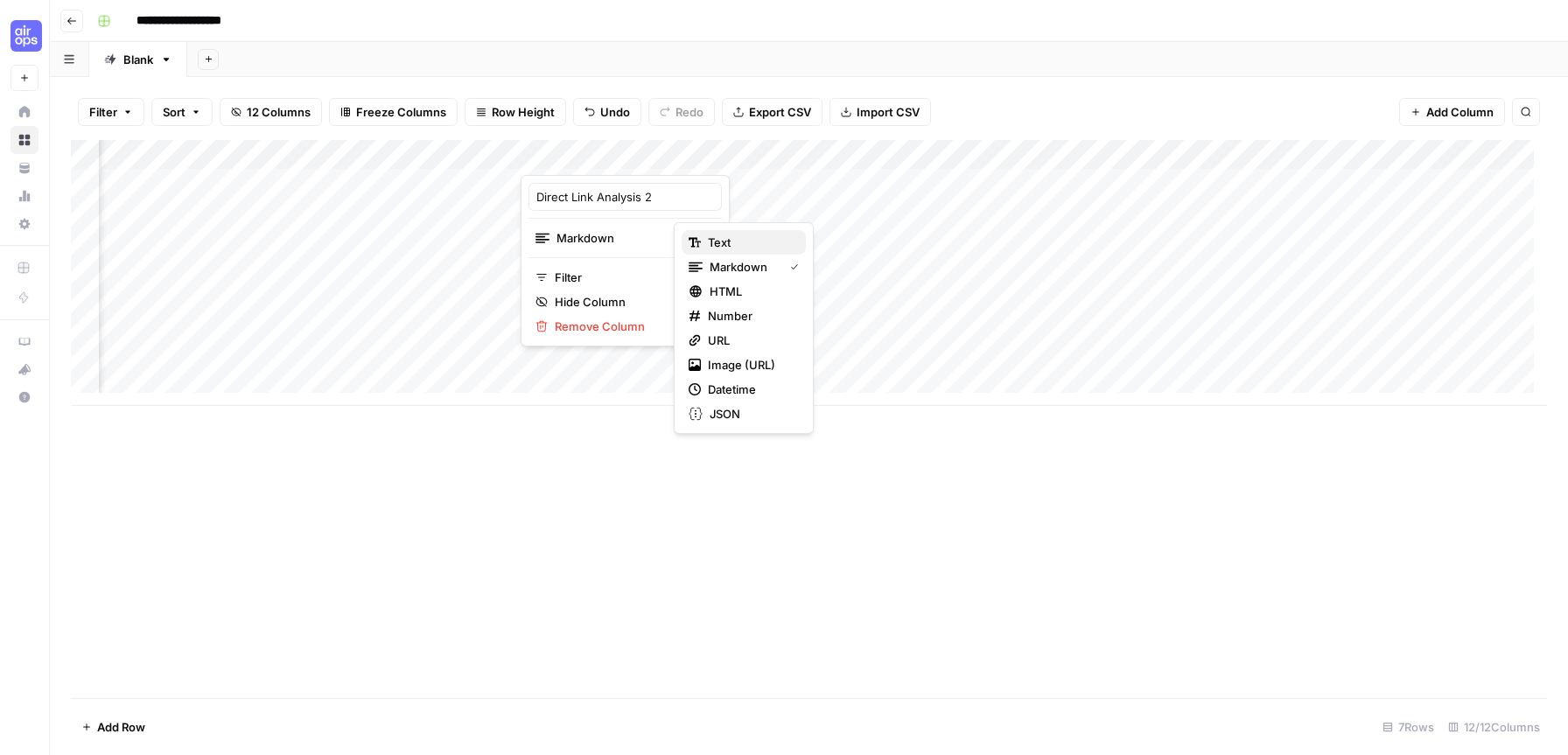 click on "Text" at bounding box center [750, 242] 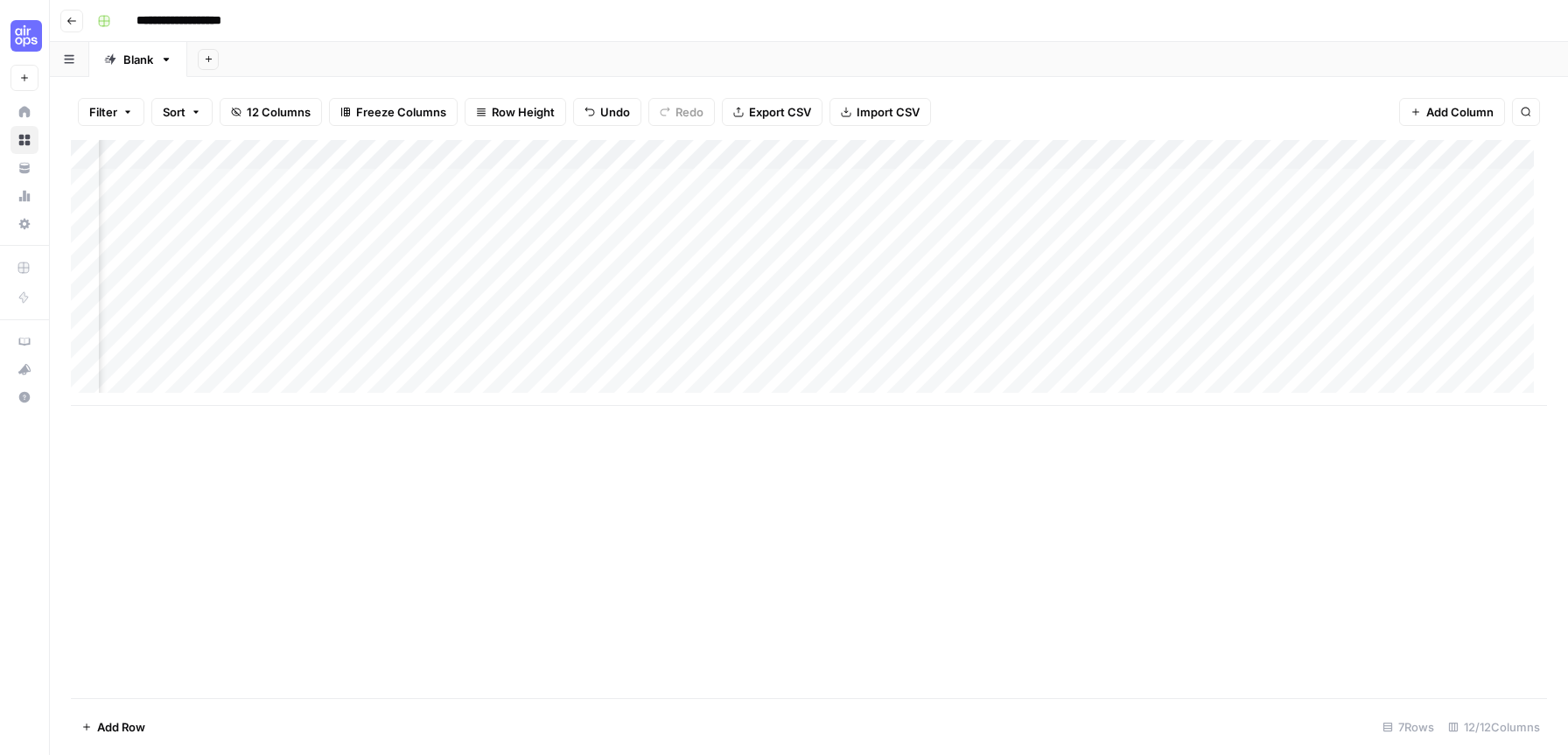 scroll, scrollTop: 0, scrollLeft: 0, axis: both 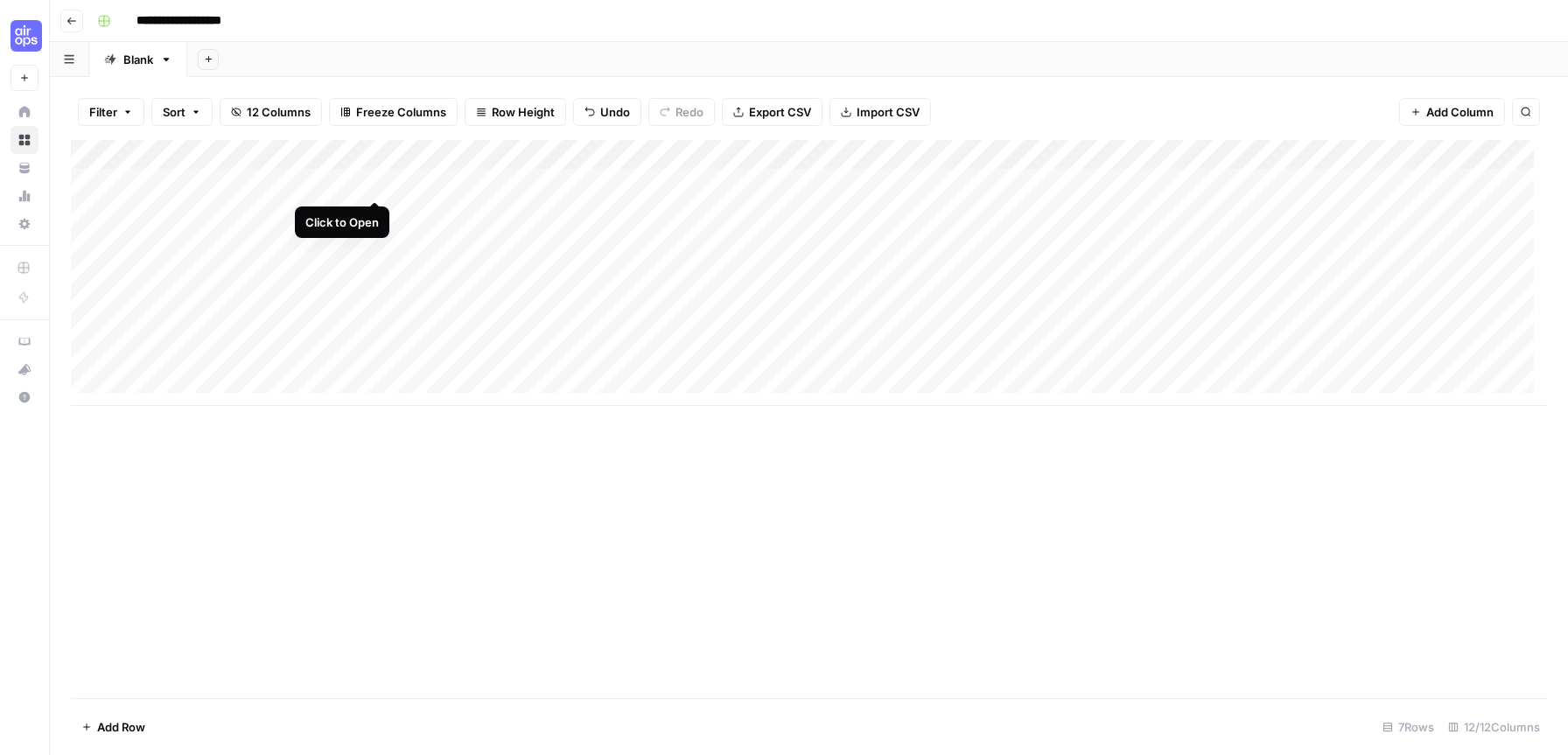 click on "Add Column" at bounding box center [808, 273] 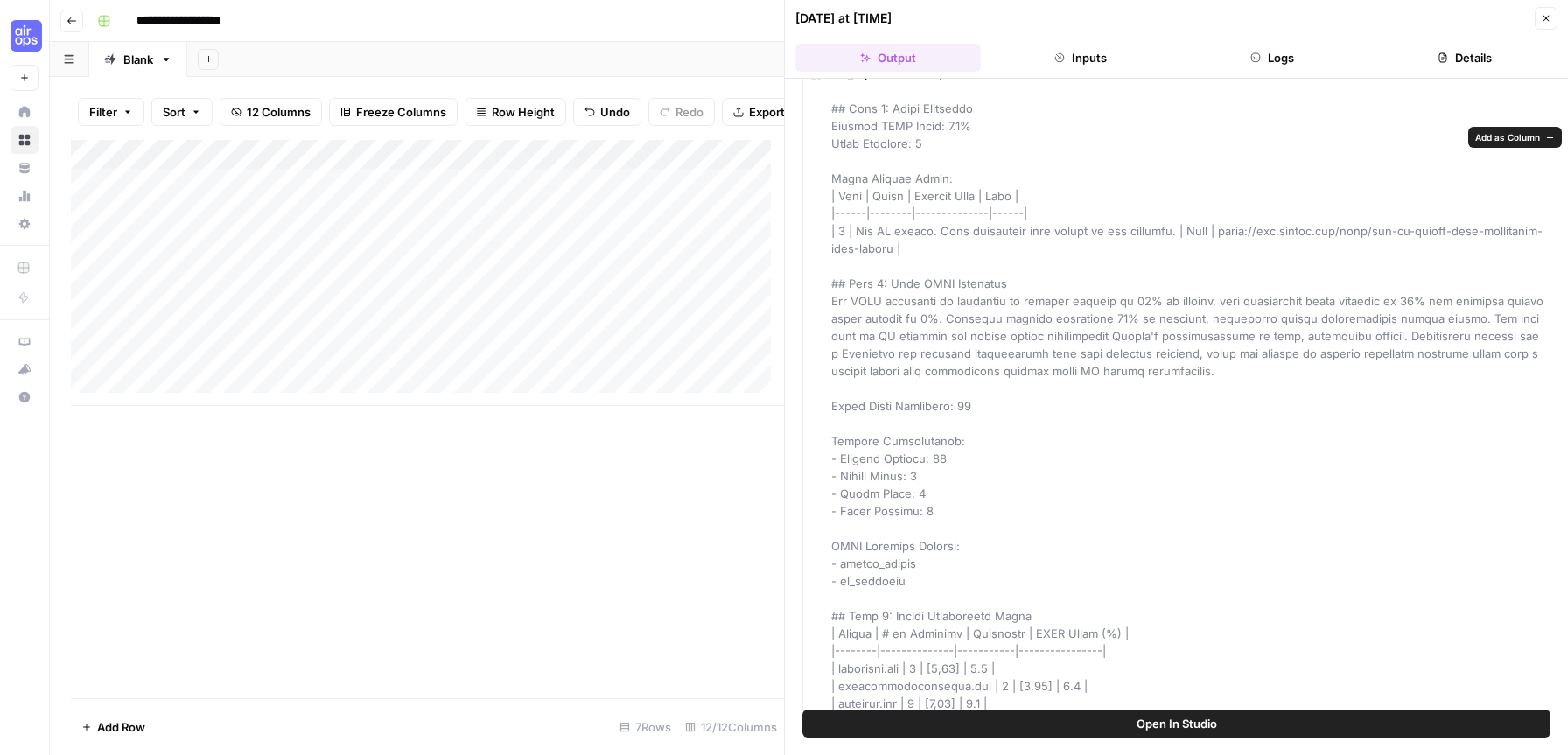 scroll, scrollTop: 0, scrollLeft: 0, axis: both 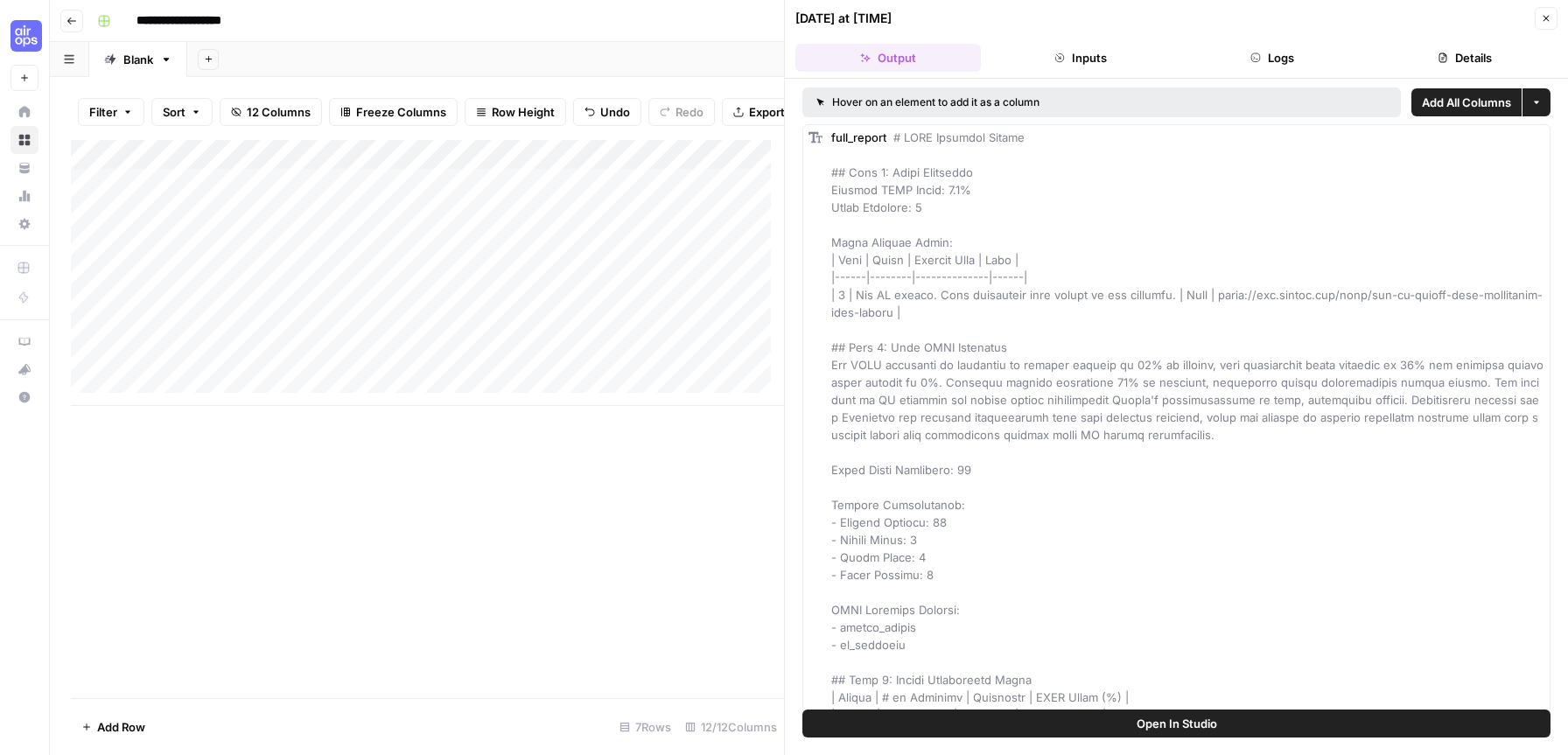 click 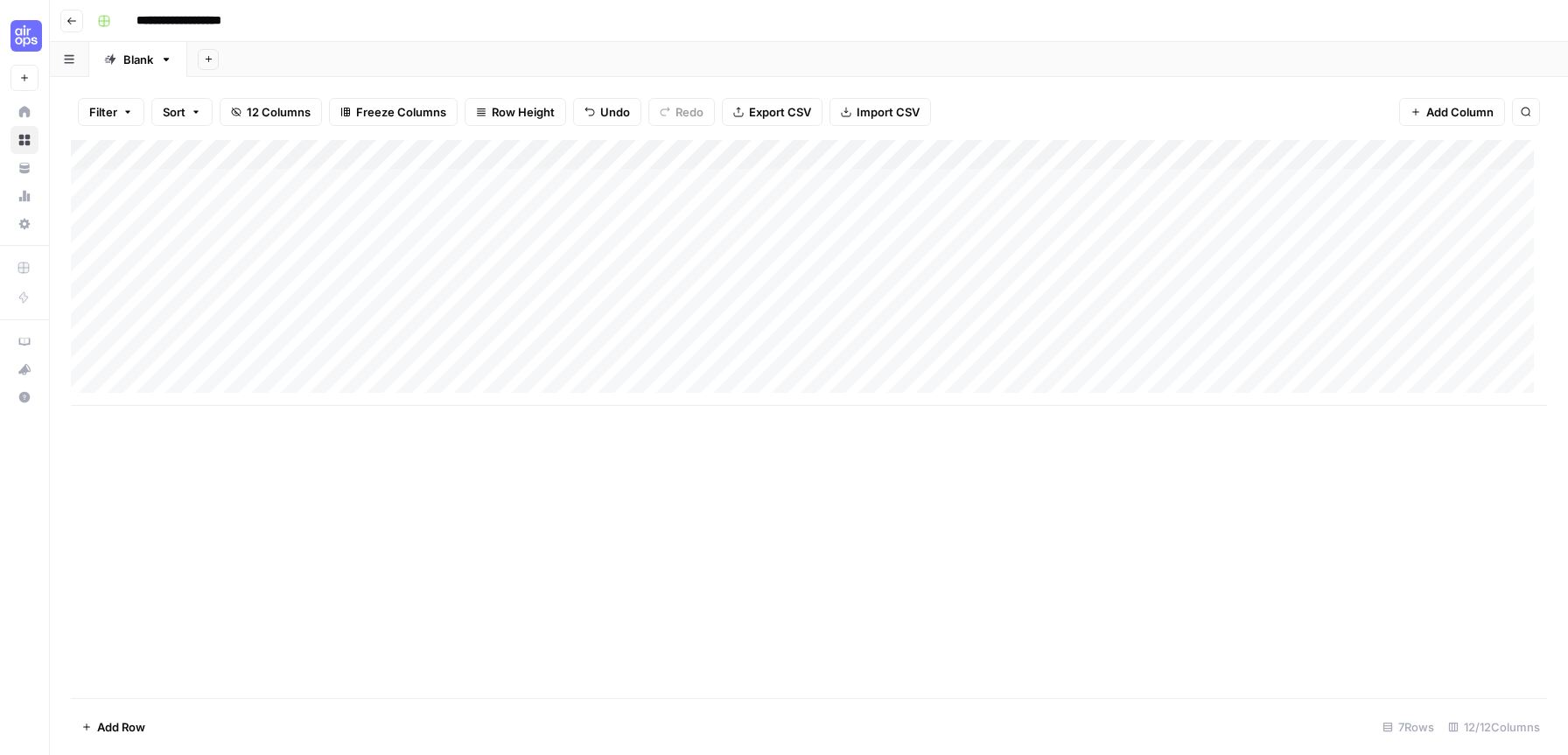 click on "Add Column" at bounding box center (808, 273) 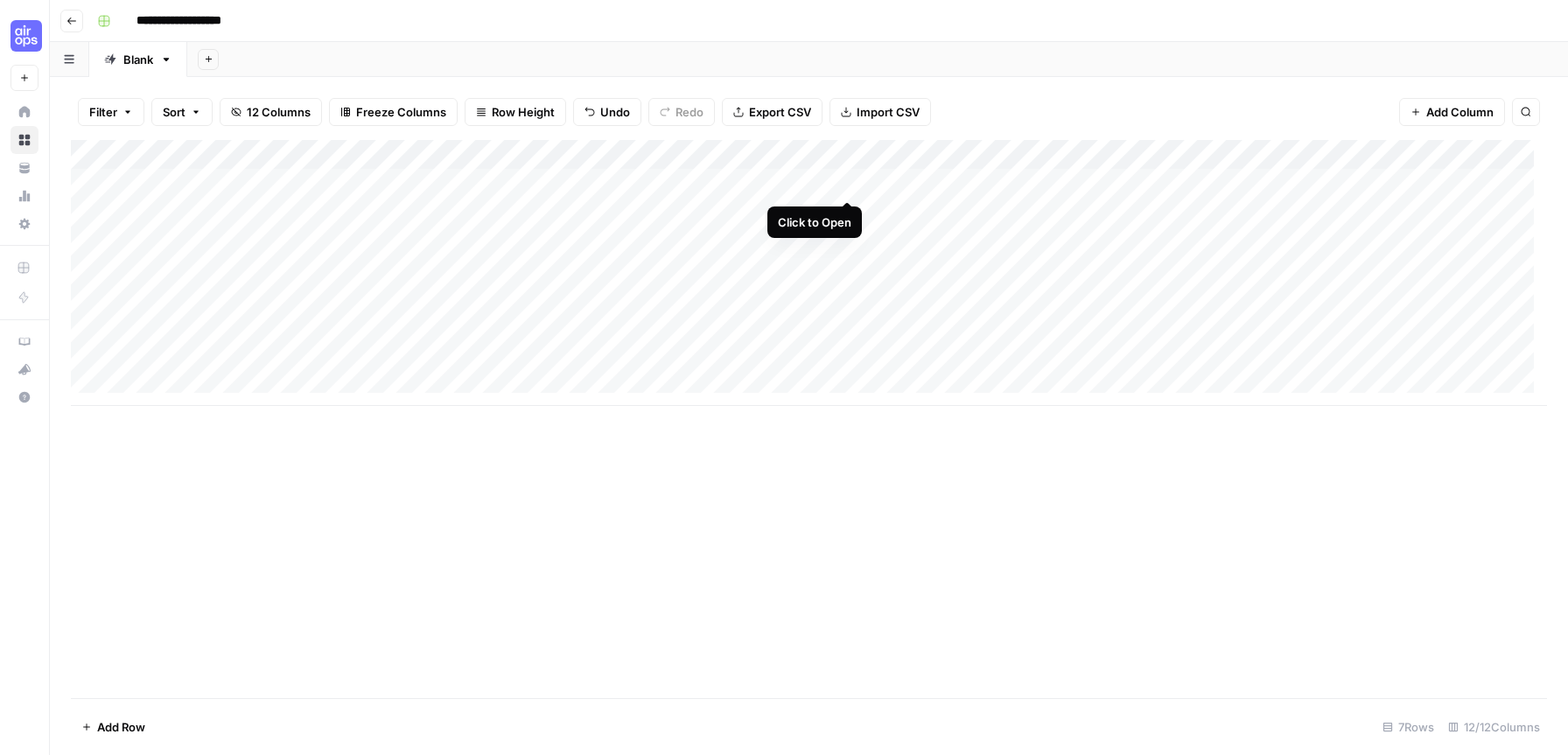 click on "Add Column" at bounding box center (808, 273) 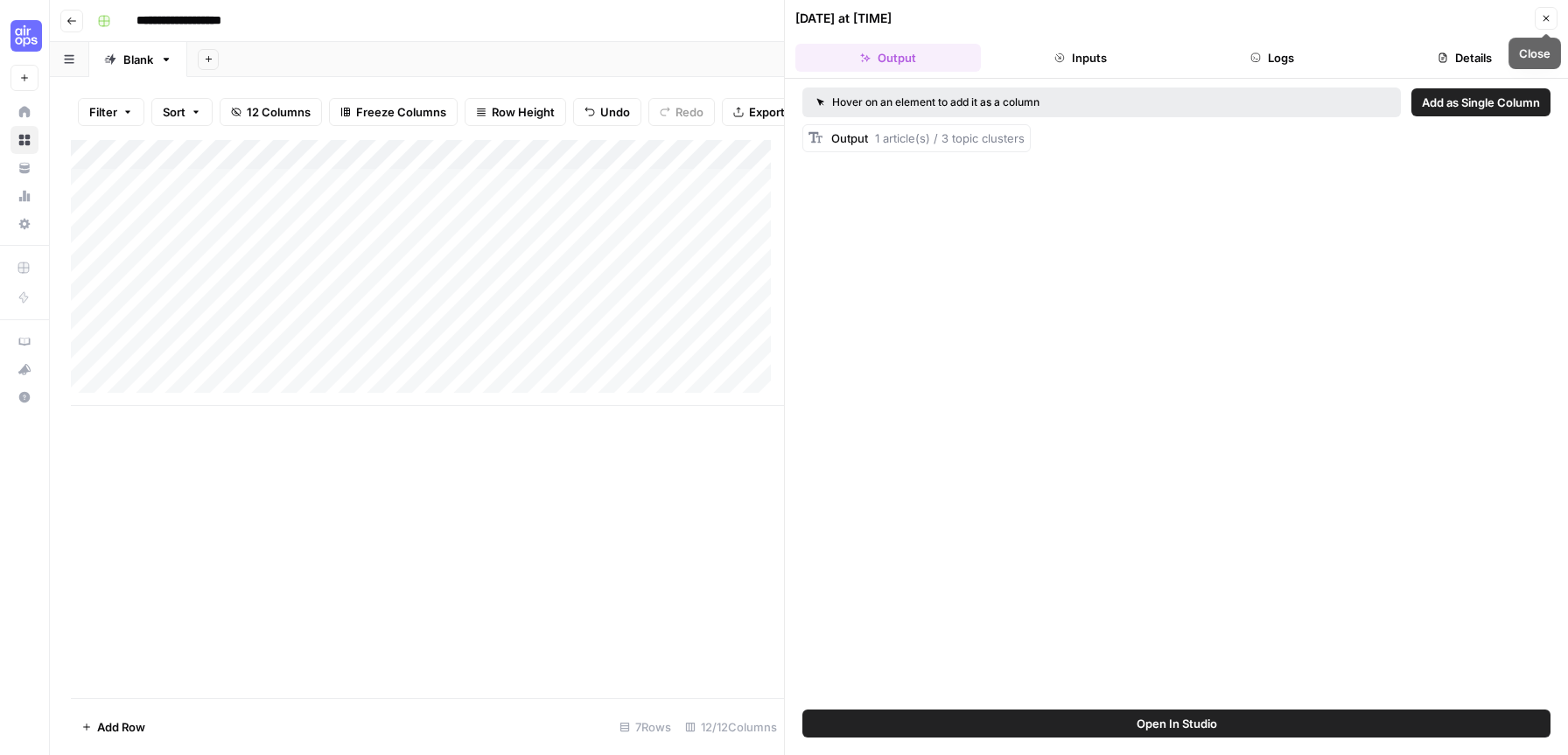 drag, startPoint x: 1540, startPoint y: 17, endPoint x: 945, endPoint y: 4, distance: 595.142 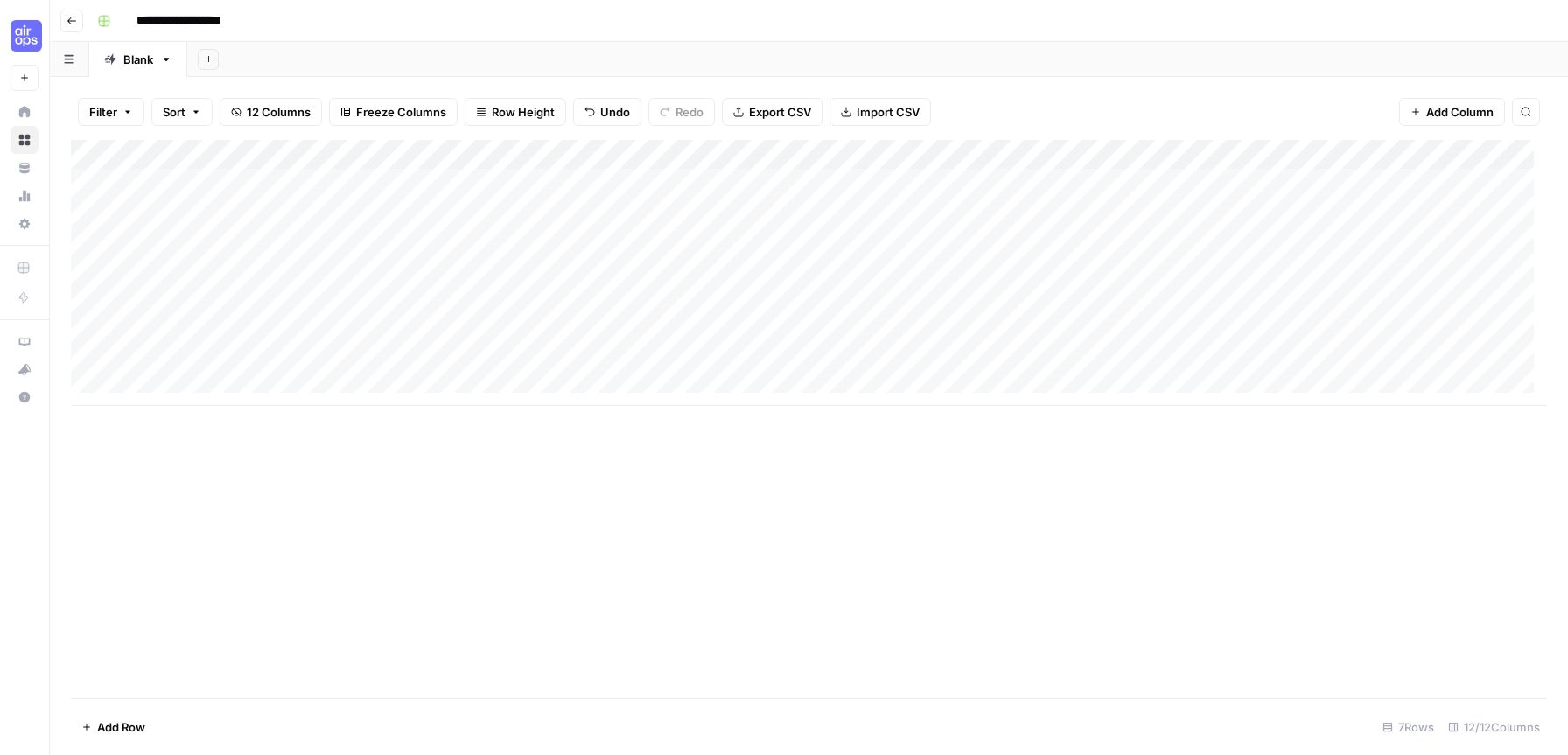 click on "Add Column" at bounding box center [808, 273] 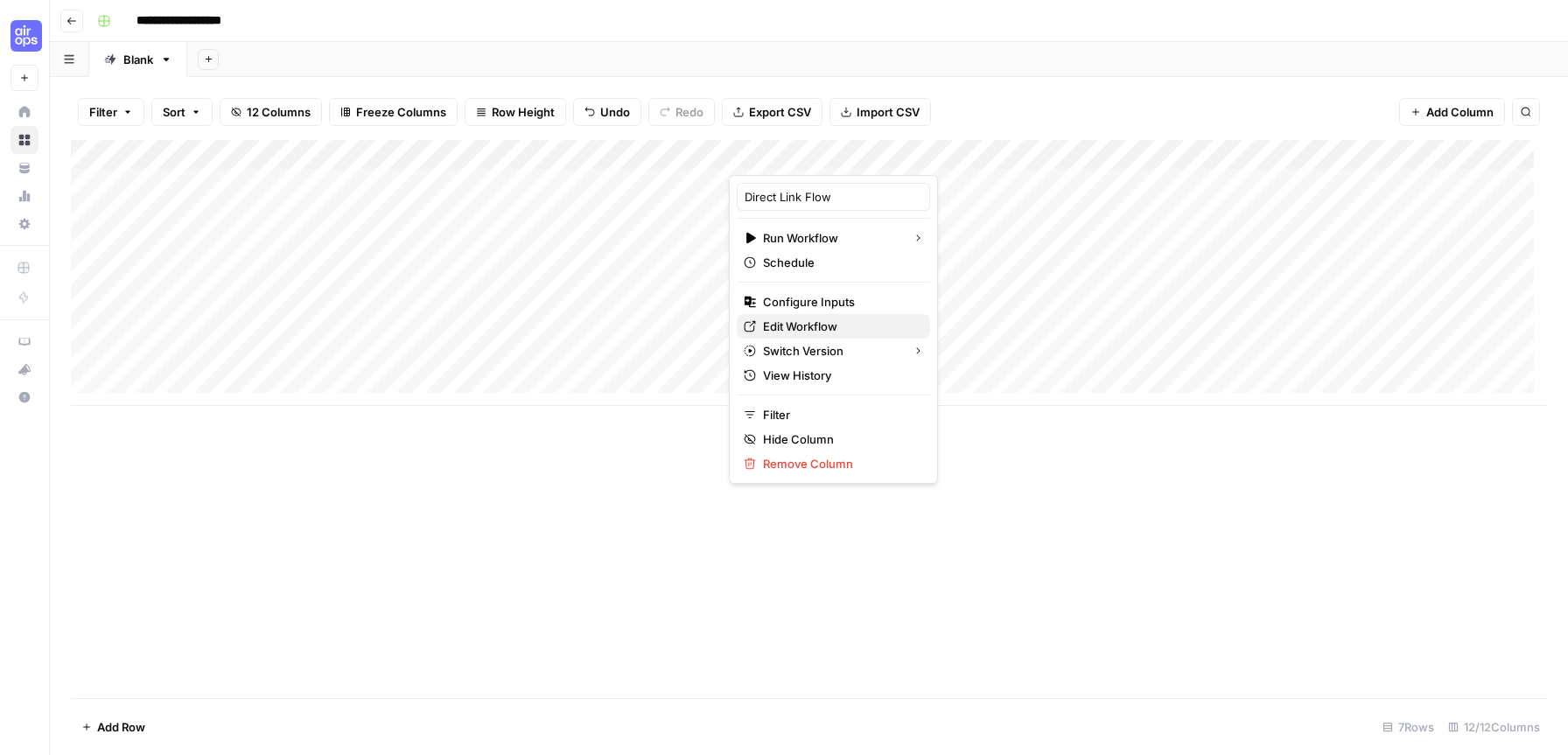 click on "Edit Workflow" at bounding box center (839, 326) 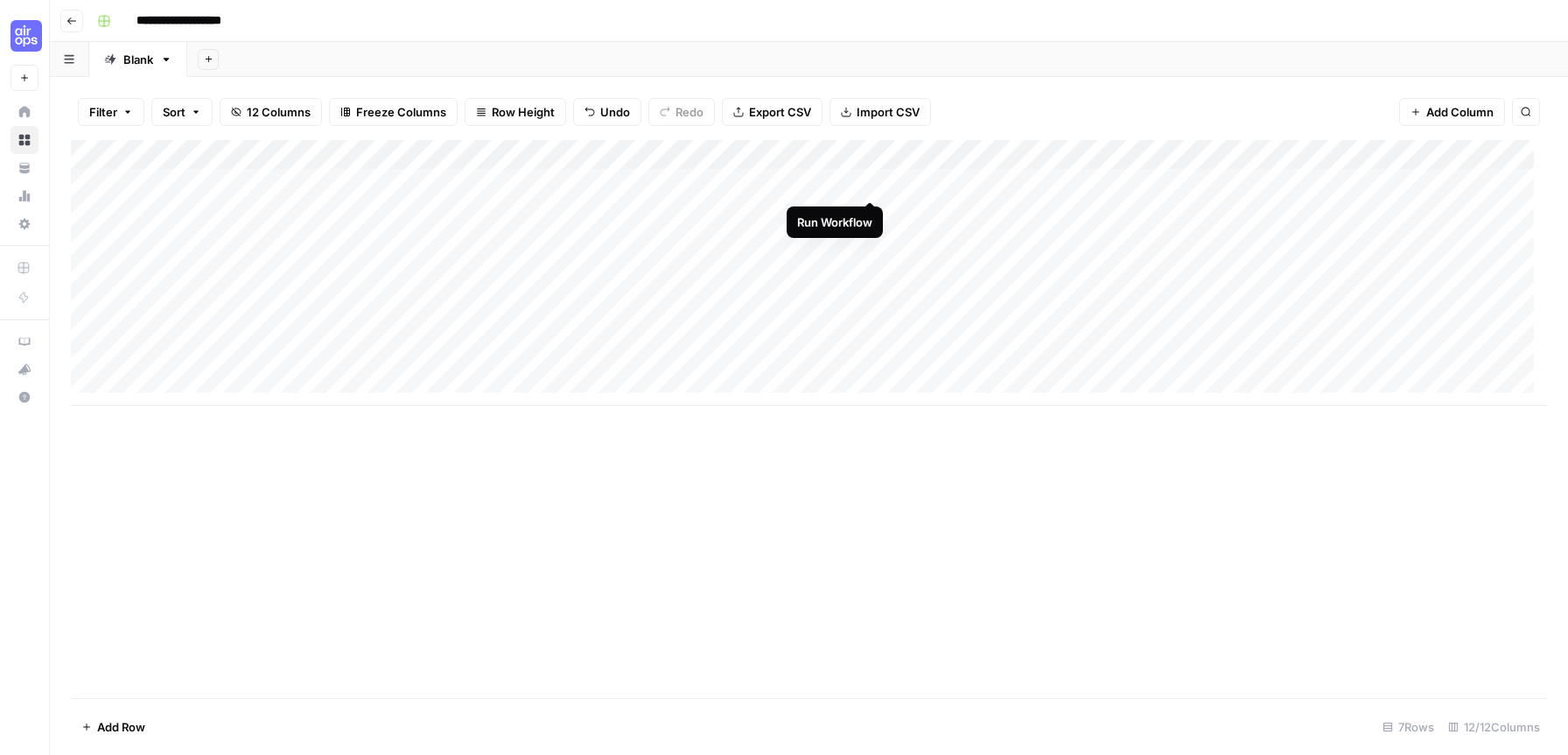click on "Add Column" at bounding box center (808, 273) 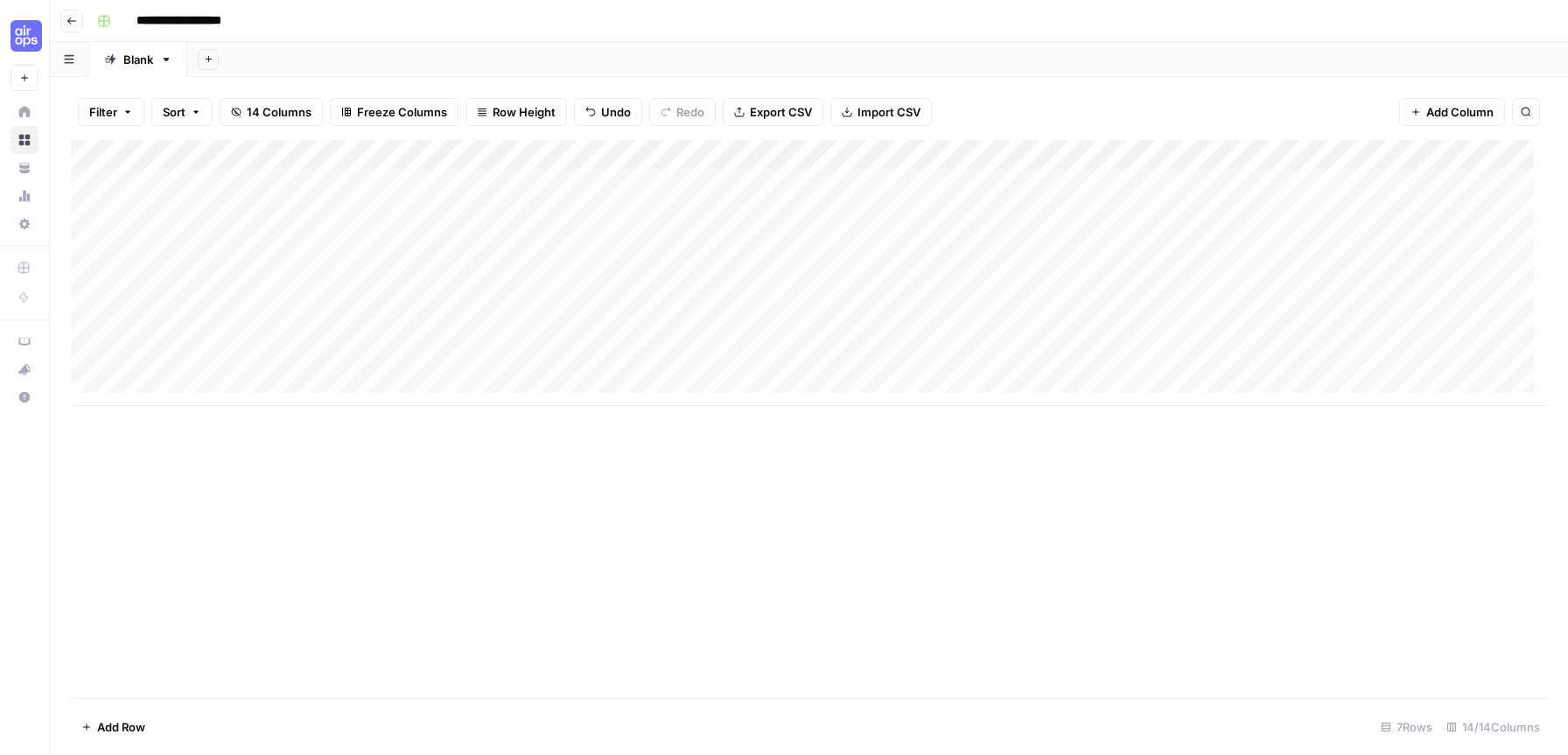click on "Add Column" at bounding box center (808, 273) 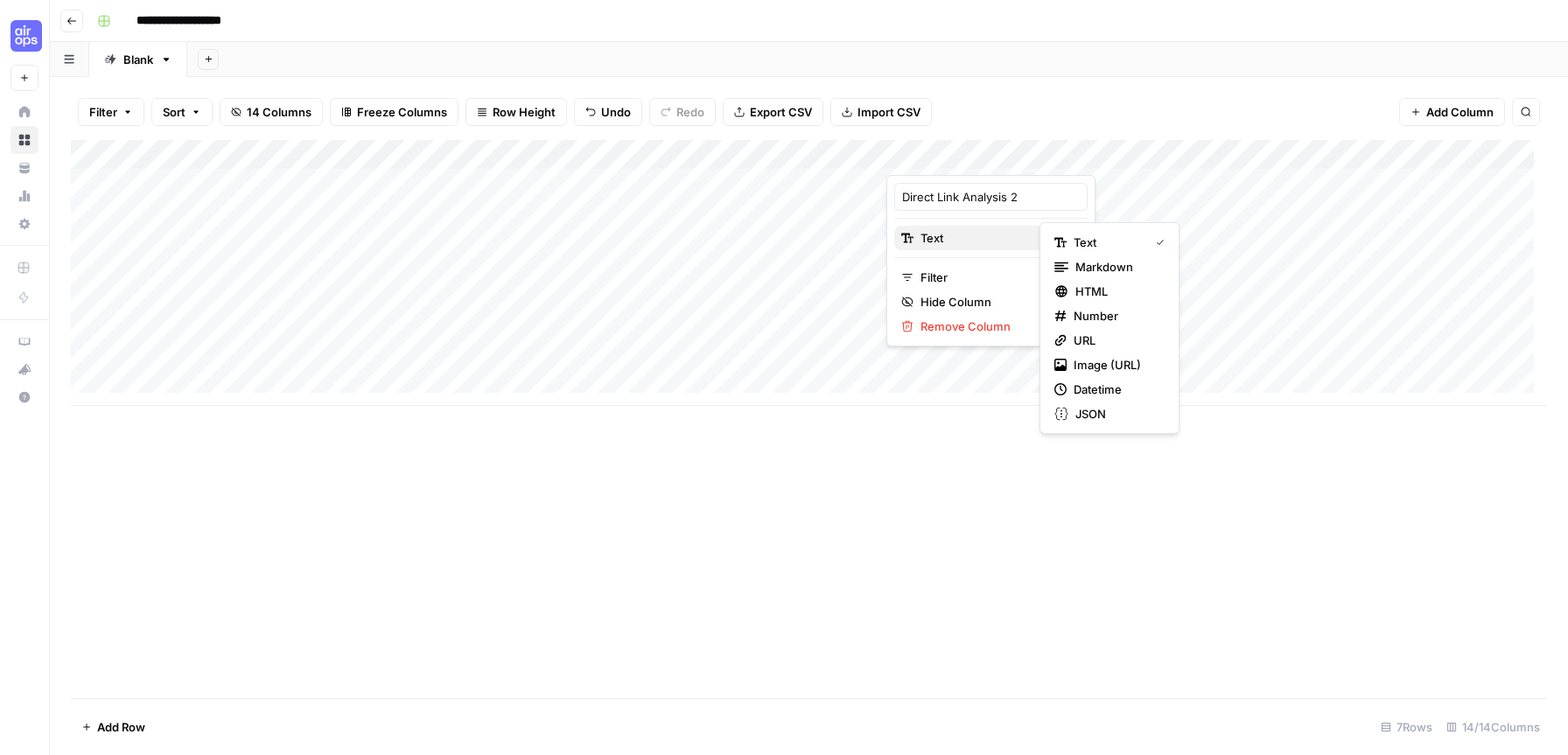click on "Text" at bounding box center (988, 238) 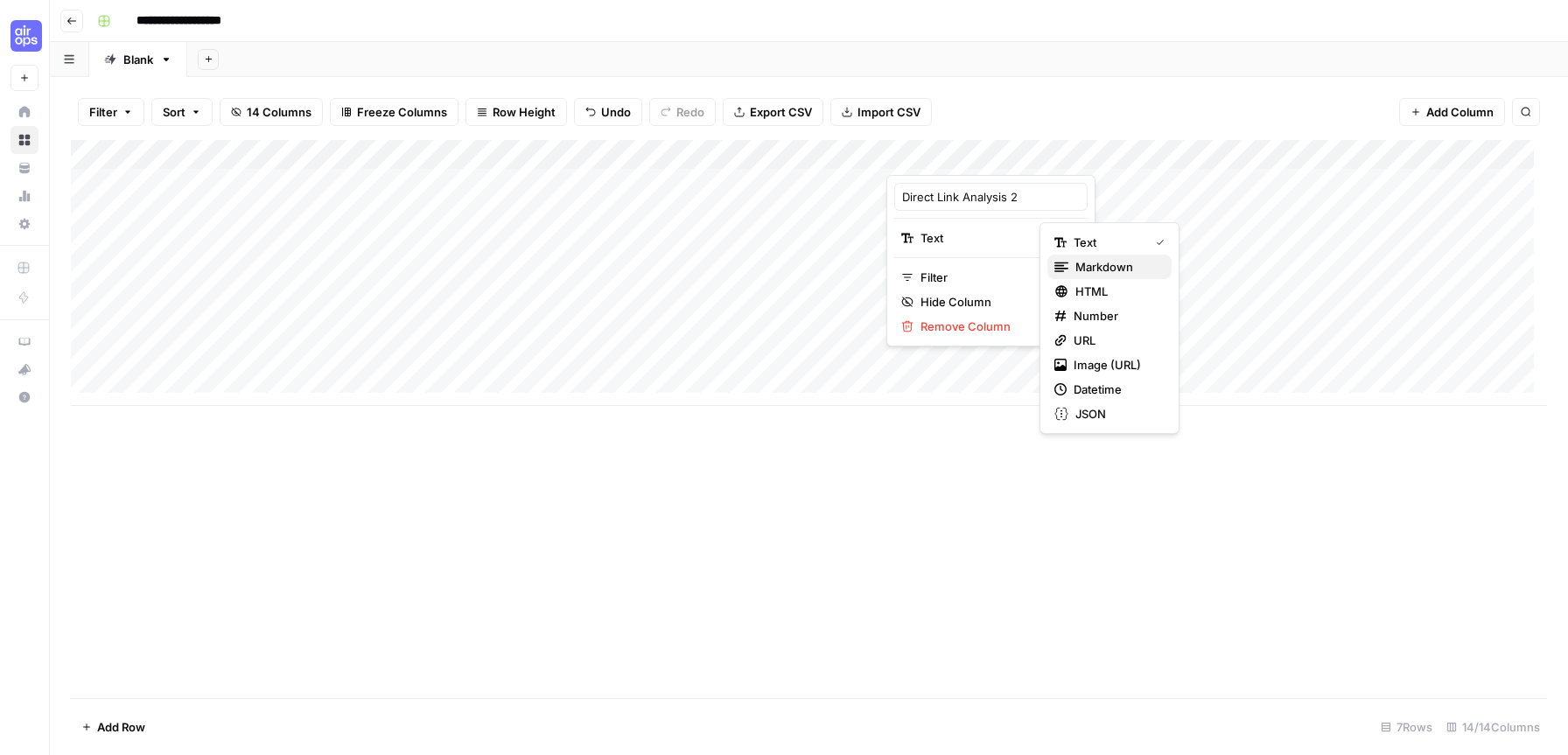 click on "Markdown" at bounding box center (1116, 267) 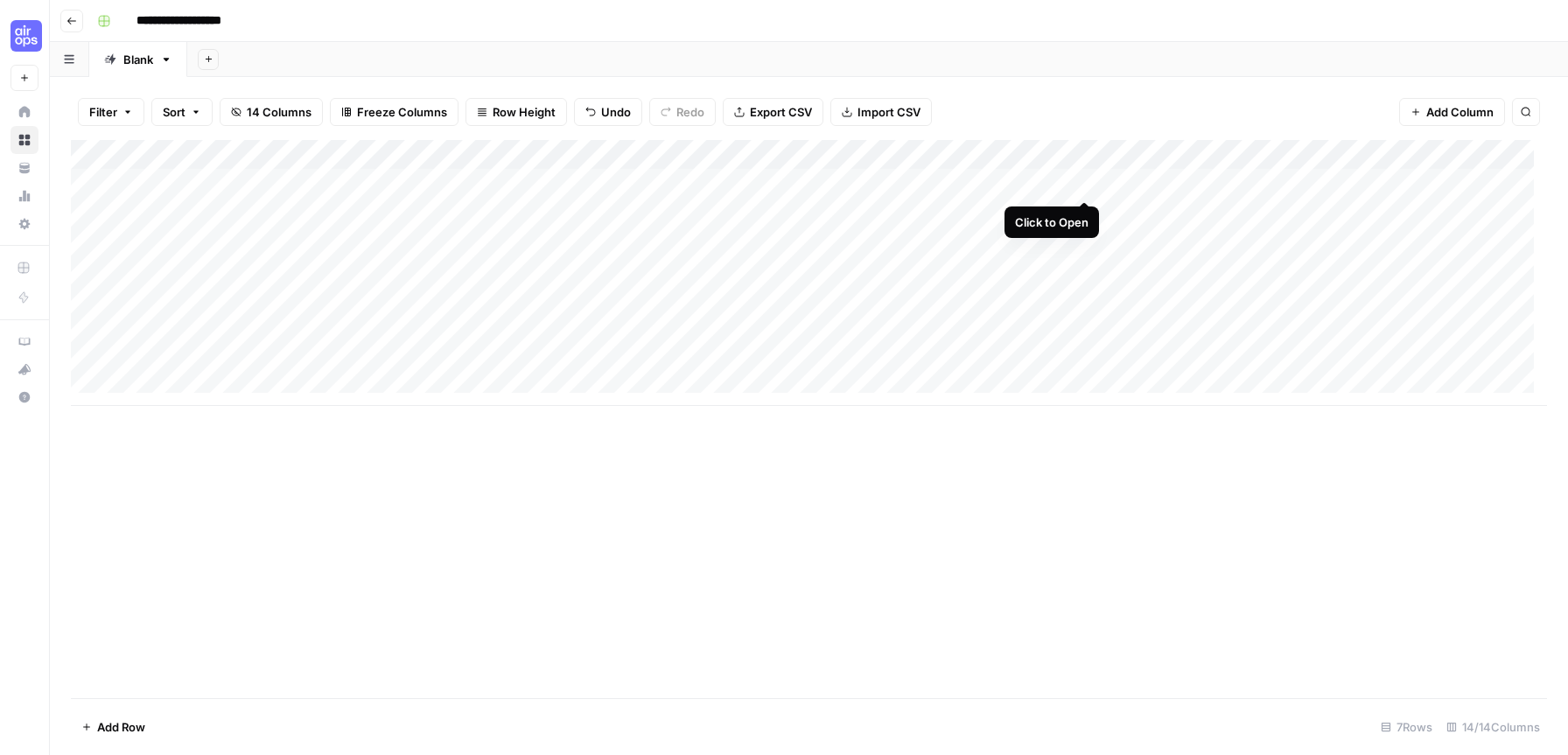 click on "Add Column" at bounding box center [808, 273] 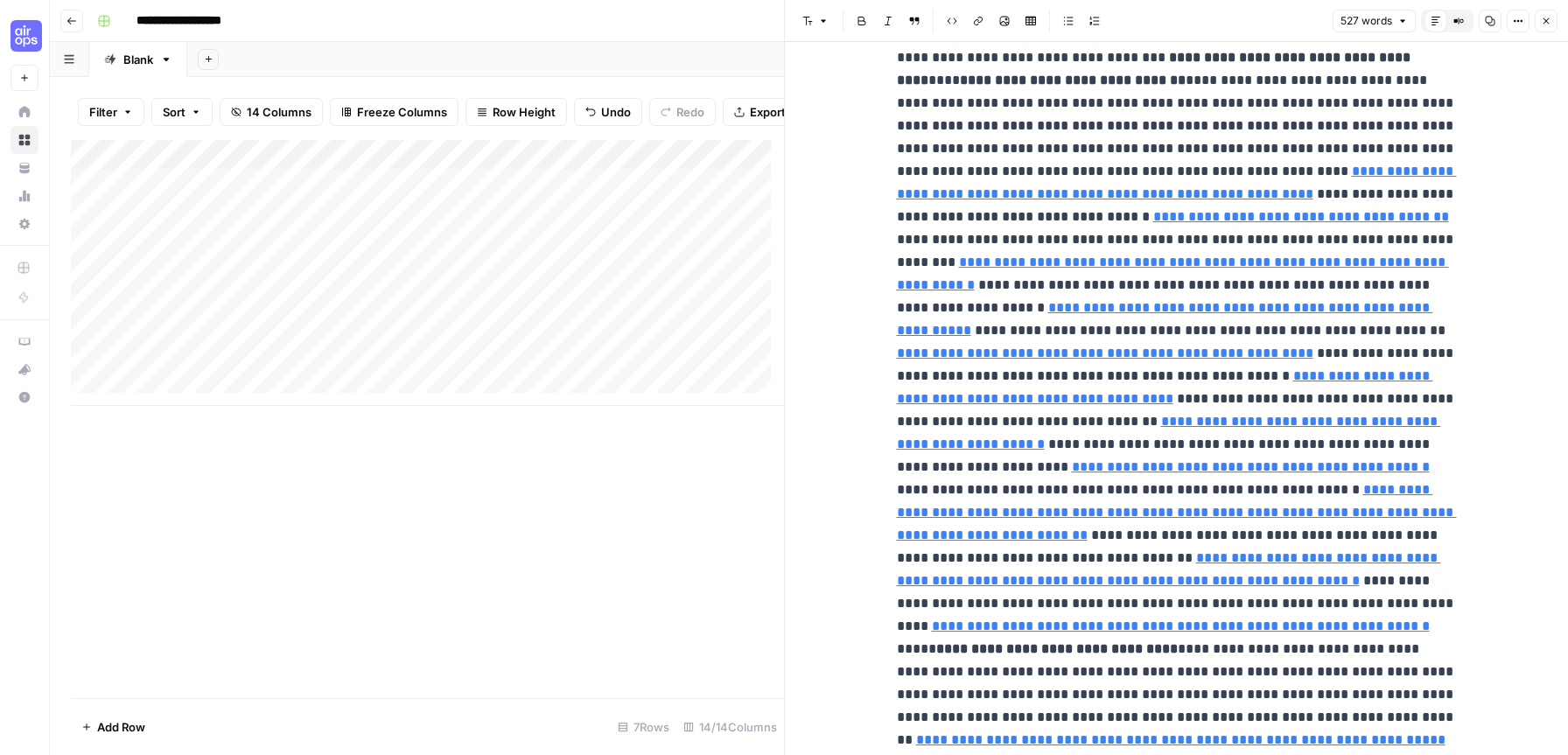 scroll, scrollTop: 0, scrollLeft: 0, axis: both 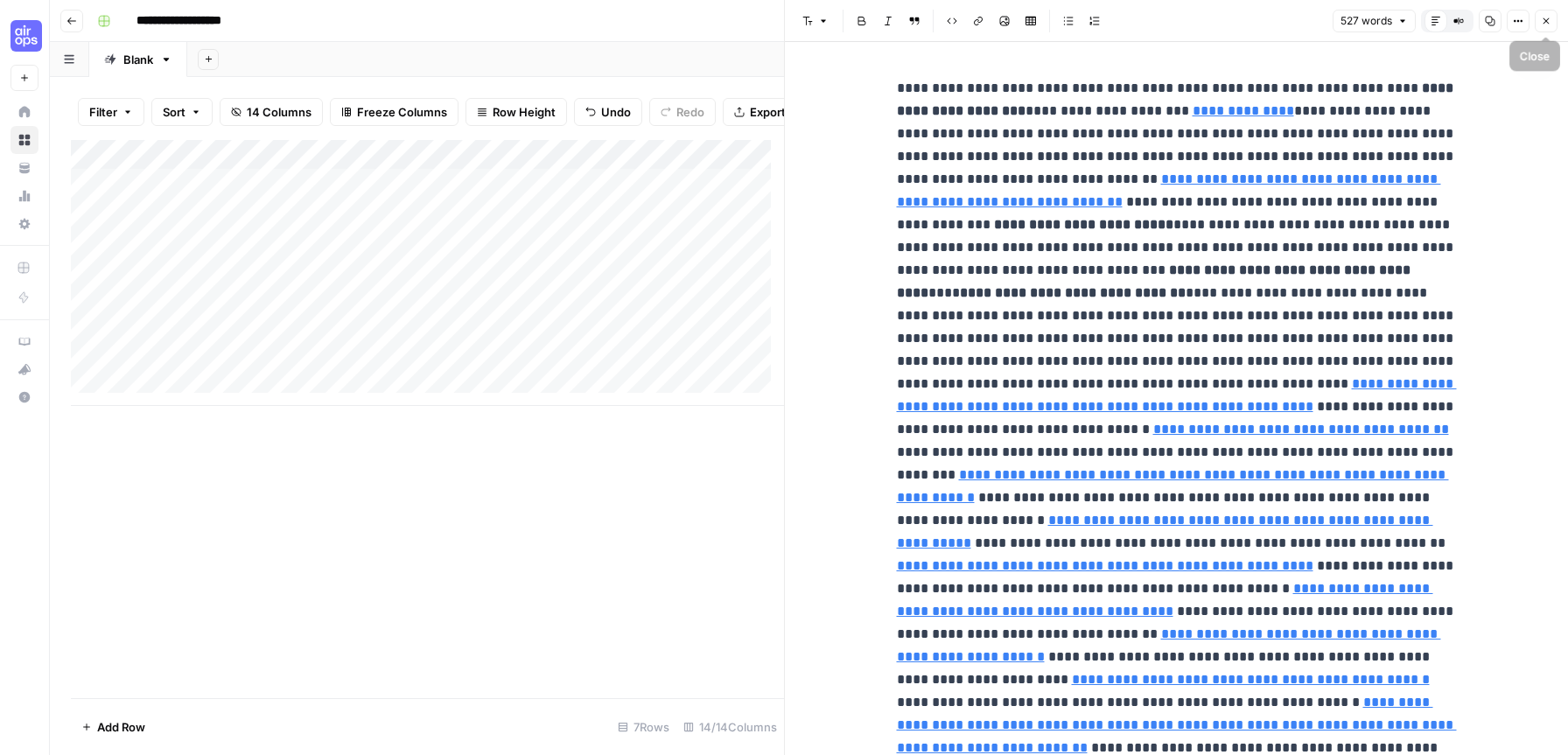 click 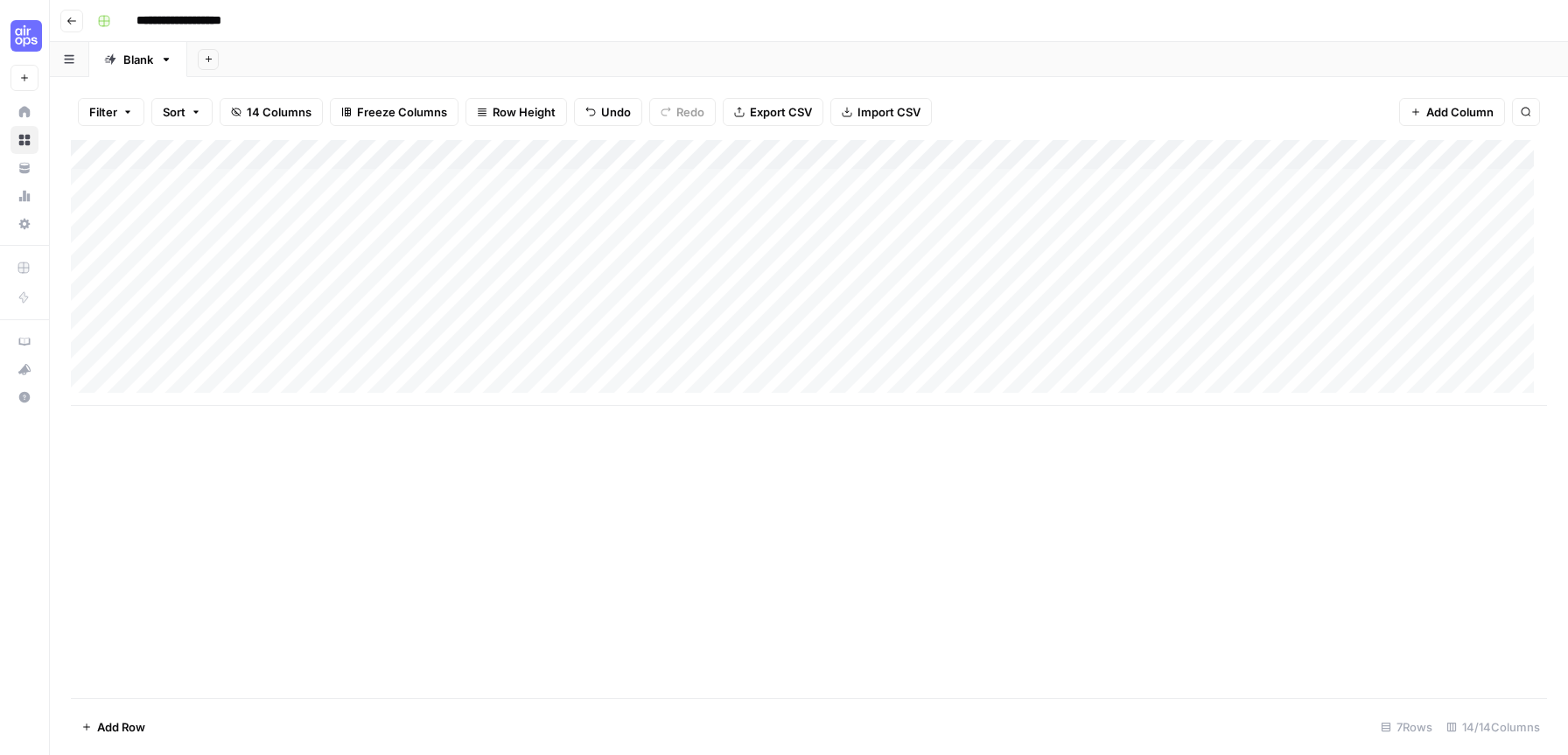 click on "Add Column" at bounding box center (808, 273) 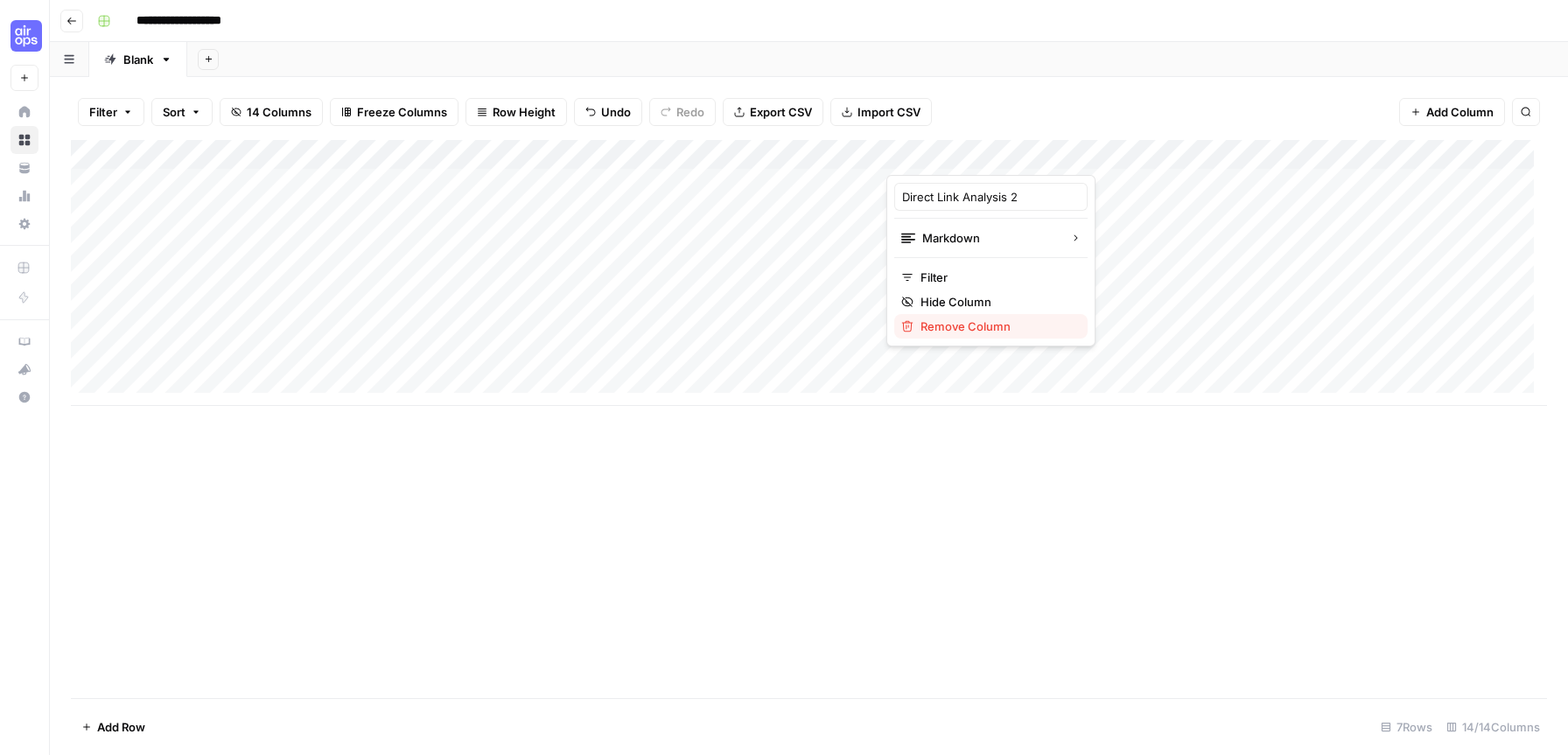 click on "Remove Column" at bounding box center [997, 326] 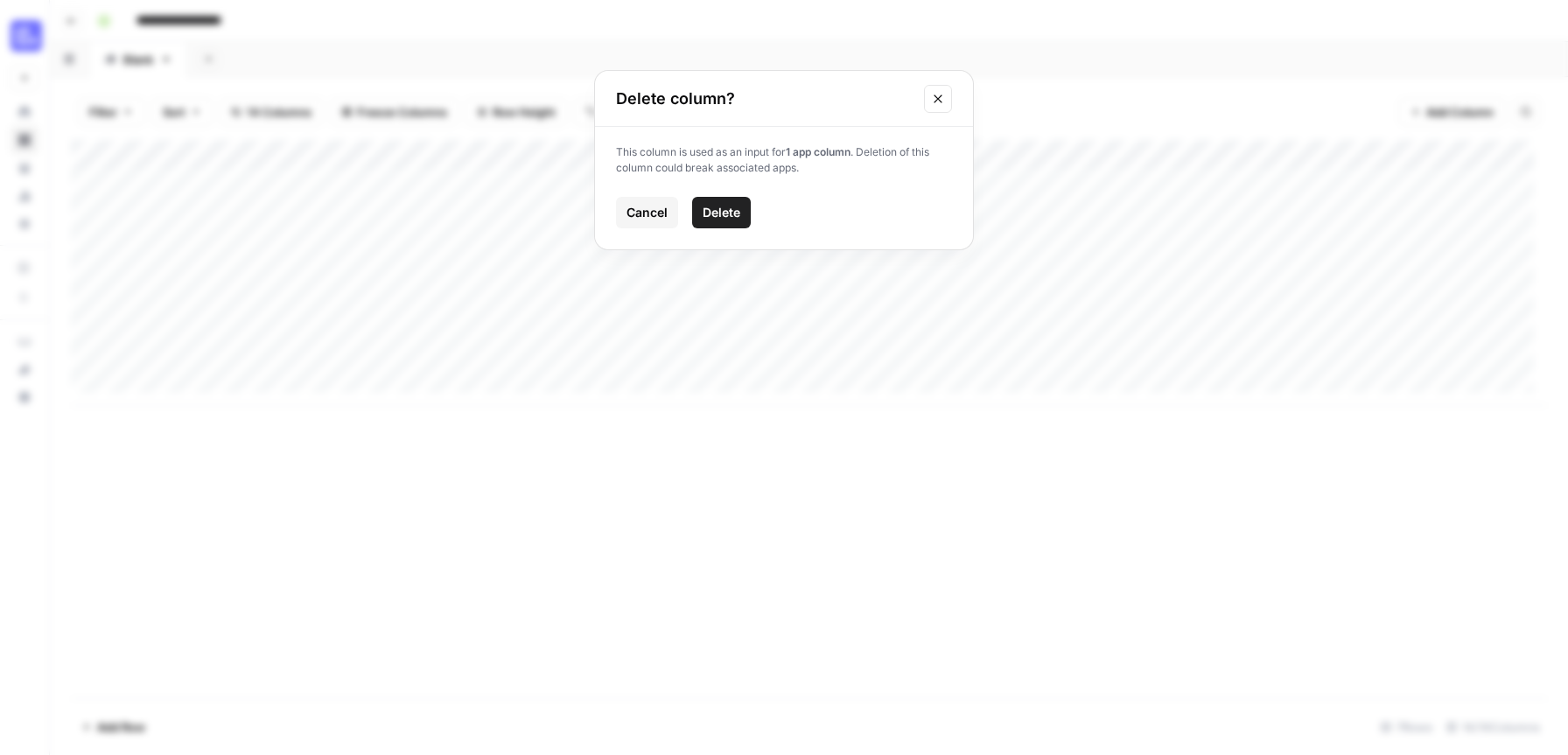 click on "Delete" at bounding box center (721, 213) 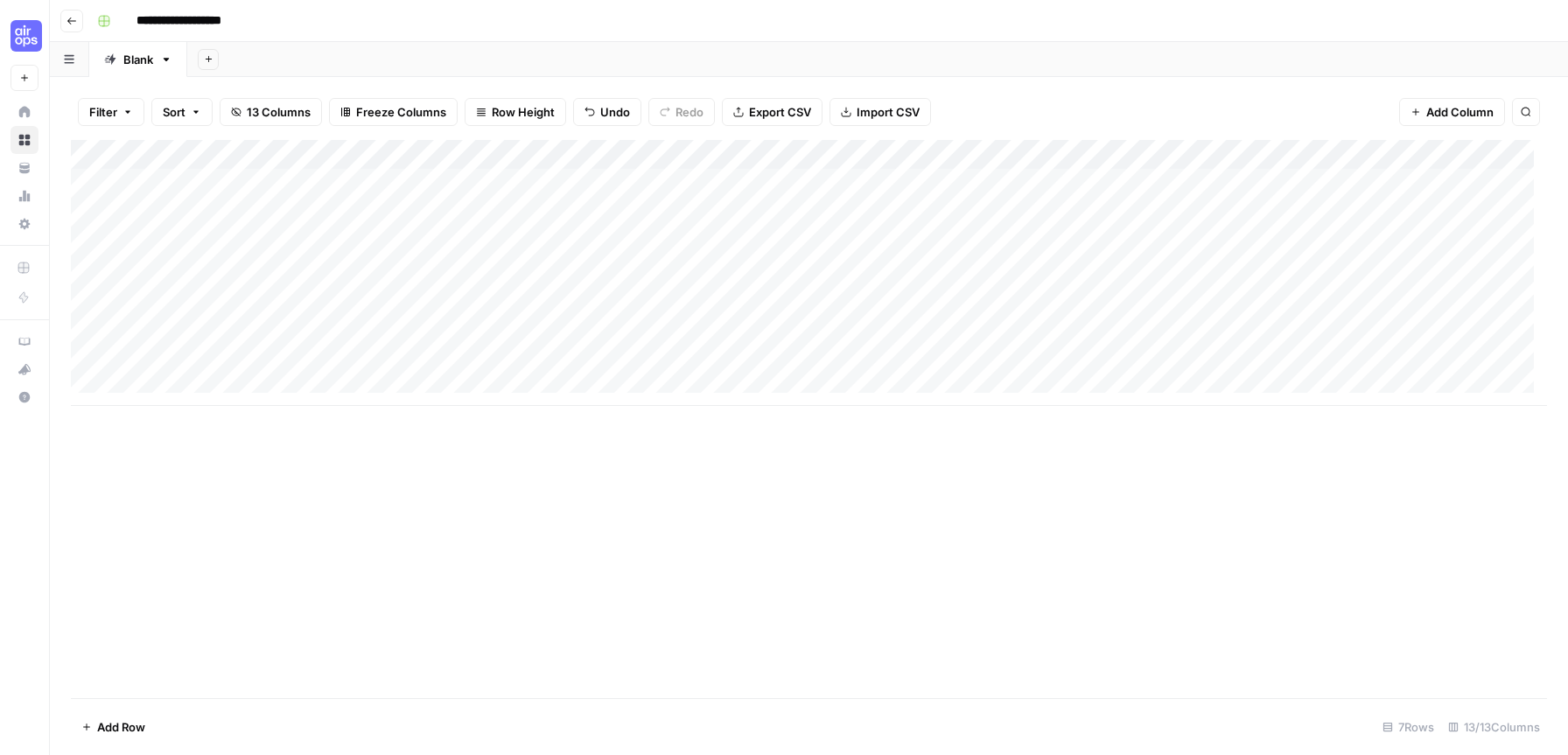 click on "Add Column" at bounding box center (808, 273) 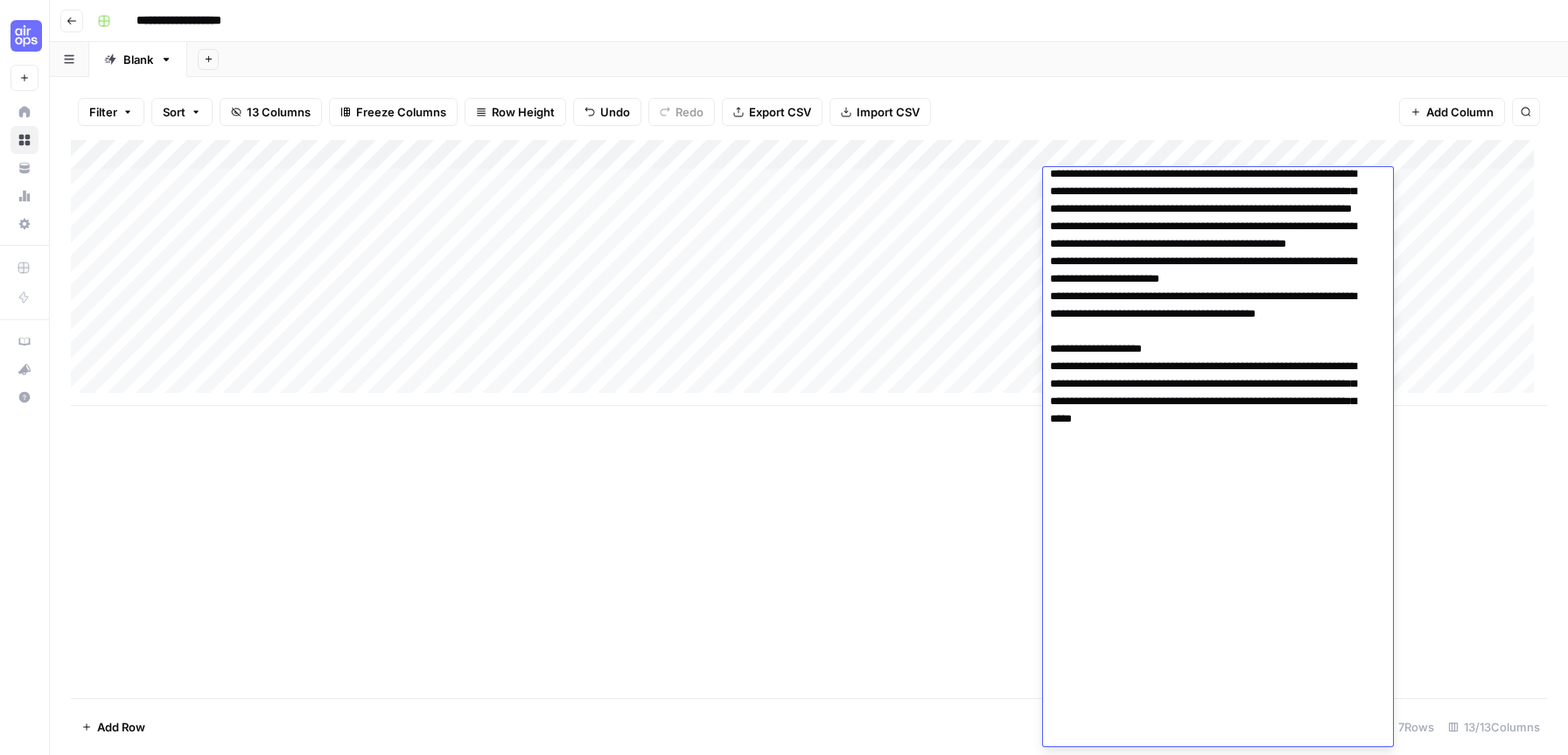 click at bounding box center (1211, -281) 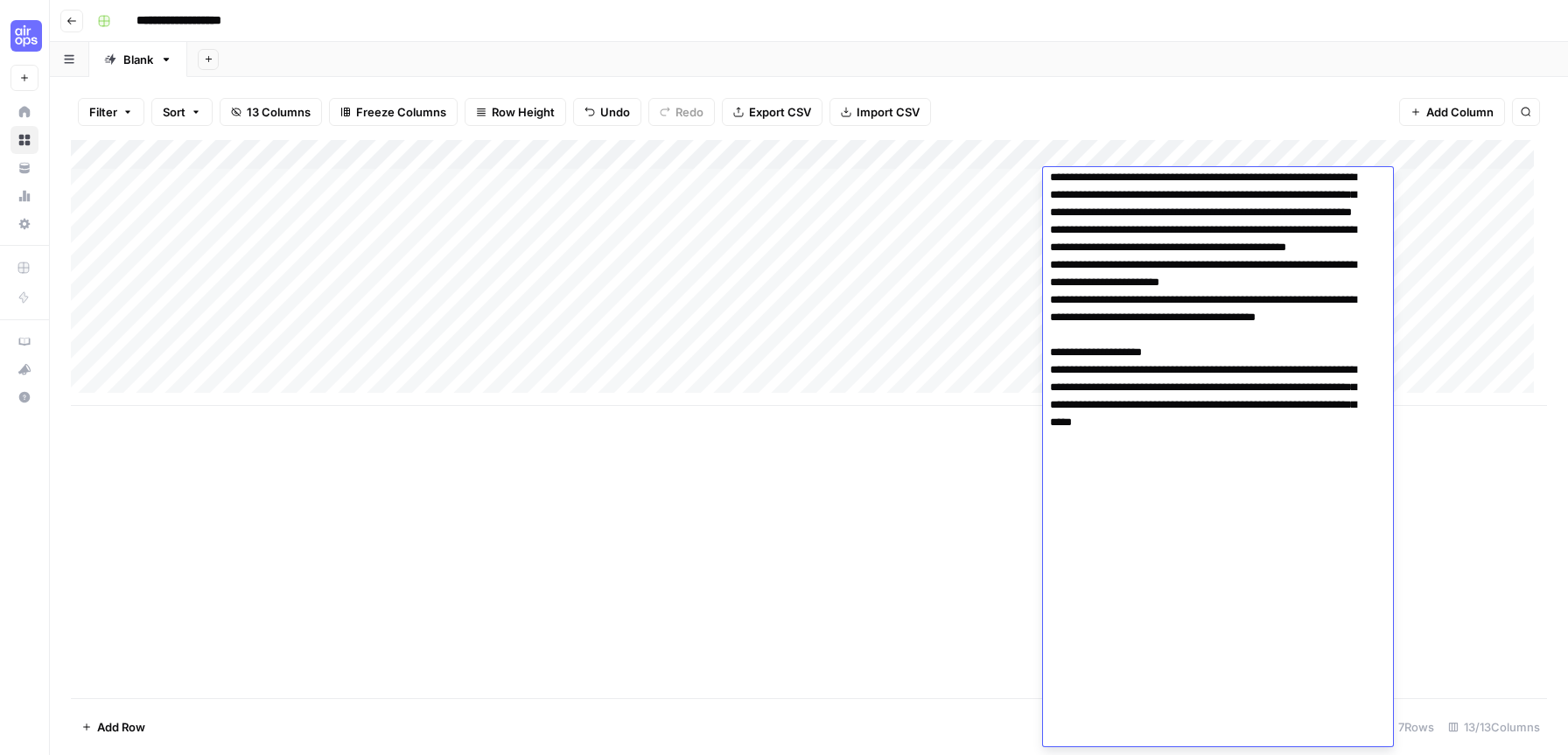 click on "Filter Sort 13 Columns Freeze Columns Row Height Undo Redo Export CSV Import CSV Add Column Search" at bounding box center [808, 112] 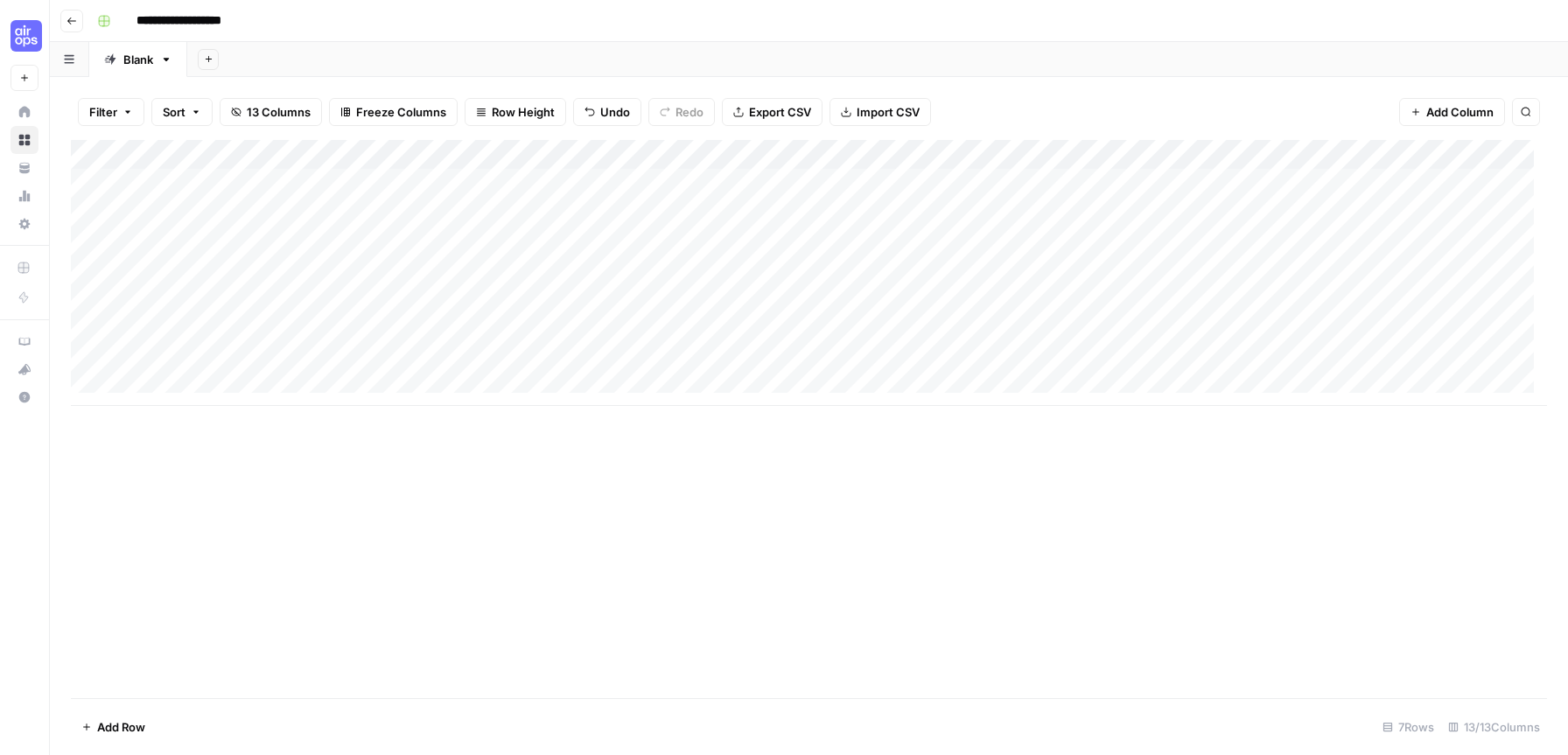 click on "Add Column" at bounding box center (808, 273) 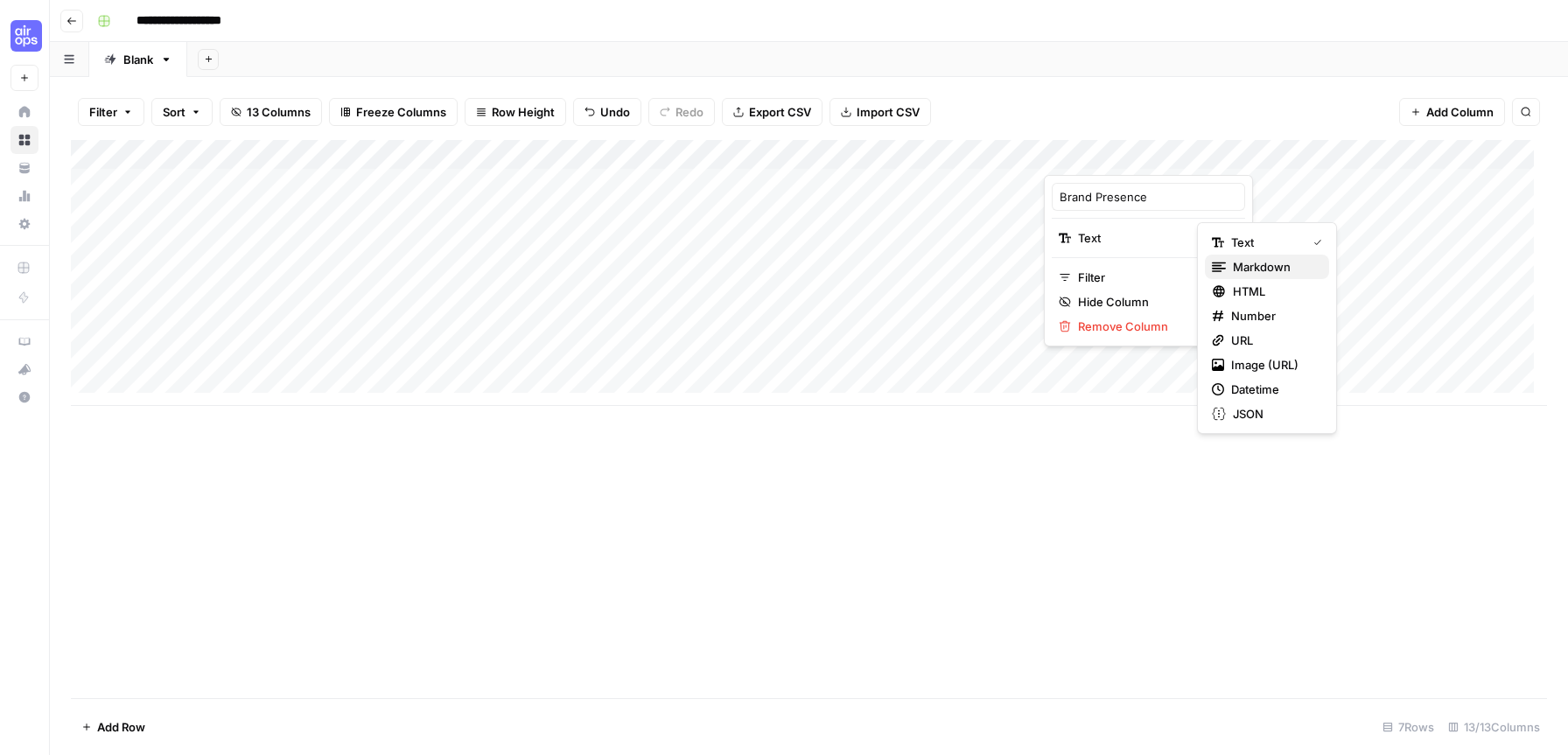 click on "Markdown" at bounding box center (1274, 267) 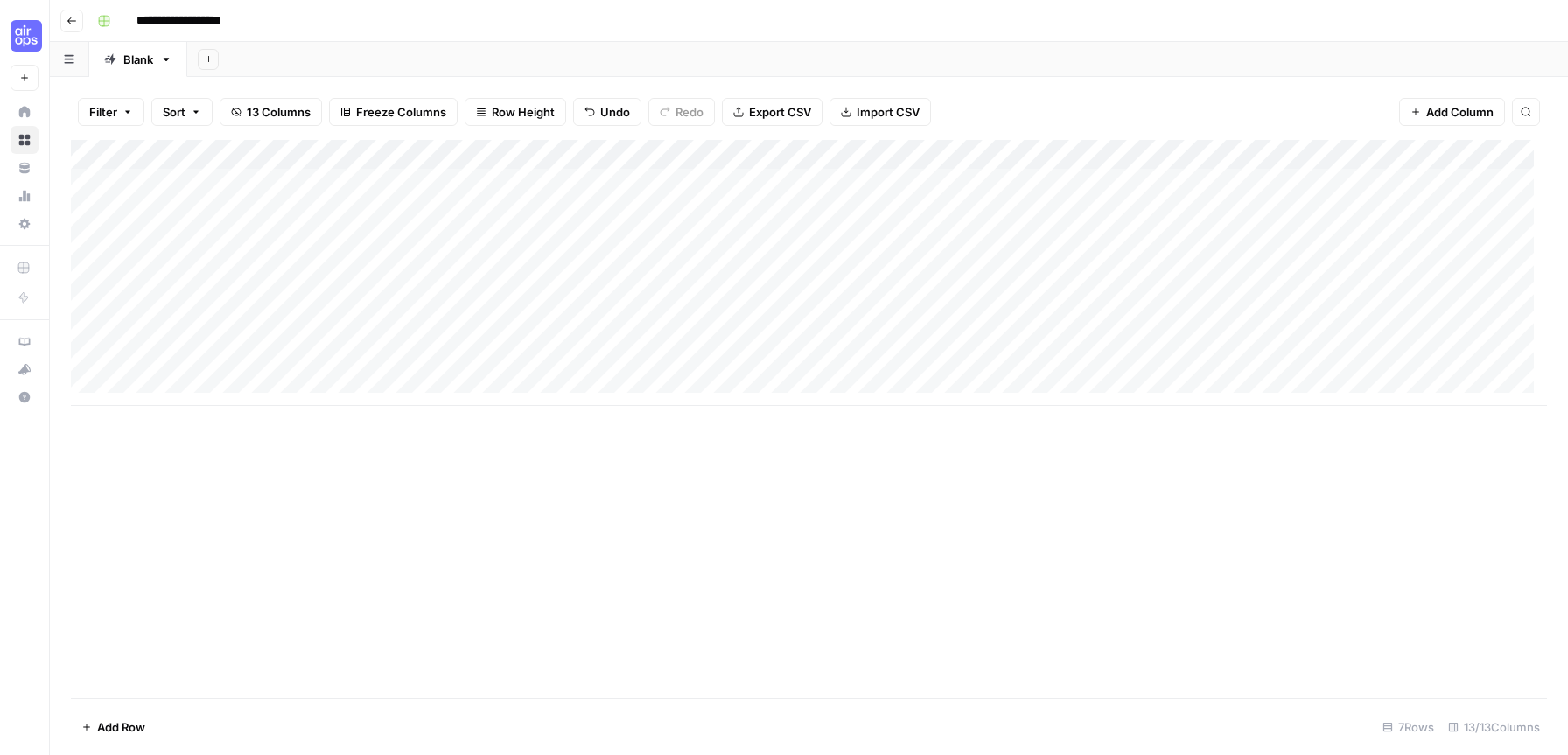 click on "Filter Sort 13 Columns Freeze Columns Row Height Undo Redo Export CSV Import CSV Add Column Search" at bounding box center (808, 112) 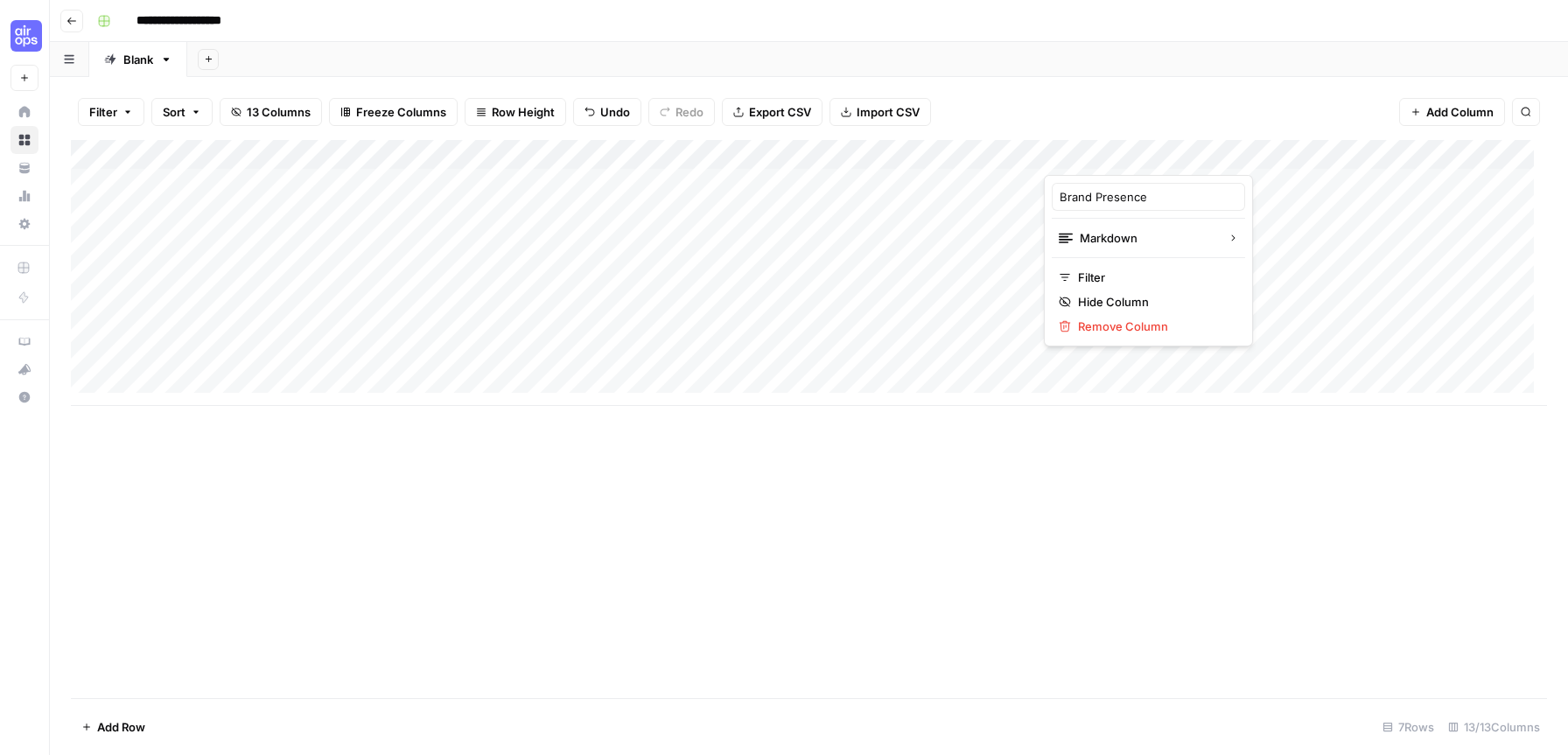 click on "Add Sheet" at bounding box center (878, 59) 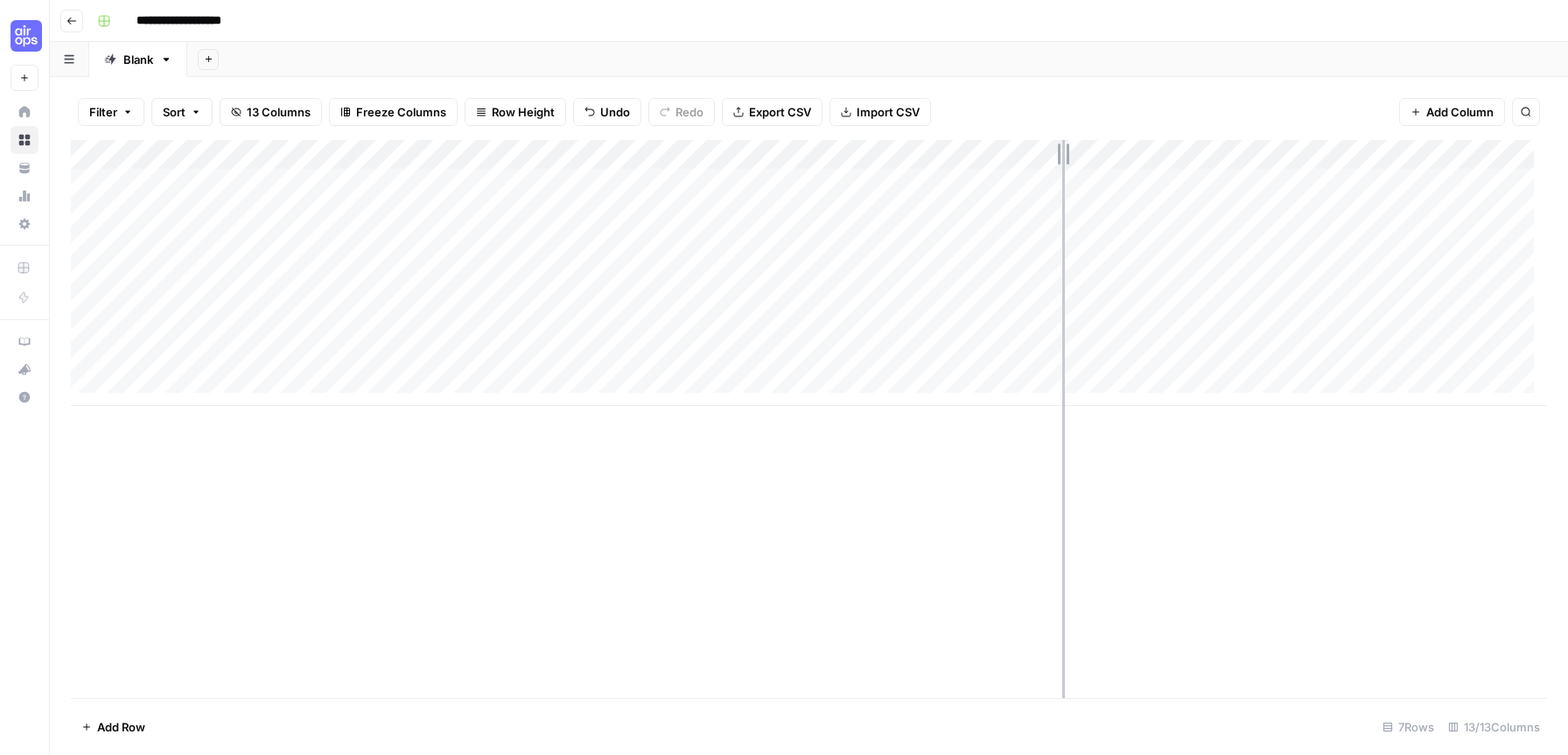 drag, startPoint x: 1044, startPoint y: 151, endPoint x: 1062, endPoint y: 151, distance: 18 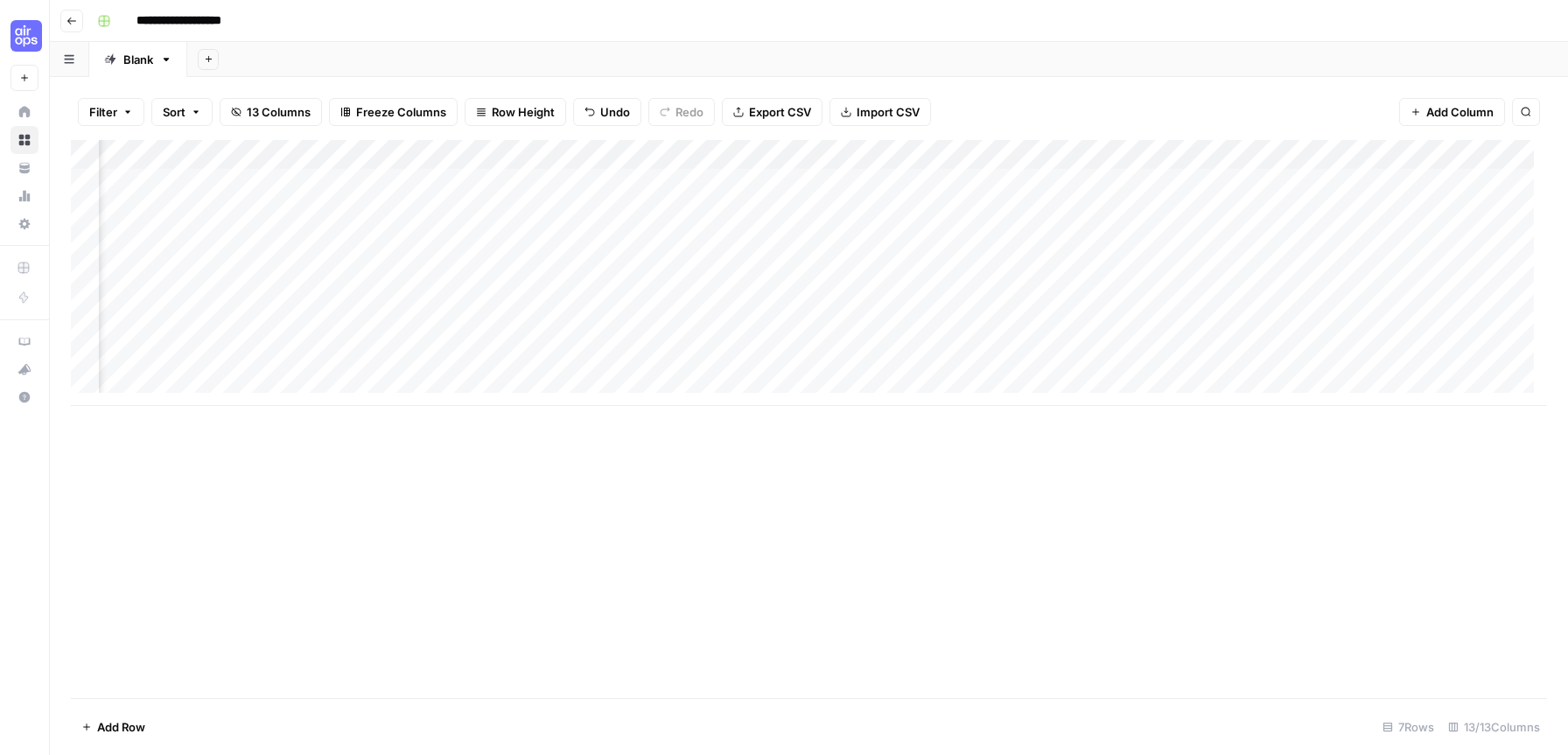 scroll, scrollTop: 0, scrollLeft: 0, axis: both 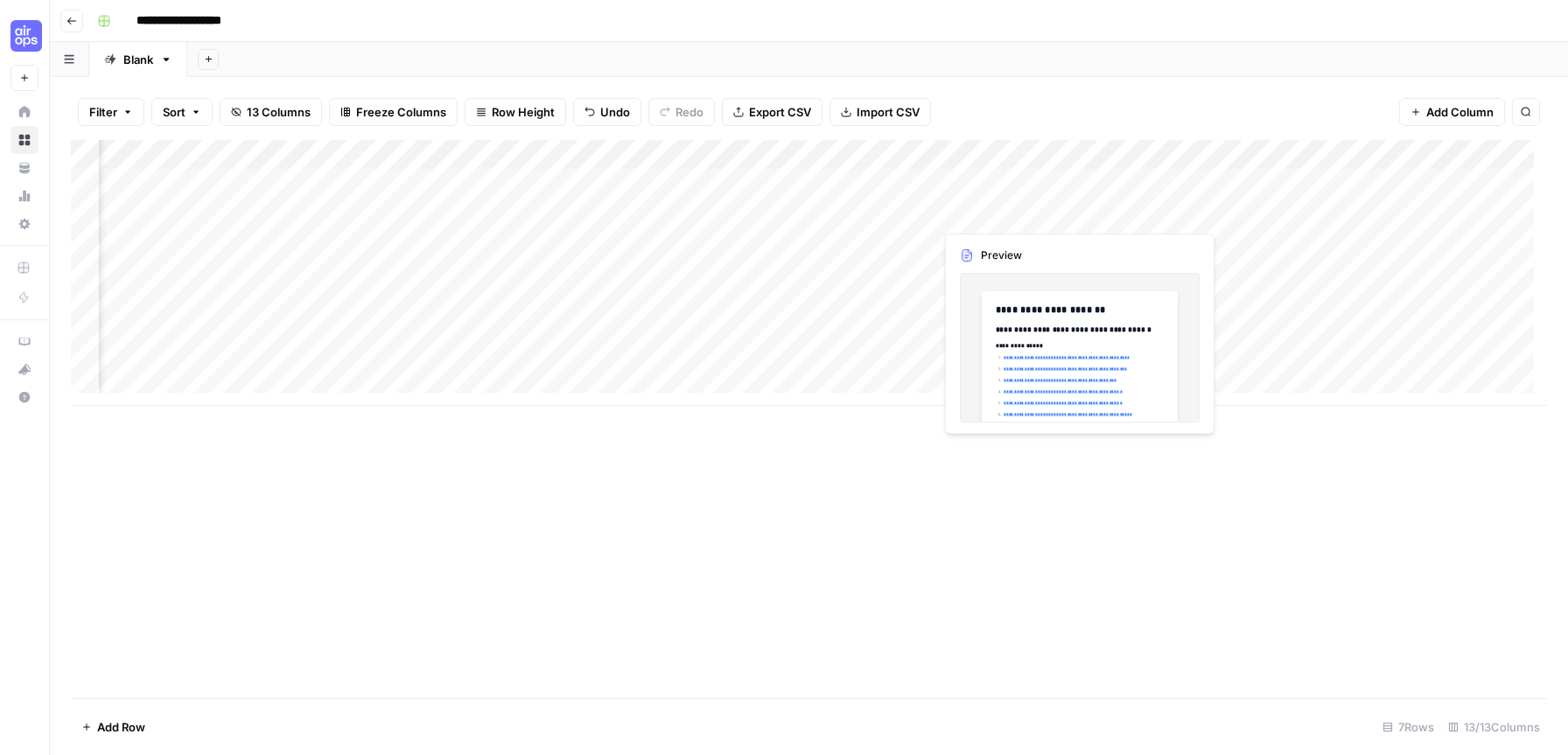 click on "Add Column" at bounding box center [808, 273] 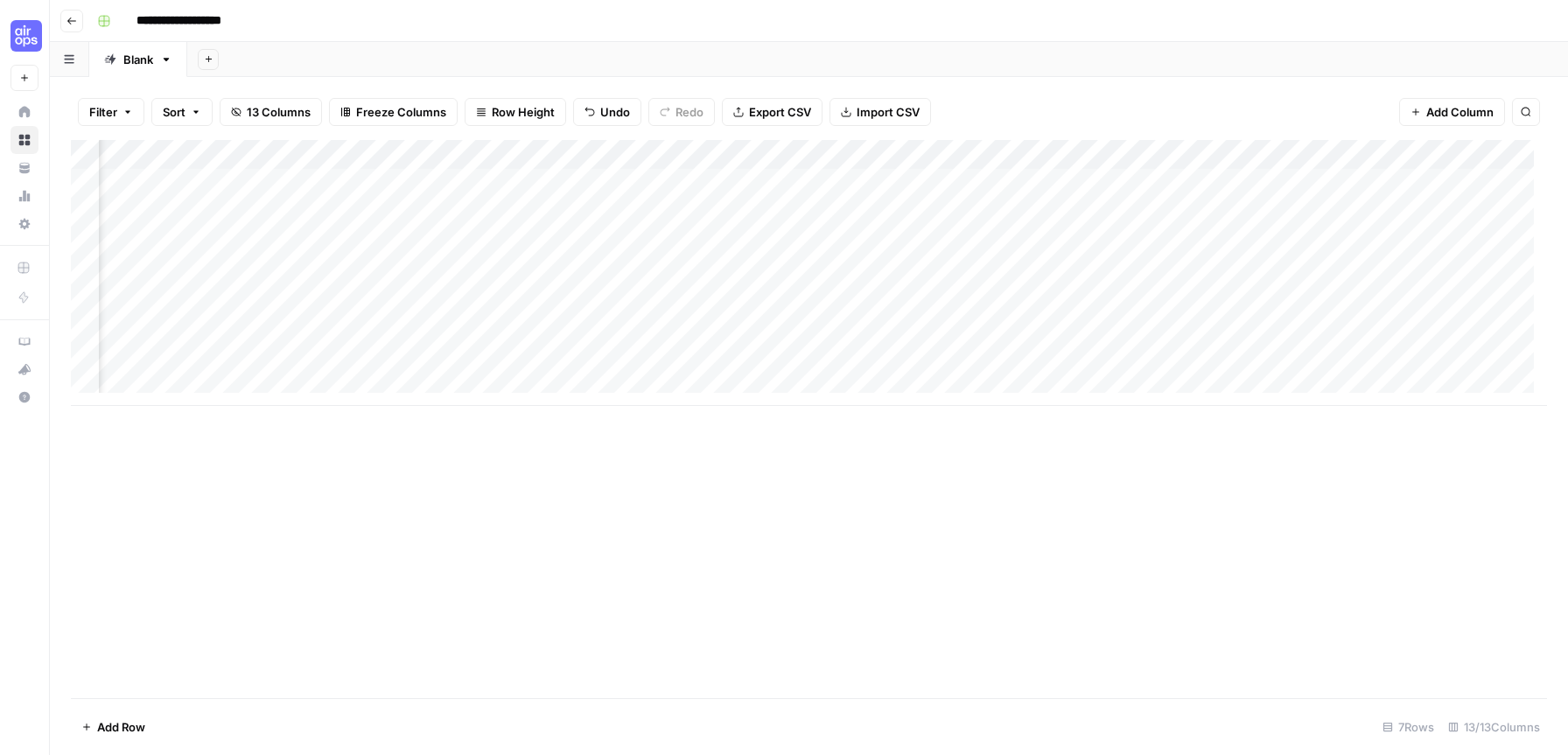 scroll, scrollTop: 0, scrollLeft: 0, axis: both 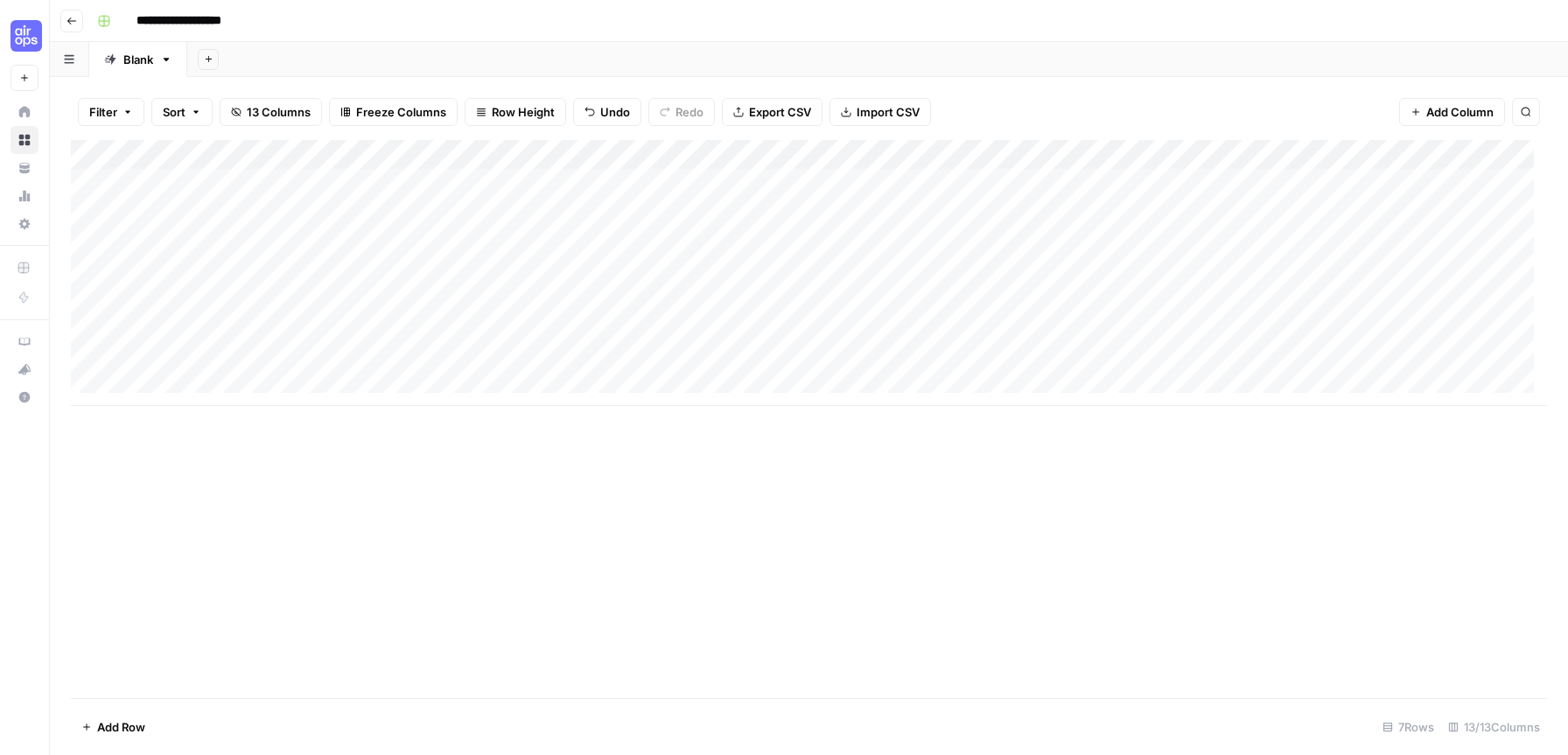 click on "Add Column" at bounding box center [808, 273] 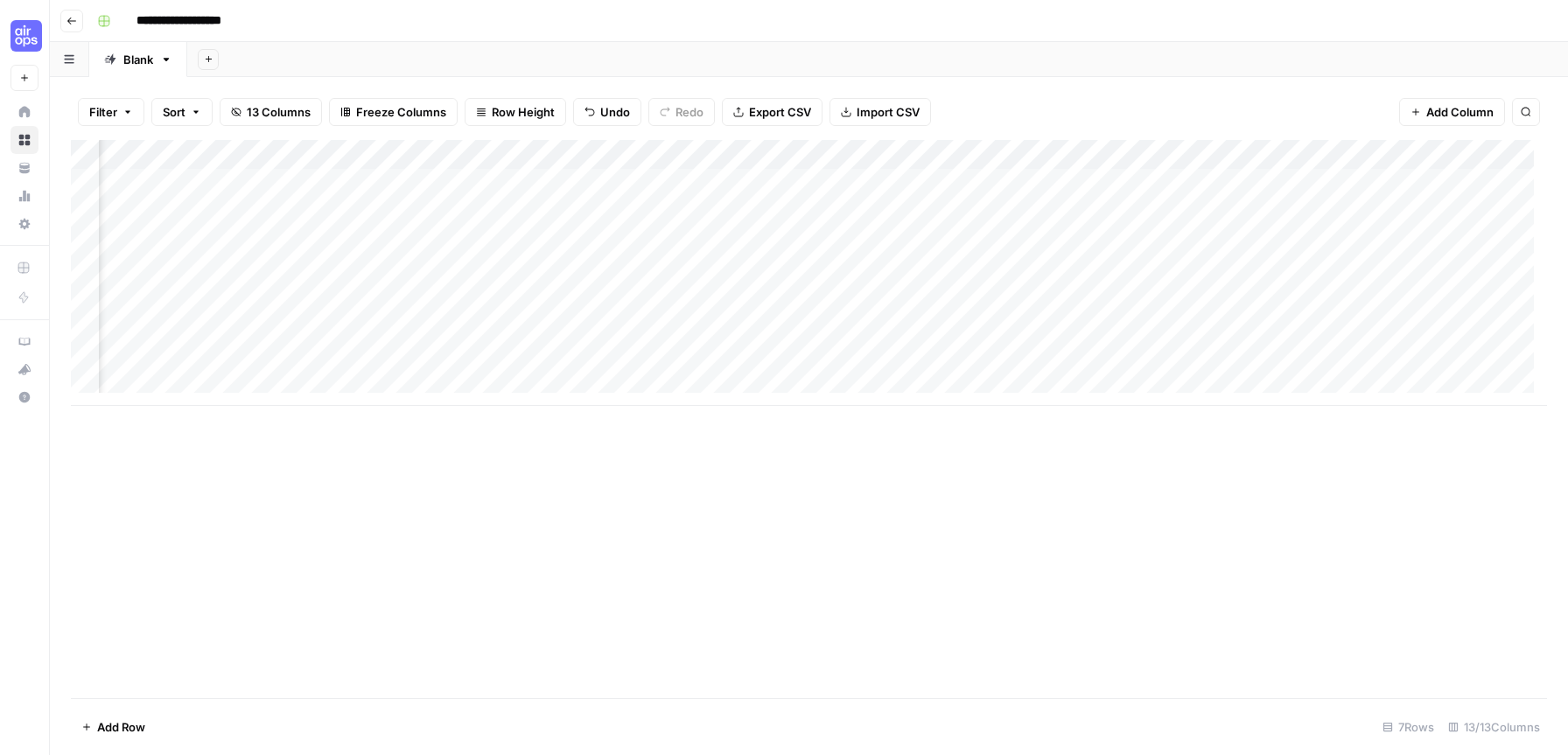 scroll, scrollTop: 0, scrollLeft: 354, axis: horizontal 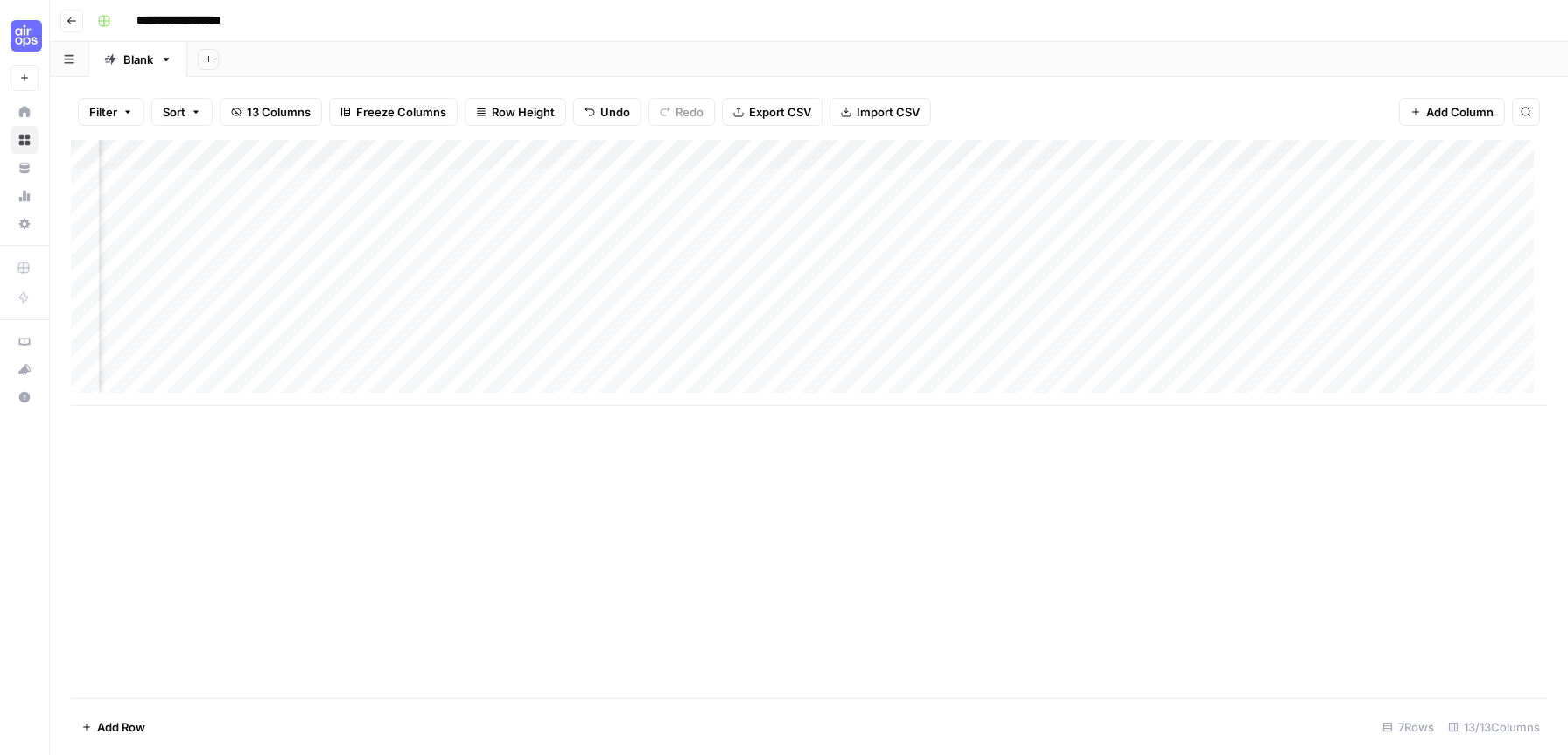 click on "Add Column" at bounding box center (808, 273) 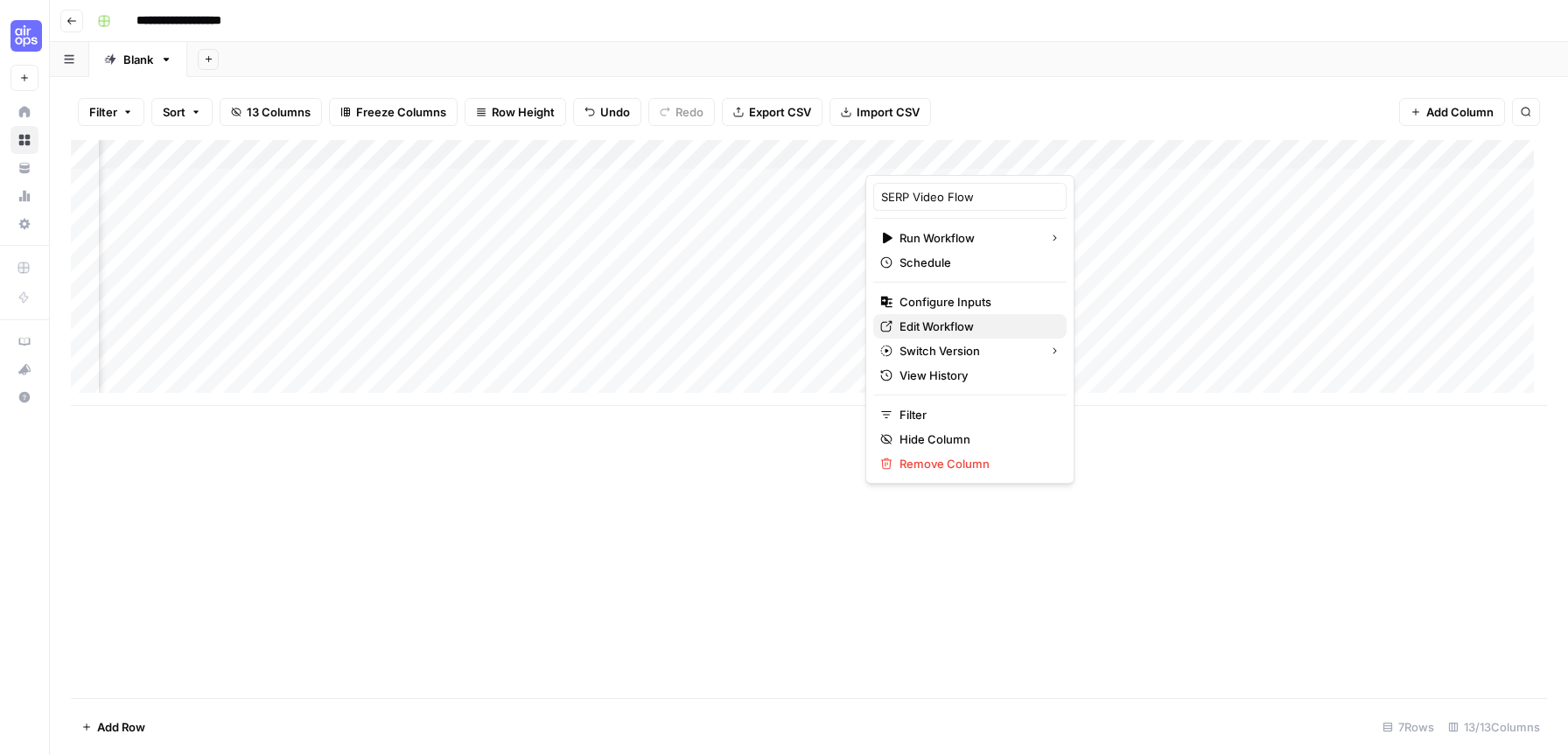 click on "Edit Workflow" at bounding box center [976, 326] 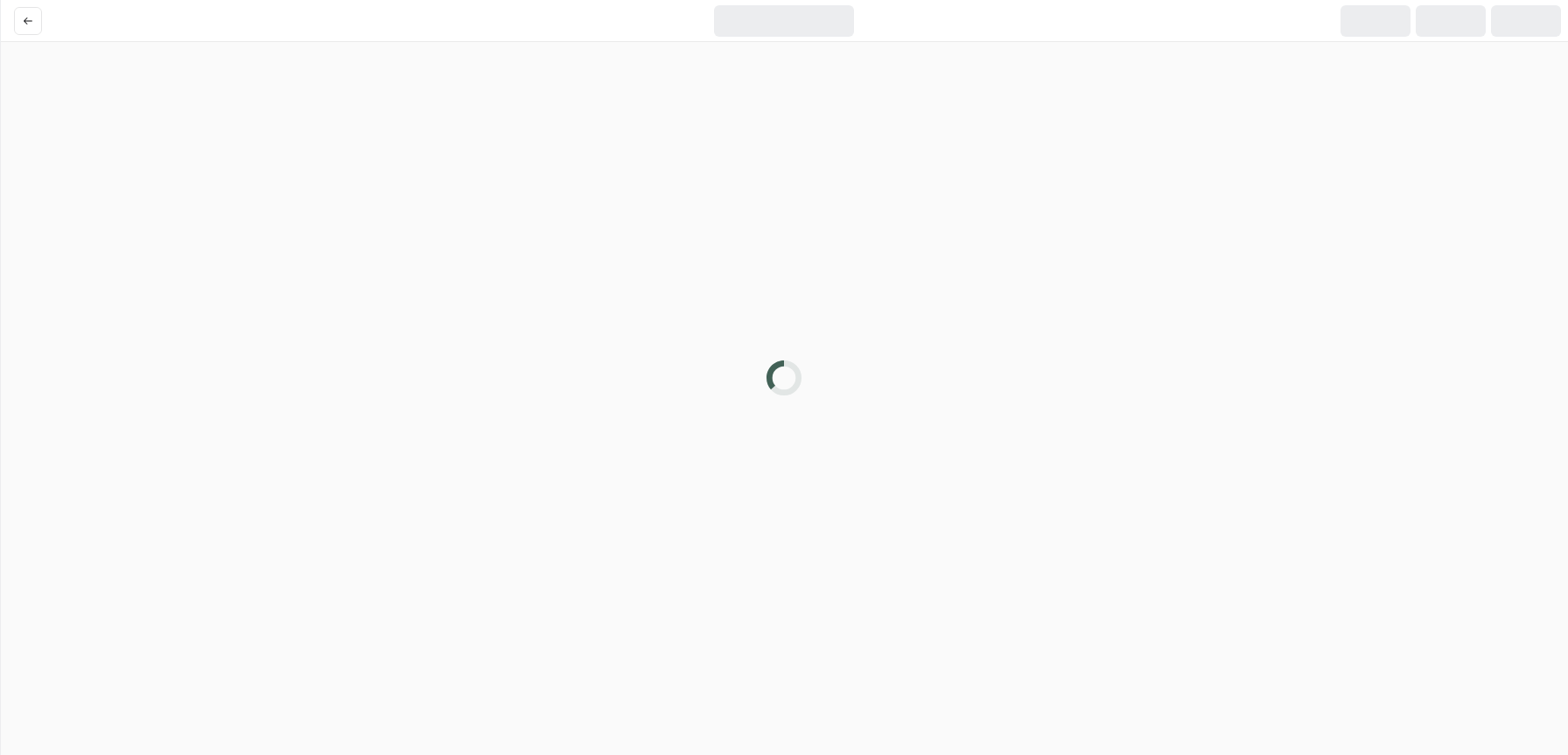 scroll, scrollTop: 0, scrollLeft: 0, axis: both 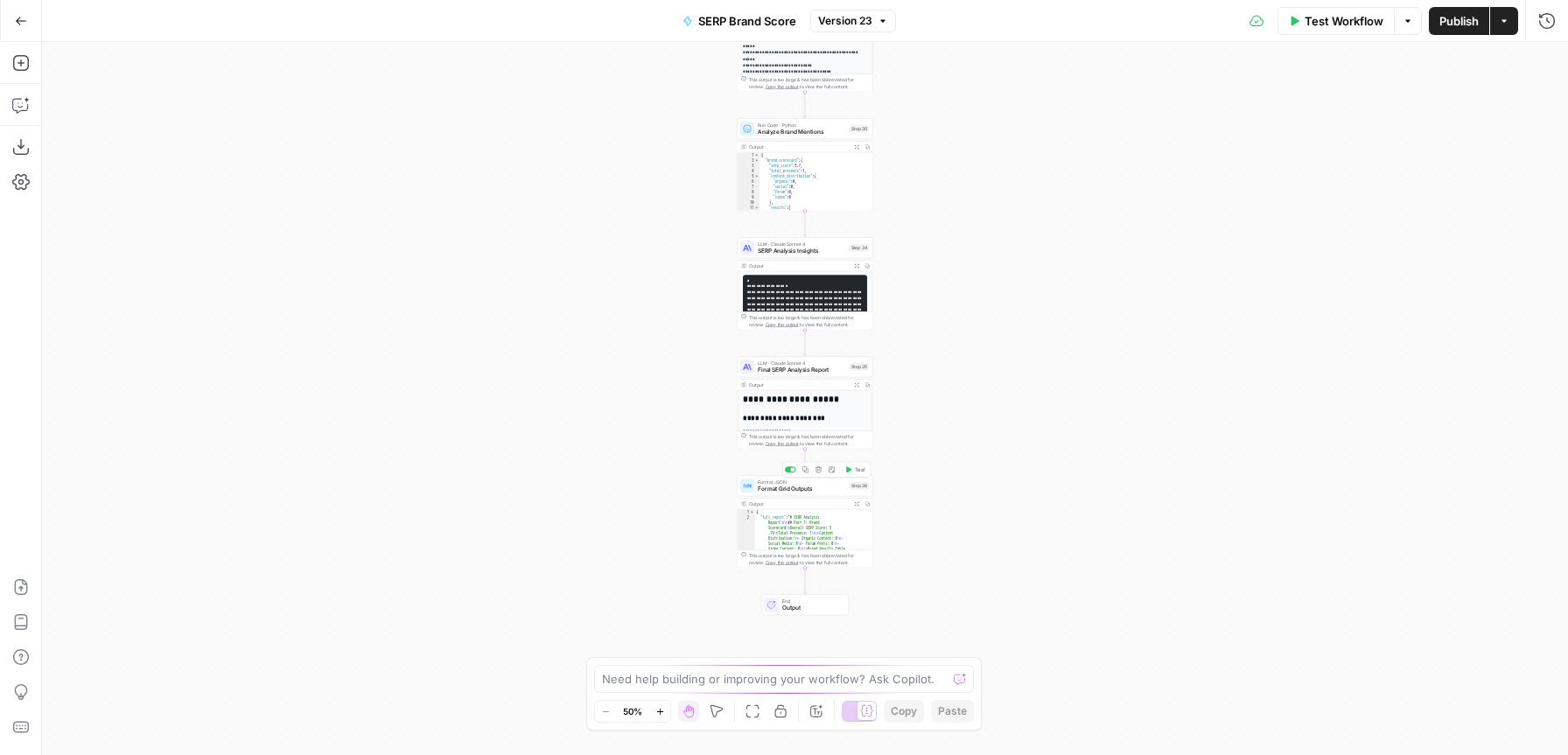 click on "Format Grid Outputs" at bounding box center [802, 489] 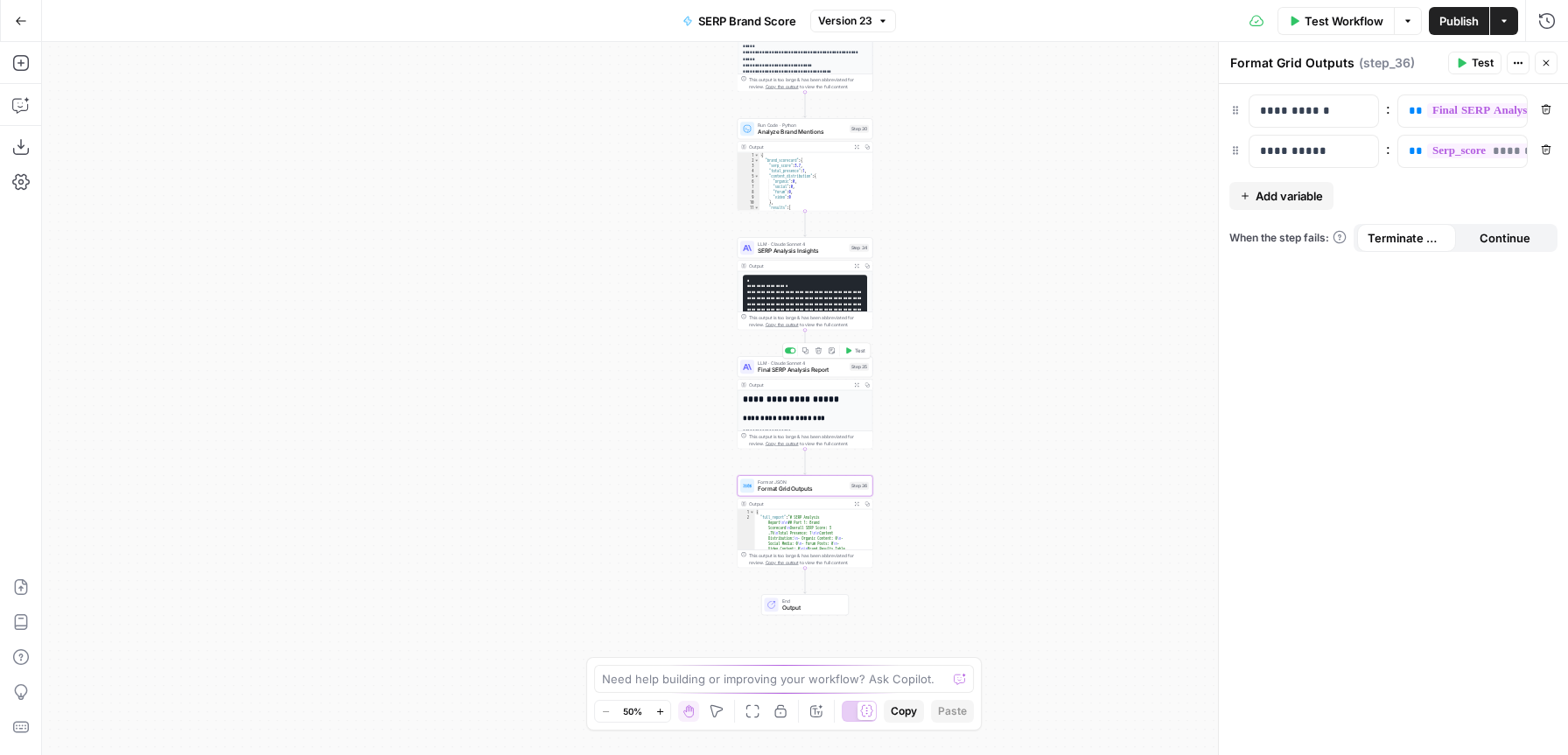 click on "LLM · Claude Sonnet 4" at bounding box center (802, 363) 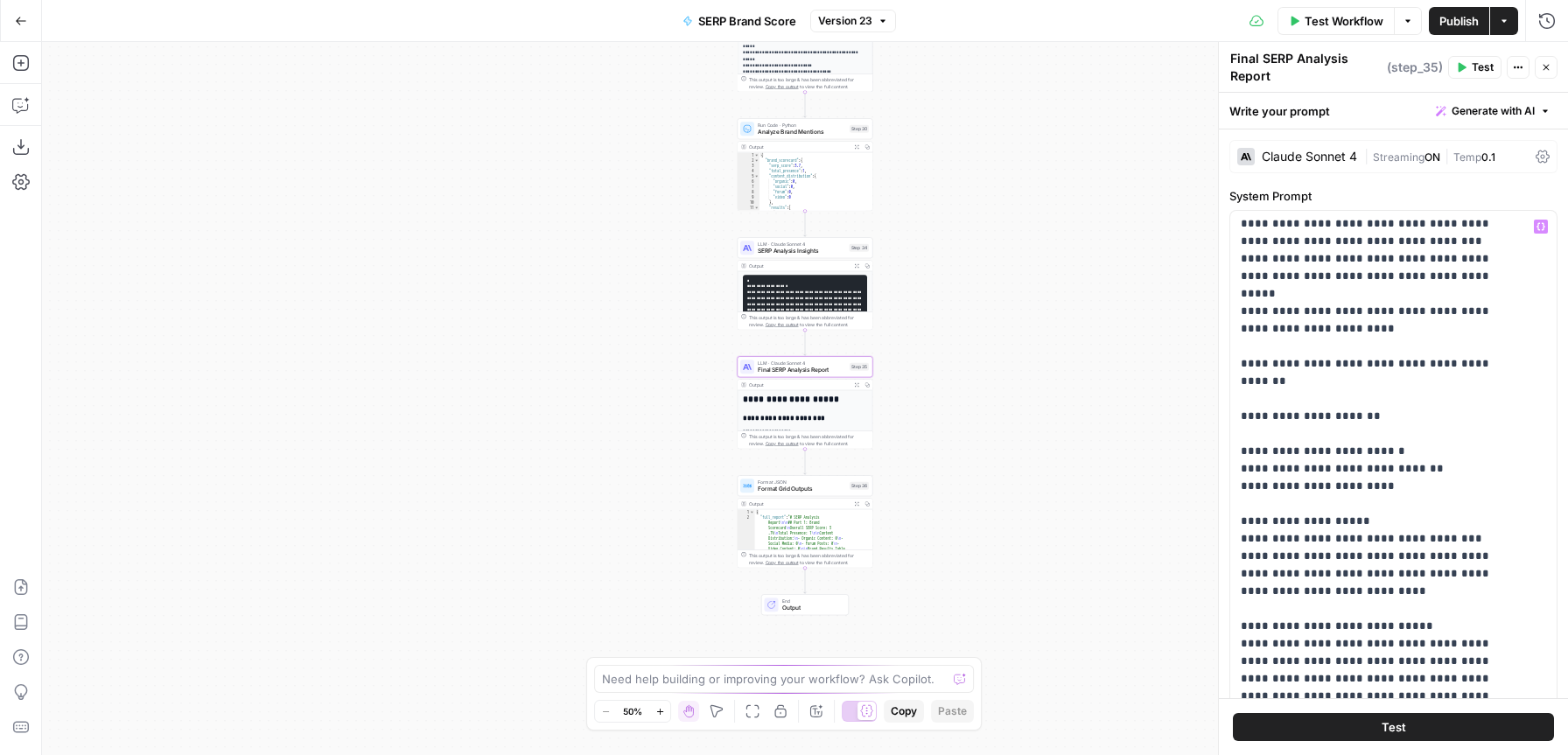 scroll, scrollTop: 946, scrollLeft: 0, axis: vertical 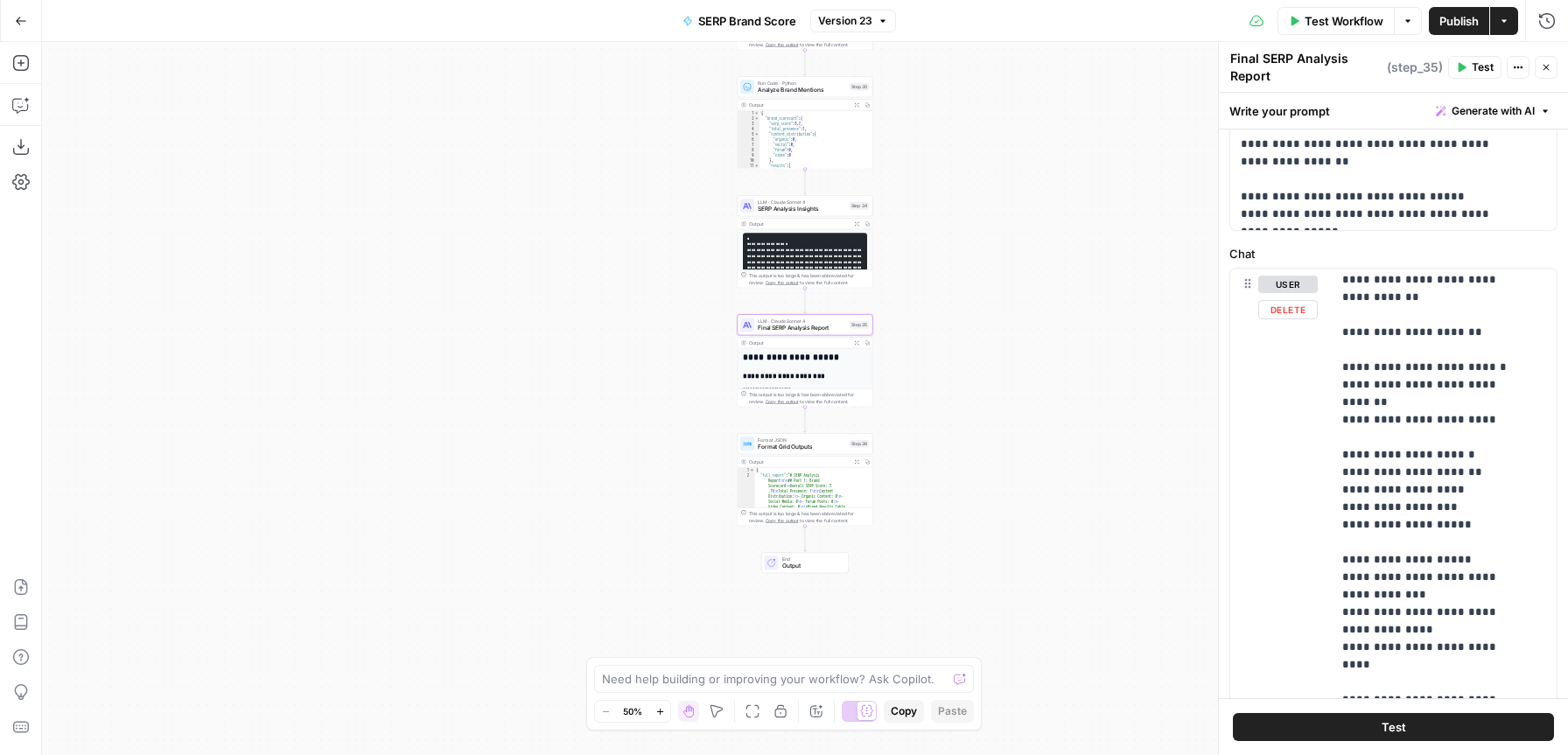 drag, startPoint x: 1328, startPoint y: 422, endPoint x: 1503, endPoint y: 423, distance: 175.0029 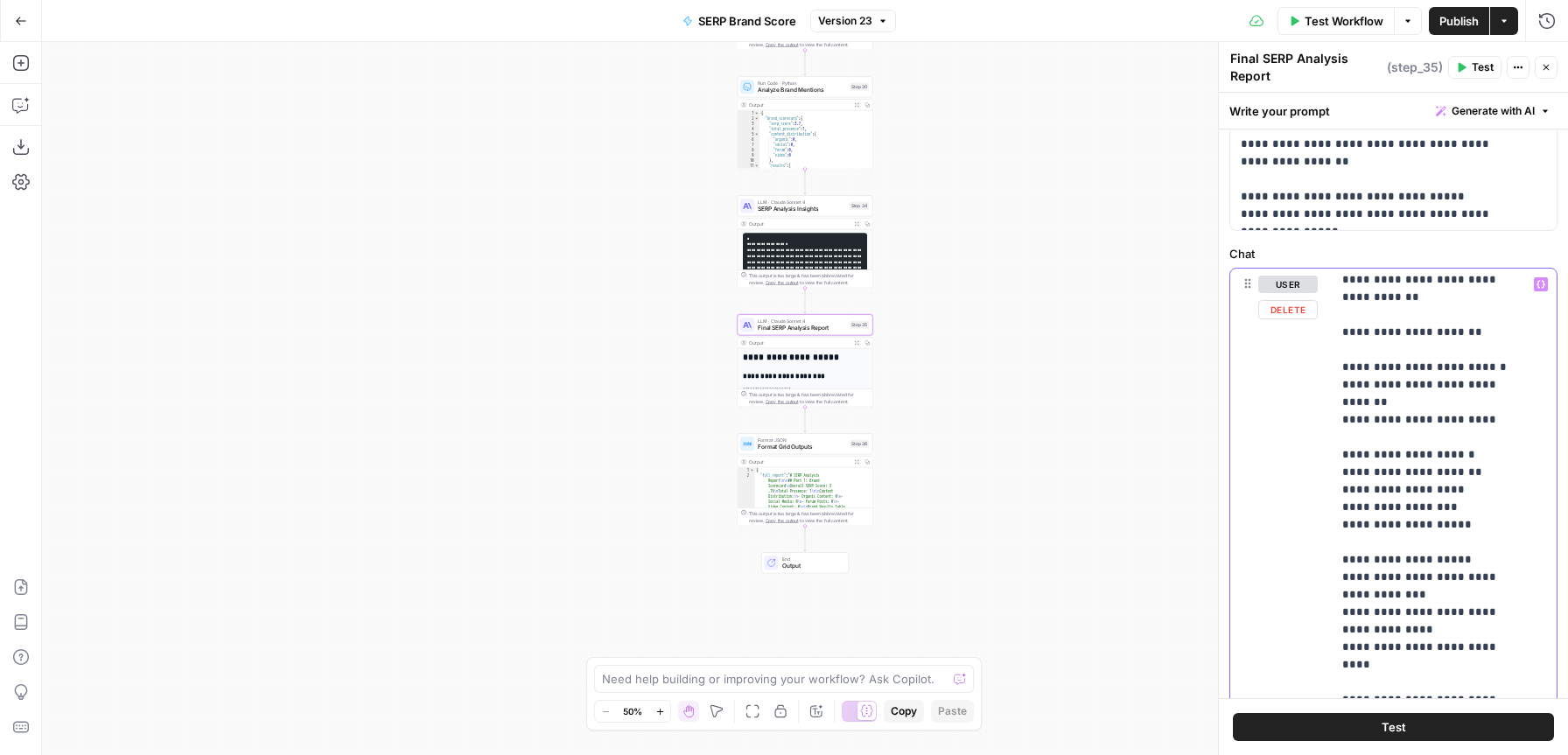 drag, startPoint x: 1486, startPoint y: 420, endPoint x: 1314, endPoint y: 424, distance: 172.04651 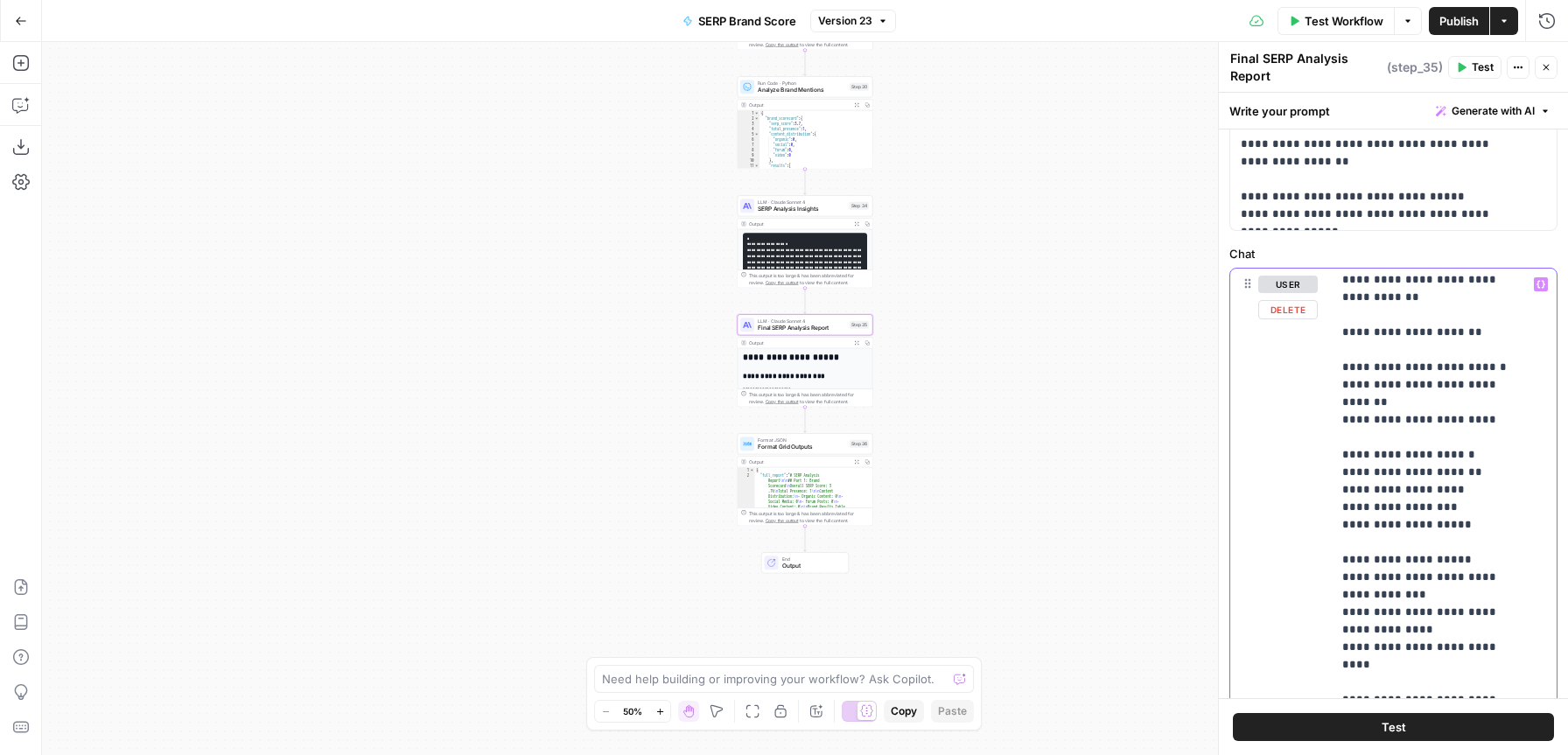 click on "**********" at bounding box center [1393, 645] 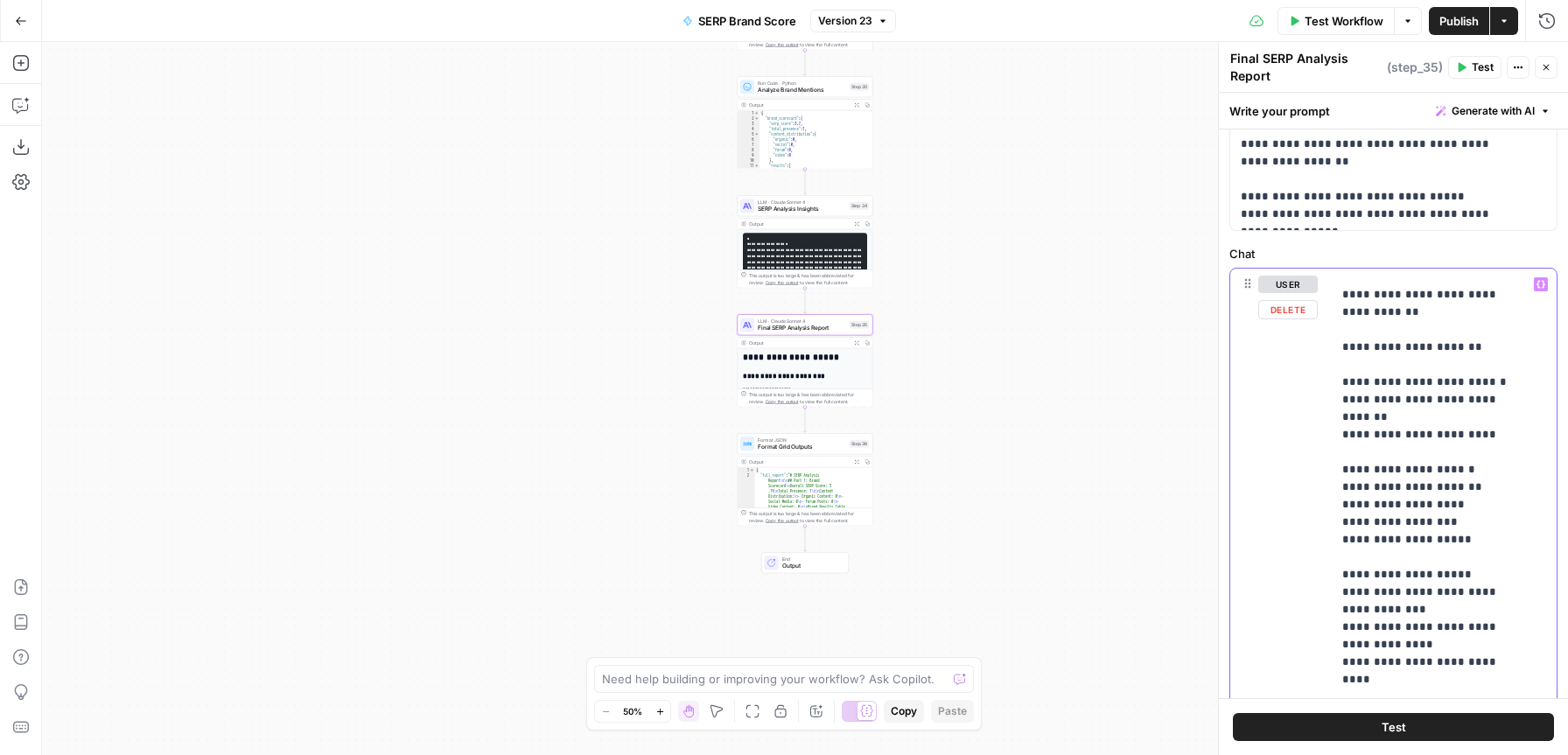 scroll, scrollTop: 514, scrollLeft: 0, axis: vertical 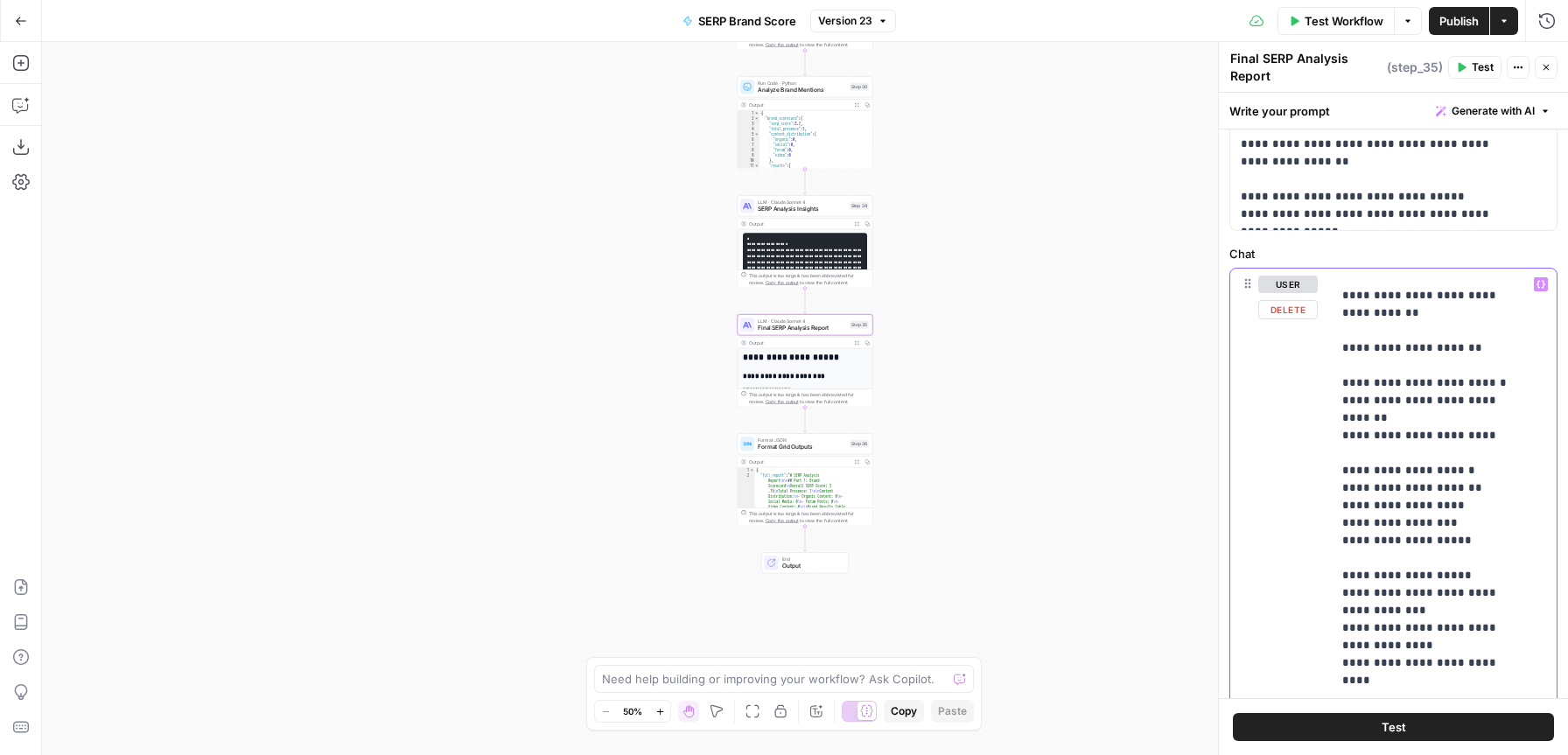 copy on "**********" 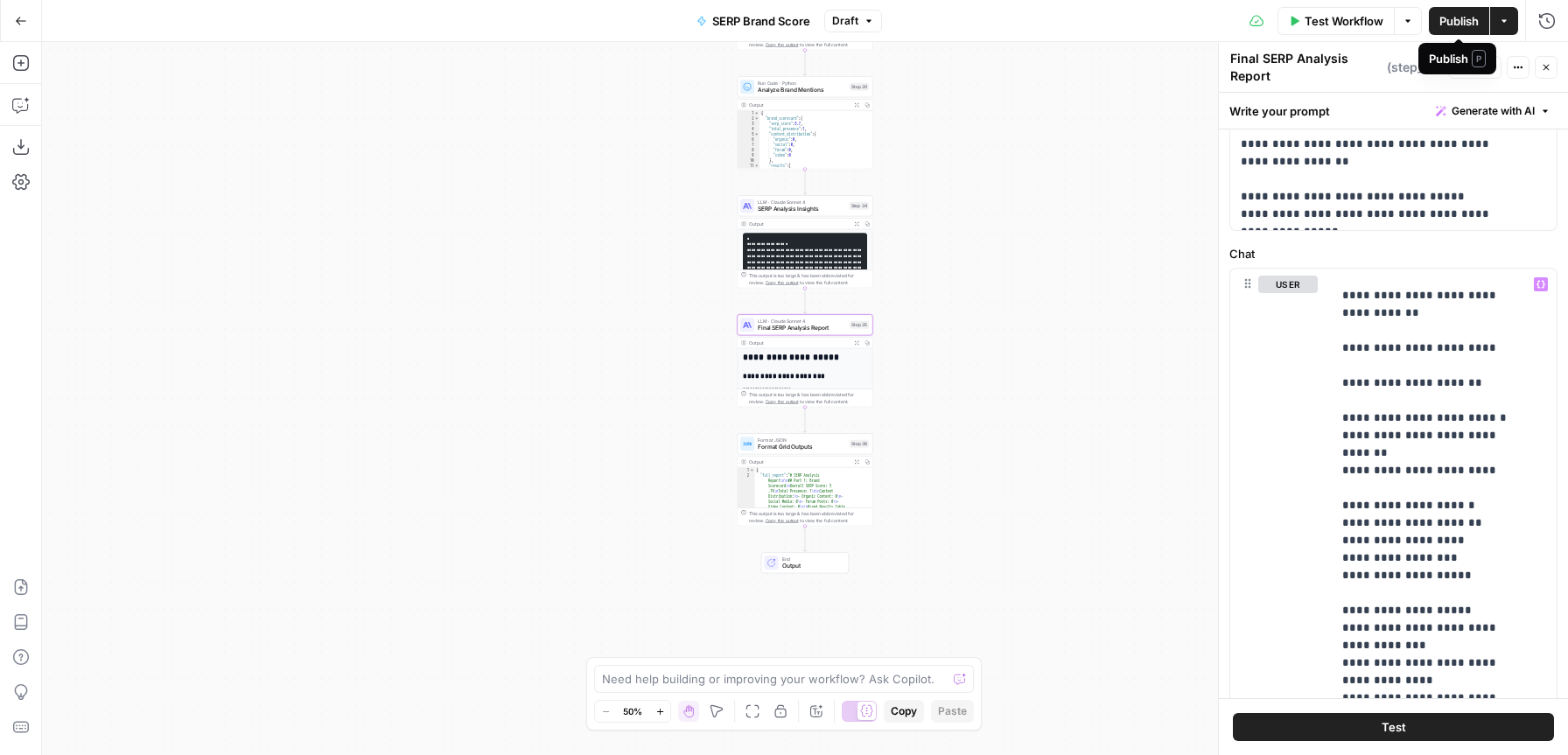click on "Publish" at bounding box center [1459, 21] 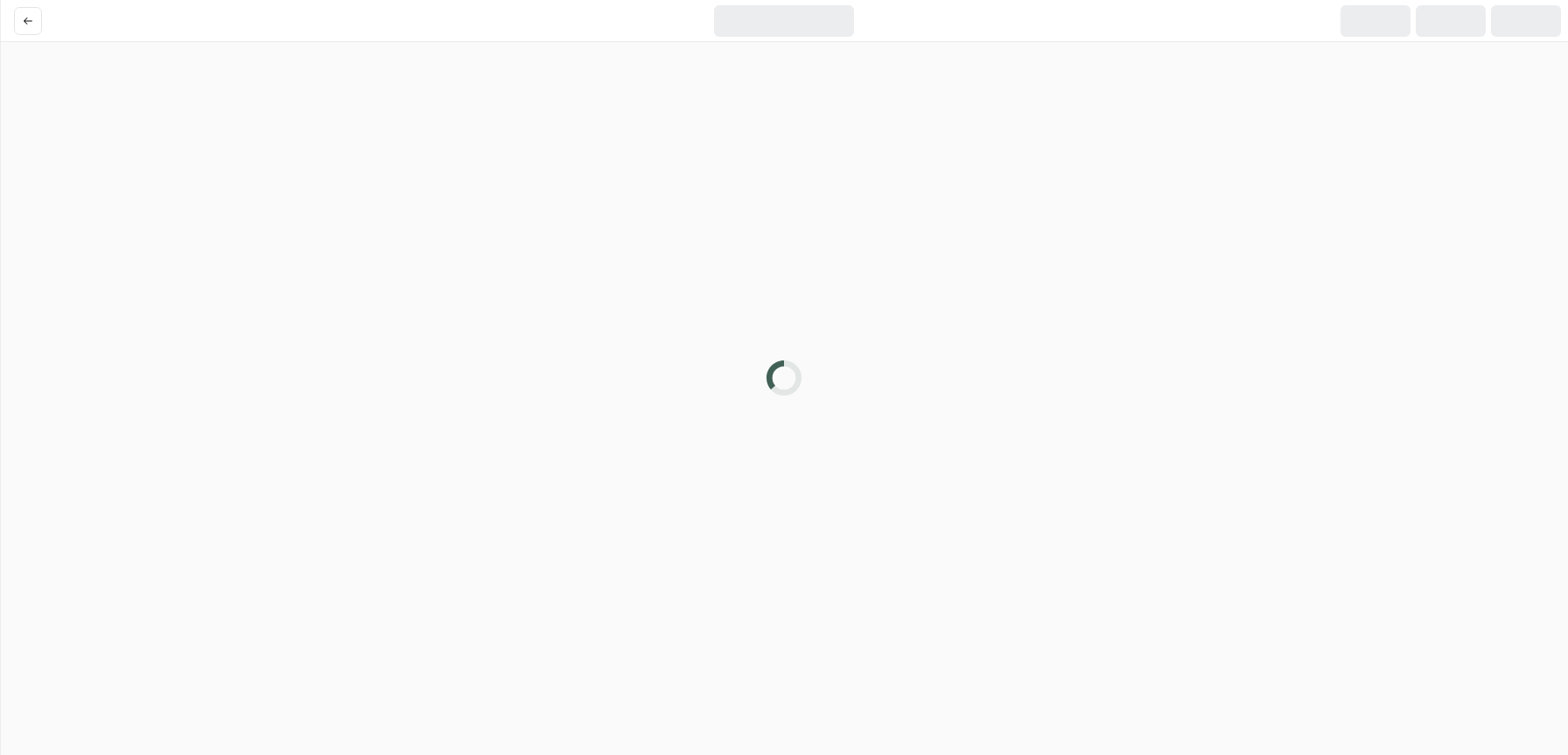 scroll, scrollTop: 0, scrollLeft: 0, axis: both 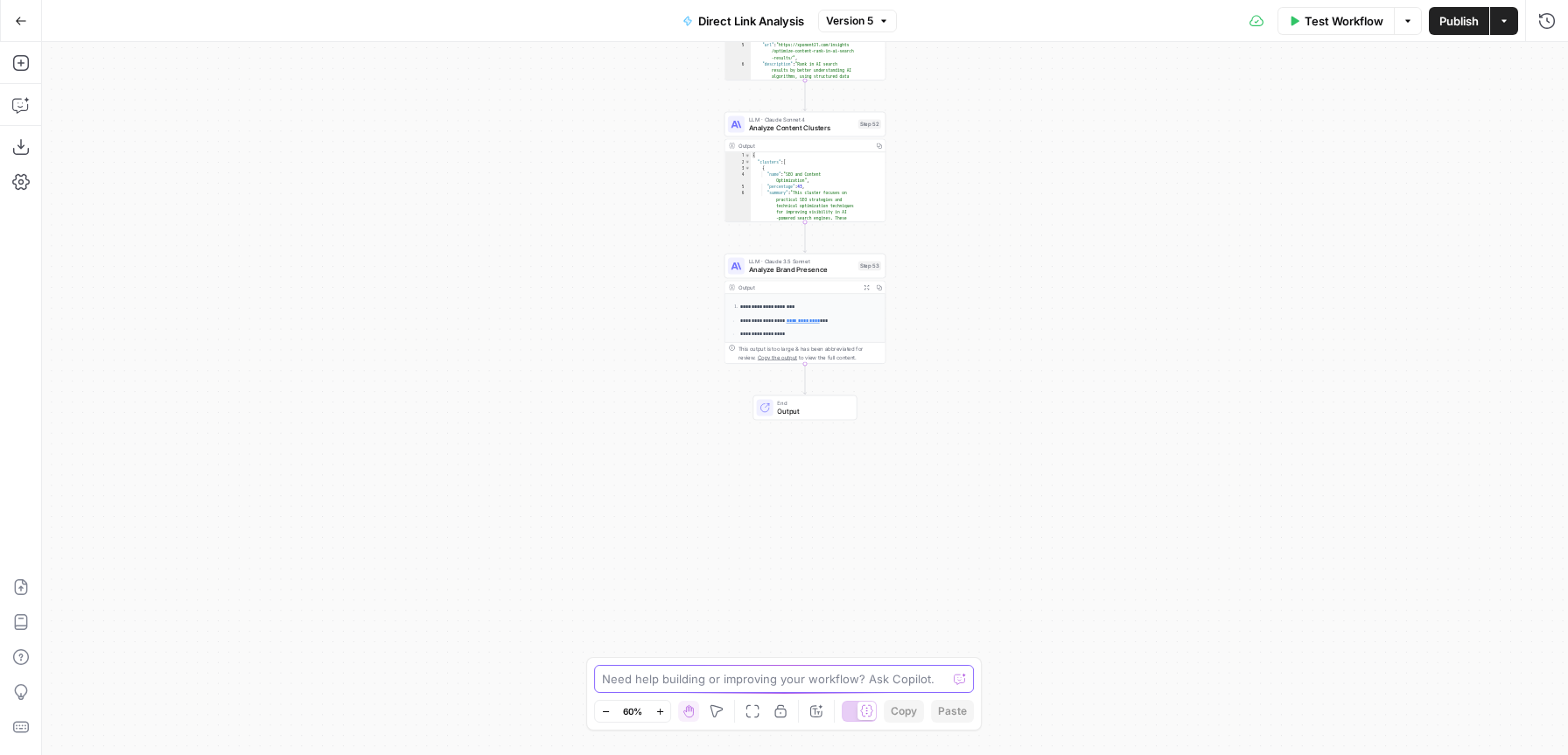 click at bounding box center [774, 679] 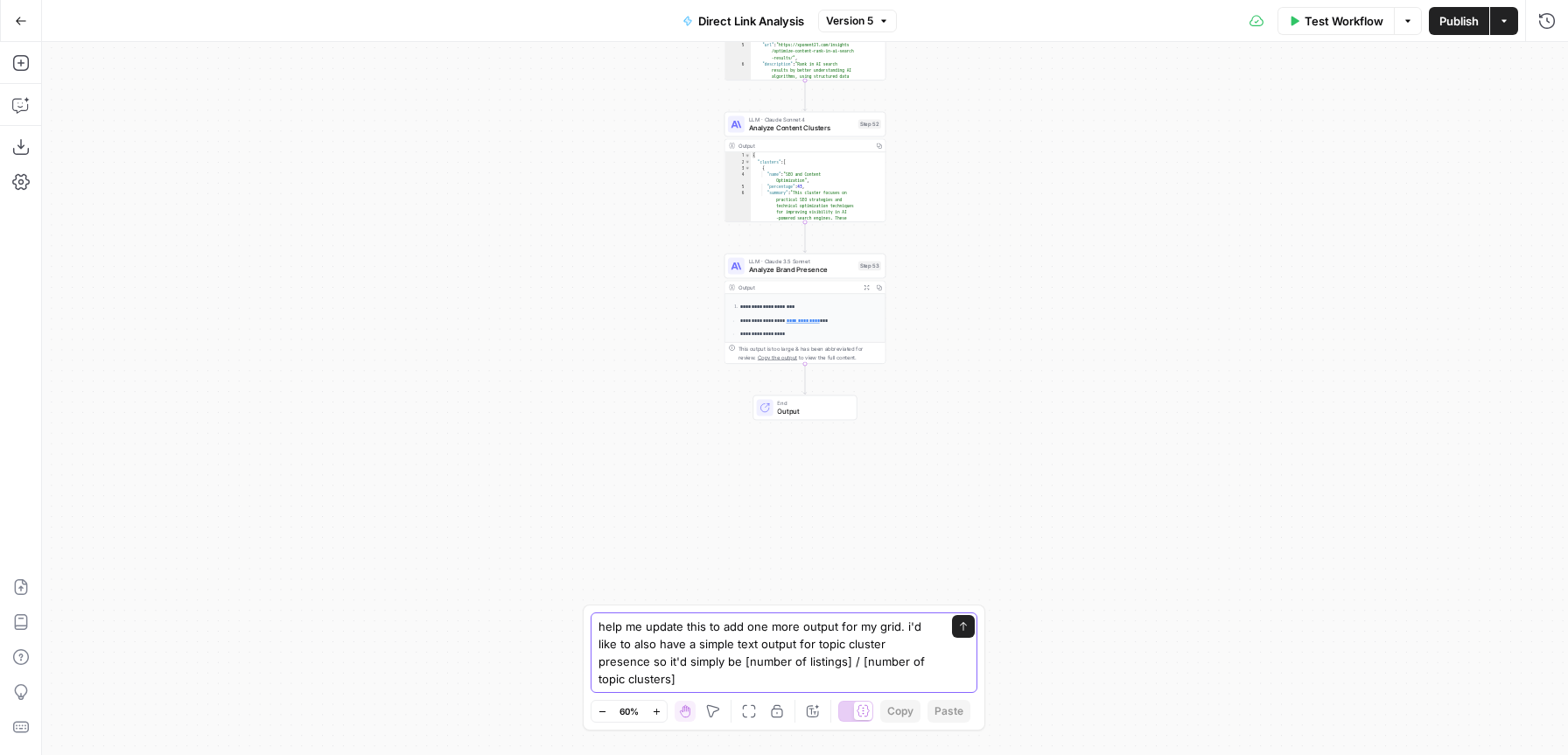 drag, startPoint x: 843, startPoint y: 663, endPoint x: 793, endPoint y: 659, distance: 50.15974 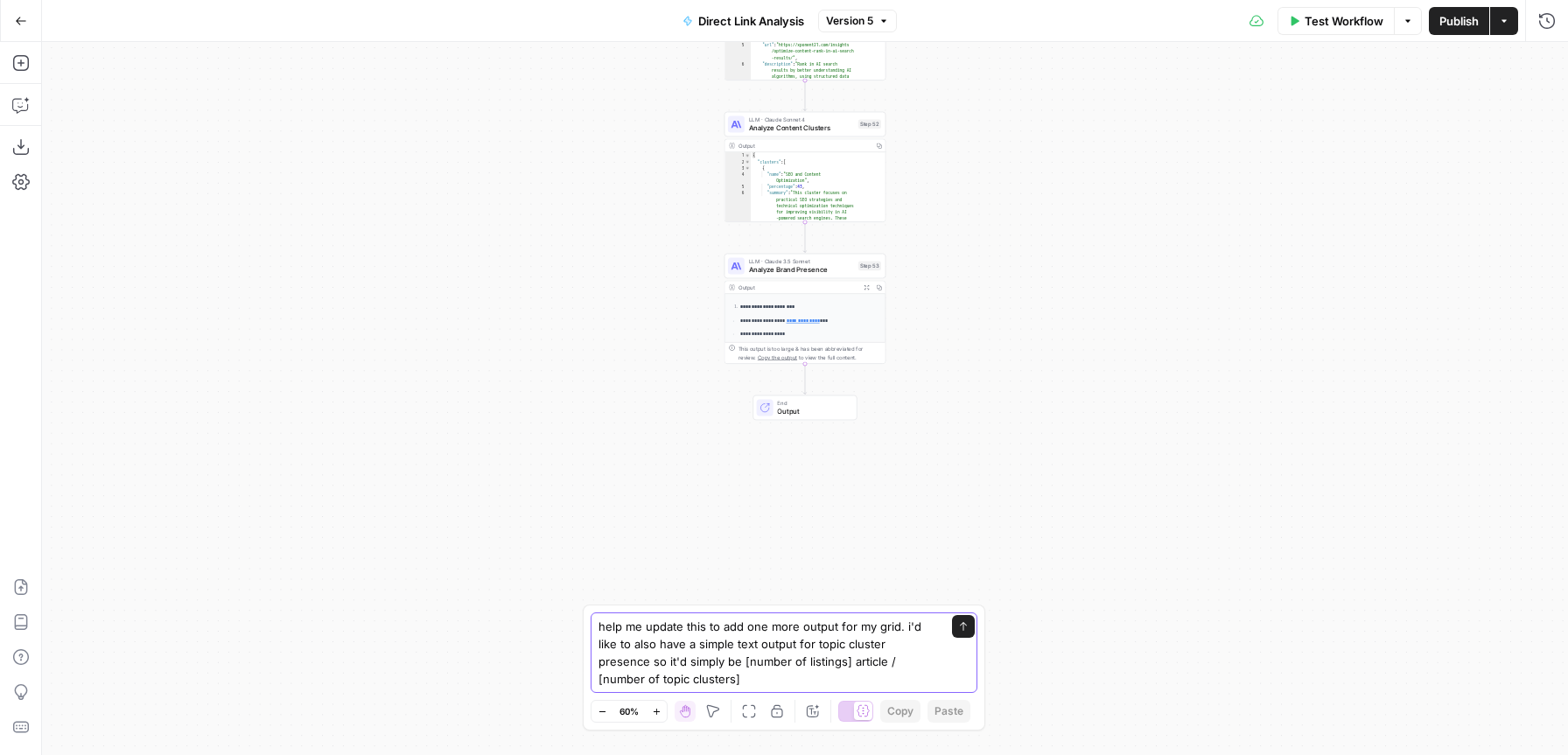 click on "help me update this to add one more output for my grid. i'd like to also have a simple text output for topic cluster presence so it'd simply be [number of listings] article / [number of topic clusters]" at bounding box center [766, 653] 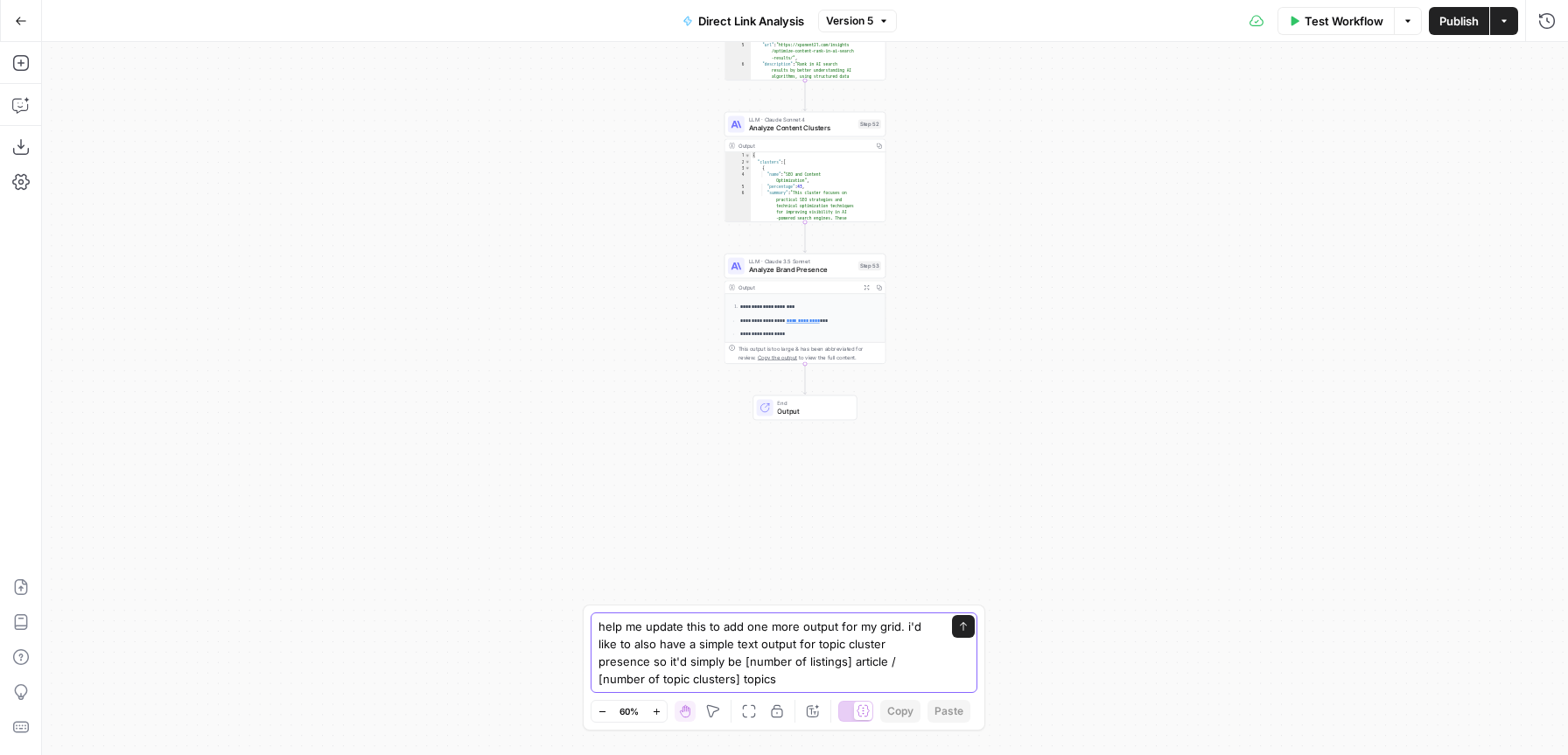 click on "help me update this to add one more output for my grid. i'd like to also have a simple text output for topic cluster presence so it'd simply be [number of listings] article / [number of topic clusters] topics" at bounding box center [766, 653] 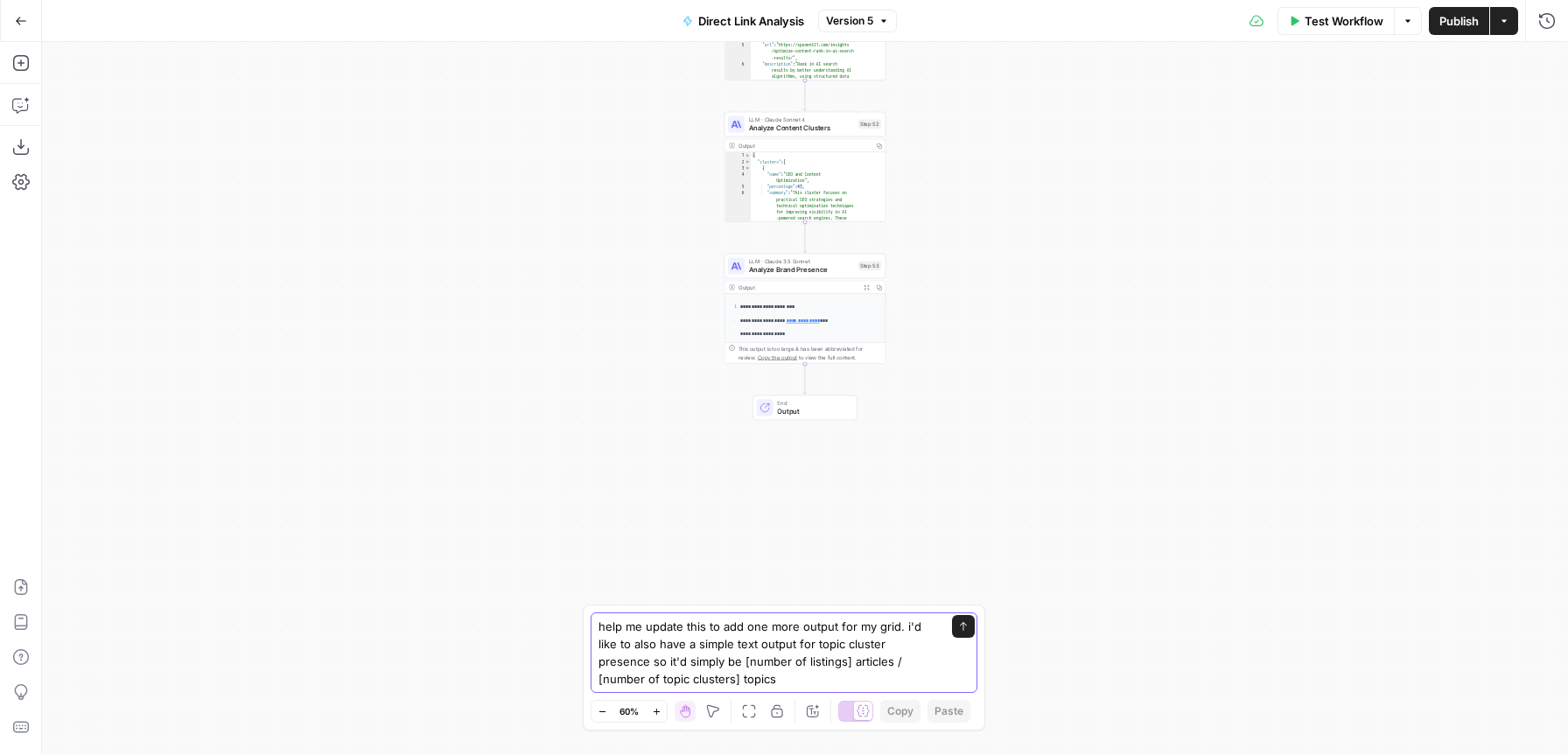 click on "help me update this to add one more output for my grid. i'd like to also have a simple text output for topic cluster presence so it'd simply be [number of listings] articles / [number of topic clusters] topics" at bounding box center [766, 653] 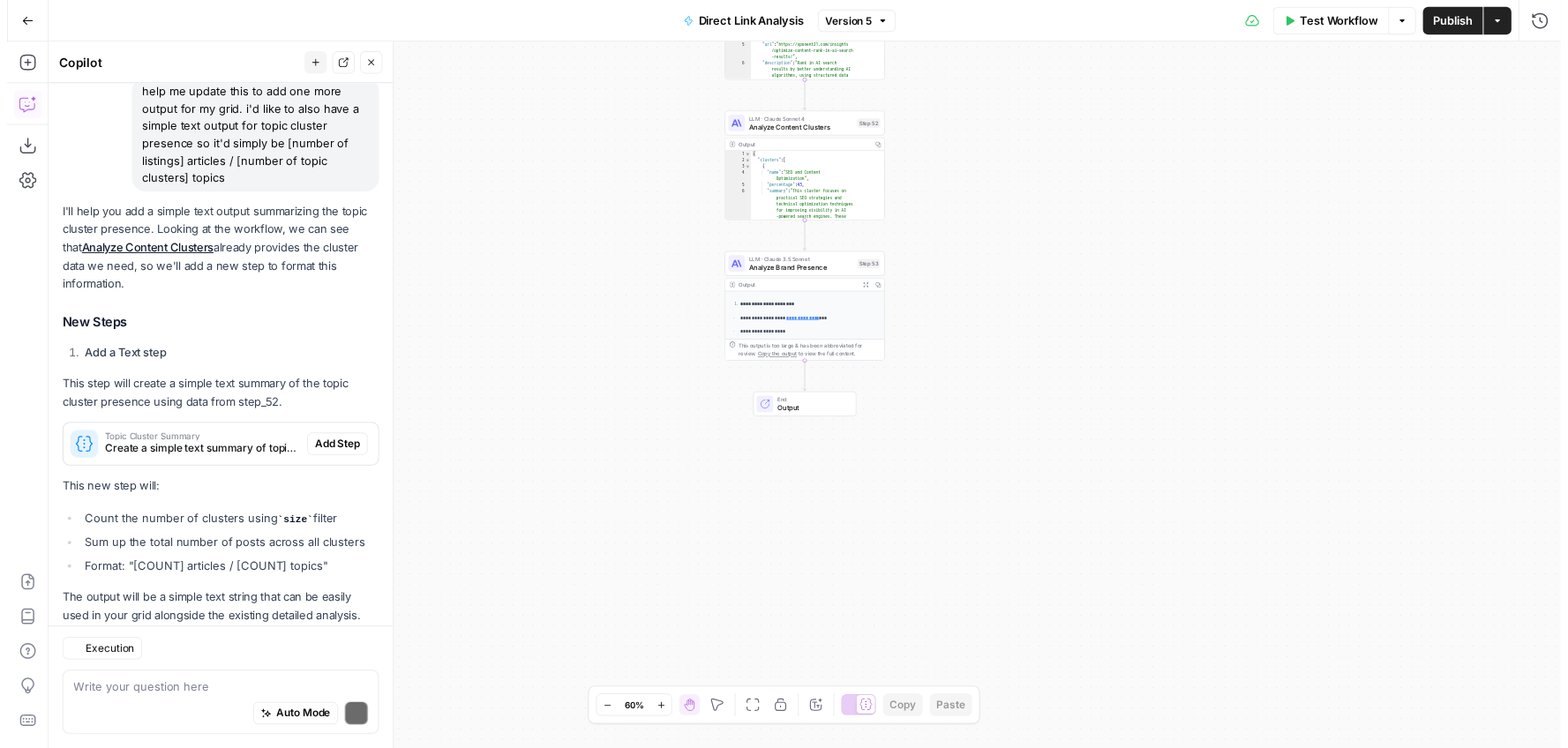 scroll, scrollTop: 205, scrollLeft: 0, axis: vertical 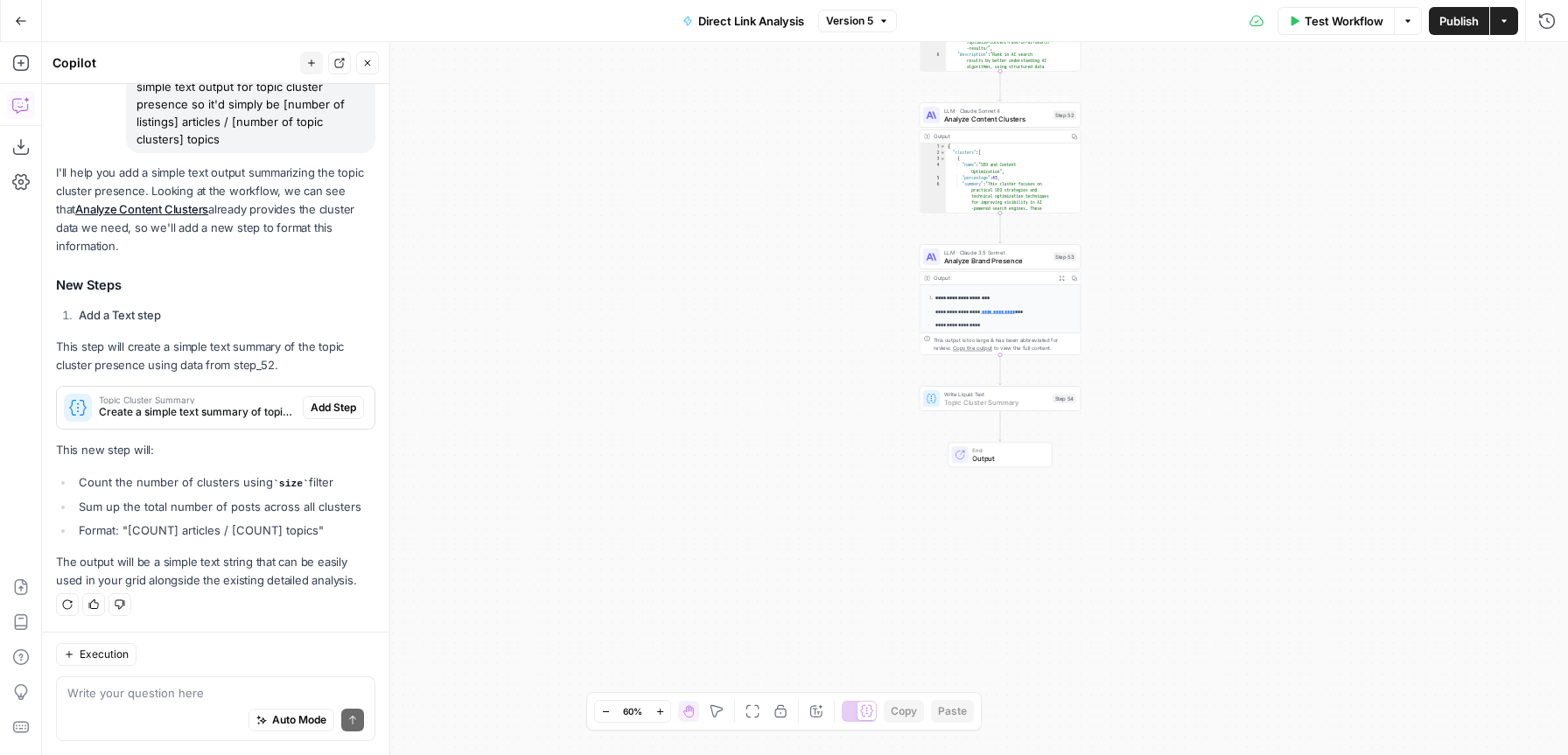 click on "Add Step" at bounding box center [333, 408] 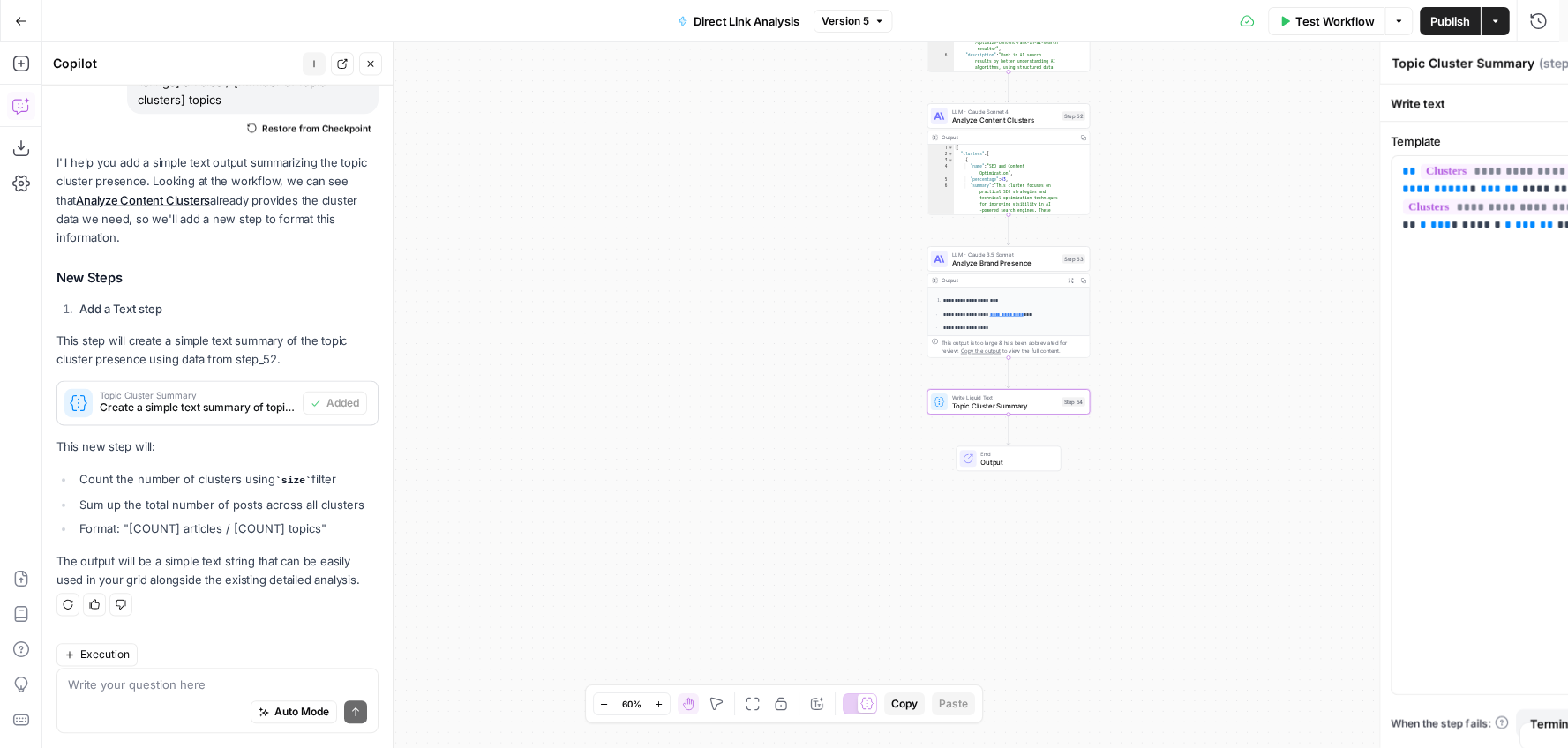 scroll, scrollTop: 233, scrollLeft: 0, axis: vertical 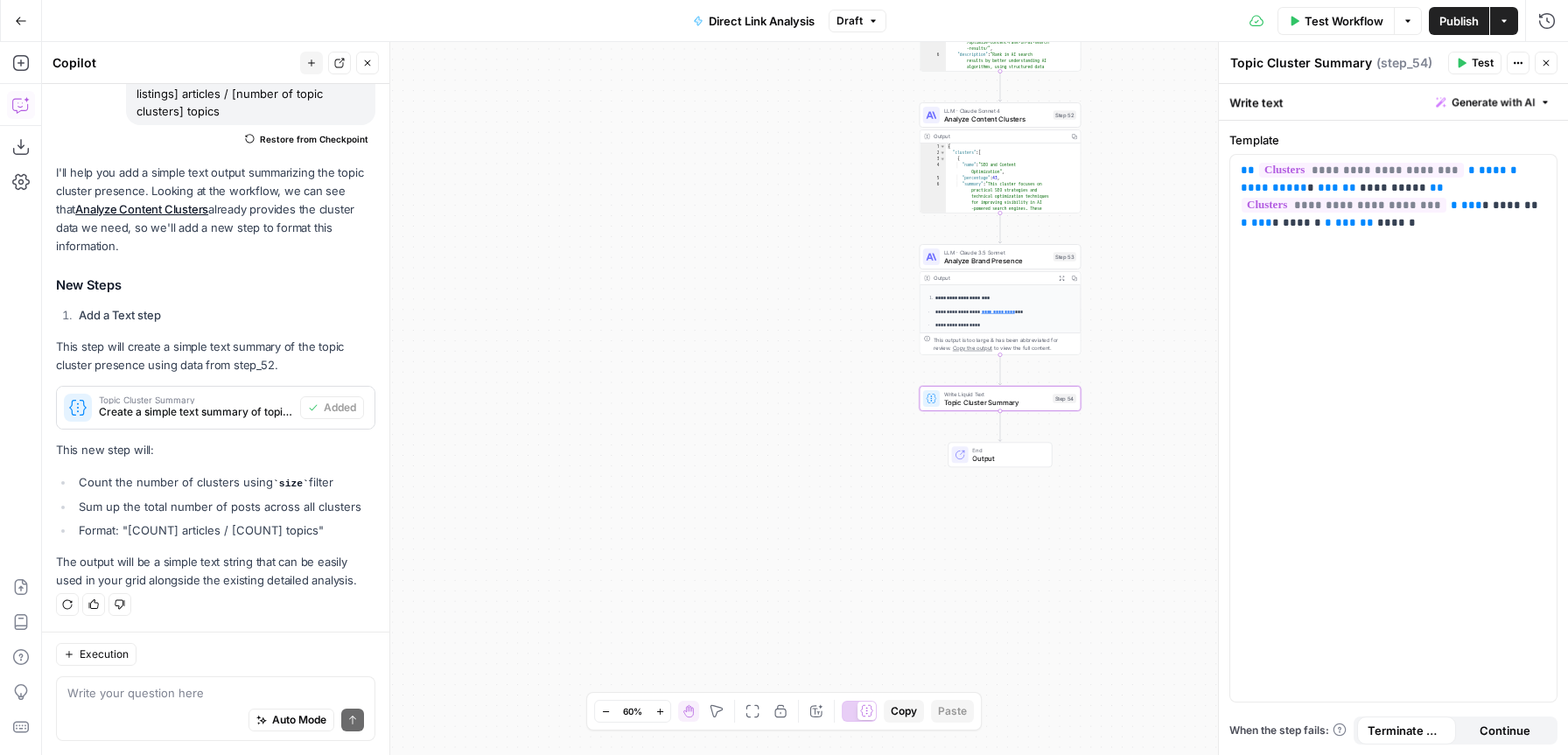 click on "Publish" at bounding box center (1459, 21) 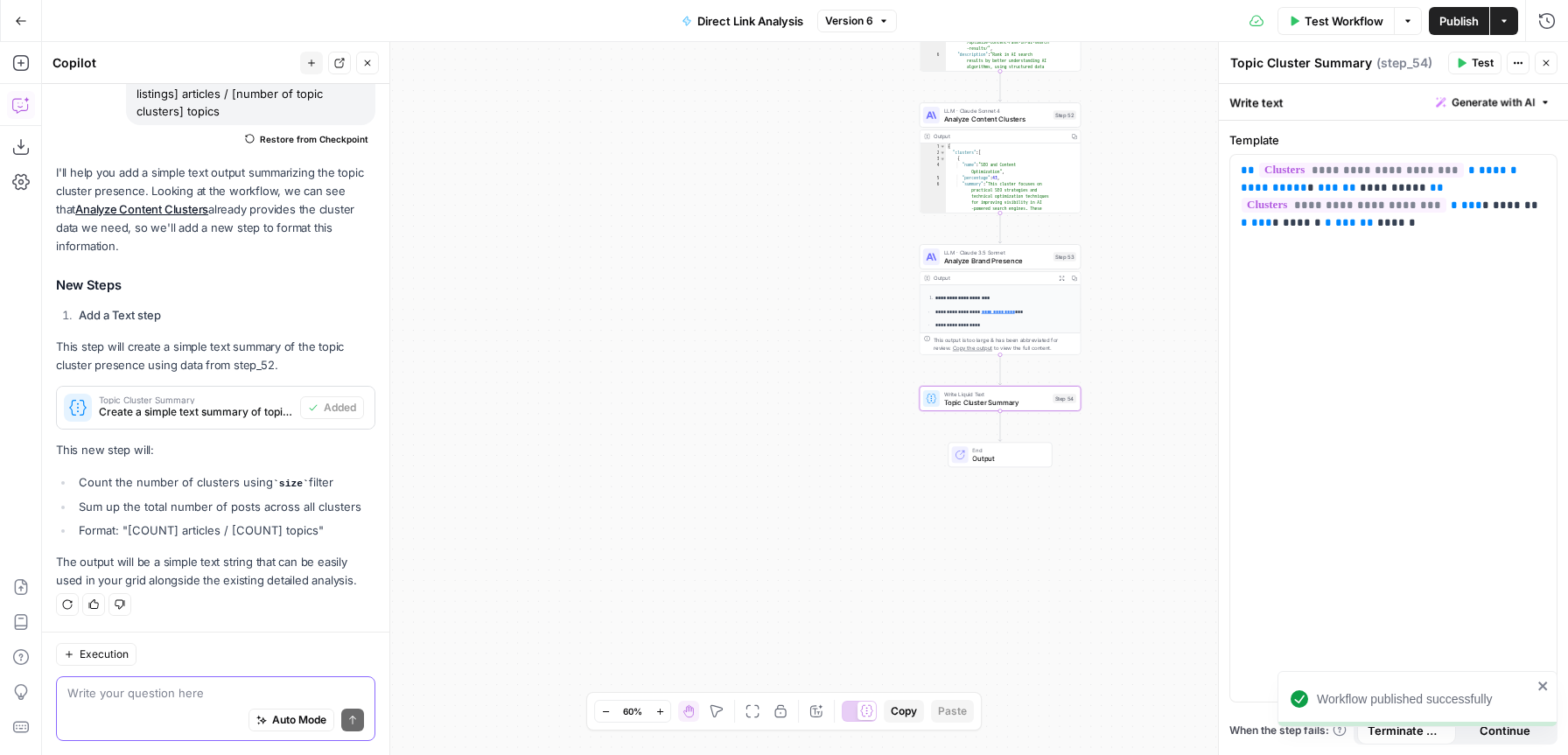 click at bounding box center (215, 693) 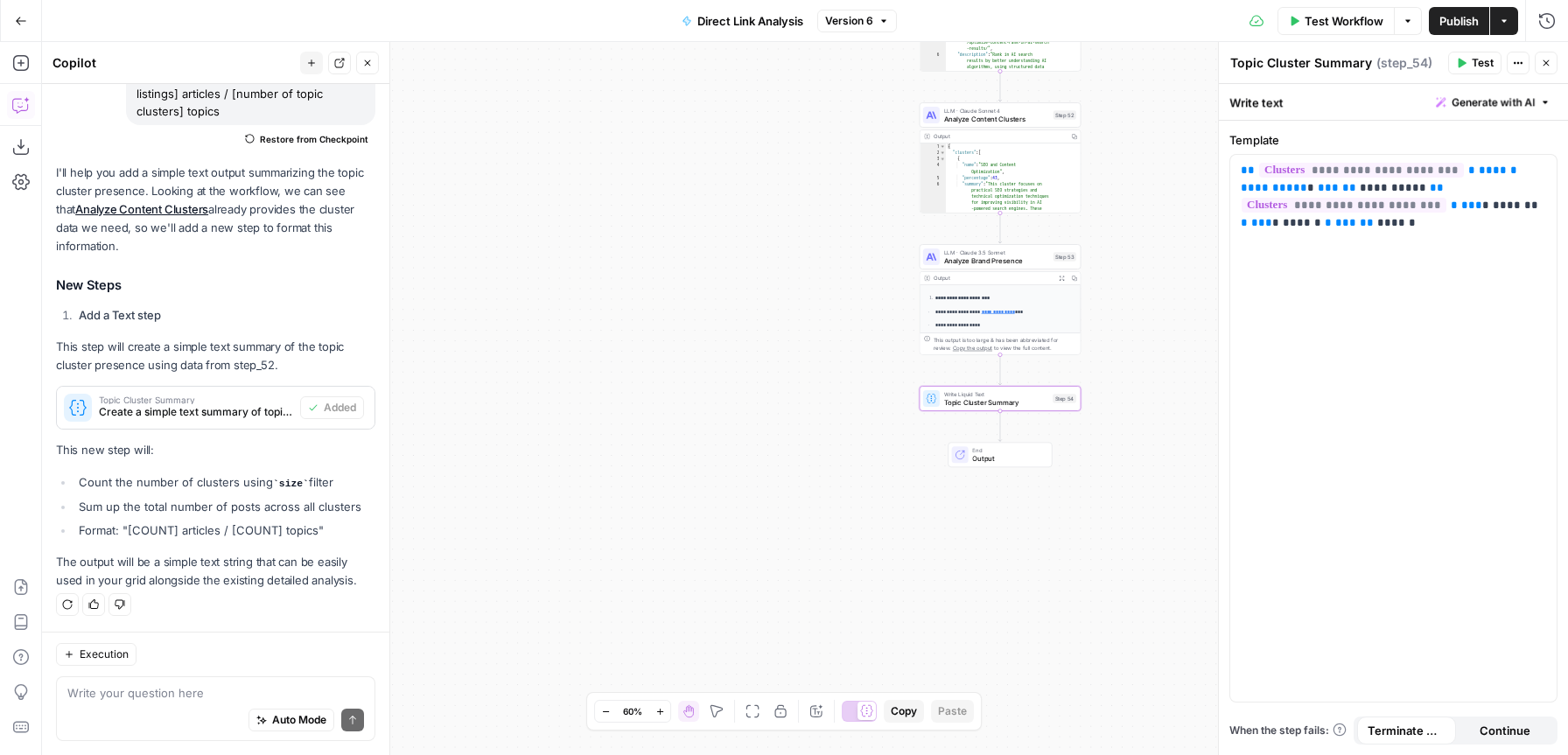 click on "Test Workflow" at bounding box center (1336, 21) 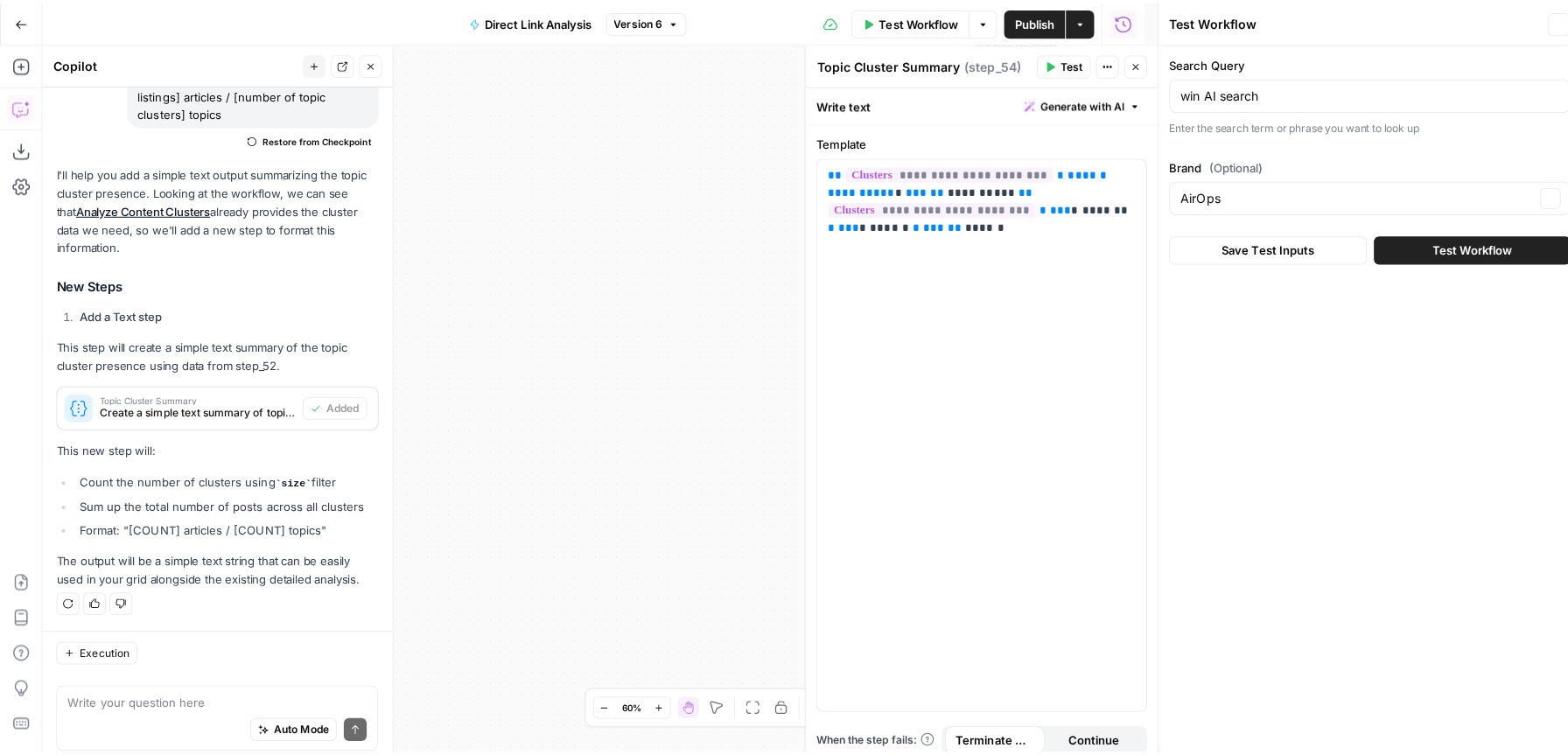 scroll, scrollTop: 231, scrollLeft: 0, axis: vertical 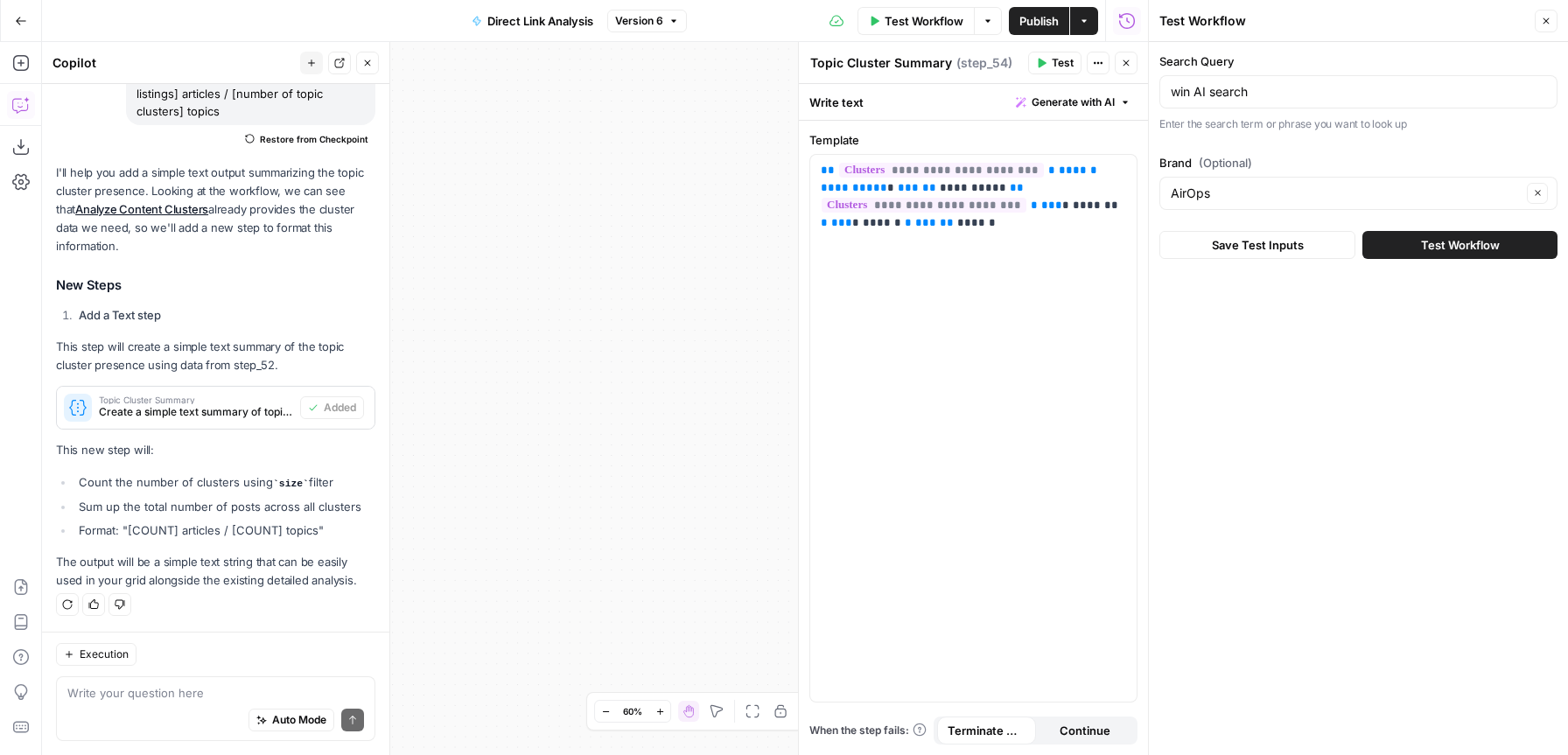 click on "Close" at bounding box center [1546, 21] 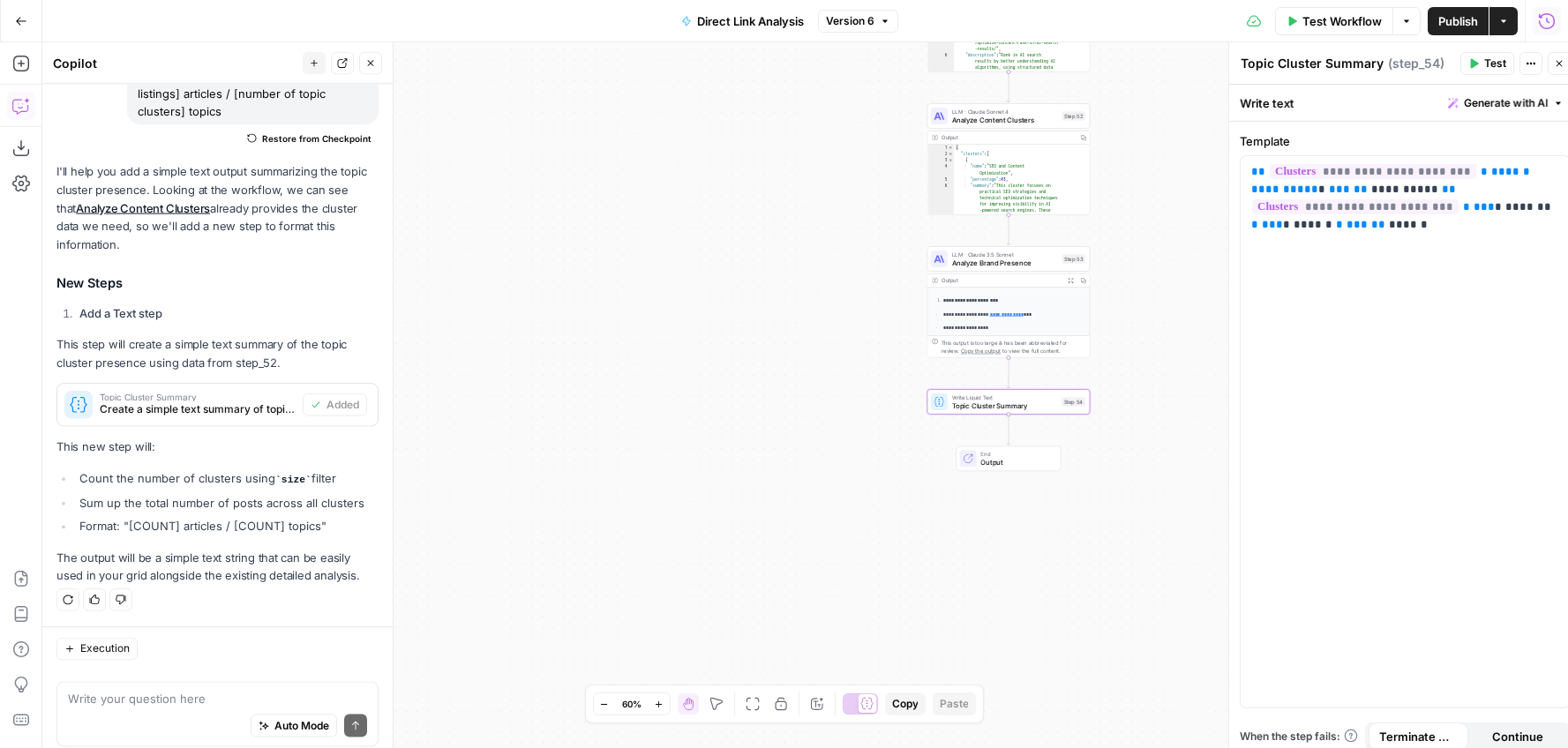scroll, scrollTop: 233, scrollLeft: 0, axis: vertical 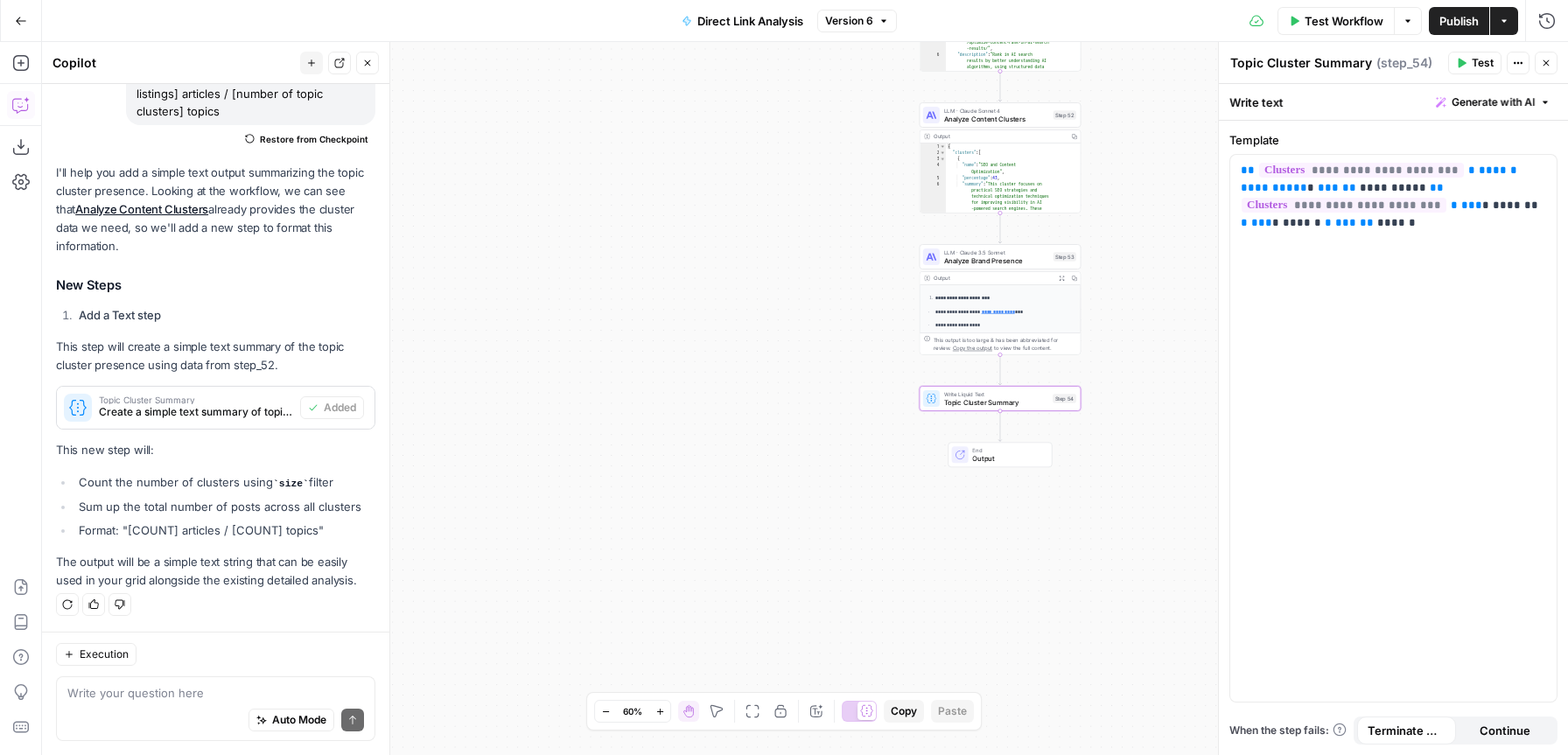 click 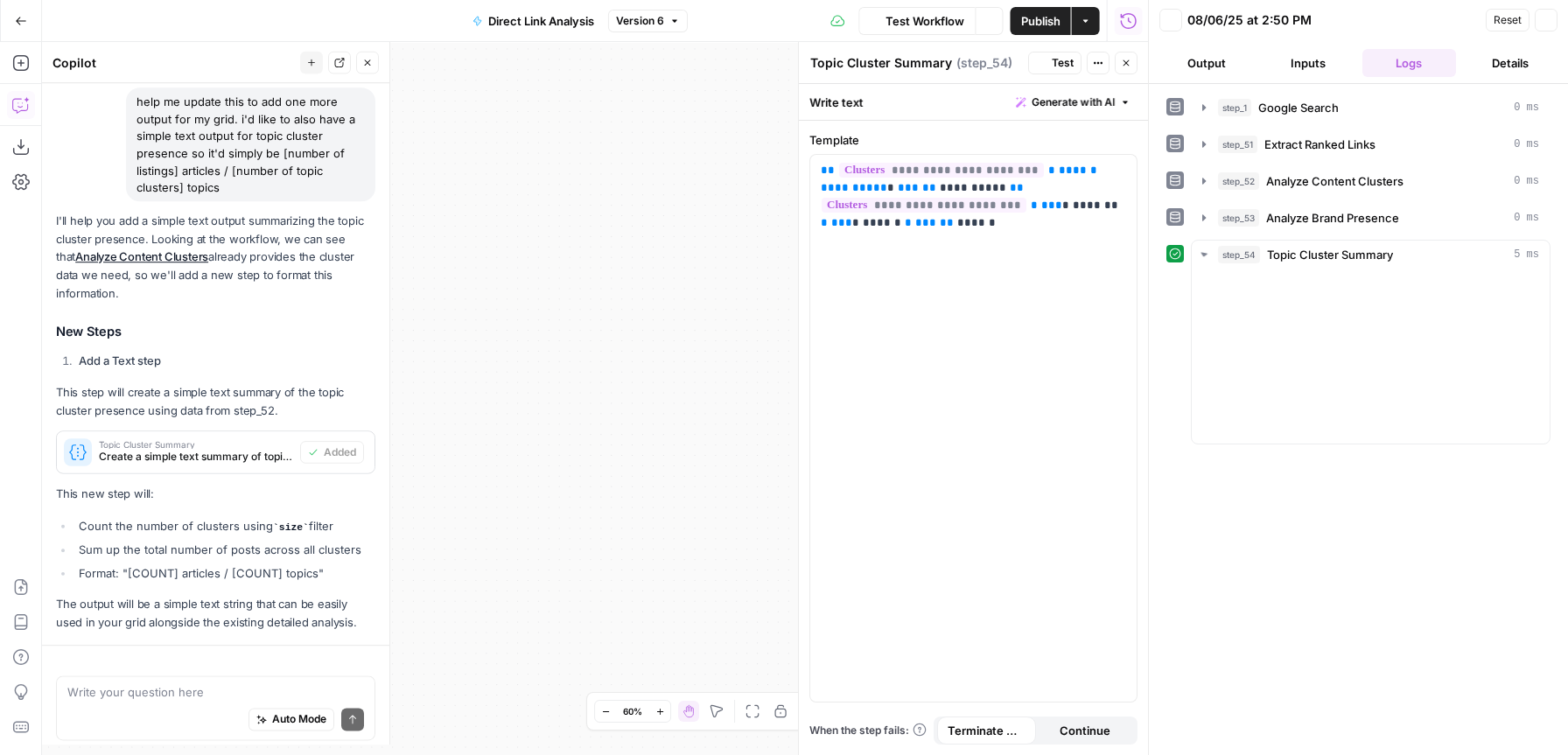 scroll, scrollTop: 231, scrollLeft: 0, axis: vertical 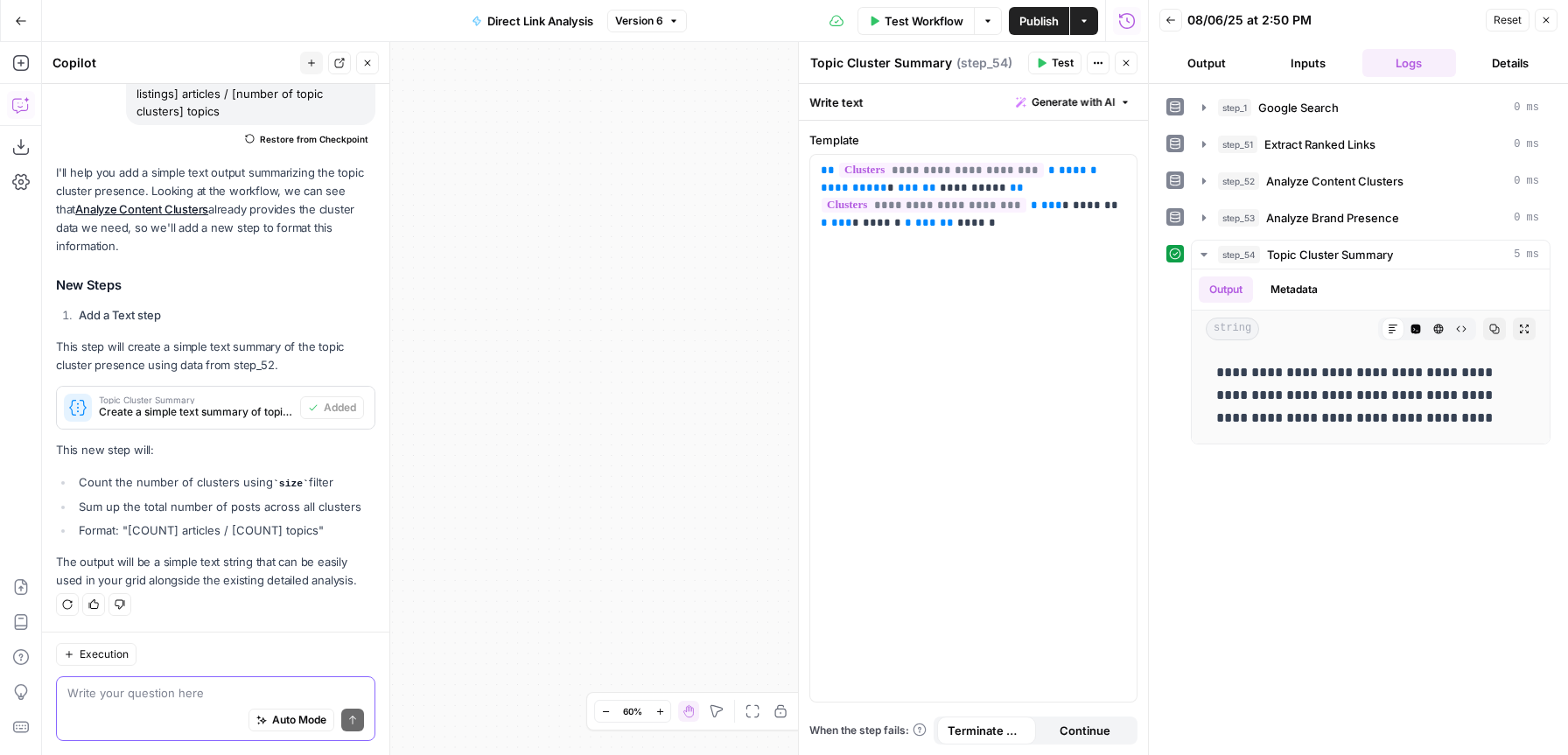 click at bounding box center (215, 693) 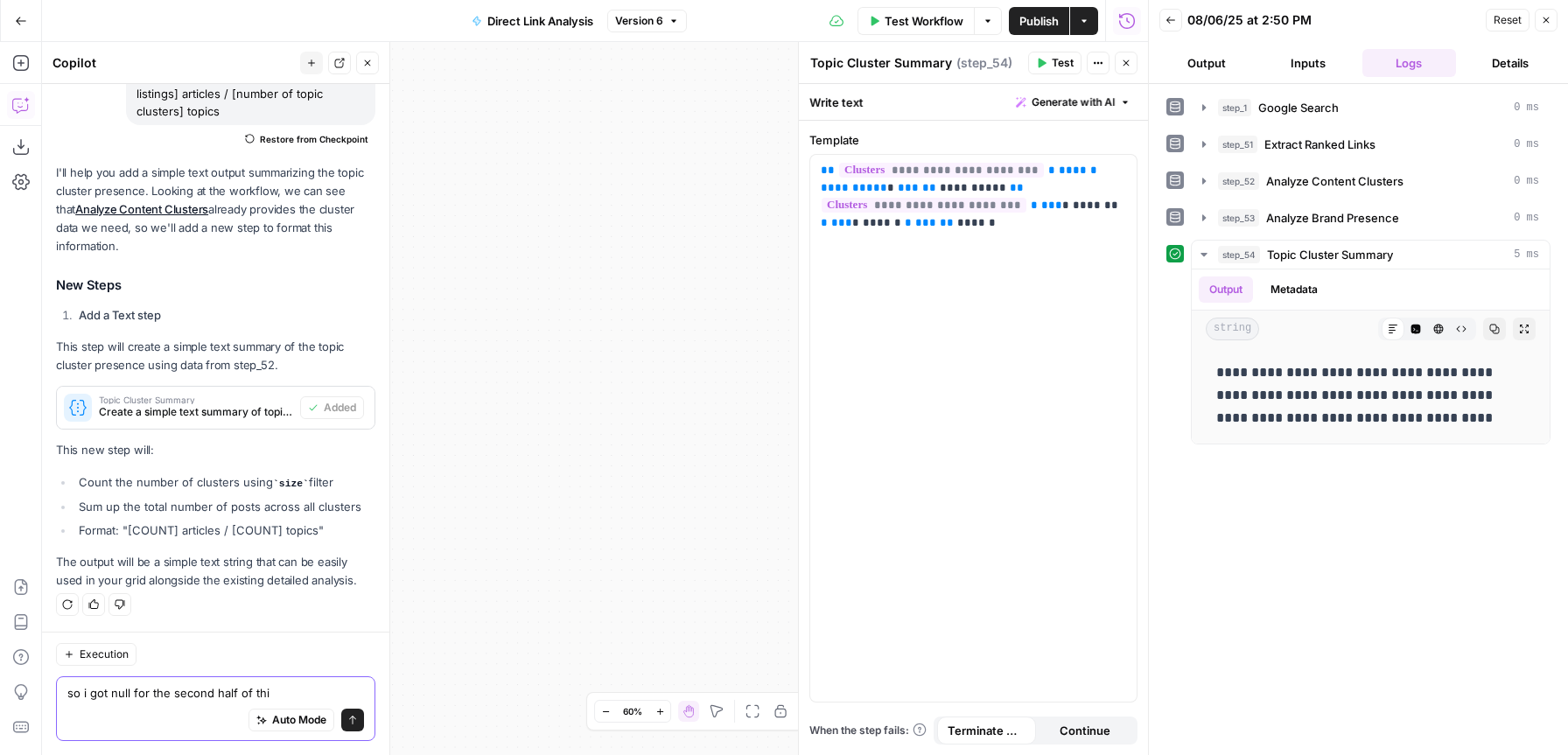 type on "so i got null for the second half of this" 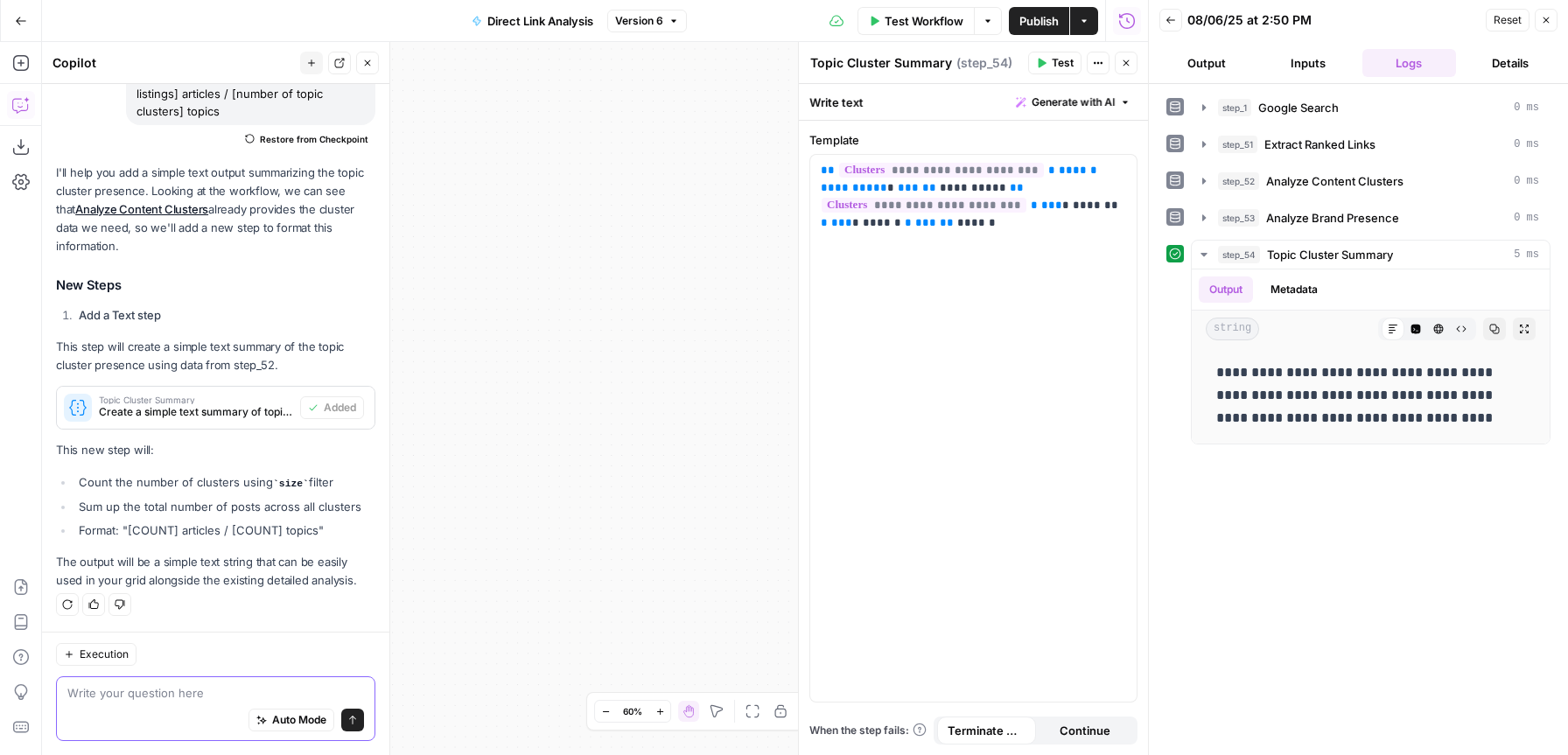 scroll, scrollTop: 213, scrollLeft: 0, axis: vertical 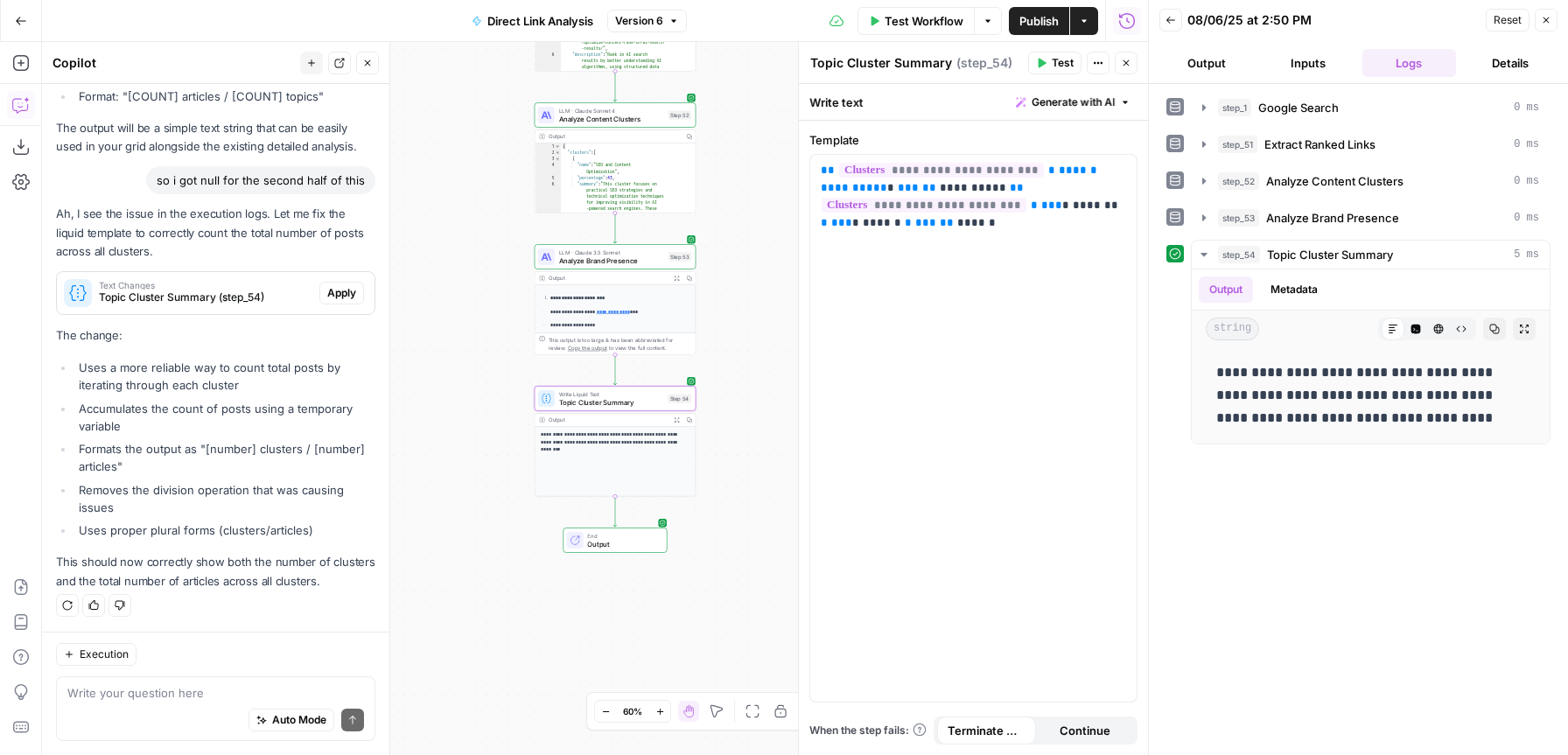 click on "Apply" at bounding box center [341, 293] 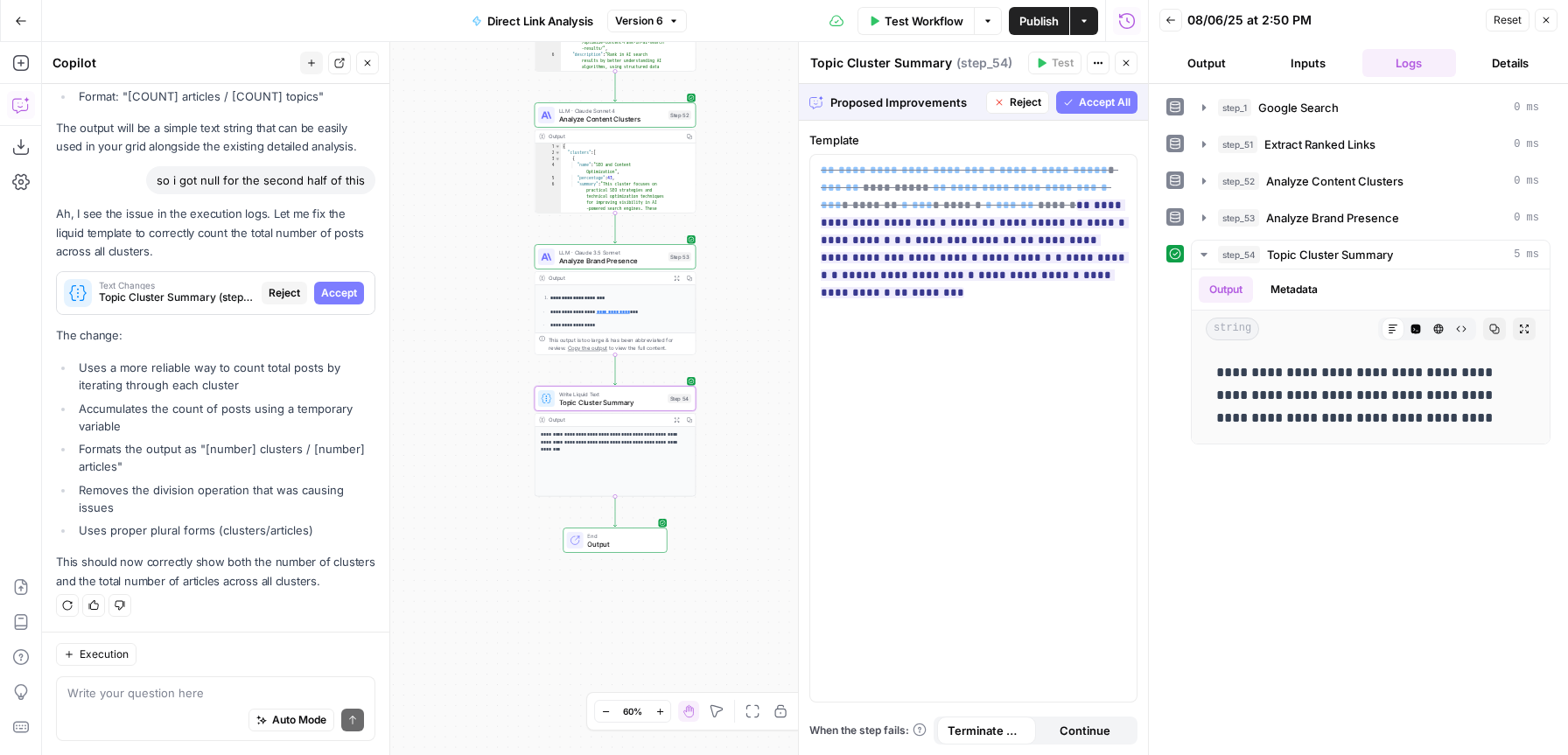 click on "Accept" at bounding box center [339, 293] 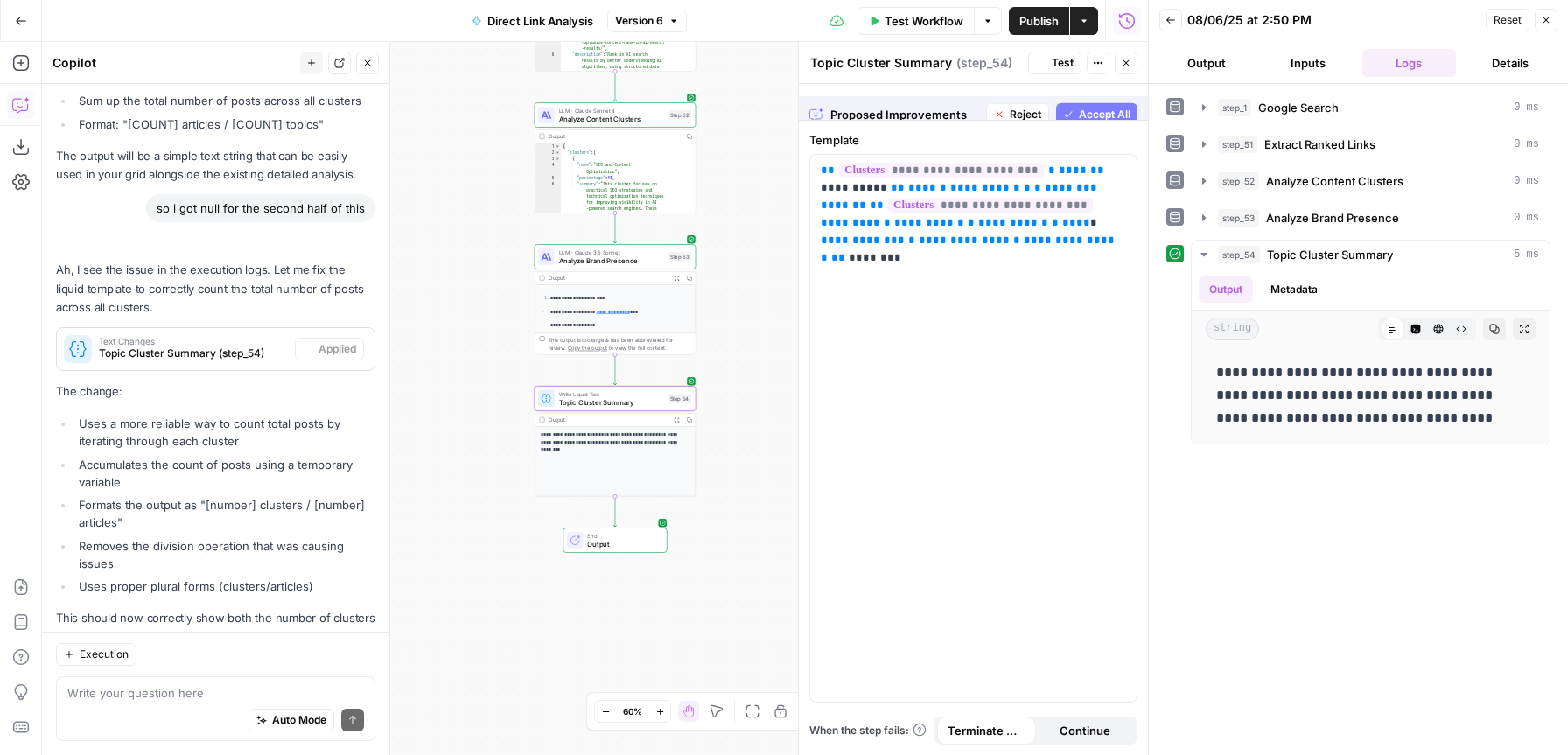scroll, scrollTop: 676, scrollLeft: 0, axis: vertical 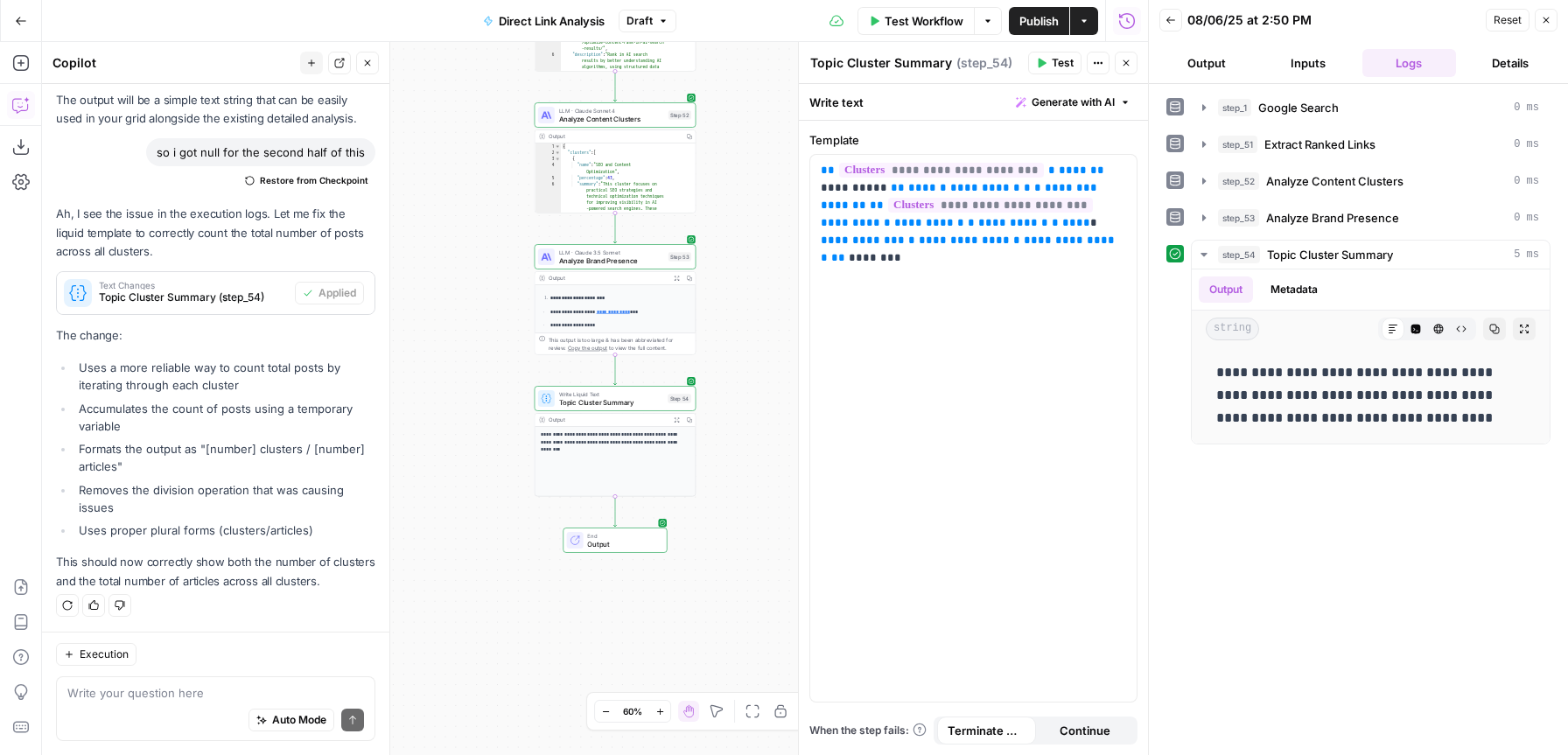click on "Write your question here Auto Mode Send" at bounding box center (215, 709) 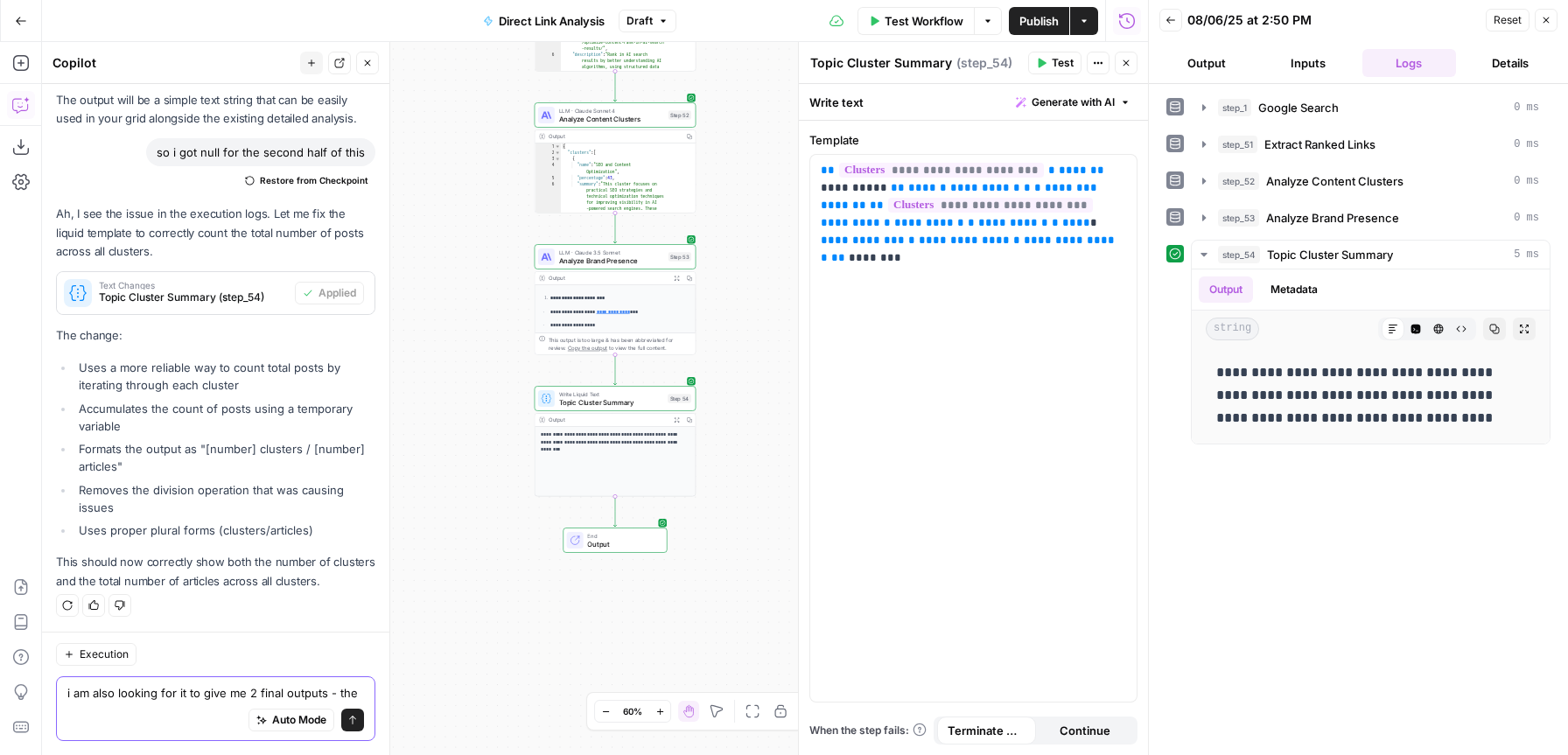 scroll, scrollTop: 694, scrollLeft: 0, axis: vertical 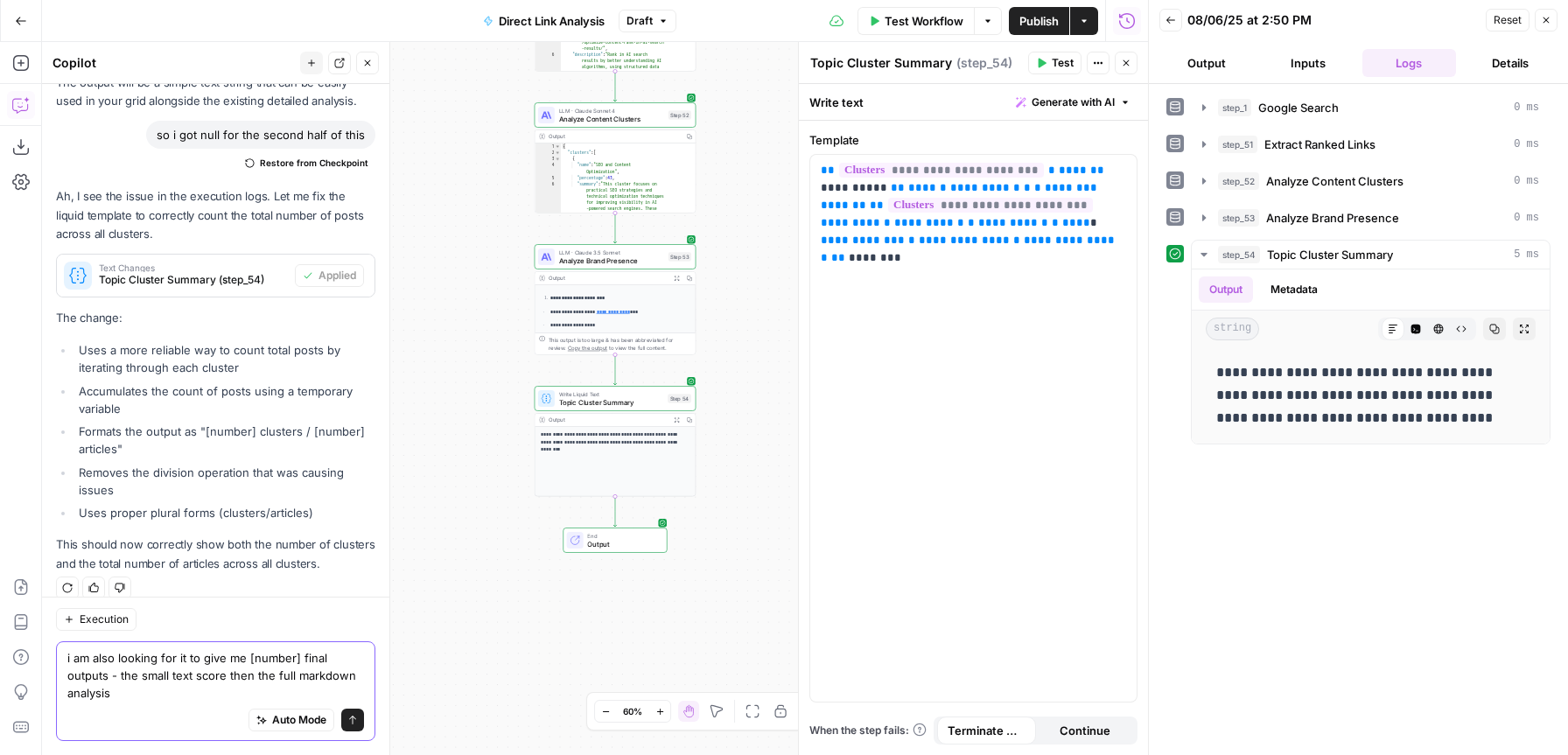 type on "i am also looking for it to give me 2 final outputs - the small text score then the full markdown analysis" 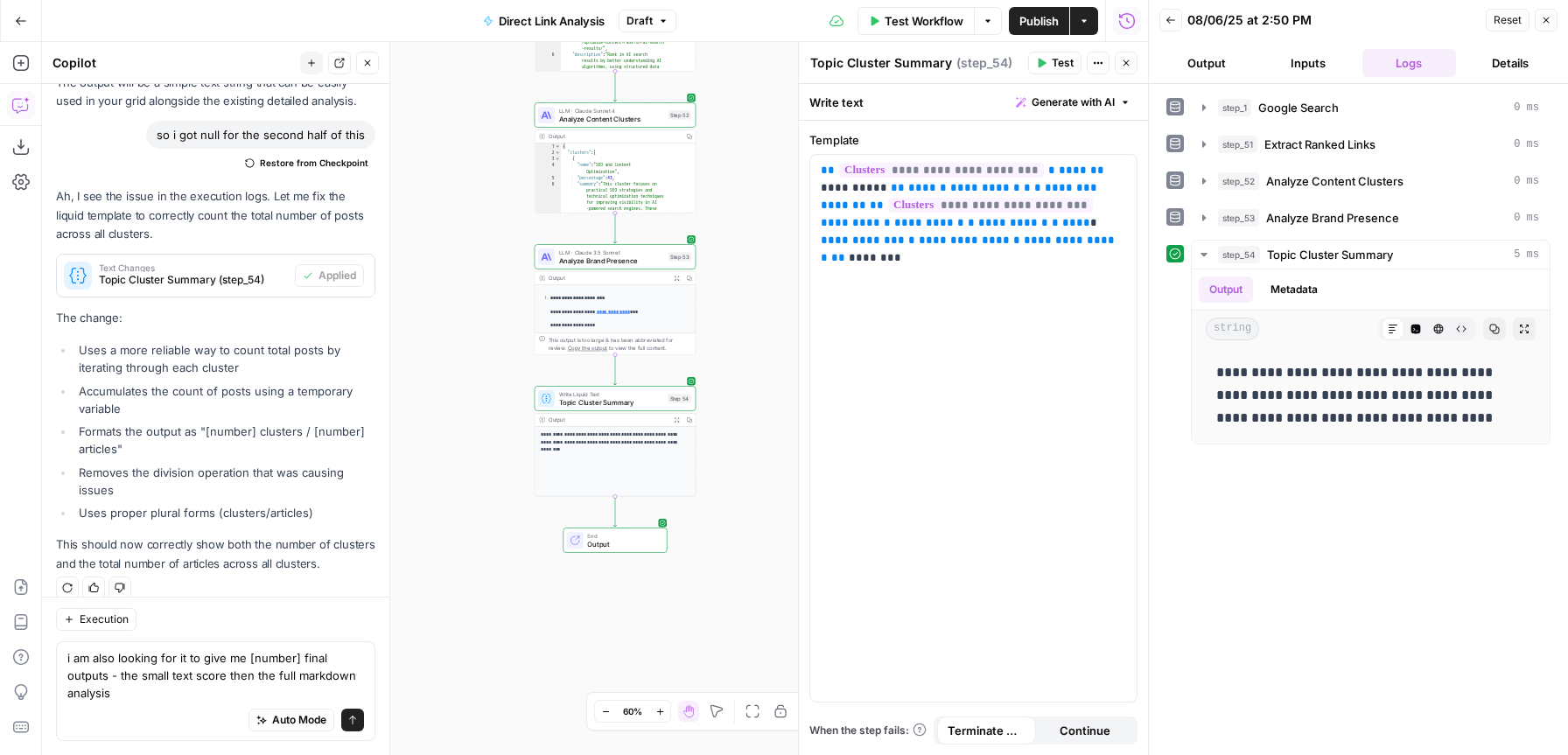 click on "Test" at bounding box center [1062, 63] 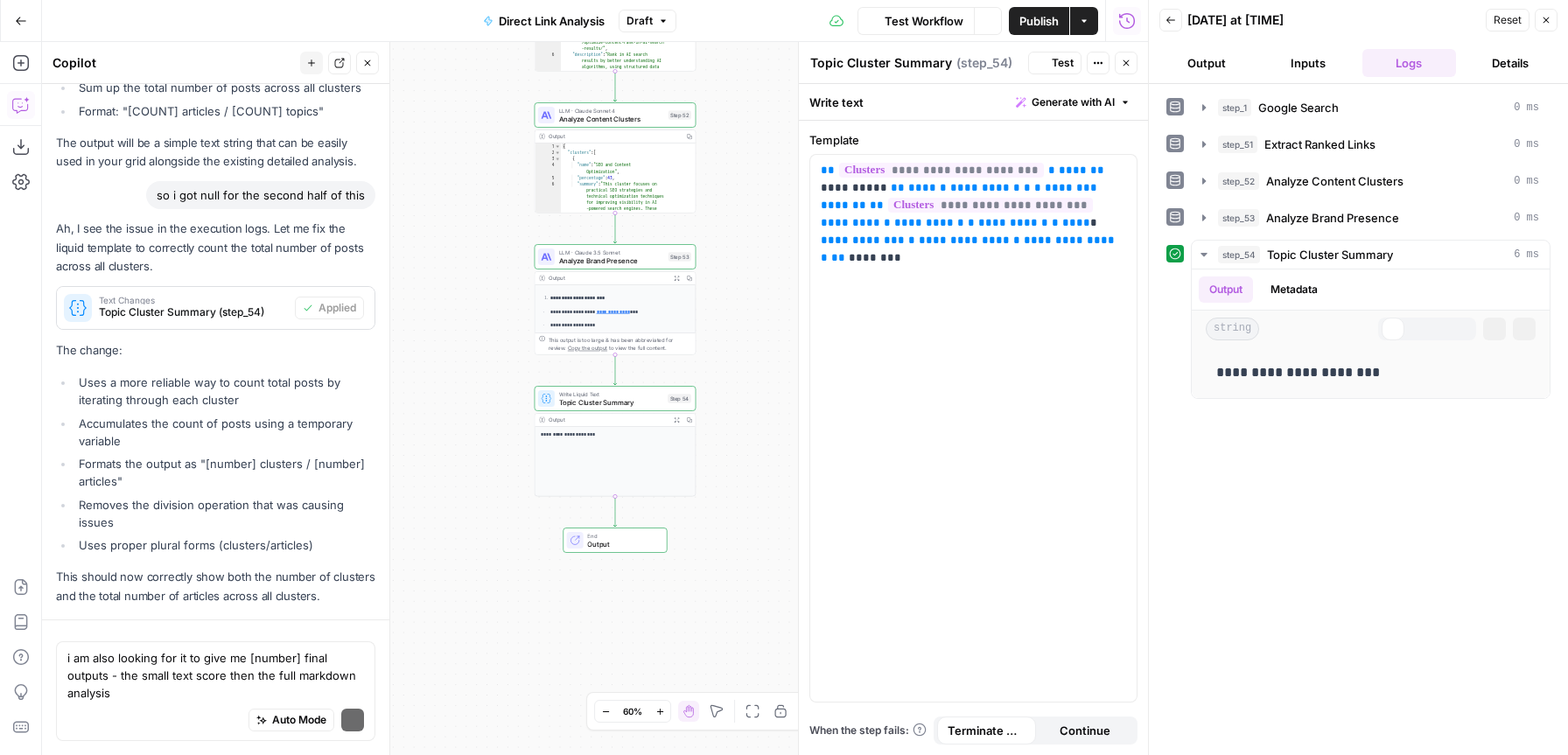 scroll, scrollTop: 694, scrollLeft: 0, axis: vertical 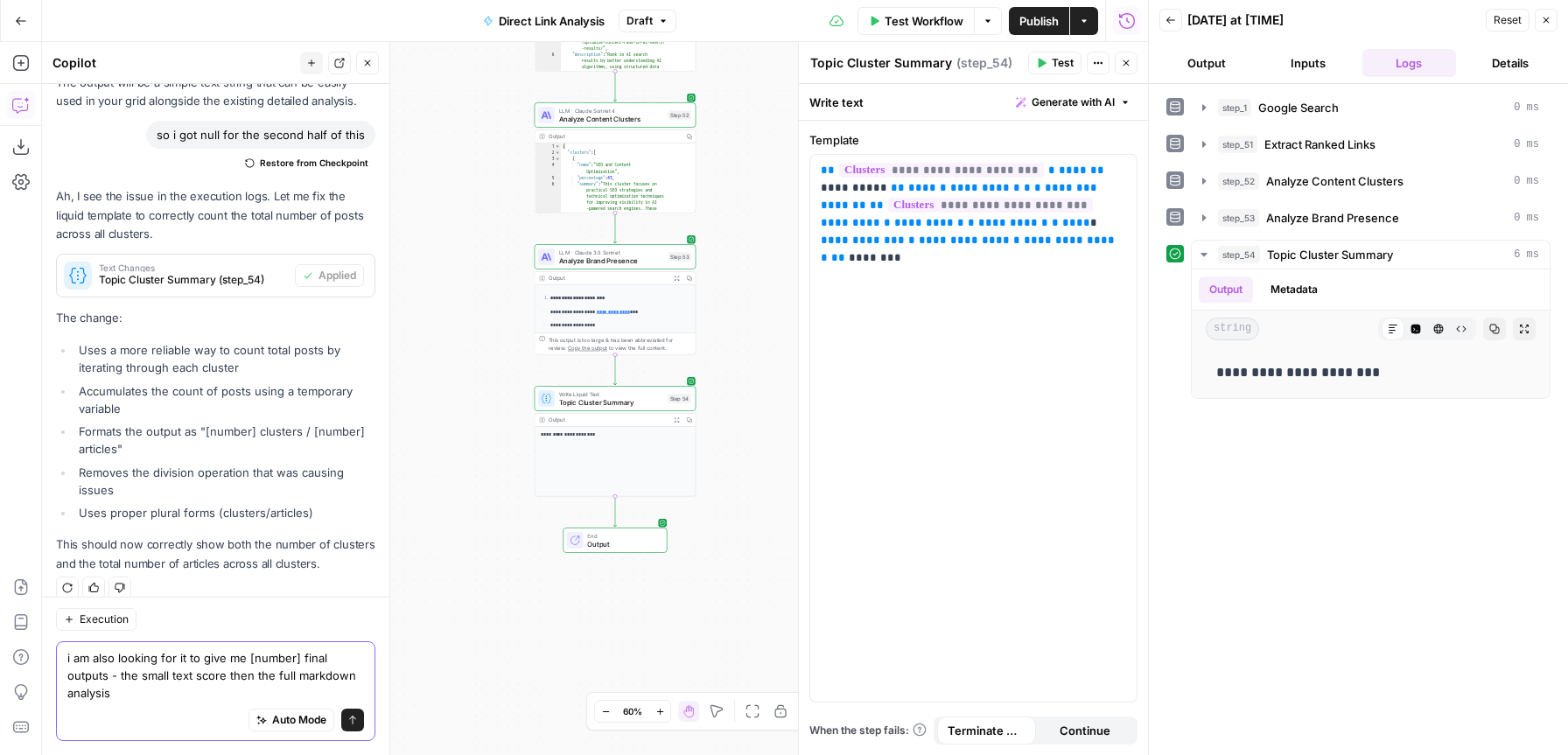 click on "i am also looking for it to give me 2 final outputs - the small text score then the full markdown analysis" at bounding box center (215, 675) 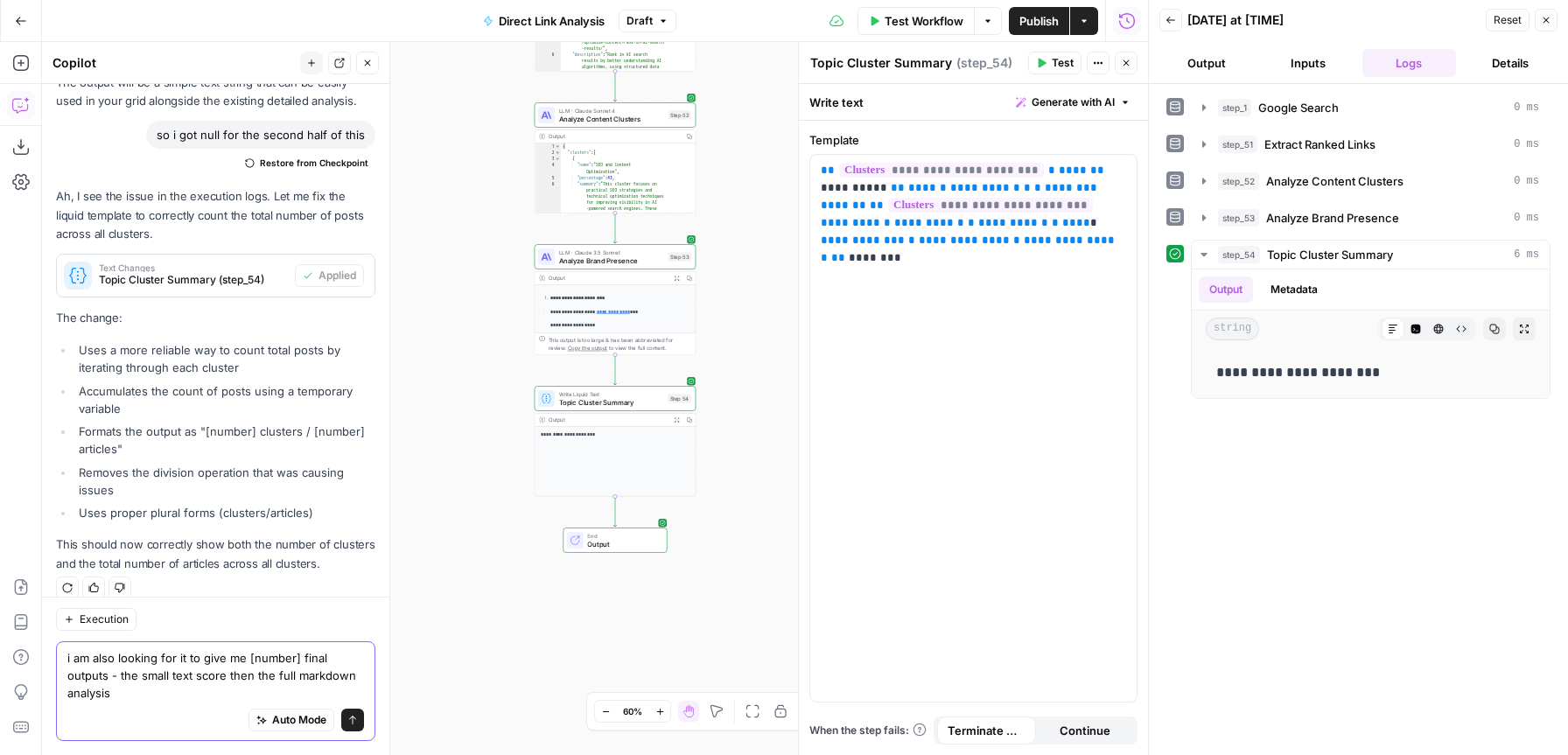 click on "i am also looking for it to give me 2 final outputs - the small text score then the full markdown analysis" at bounding box center [215, 675] 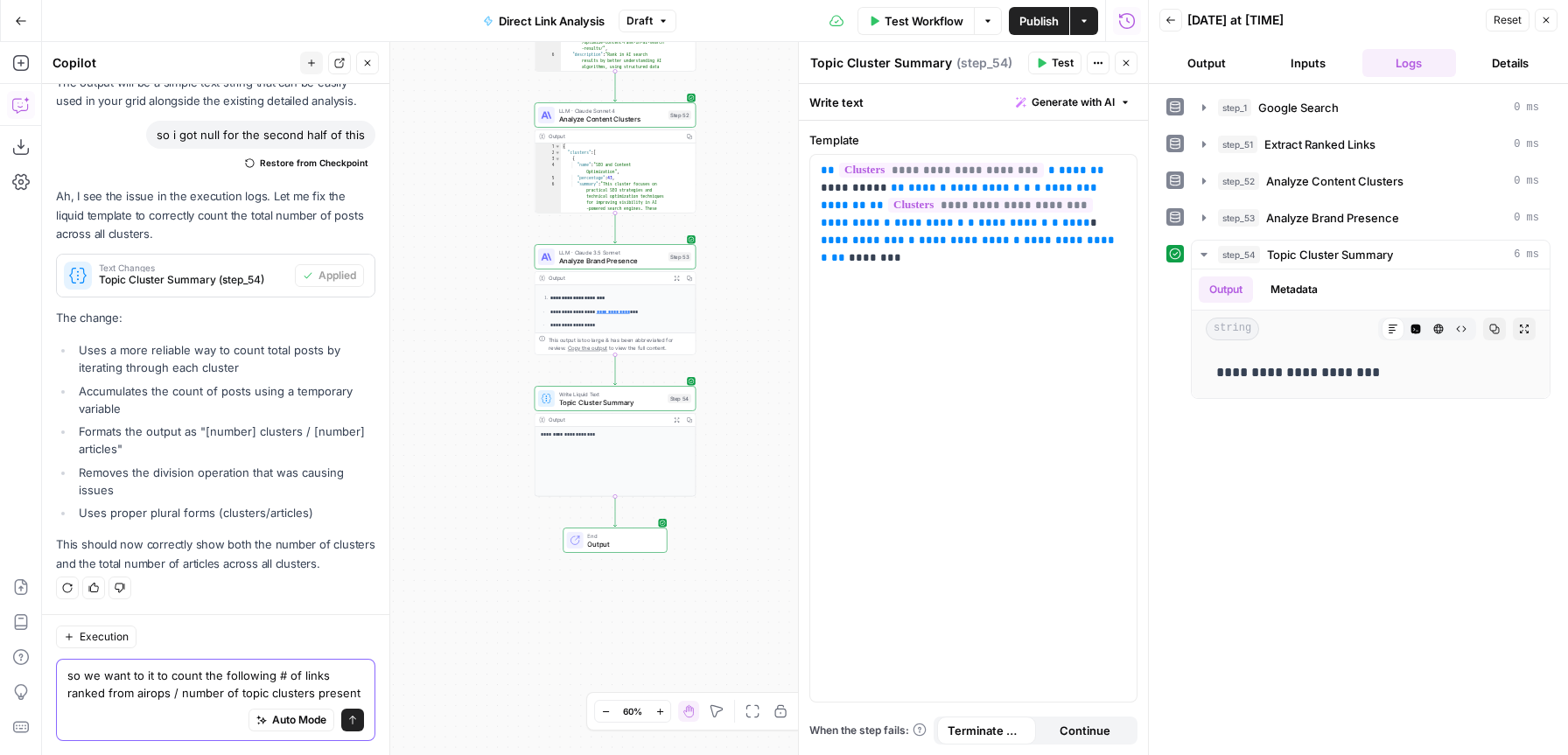 scroll, scrollTop: 711, scrollLeft: 0, axis: vertical 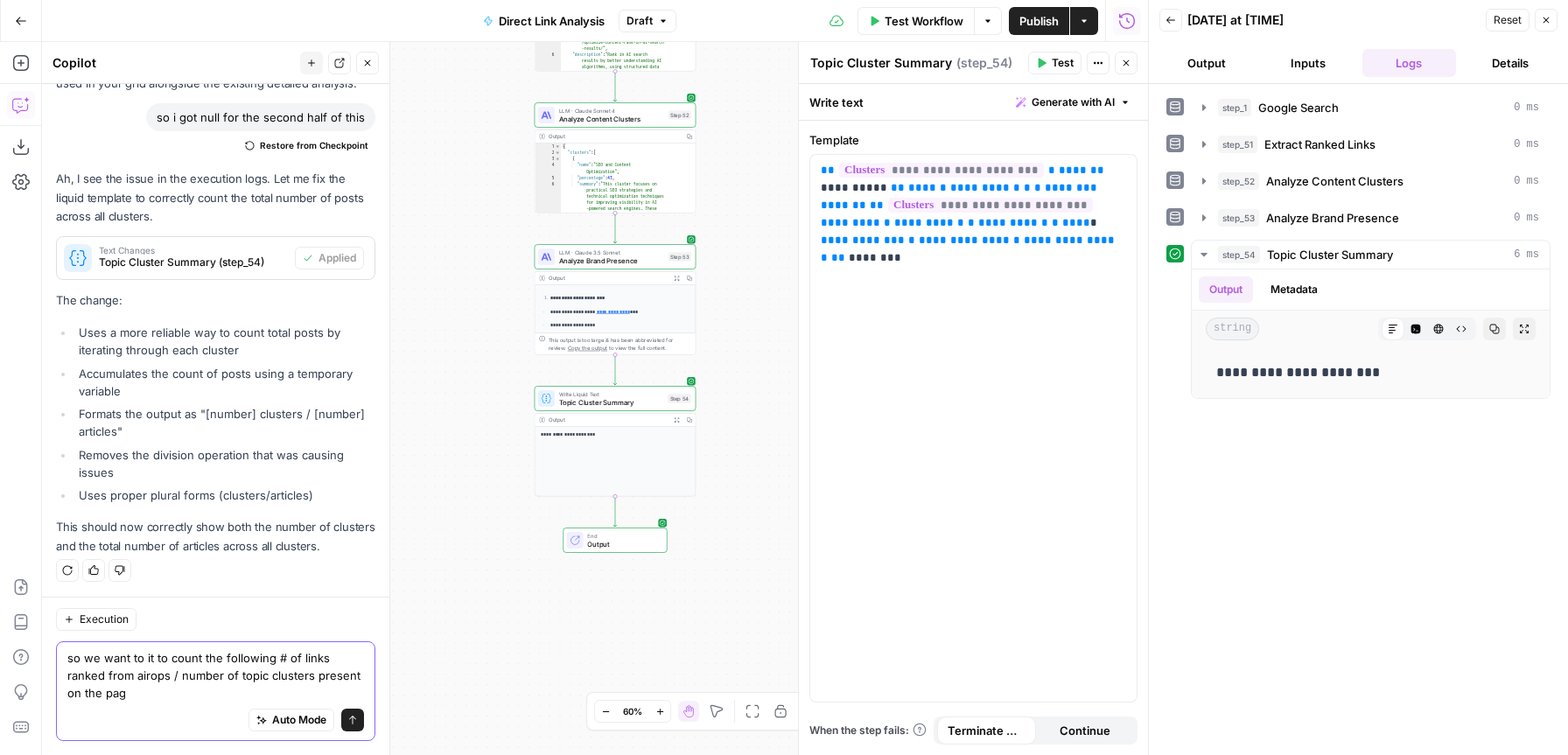 type on "so we want to it to count the following # of links ranked from airops / number of topic clusters present on the page" 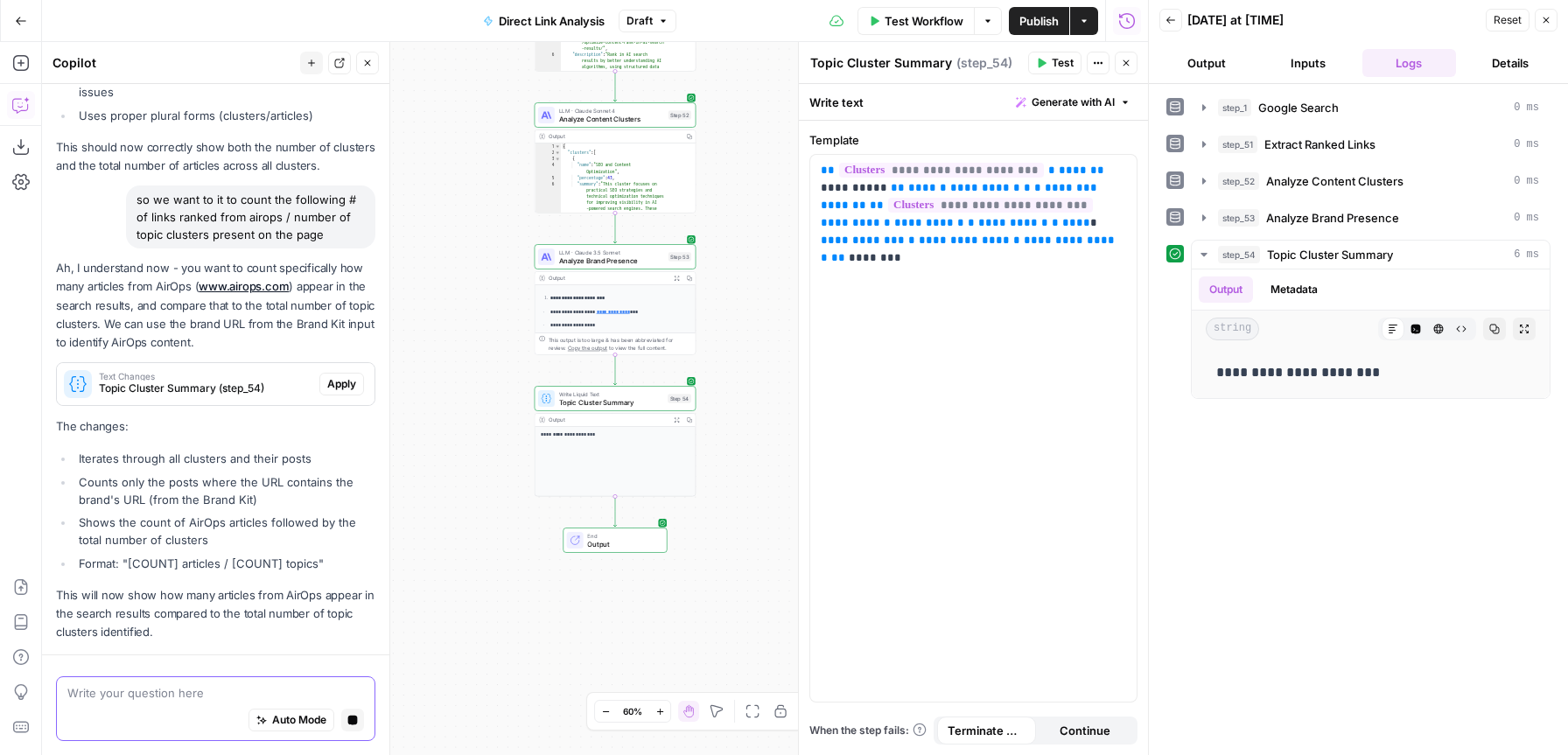 scroll, scrollTop: 1143, scrollLeft: 0, axis: vertical 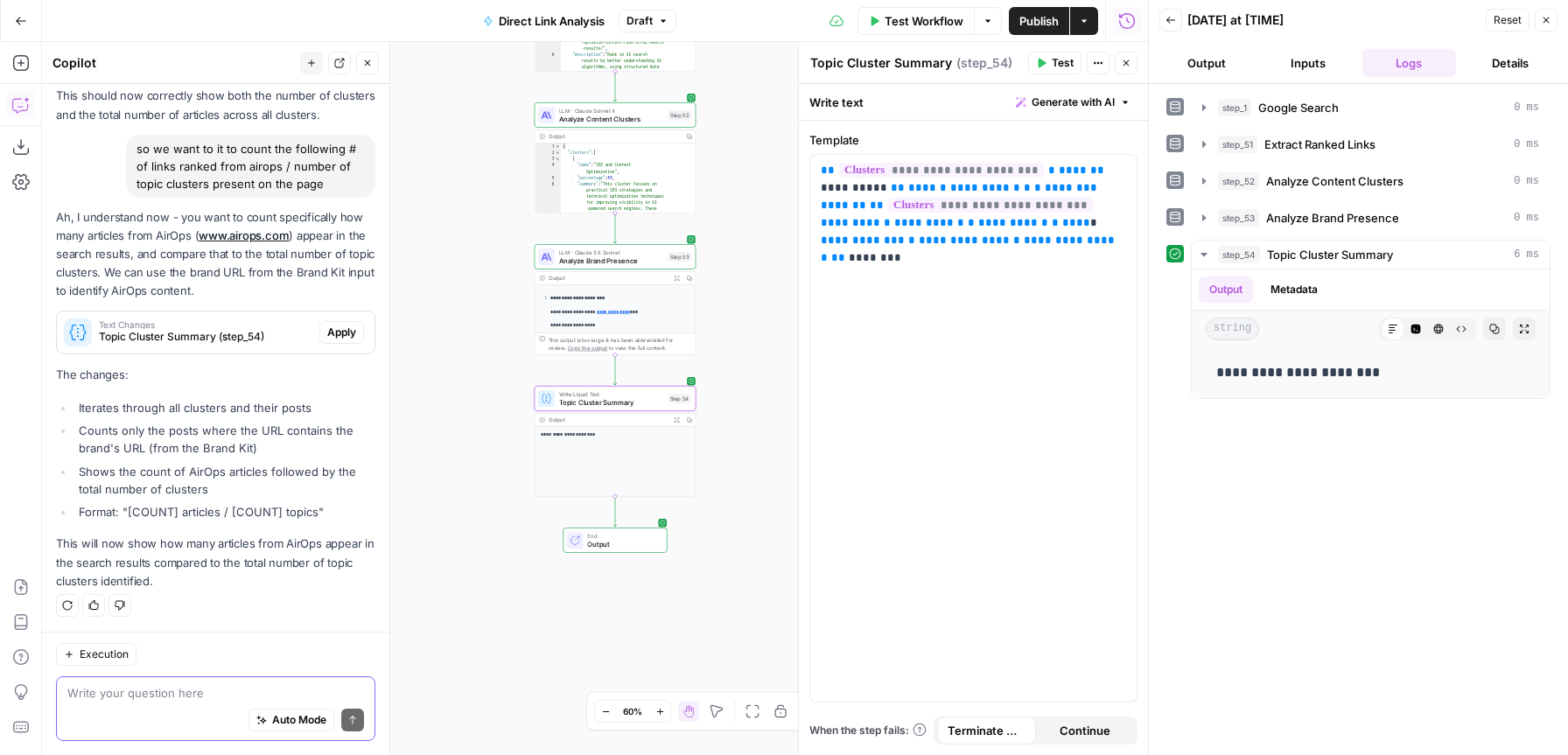 type 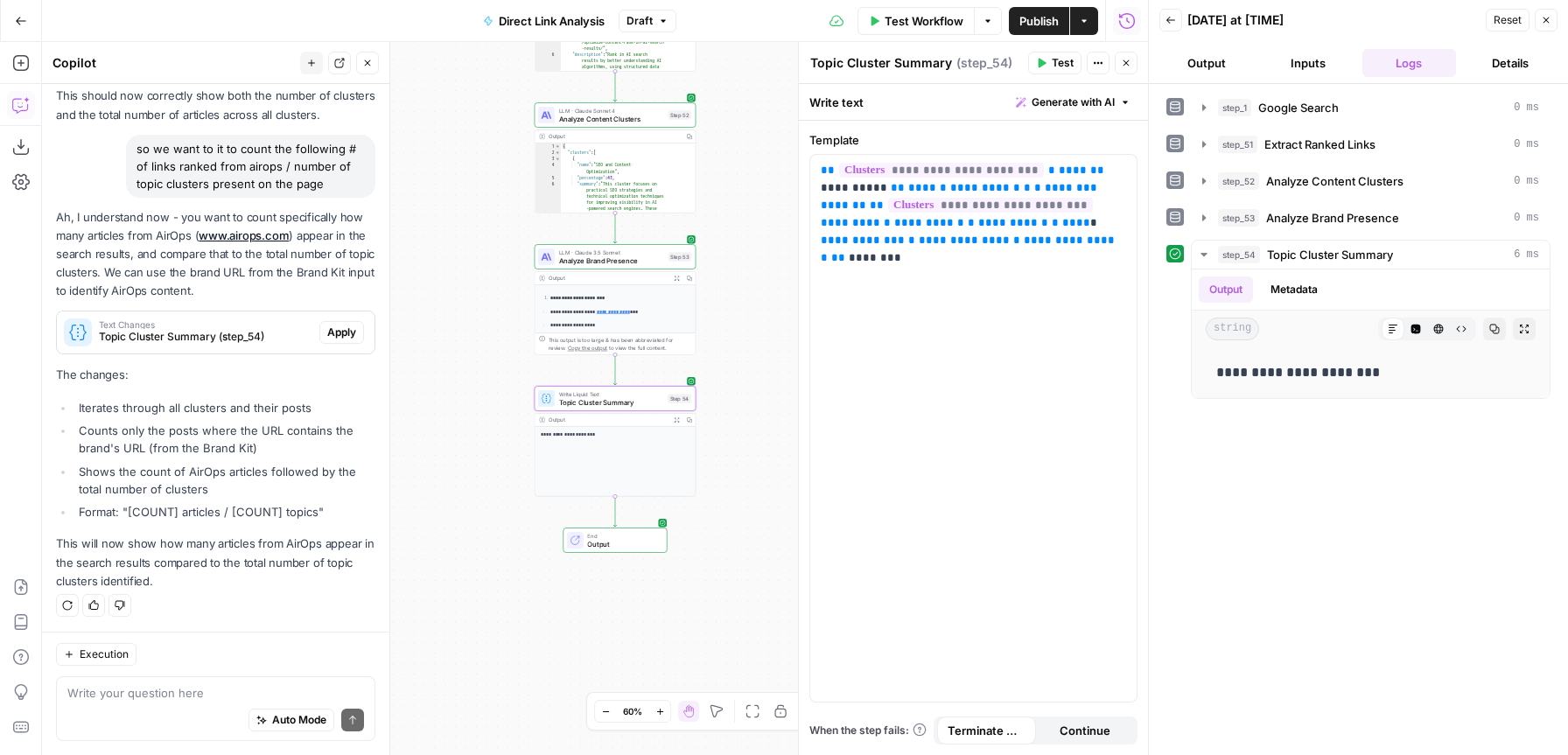 click on "Apply" at bounding box center (341, 332) 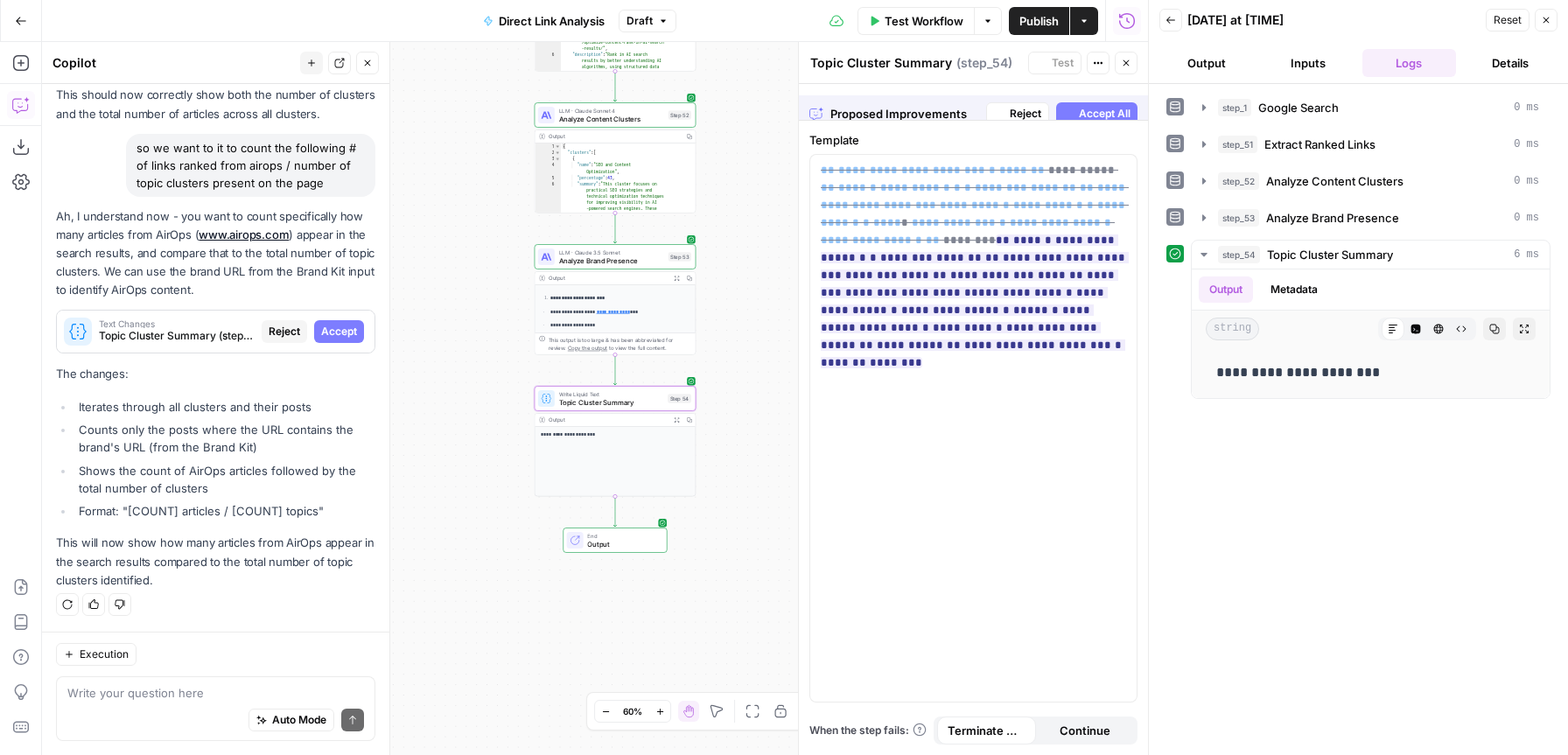 scroll, scrollTop: 1087, scrollLeft: 0, axis: vertical 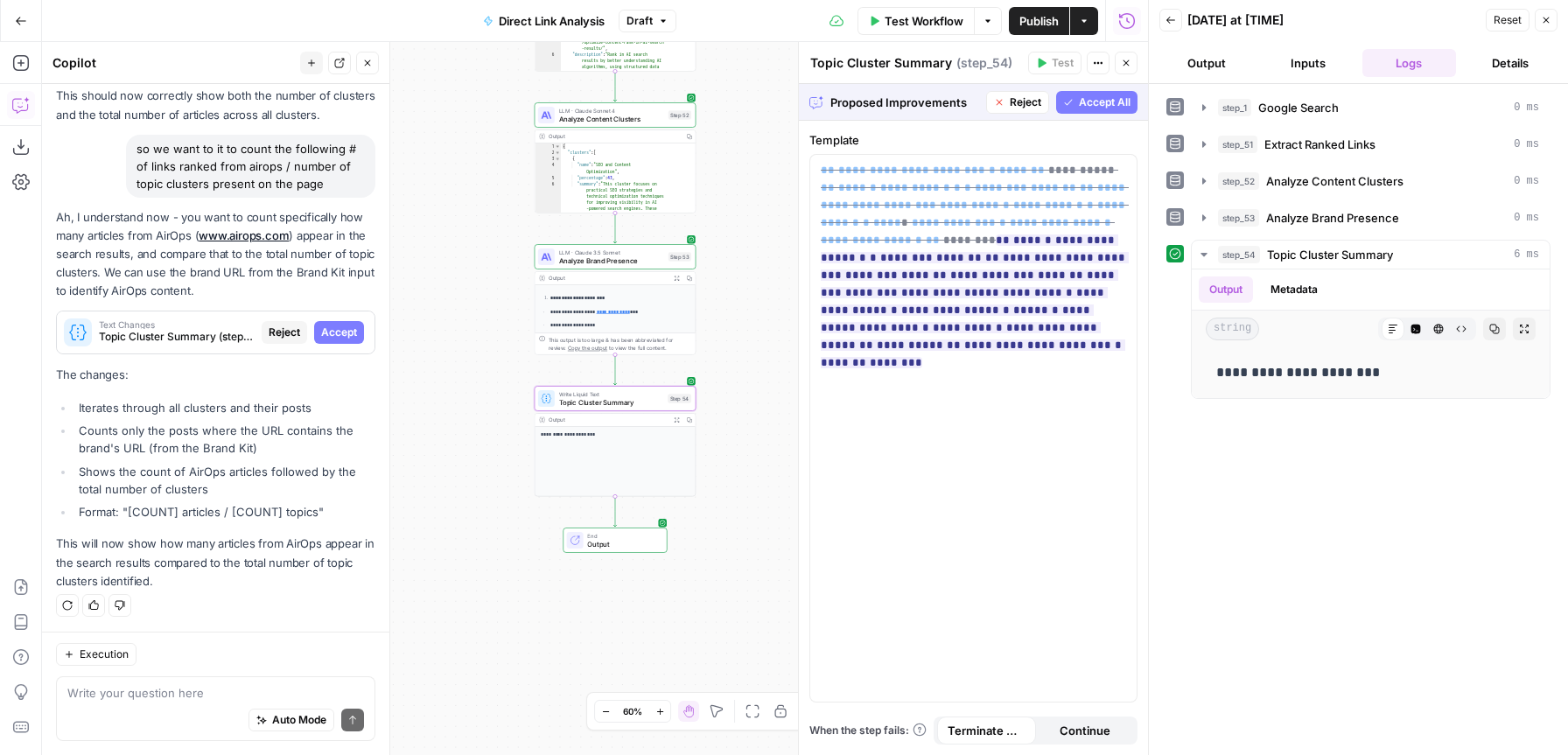 click on "Accept" at bounding box center [339, 332] 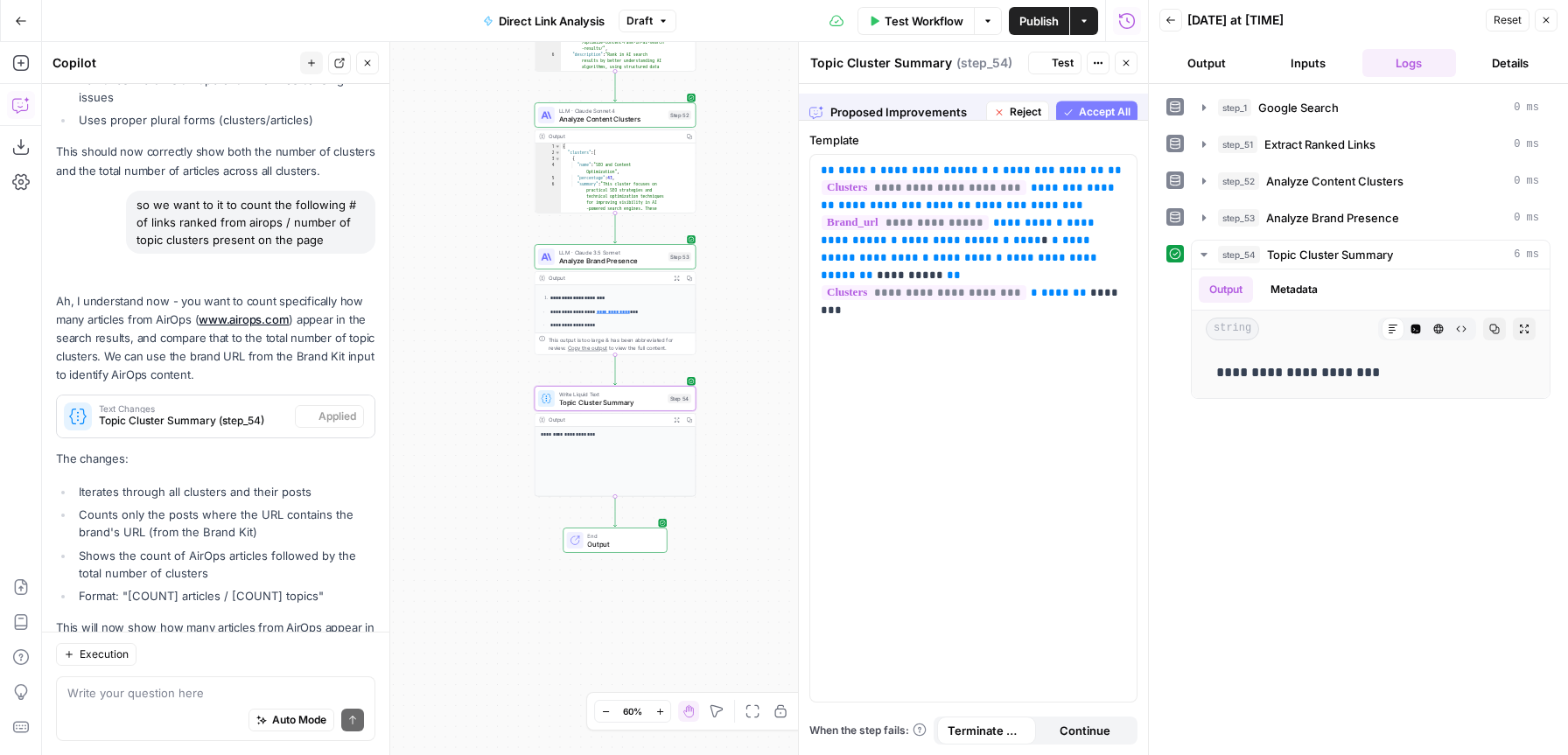 scroll, scrollTop: 1171, scrollLeft: 0, axis: vertical 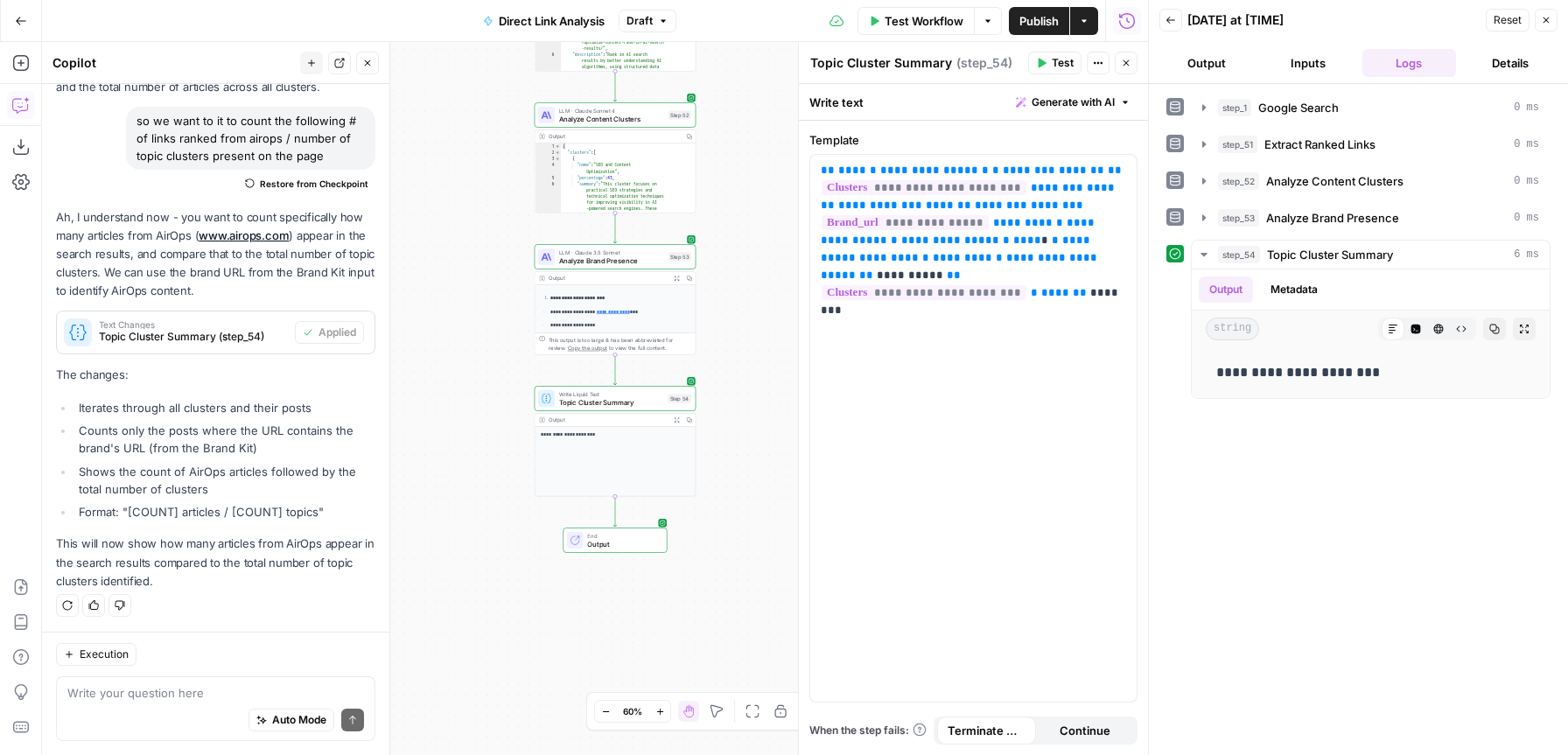 click on "Test" at bounding box center (1062, 63) 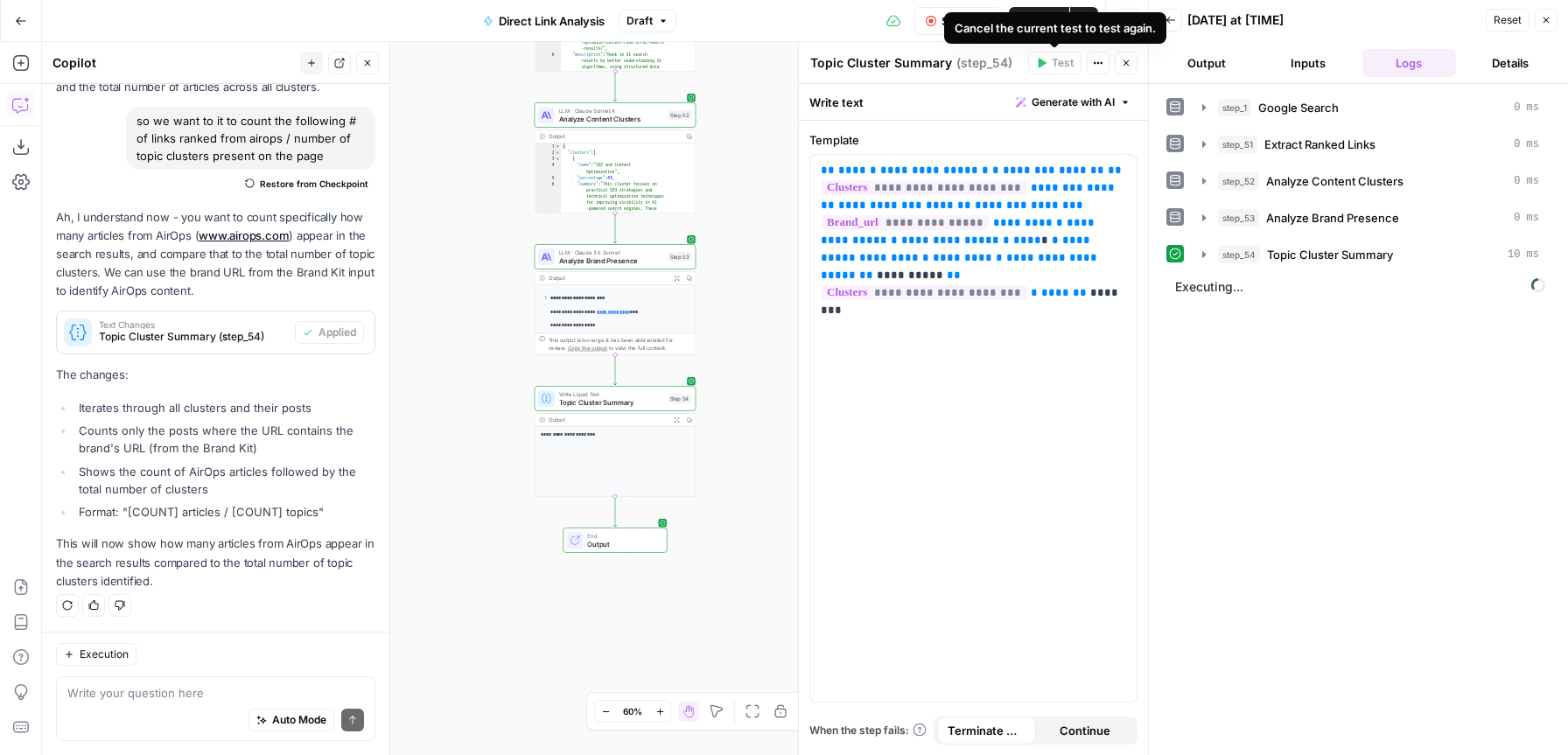 scroll, scrollTop: 1171, scrollLeft: 0, axis: vertical 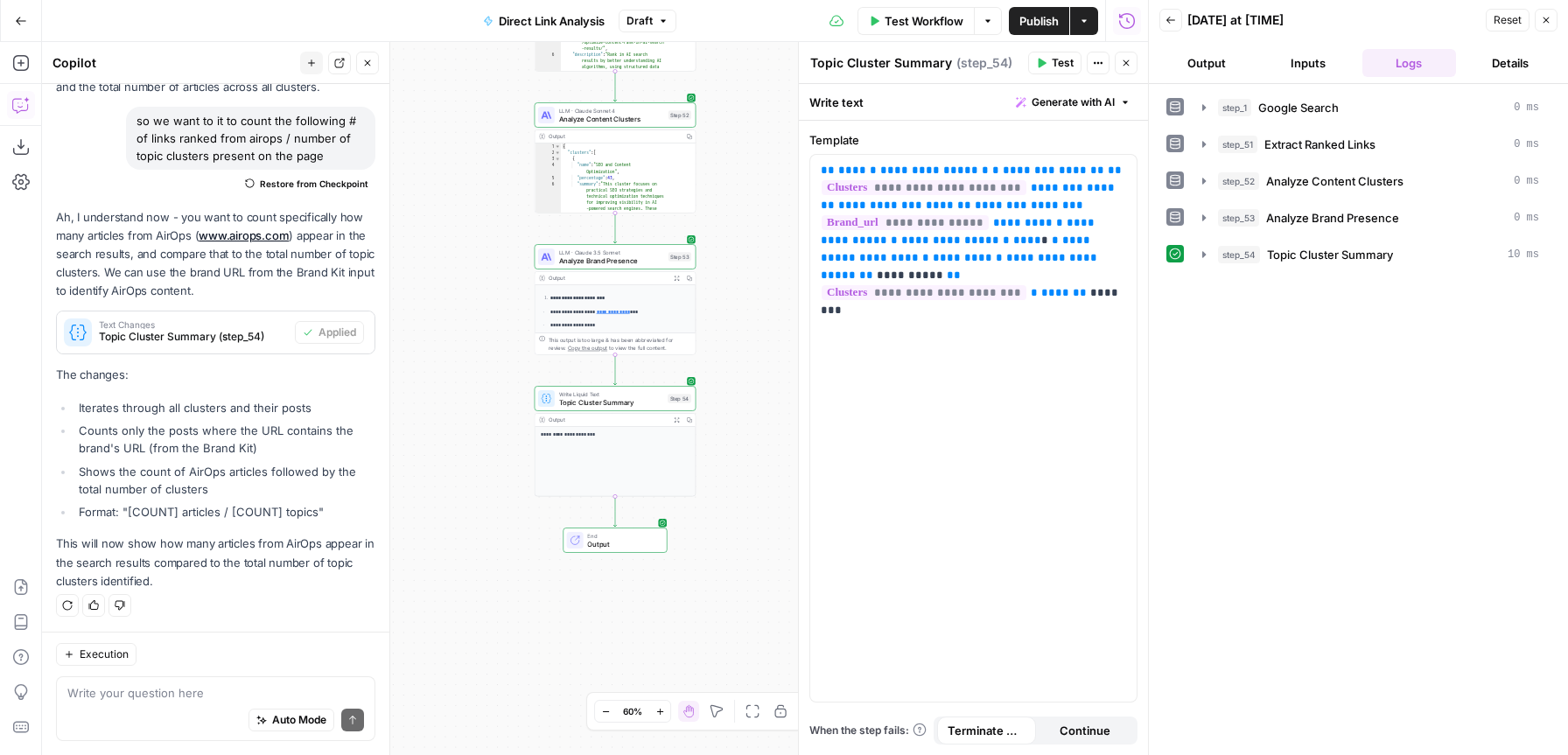 click on "Test" at bounding box center (1062, 63) 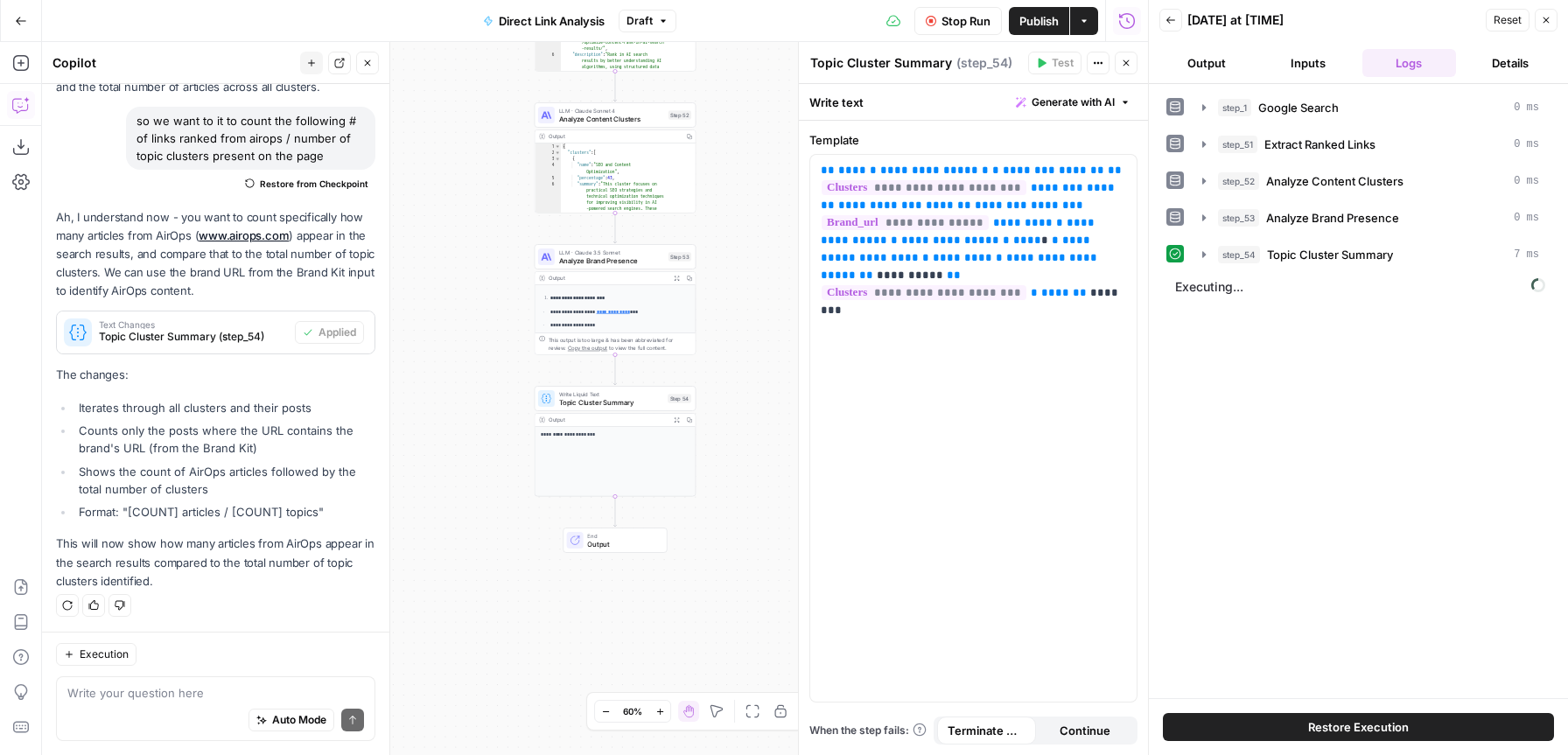 scroll, scrollTop: 1171, scrollLeft: 0, axis: vertical 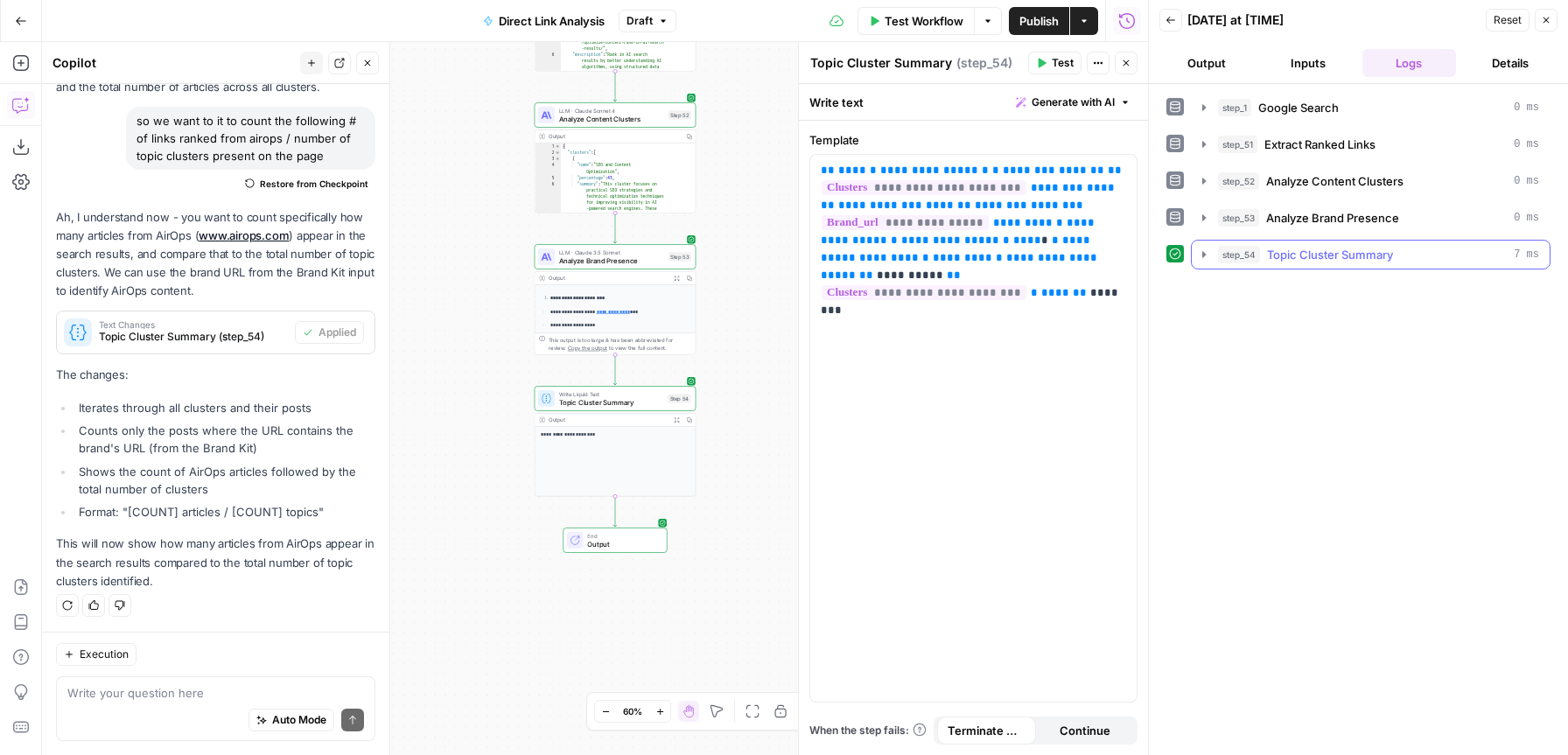 click 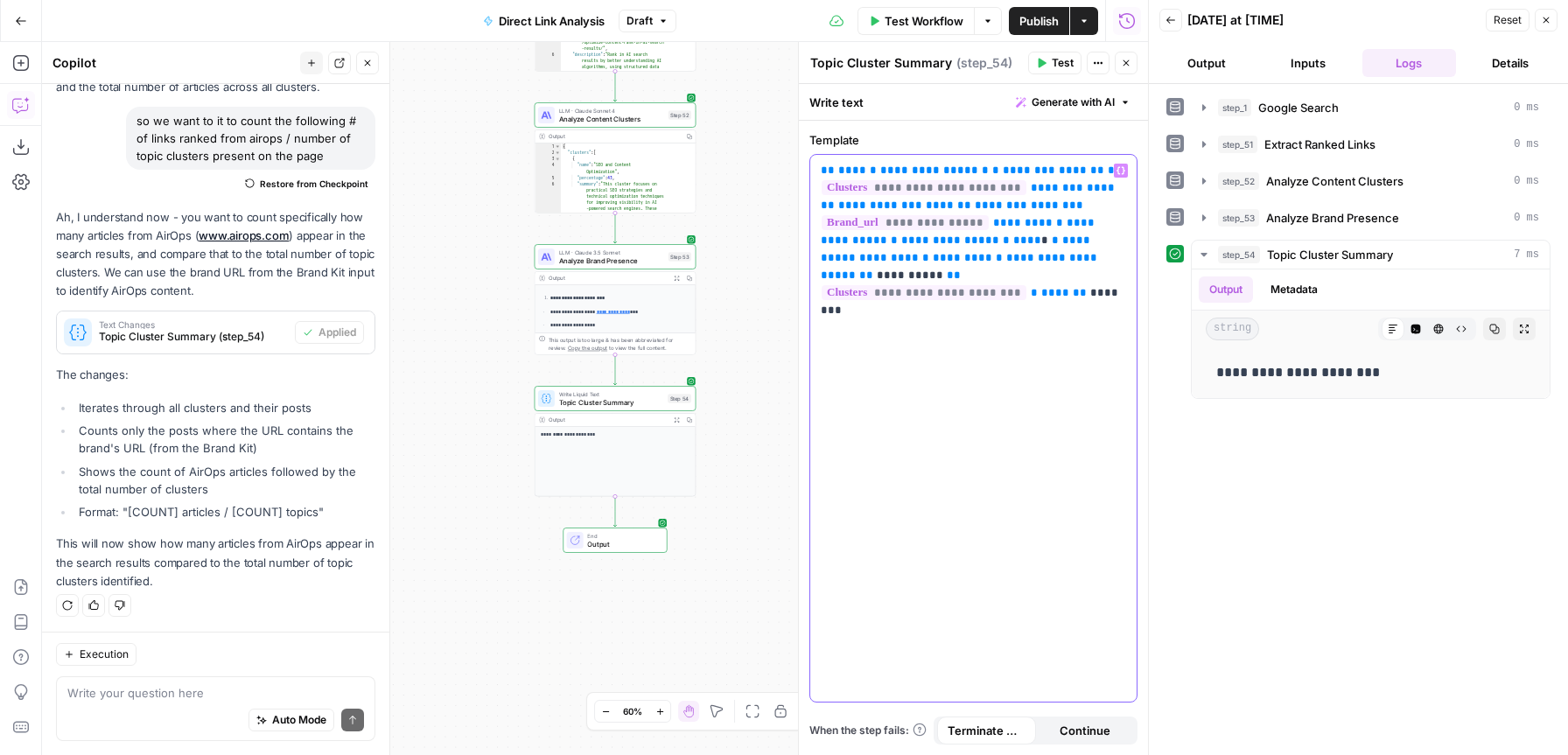click on "**********" at bounding box center [973, 223] 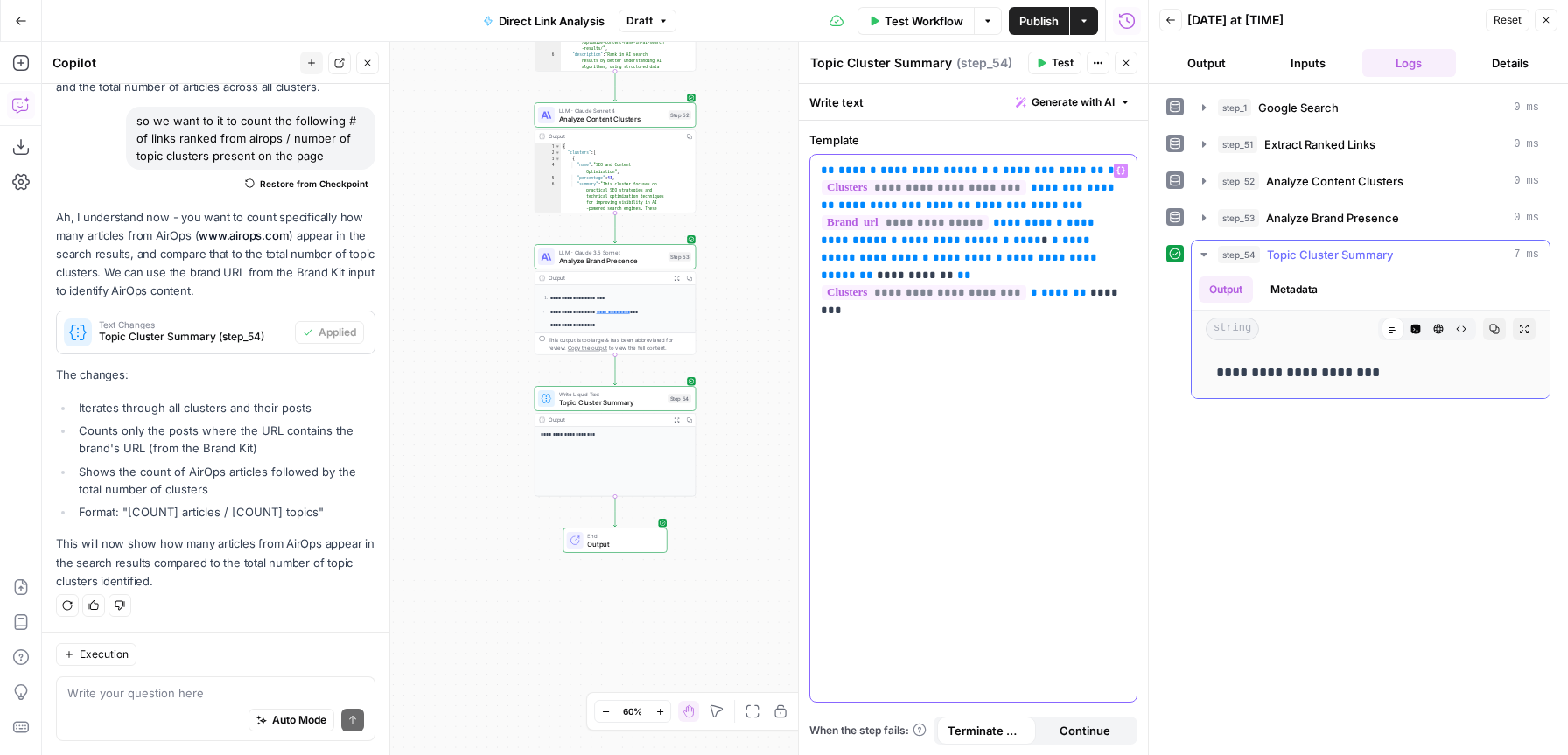 type 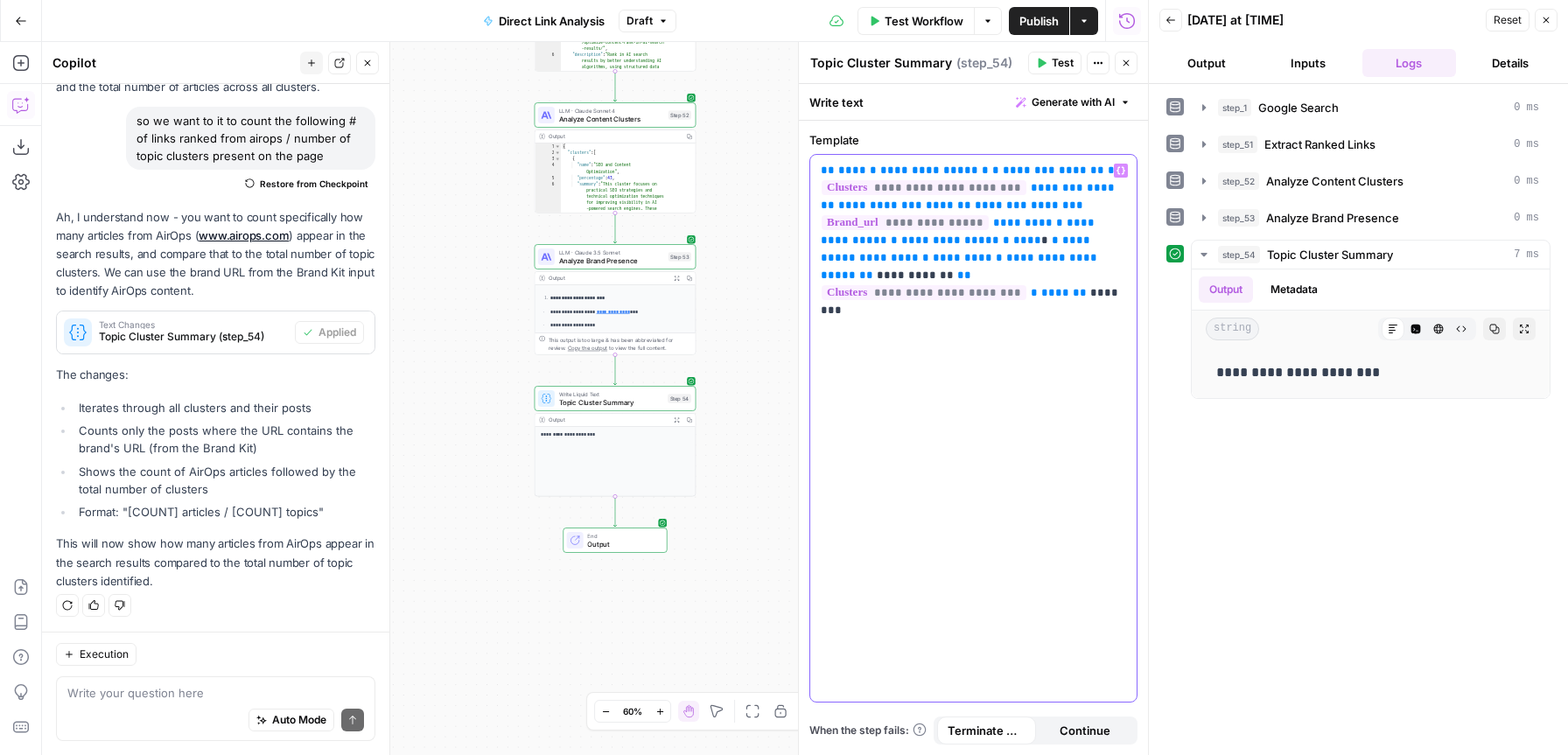 click on "**********" at bounding box center (973, 223) 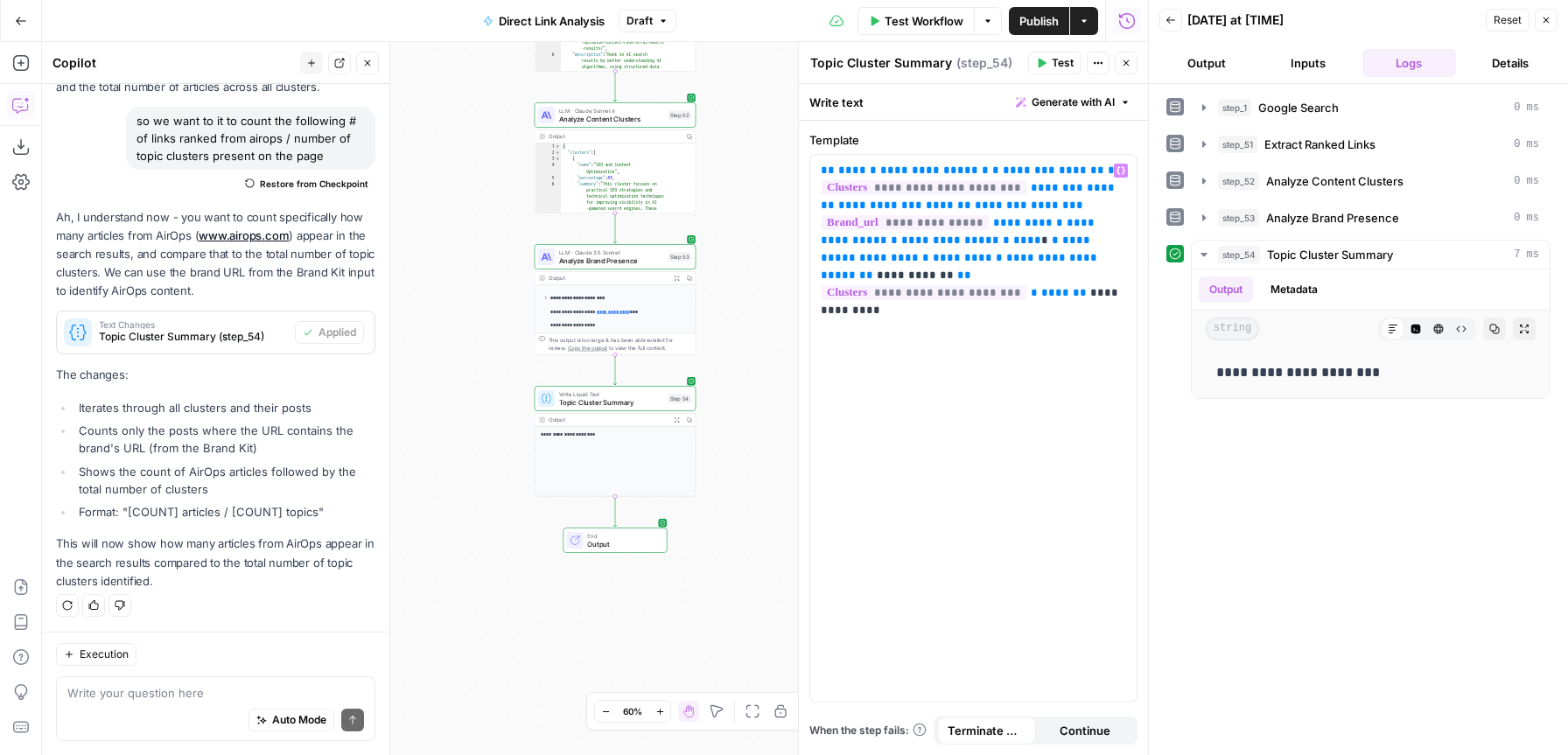 click on "**********" at bounding box center [1358, 419] 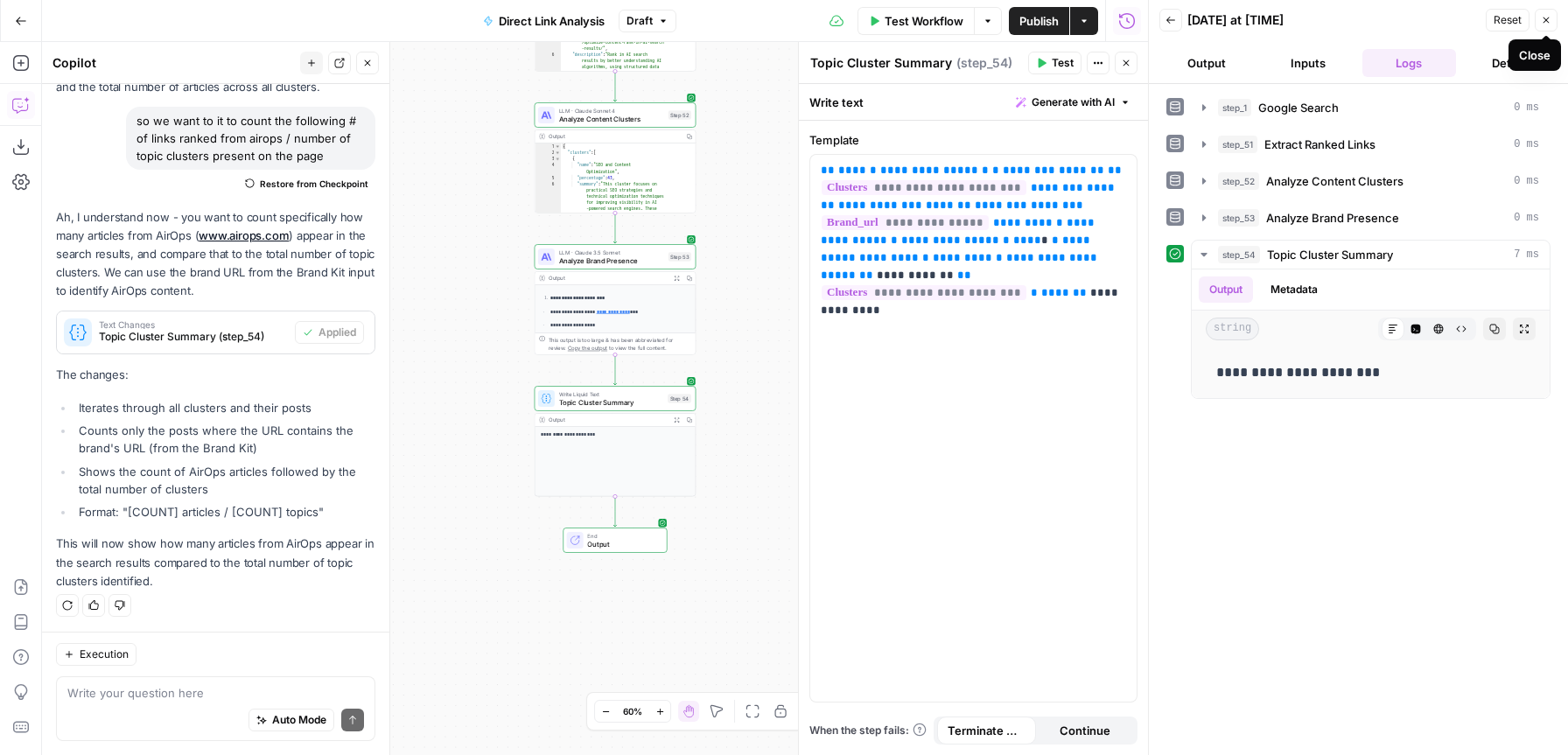 click on "Close" at bounding box center (1546, 20) 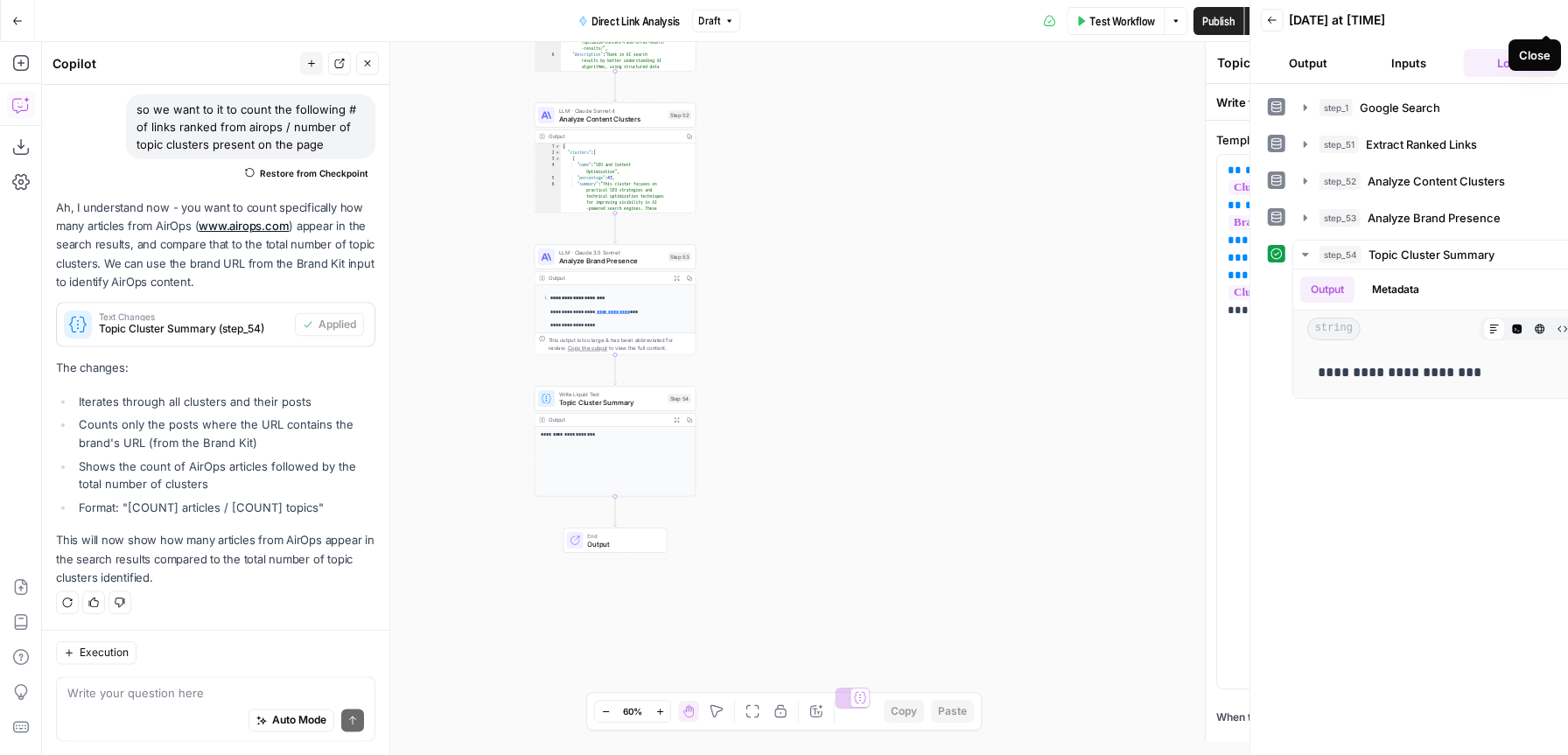 scroll, scrollTop: 1171, scrollLeft: 0, axis: vertical 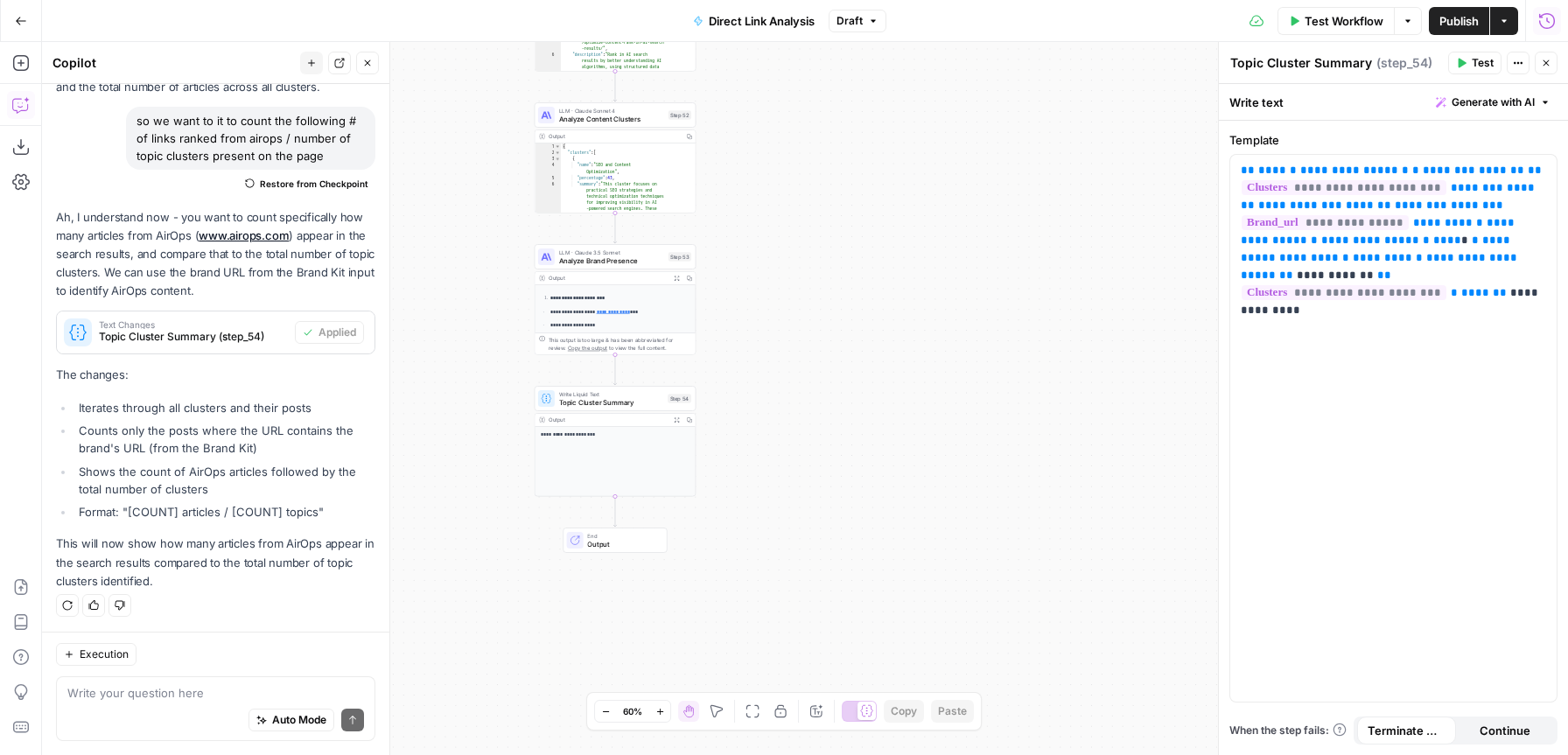 click on "Publish" at bounding box center (1459, 21) 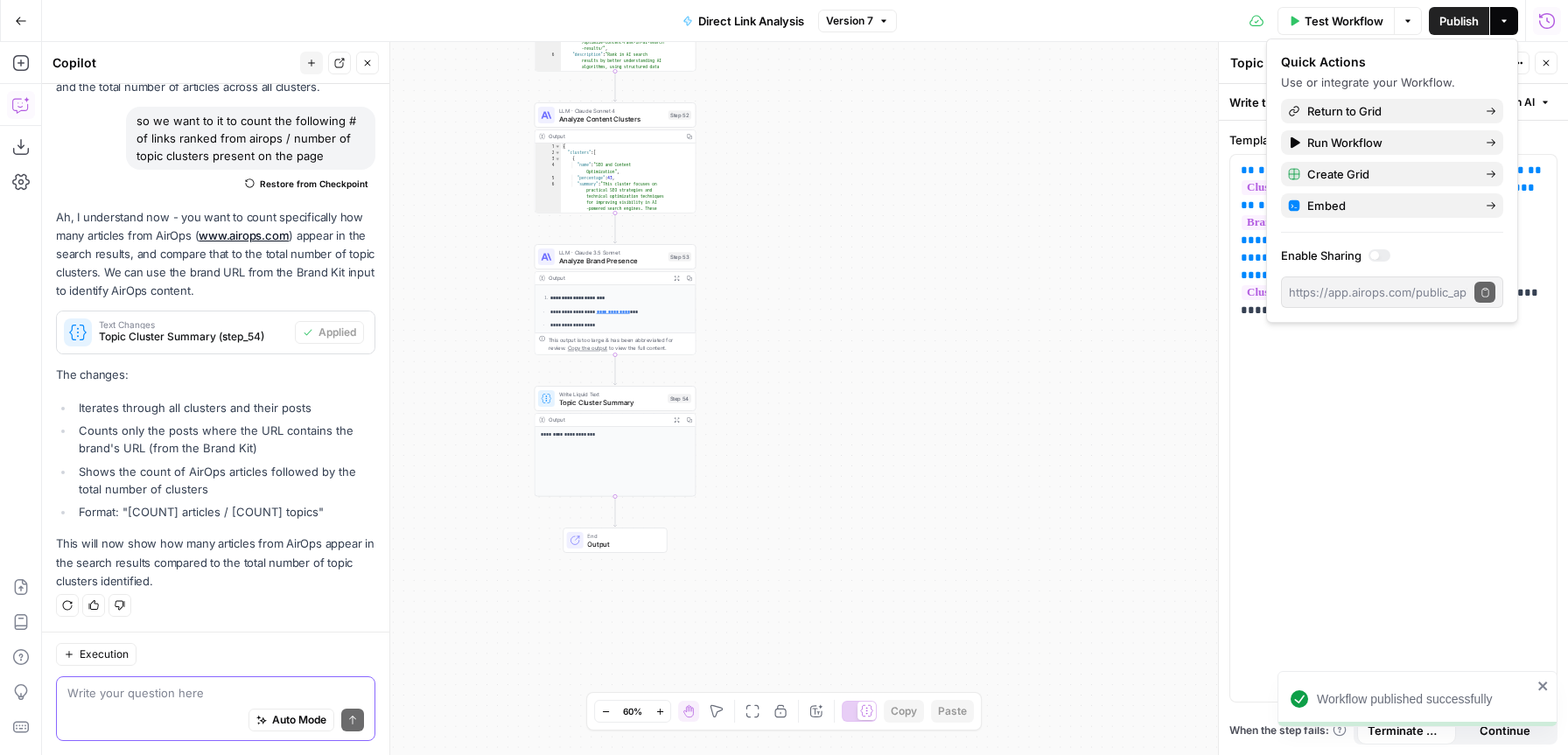 drag, startPoint x: 191, startPoint y: 696, endPoint x: 259, endPoint y: 679, distance: 70.092796 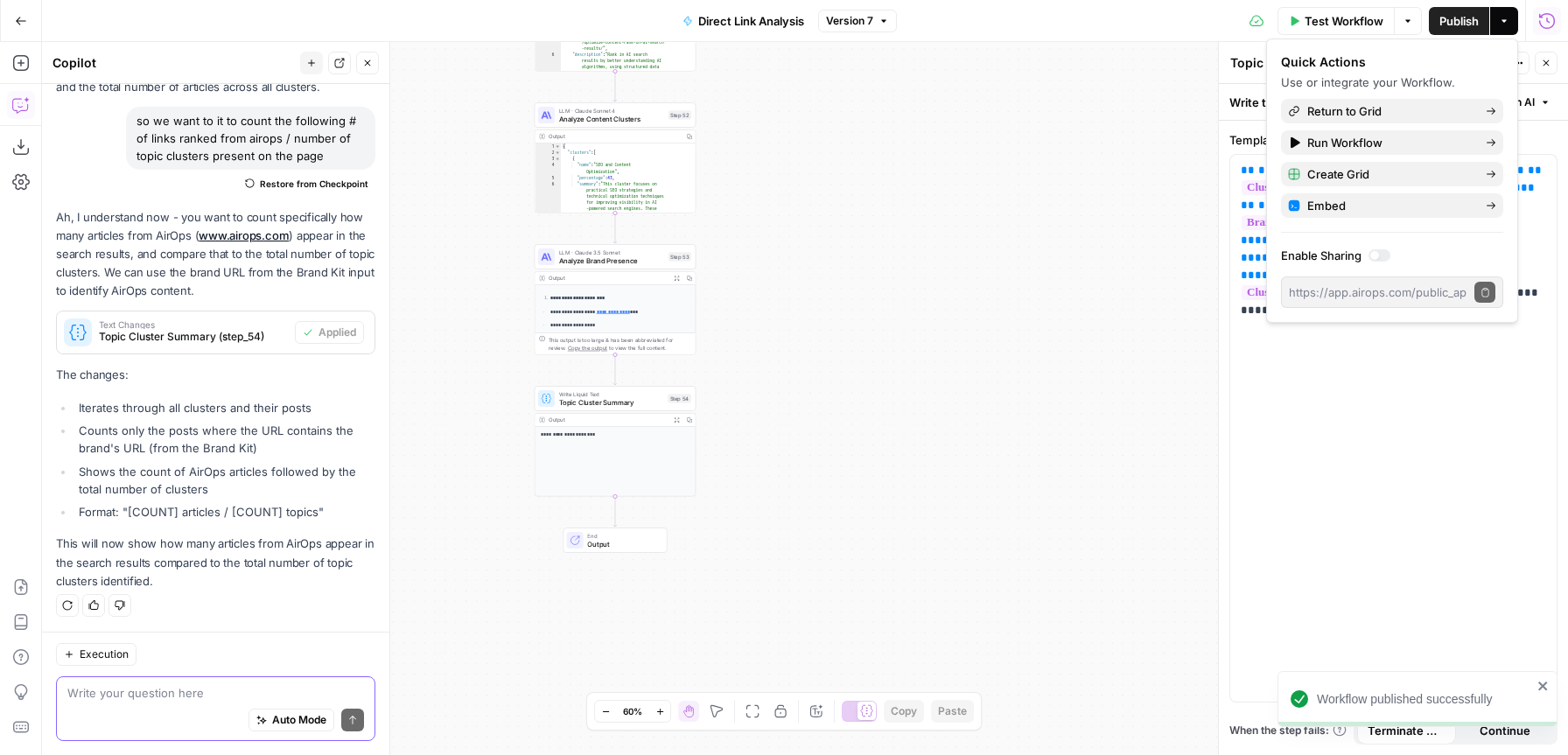 click at bounding box center (215, 693) 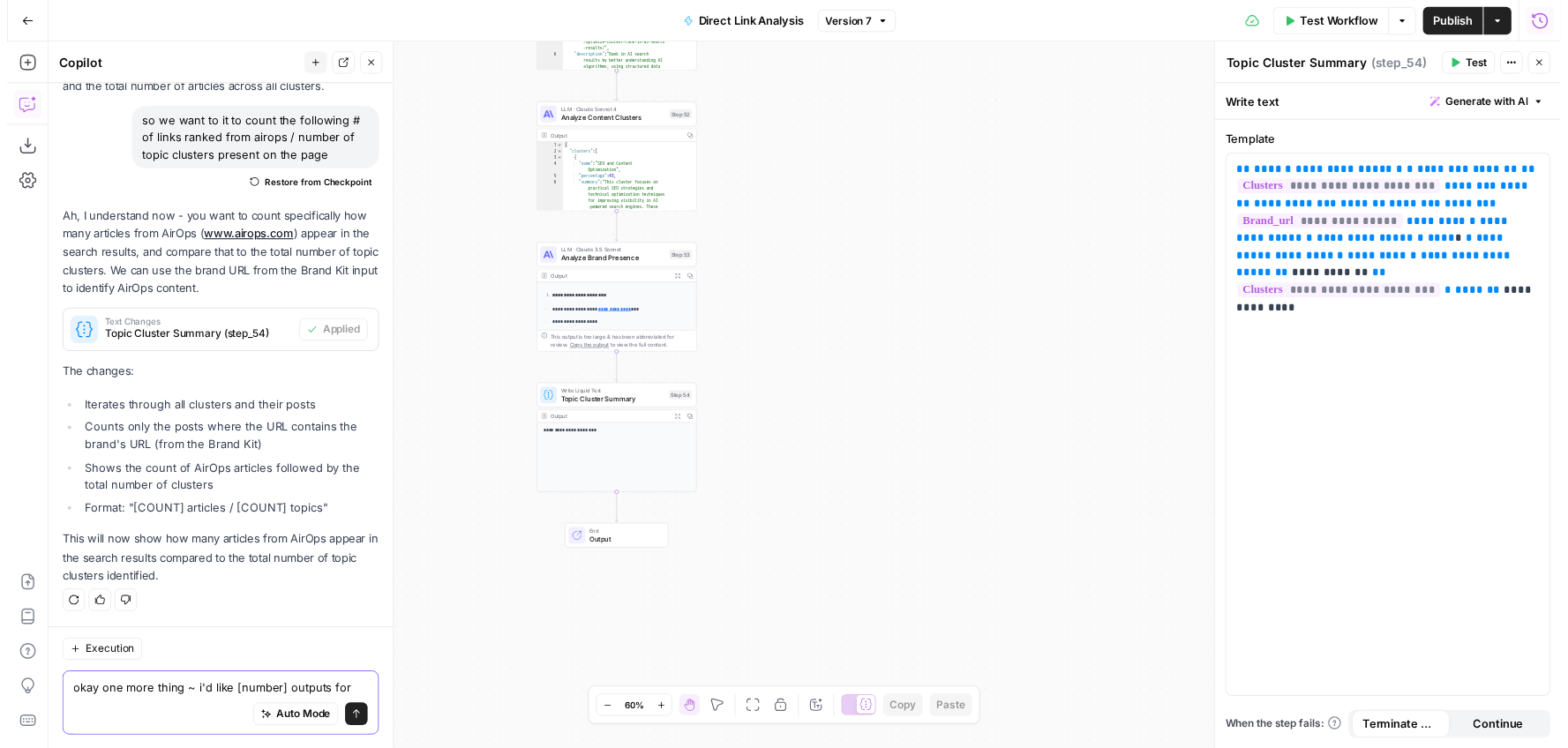 scroll, scrollTop: 1198, scrollLeft: 0, axis: vertical 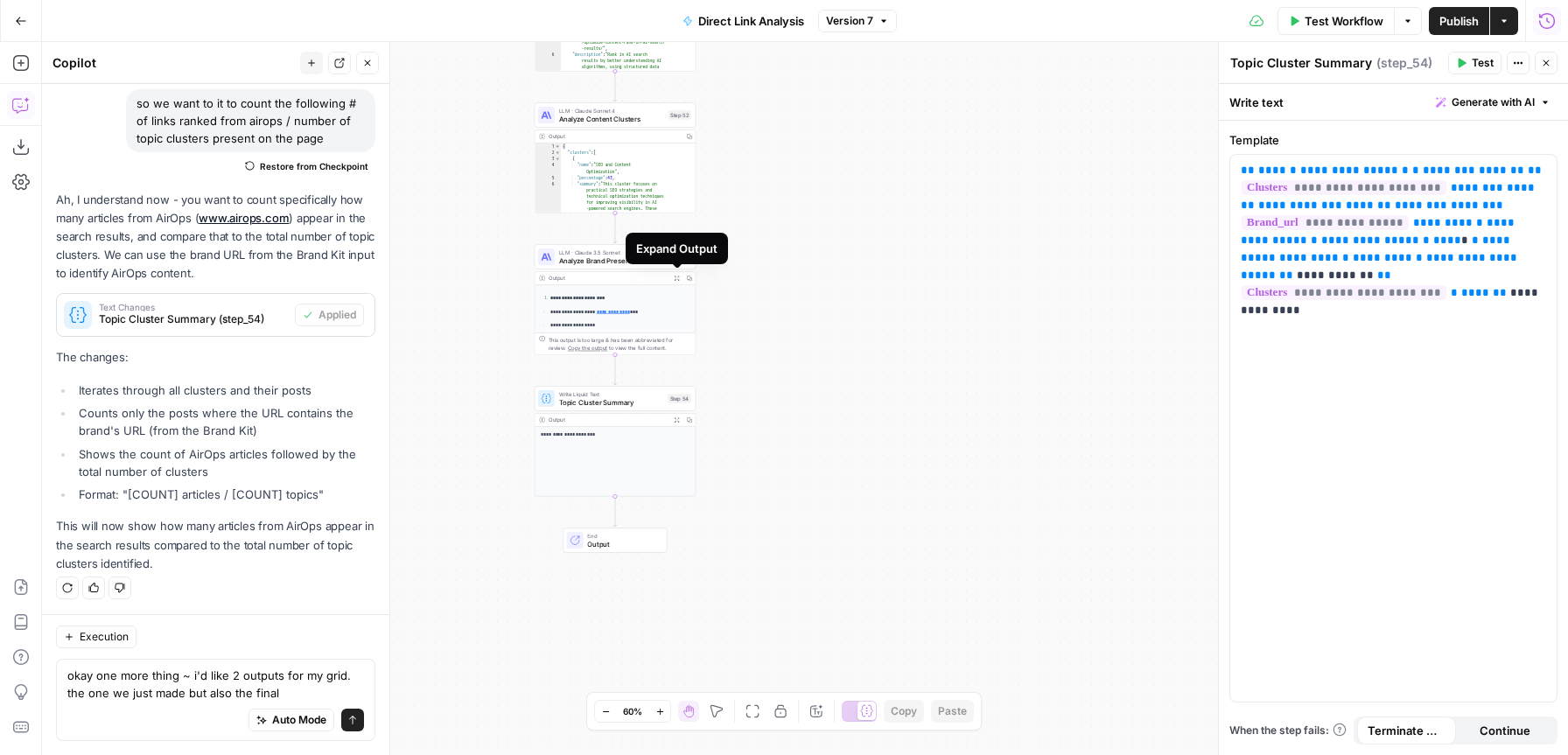 click 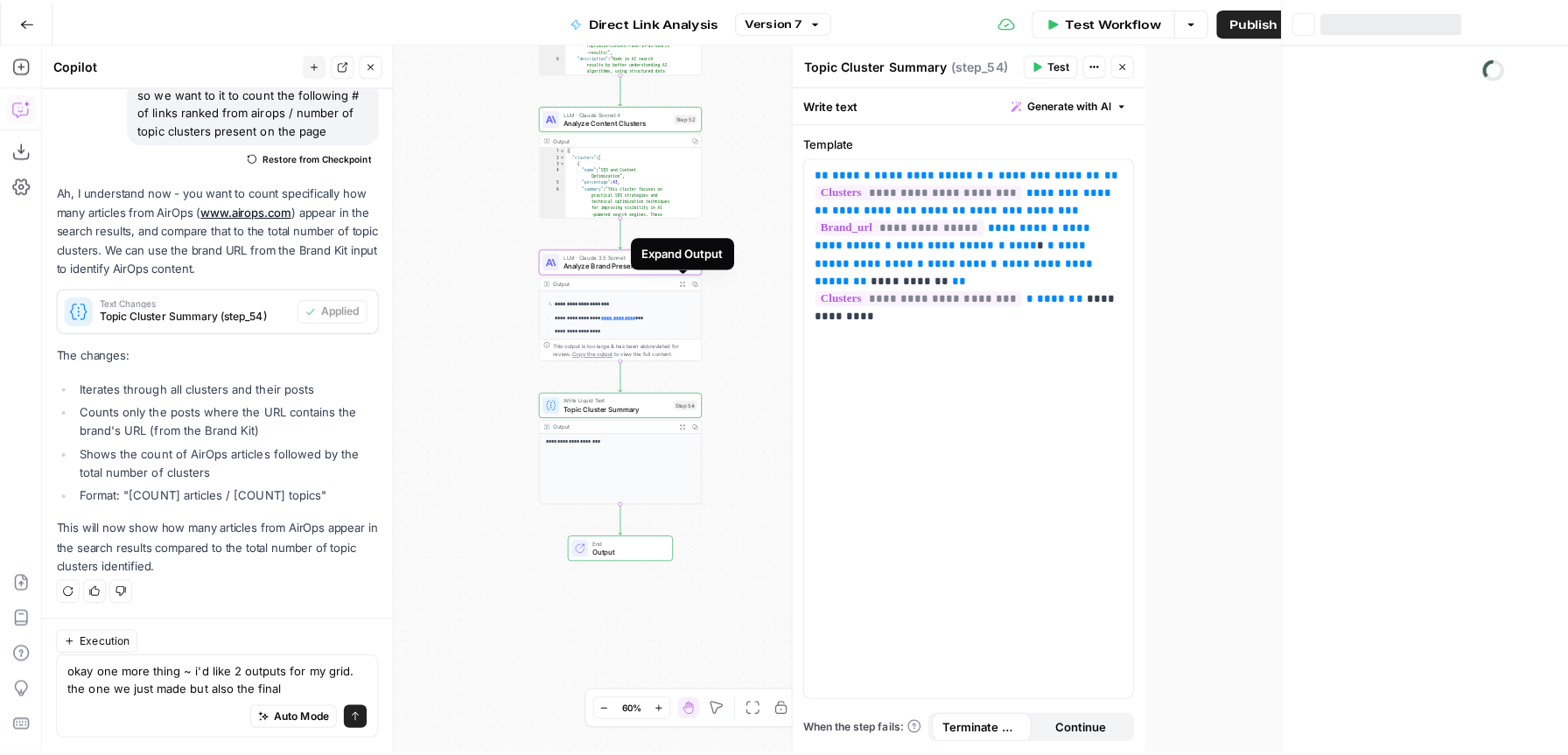 scroll, scrollTop: 1188, scrollLeft: 0, axis: vertical 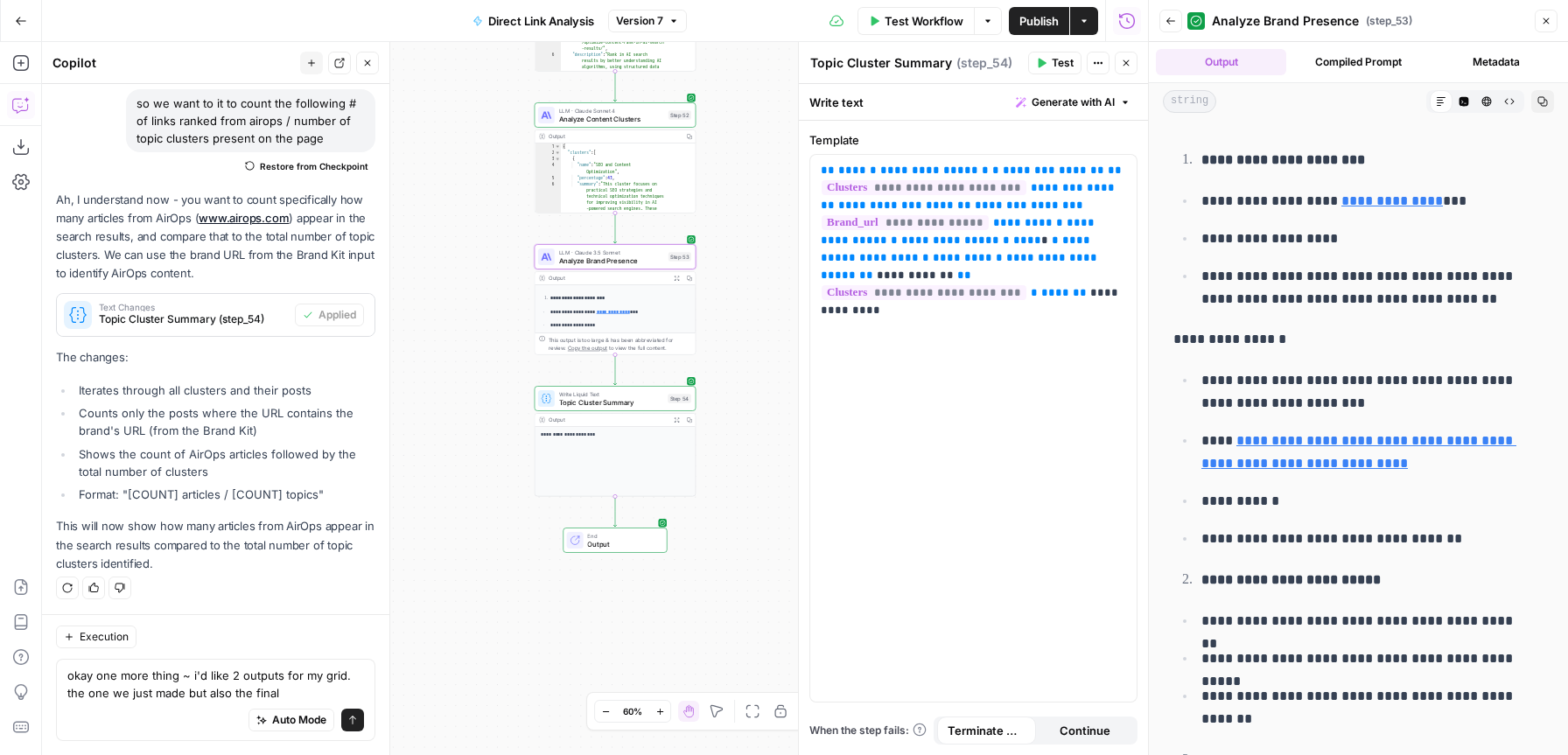 click 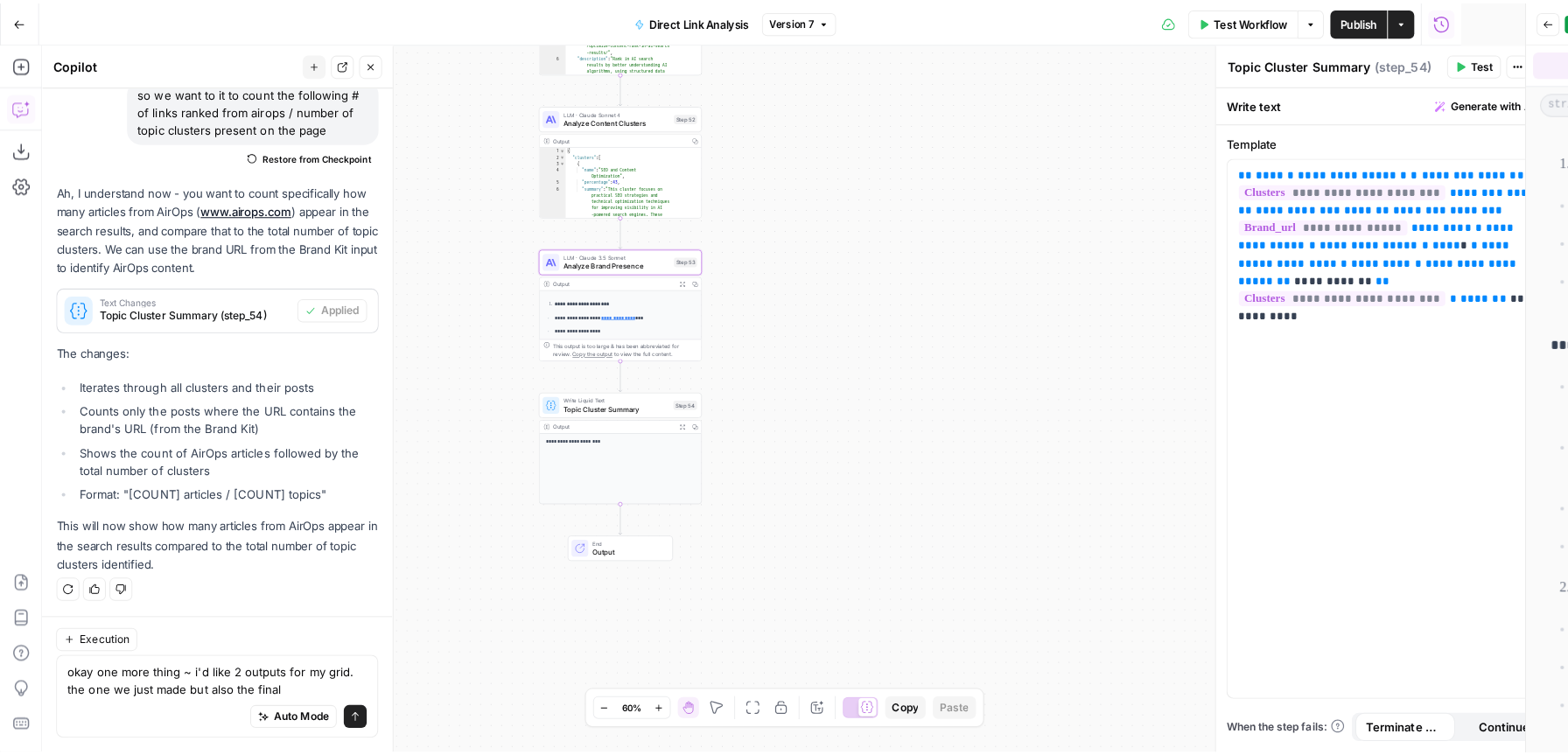 scroll, scrollTop: 1188, scrollLeft: 0, axis: vertical 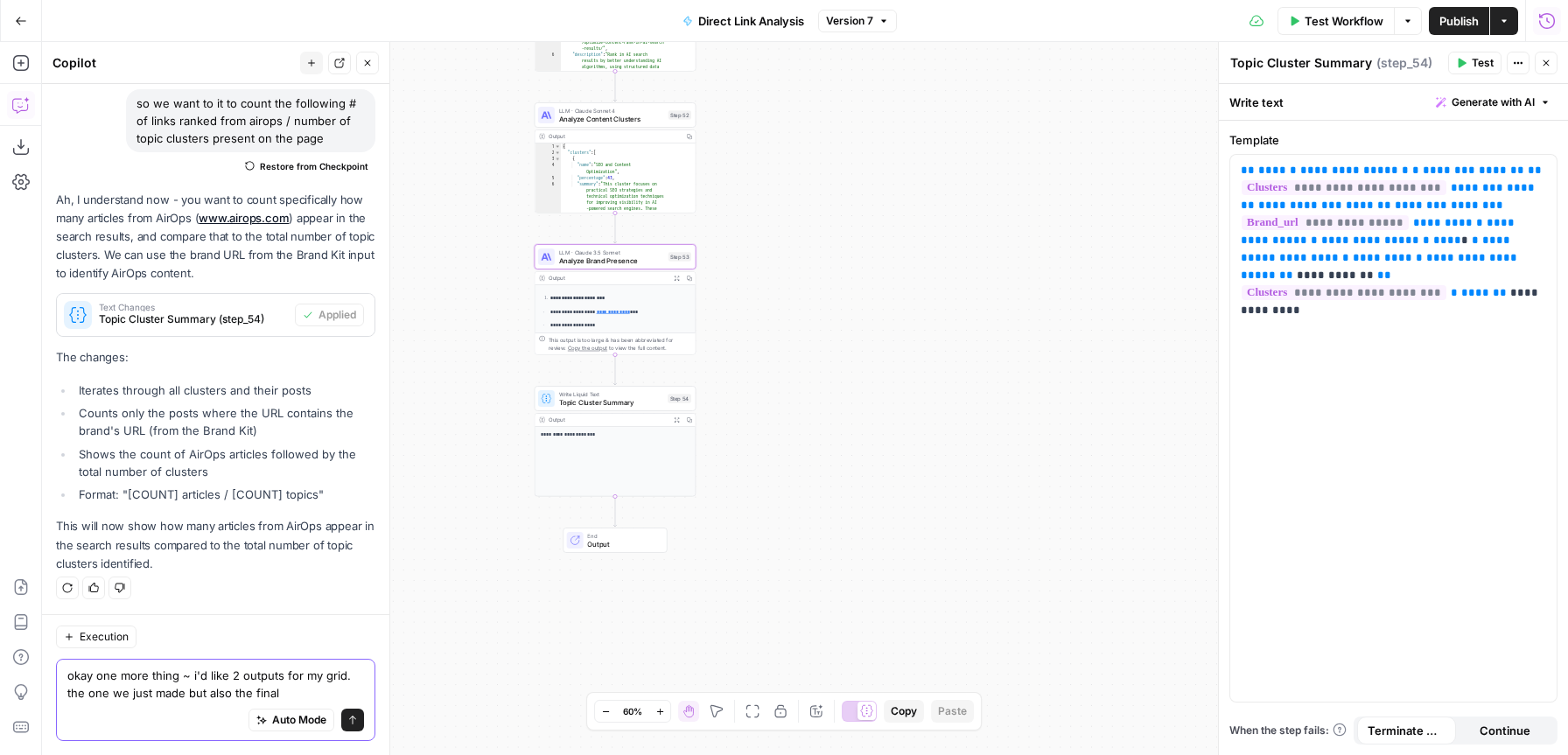 drag, startPoint x: 291, startPoint y: 696, endPoint x: 323, endPoint y: 668, distance: 42.52058 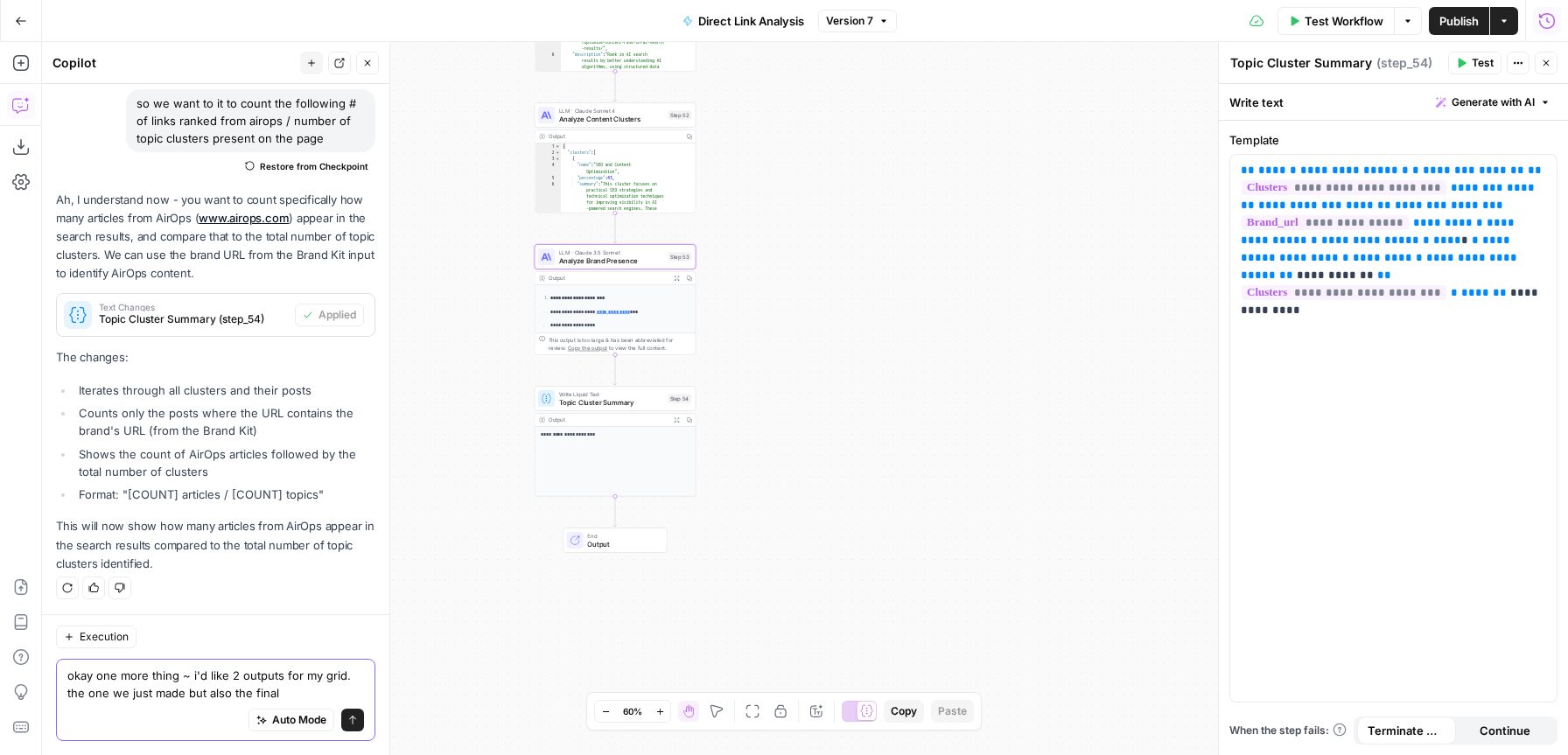 click on "okay one more thing ~ i'd like 2 outputs for my grid. the one we just made but also the final" at bounding box center (215, 684) 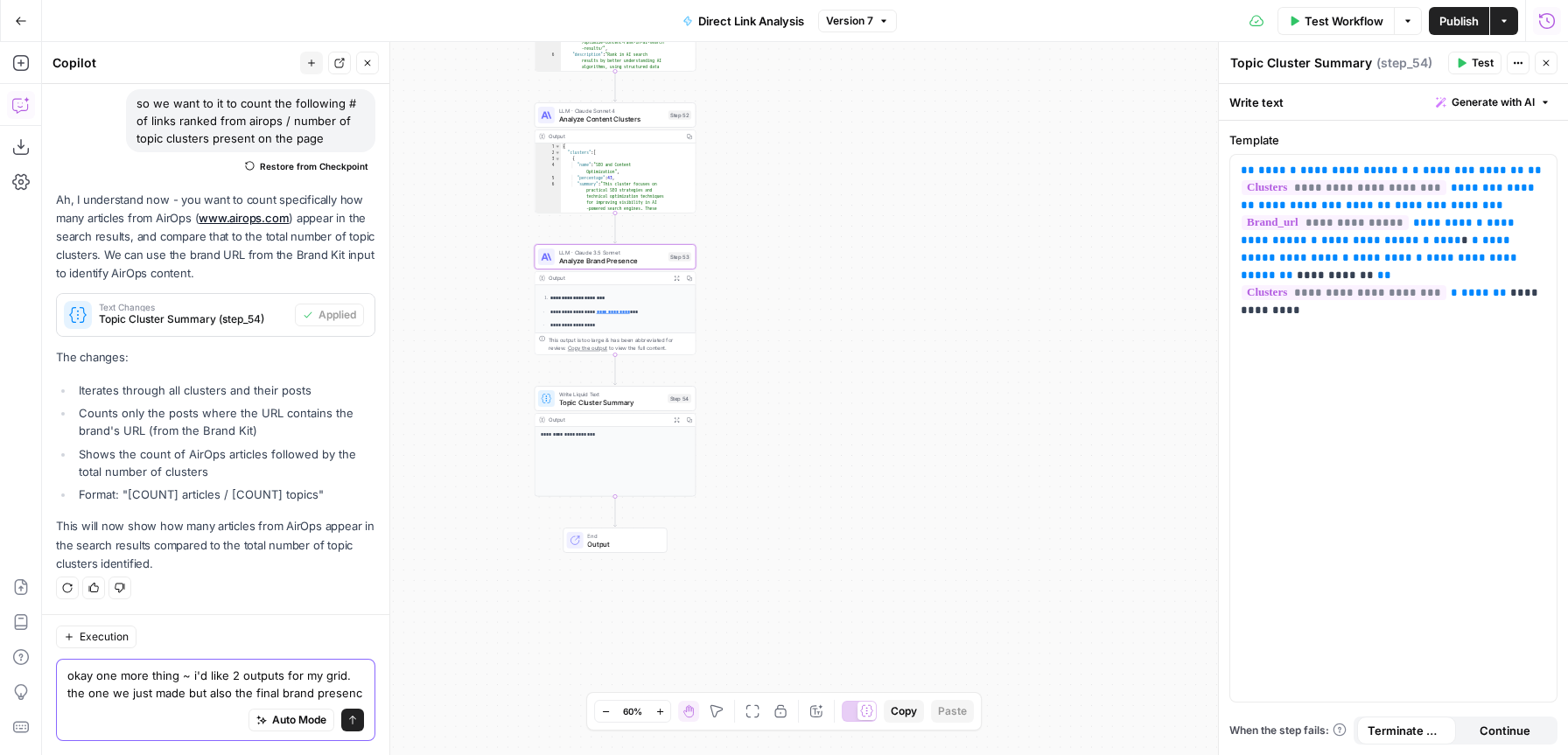scroll, scrollTop: 1206, scrollLeft: 0, axis: vertical 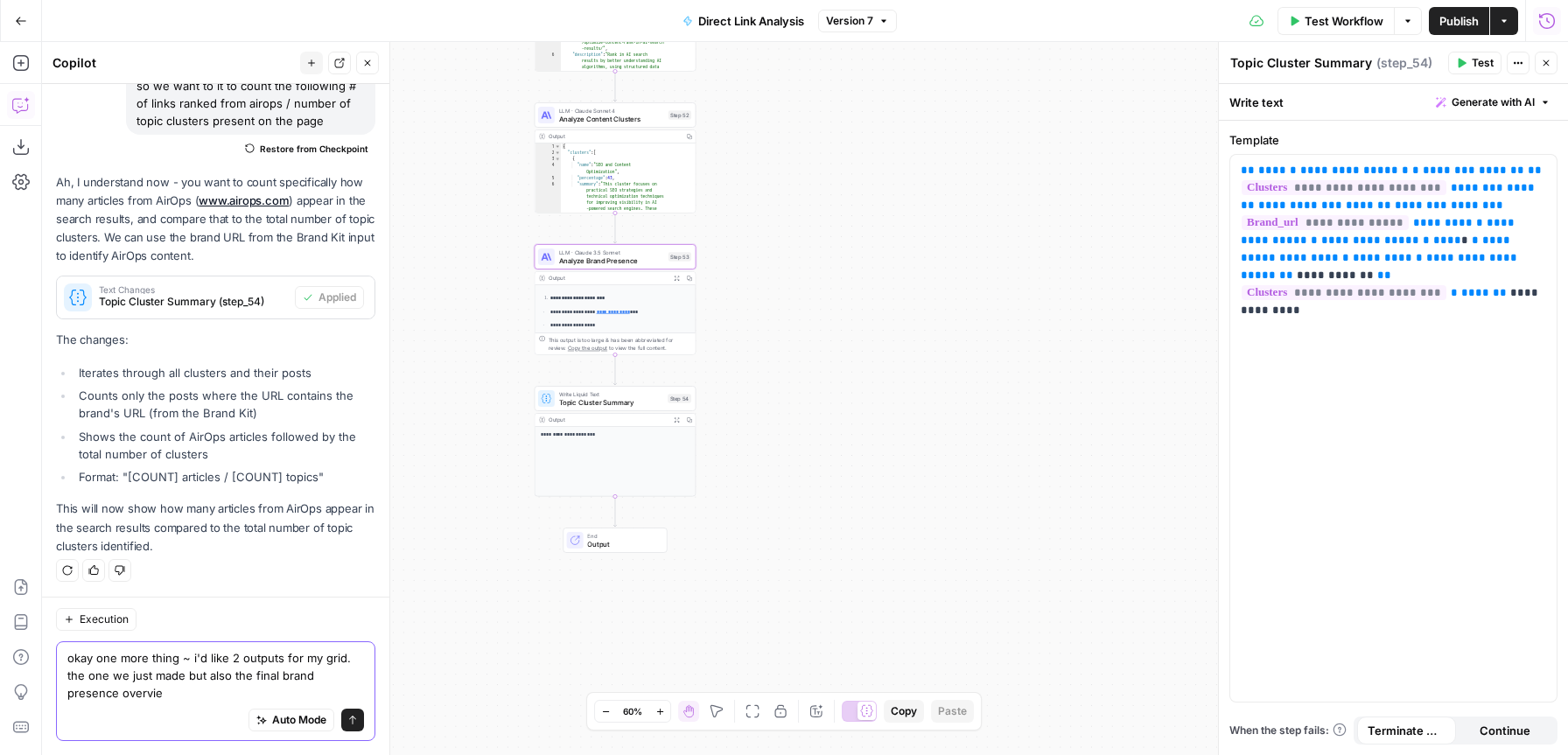 type on "okay one more thing ~ i'd like 2 outputs for my grid. the one we just made but also the final brand presence overview" 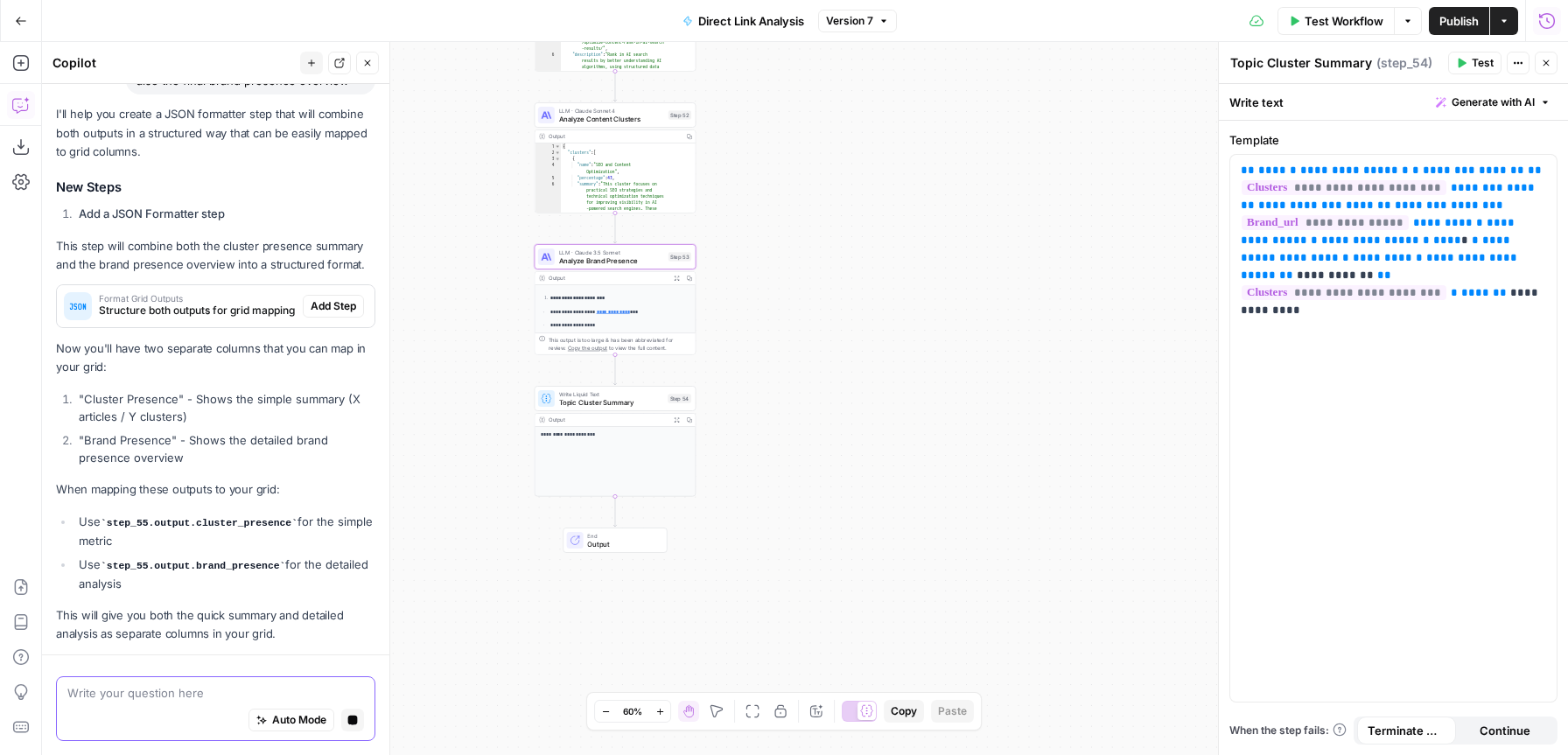 scroll, scrollTop: 1797, scrollLeft: 0, axis: vertical 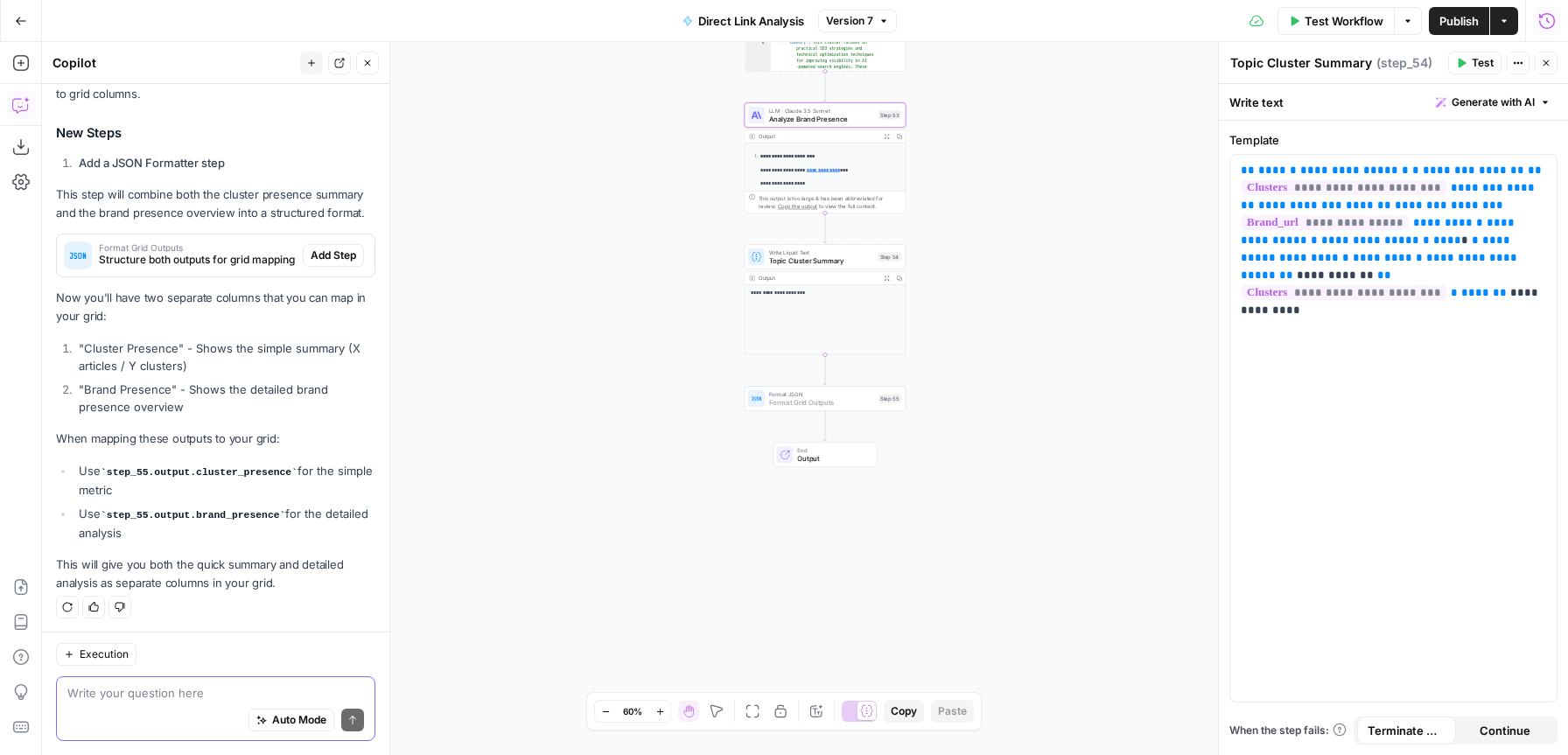 type 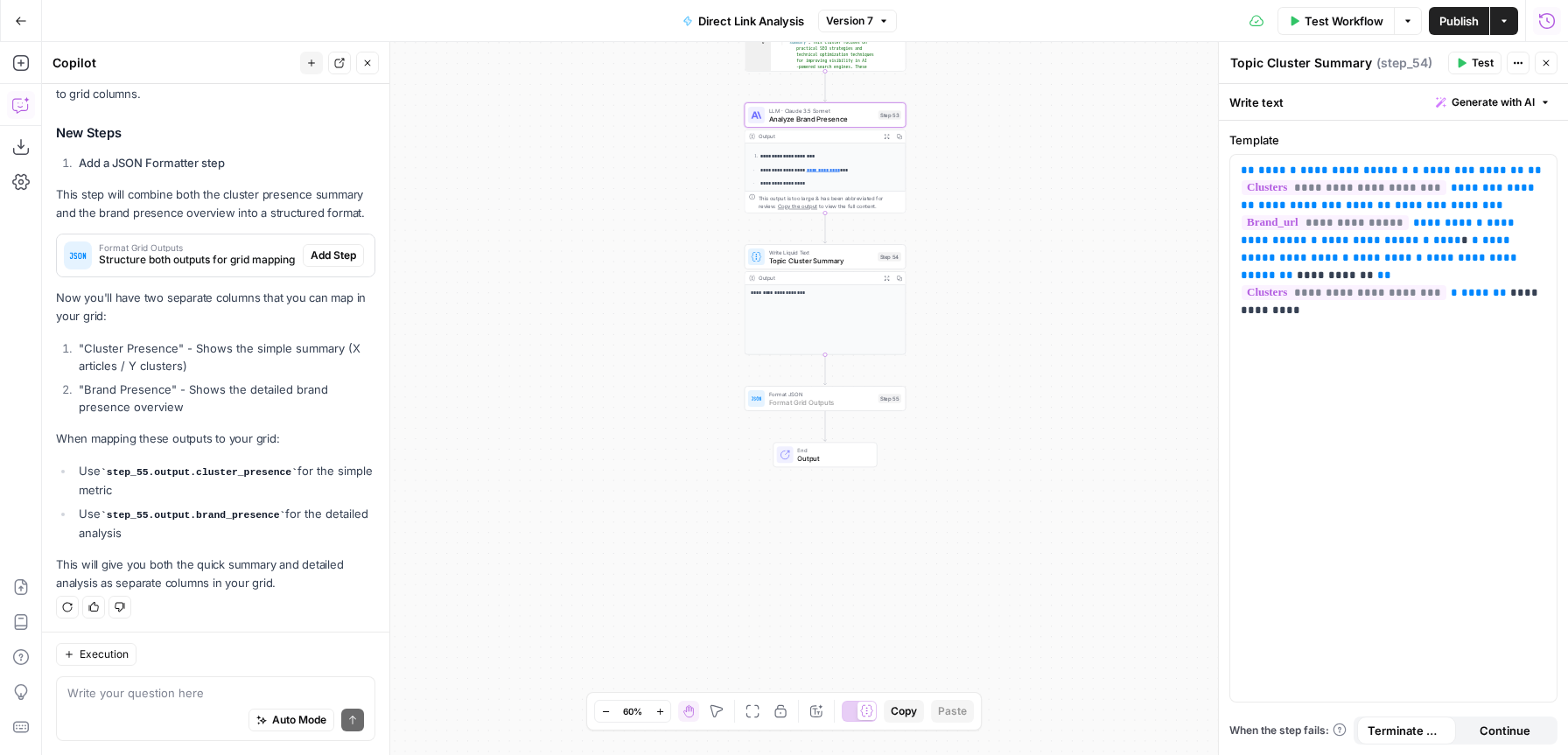 click on "Add Step" at bounding box center (333, 255) 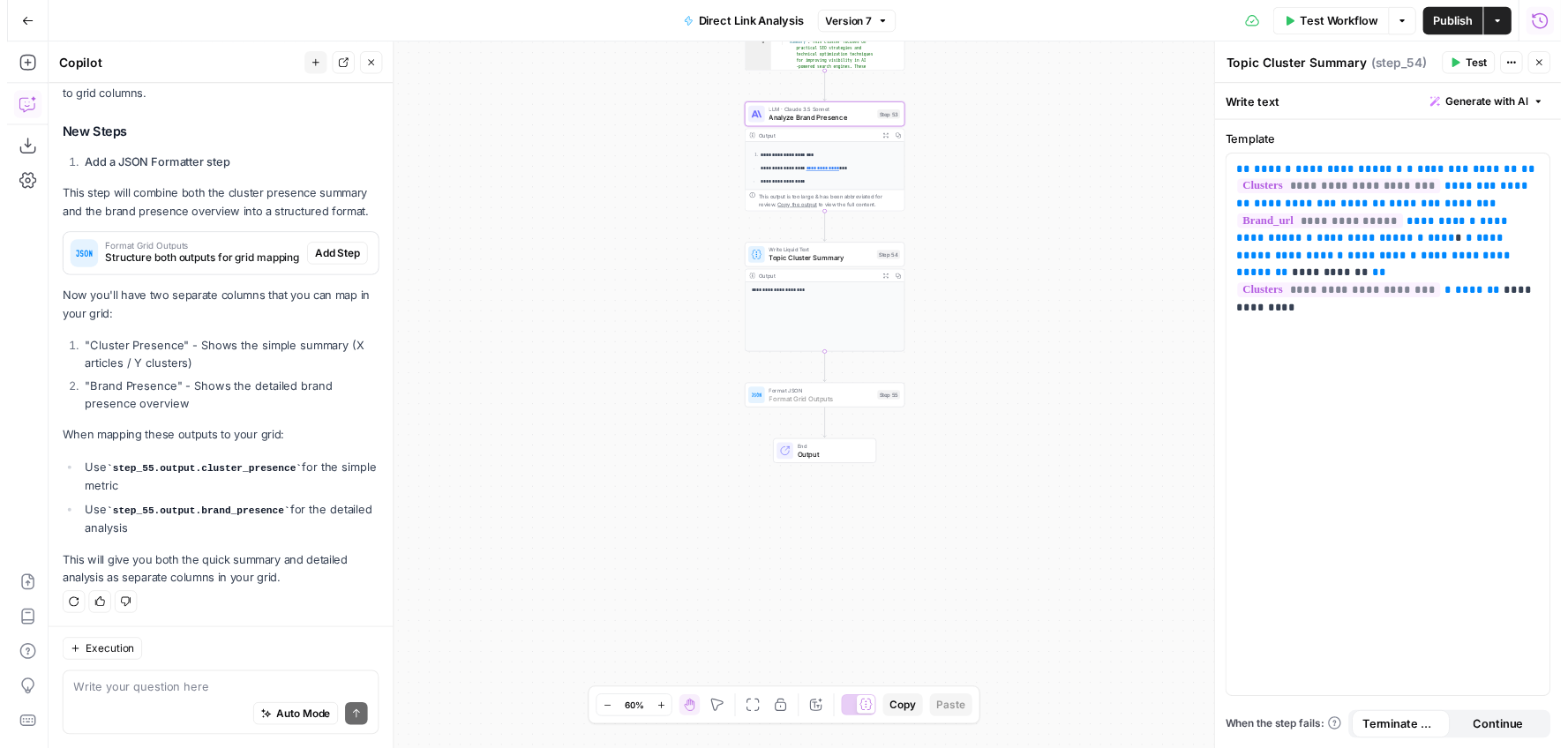 scroll, scrollTop: 1727, scrollLeft: 0, axis: vertical 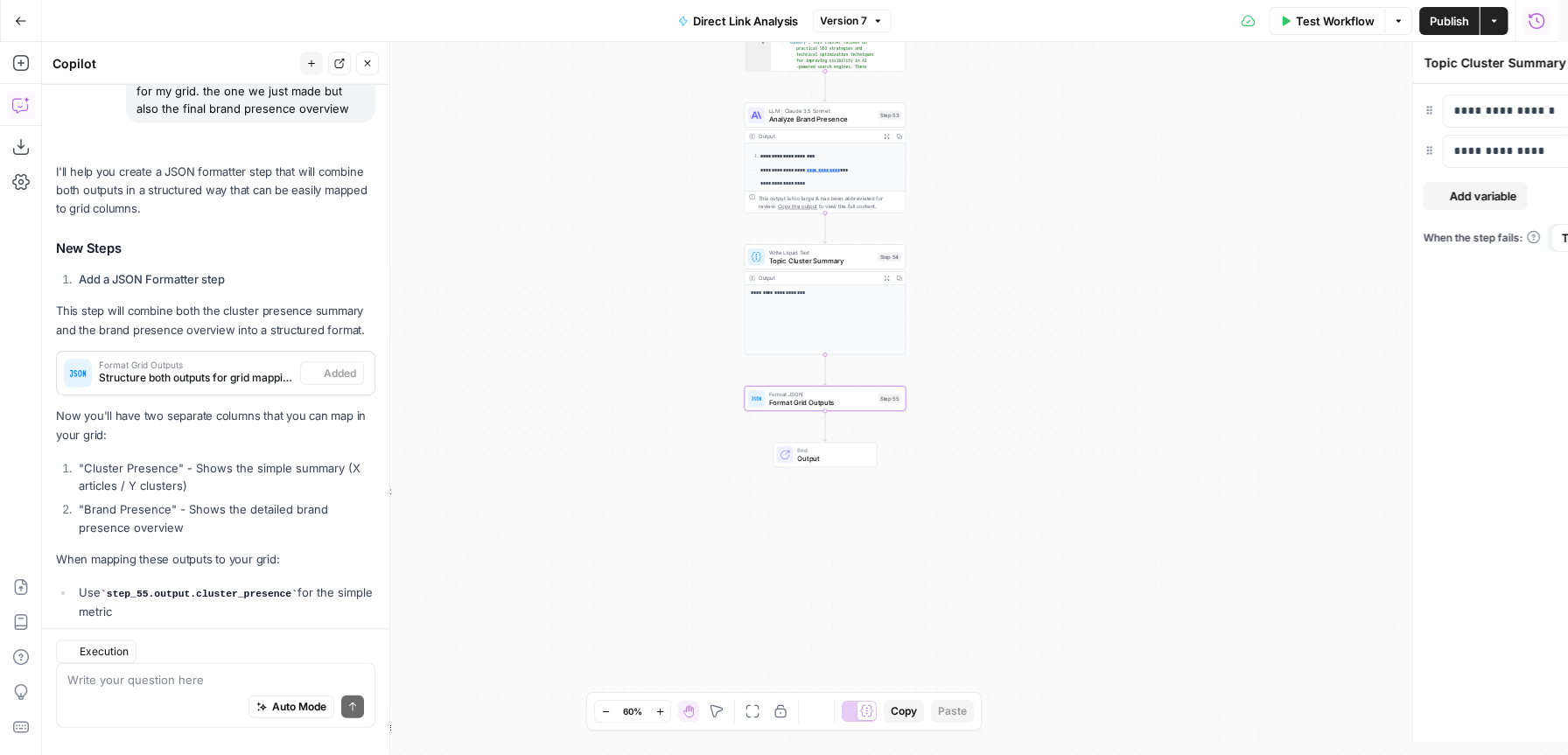 type on "Format Grid Outputs" 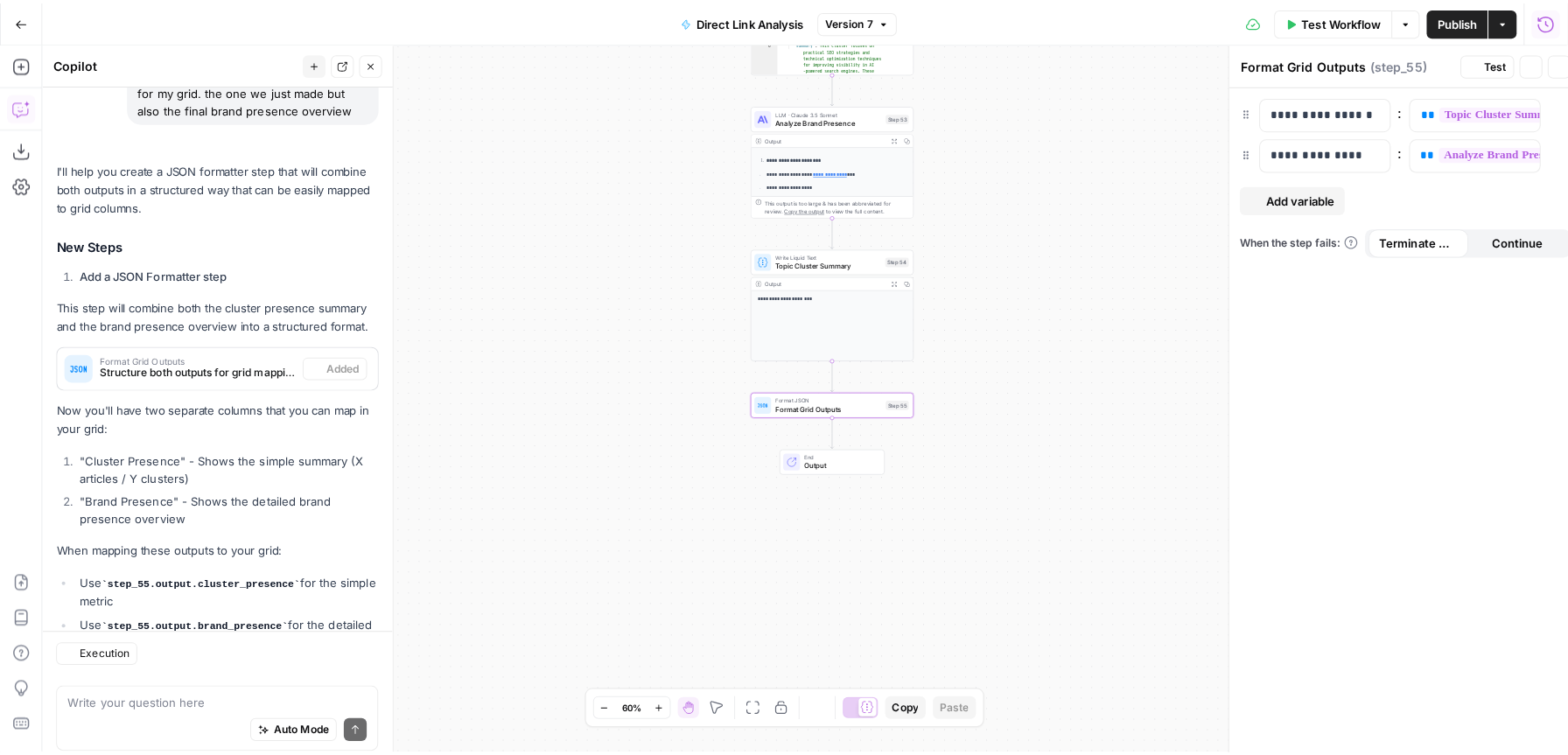 scroll, scrollTop: 1825, scrollLeft: 0, axis: vertical 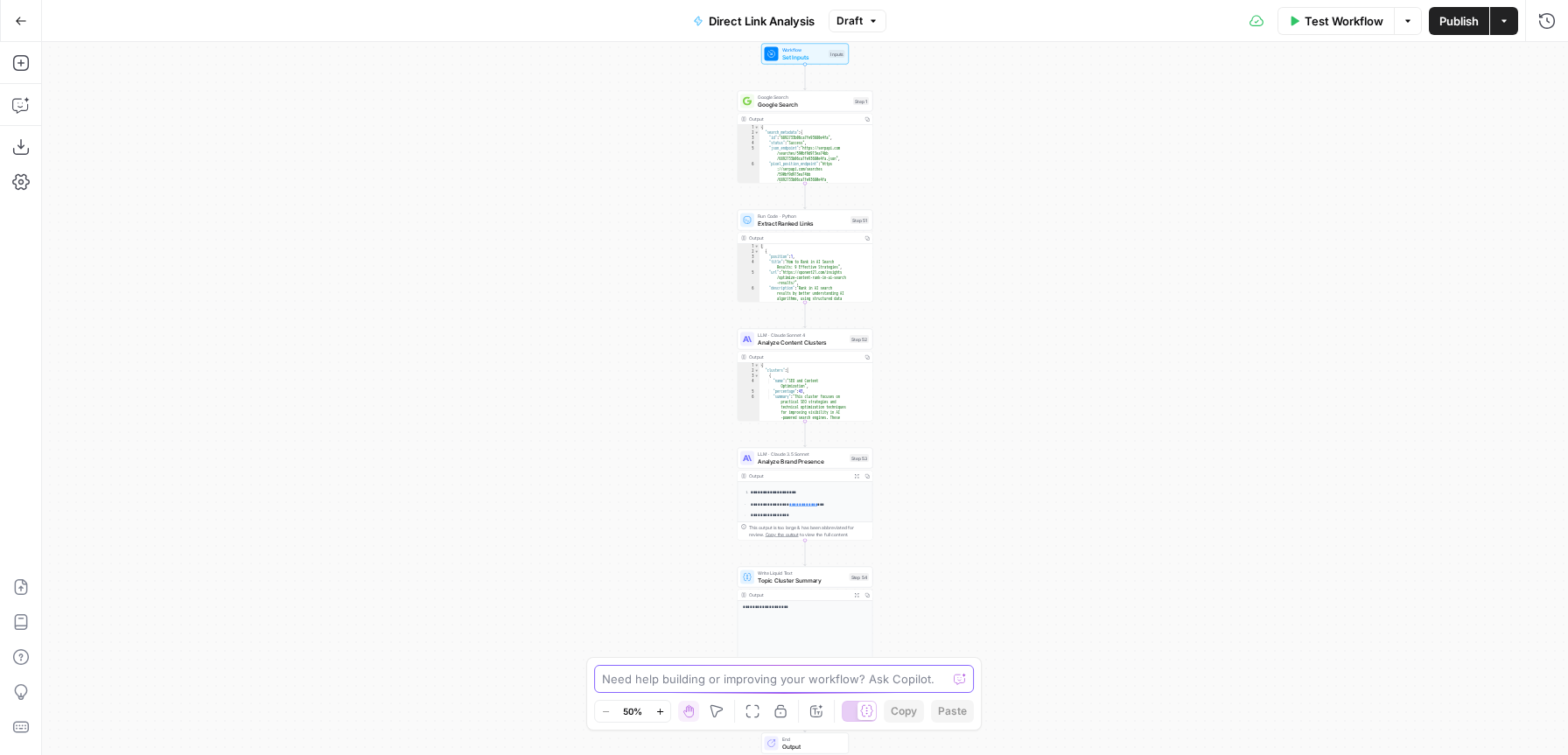 drag, startPoint x: 698, startPoint y: 671, endPoint x: 704, endPoint y: 657, distance: 15.231546 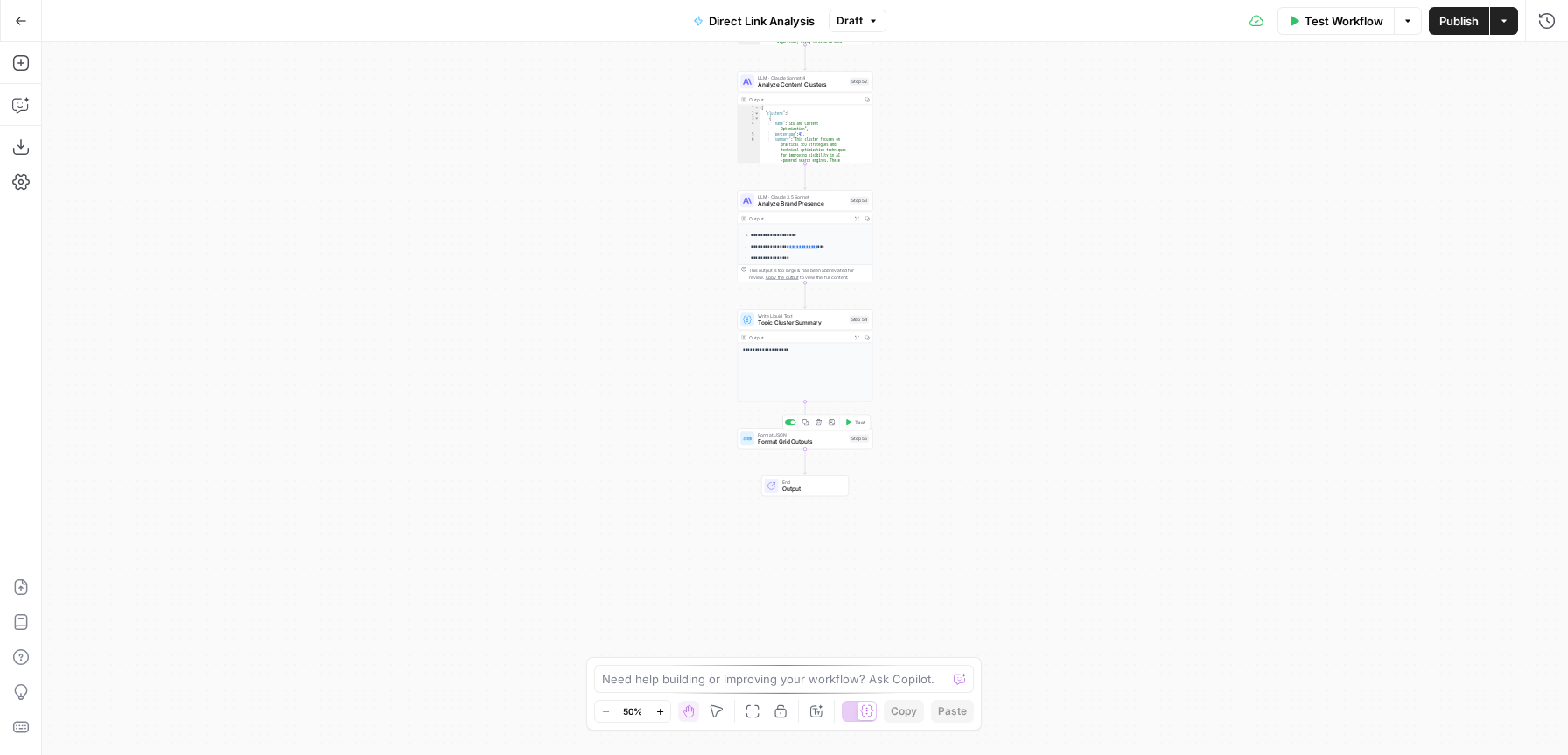 click on "Format Grid Outputs" at bounding box center [802, 442] 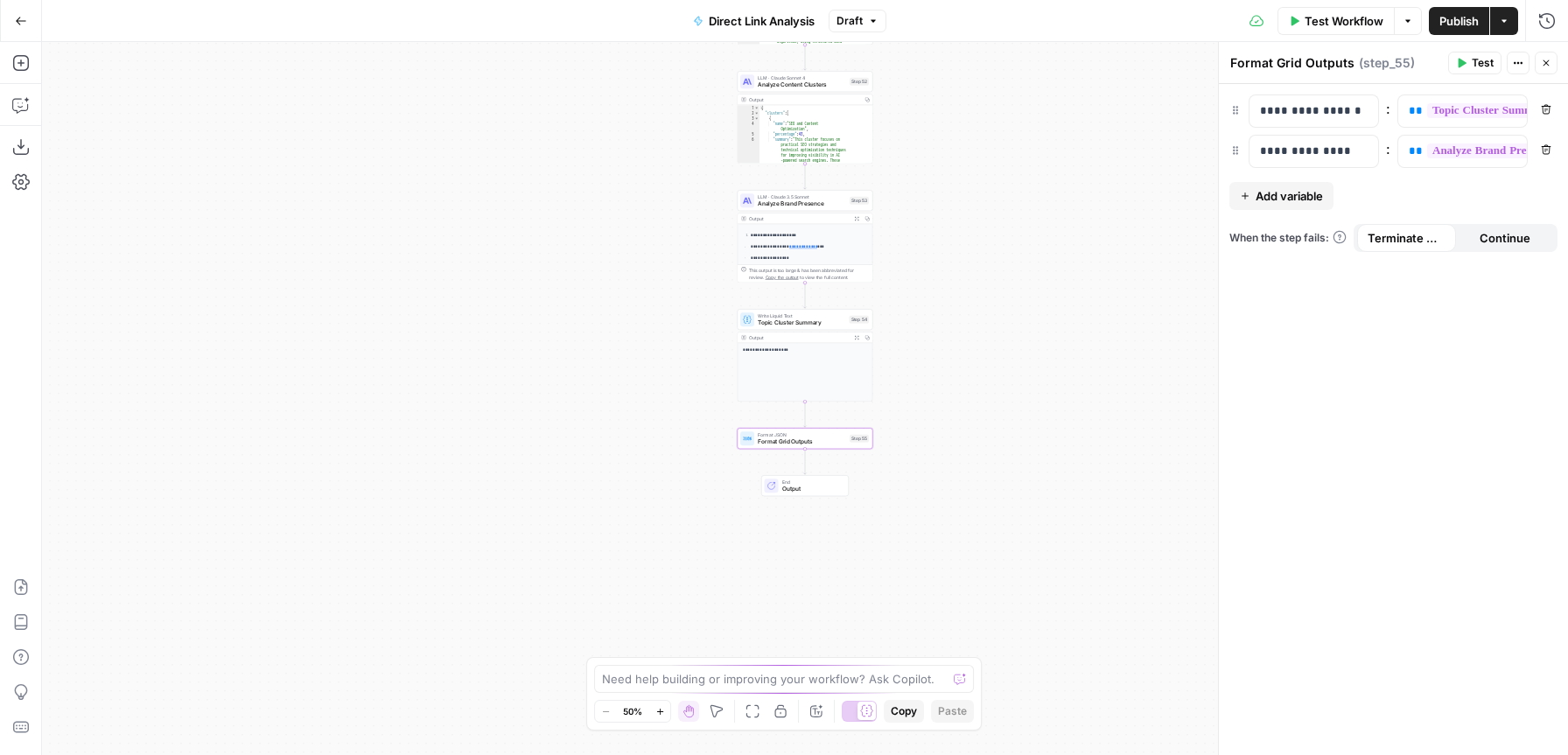 click on "Publish" at bounding box center (1459, 21) 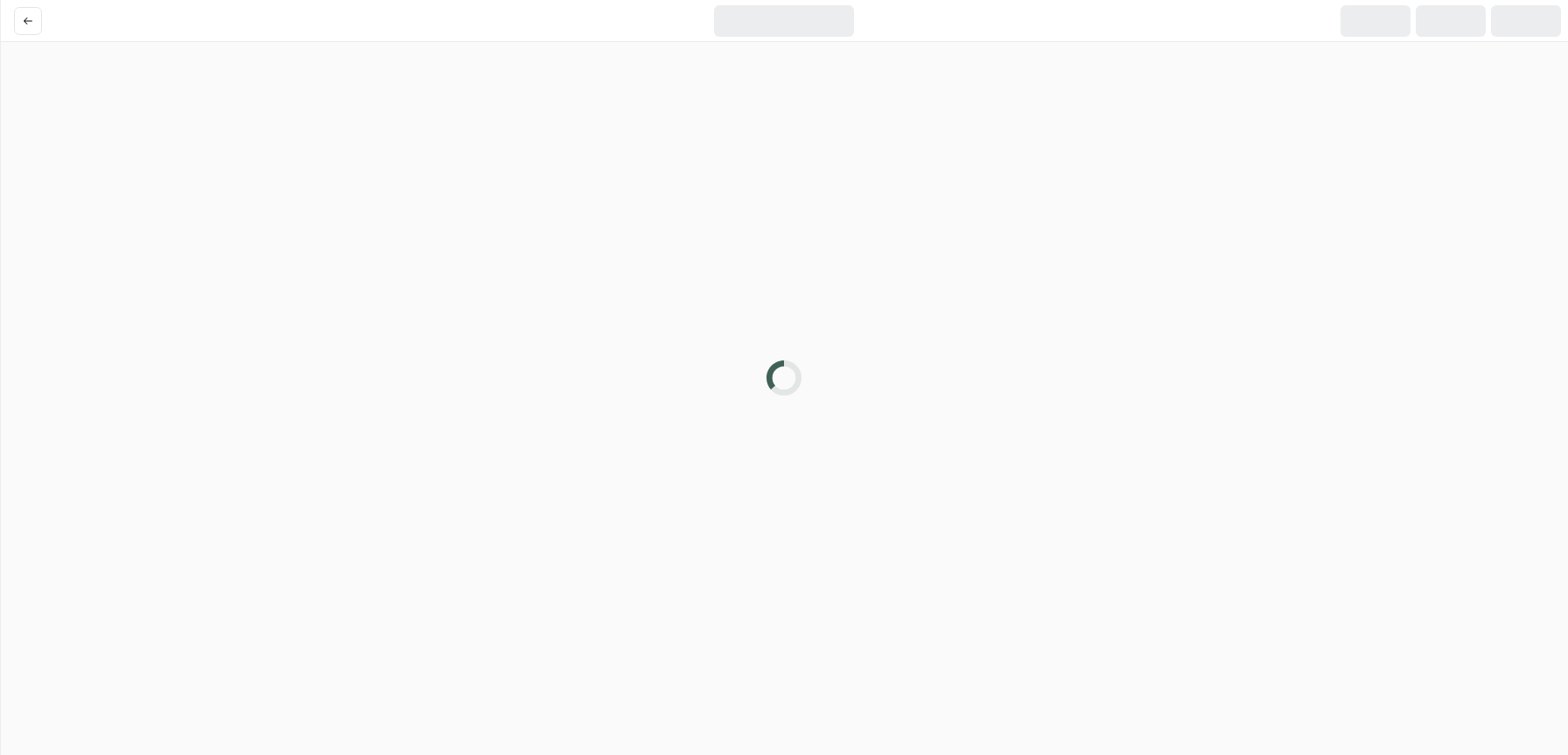 scroll, scrollTop: 0, scrollLeft: 0, axis: both 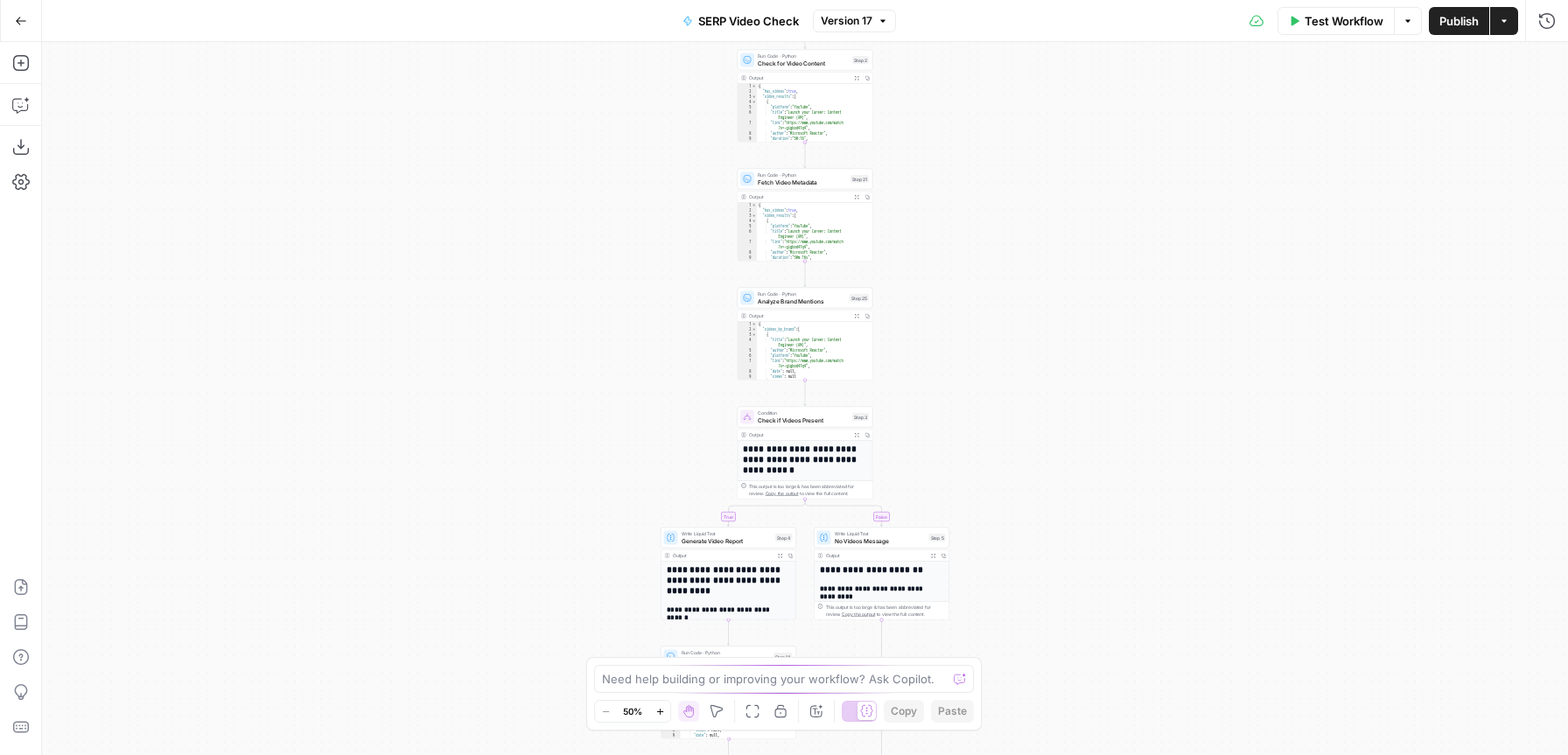 click on "Test Workflow" at bounding box center [1344, 21] 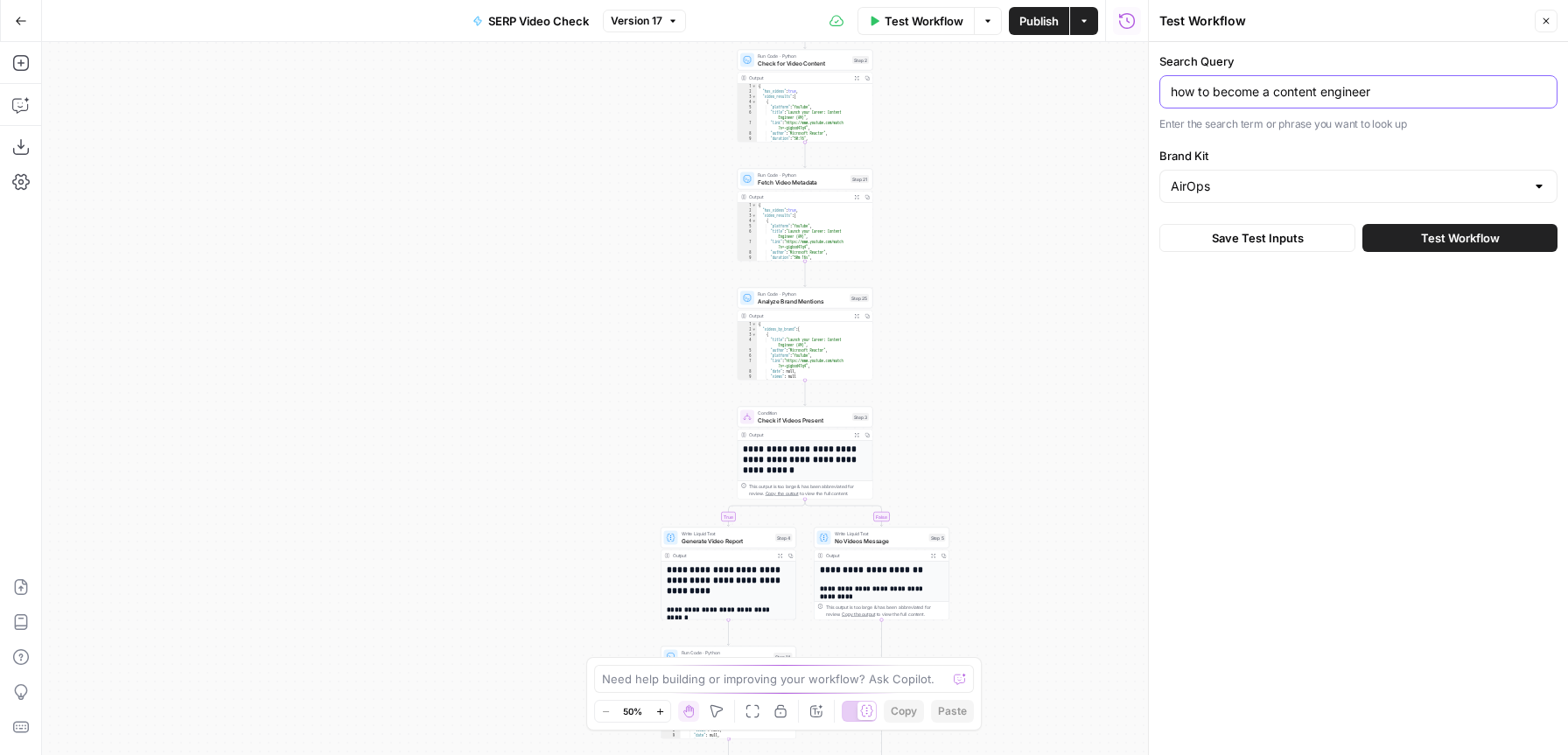 click on "how to become a content engineer" at bounding box center [1358, 92] 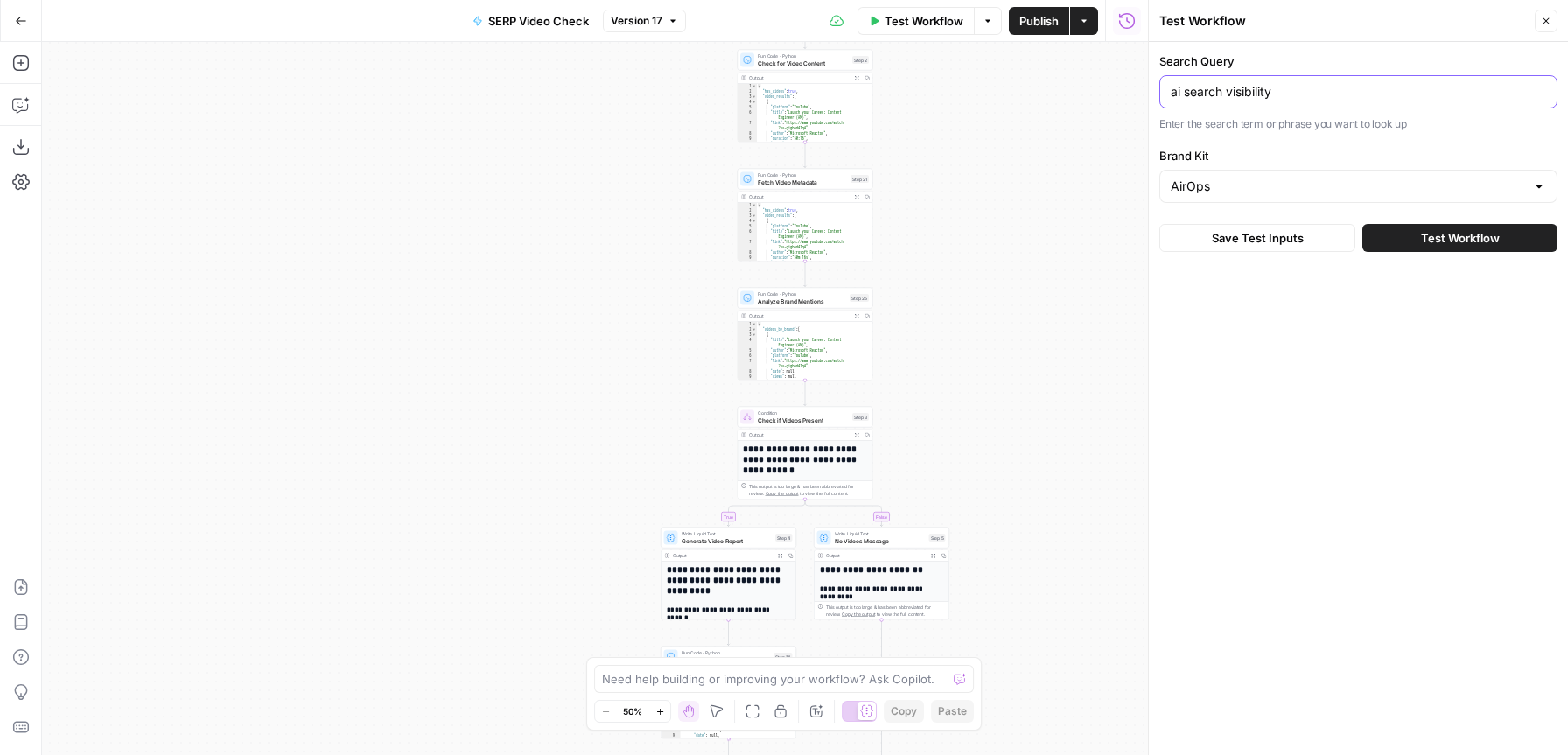 type on "ai search visibility" 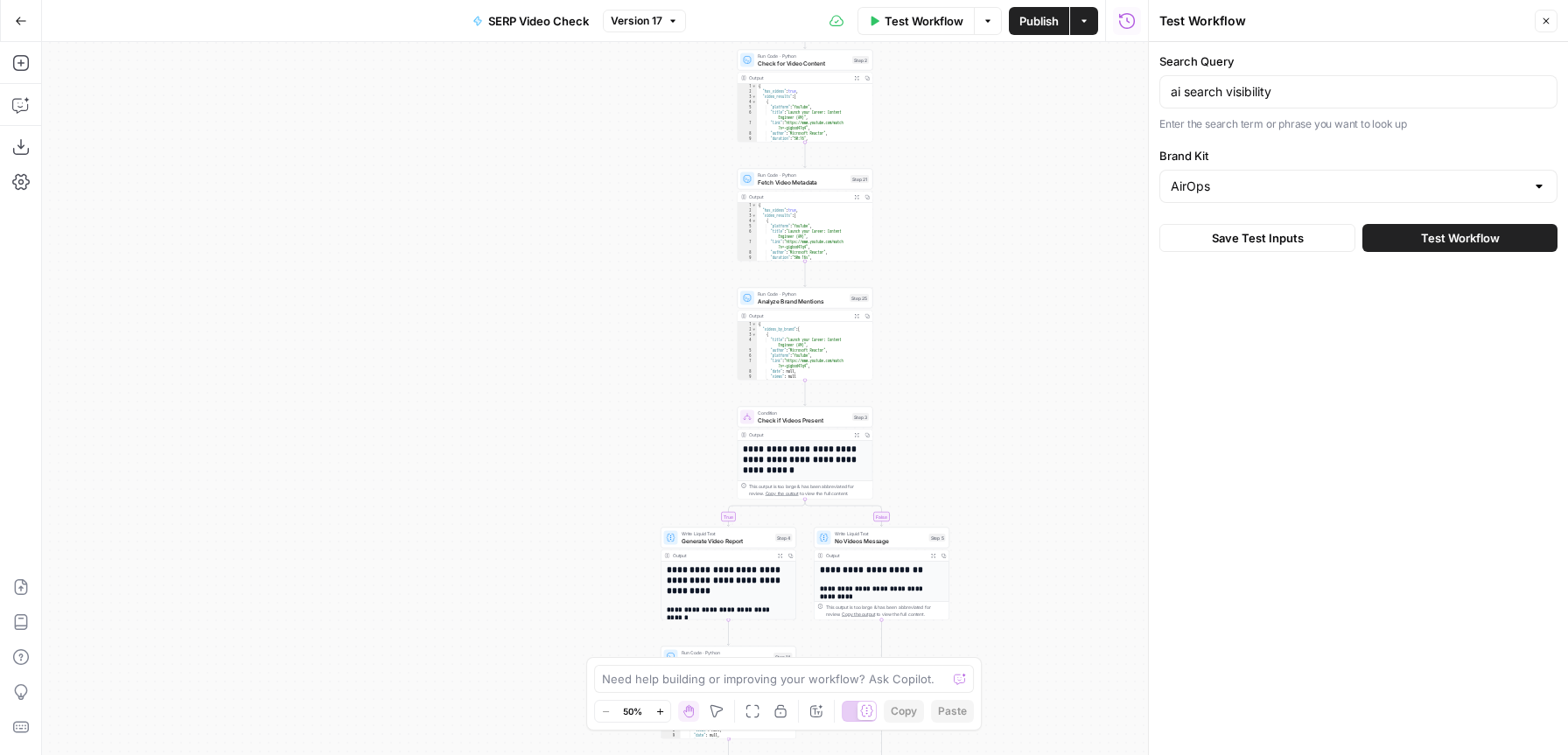 click on "Test Workflow" at bounding box center (1460, 238) 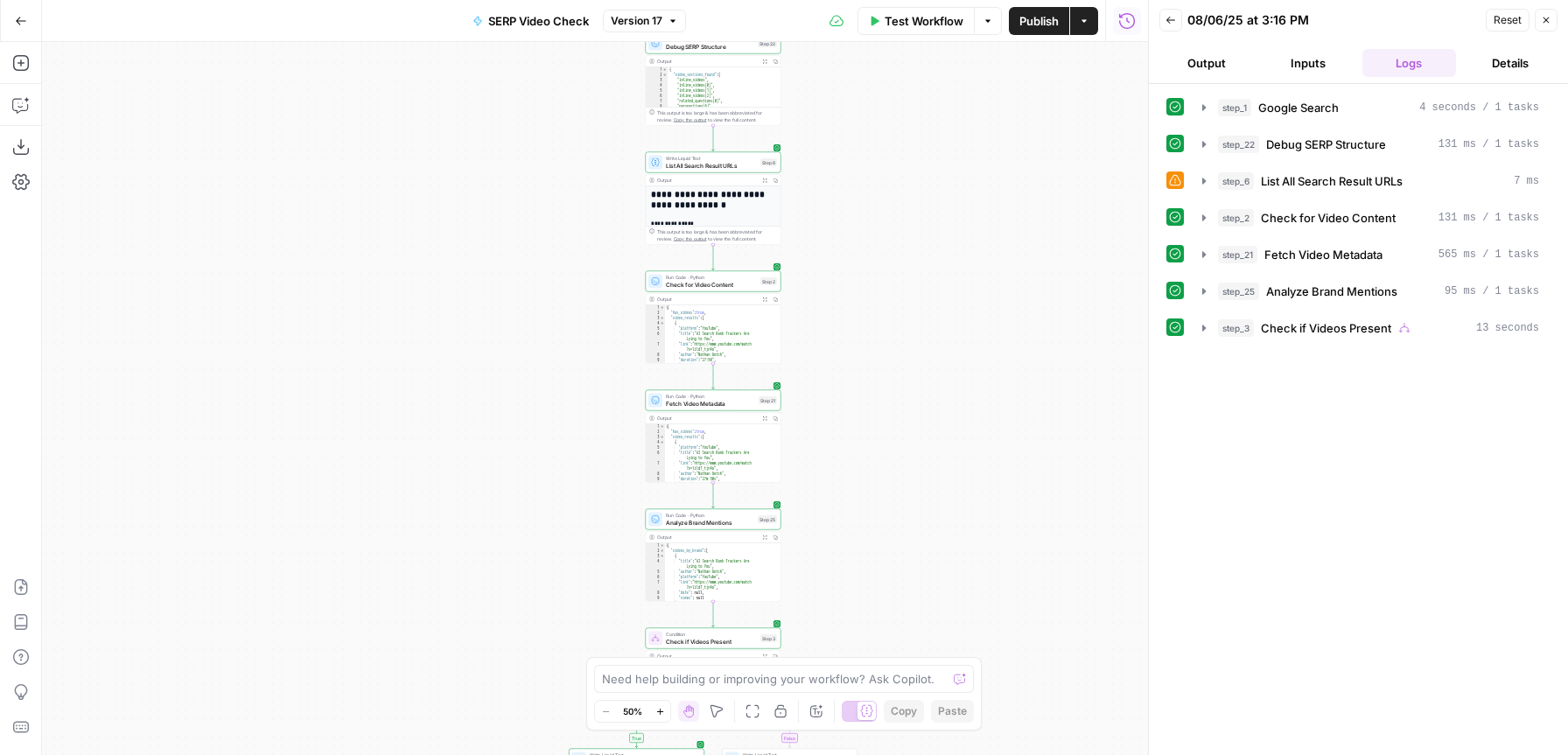 drag, startPoint x: 1011, startPoint y: 213, endPoint x: 914, endPoint y: 458, distance: 263.50332 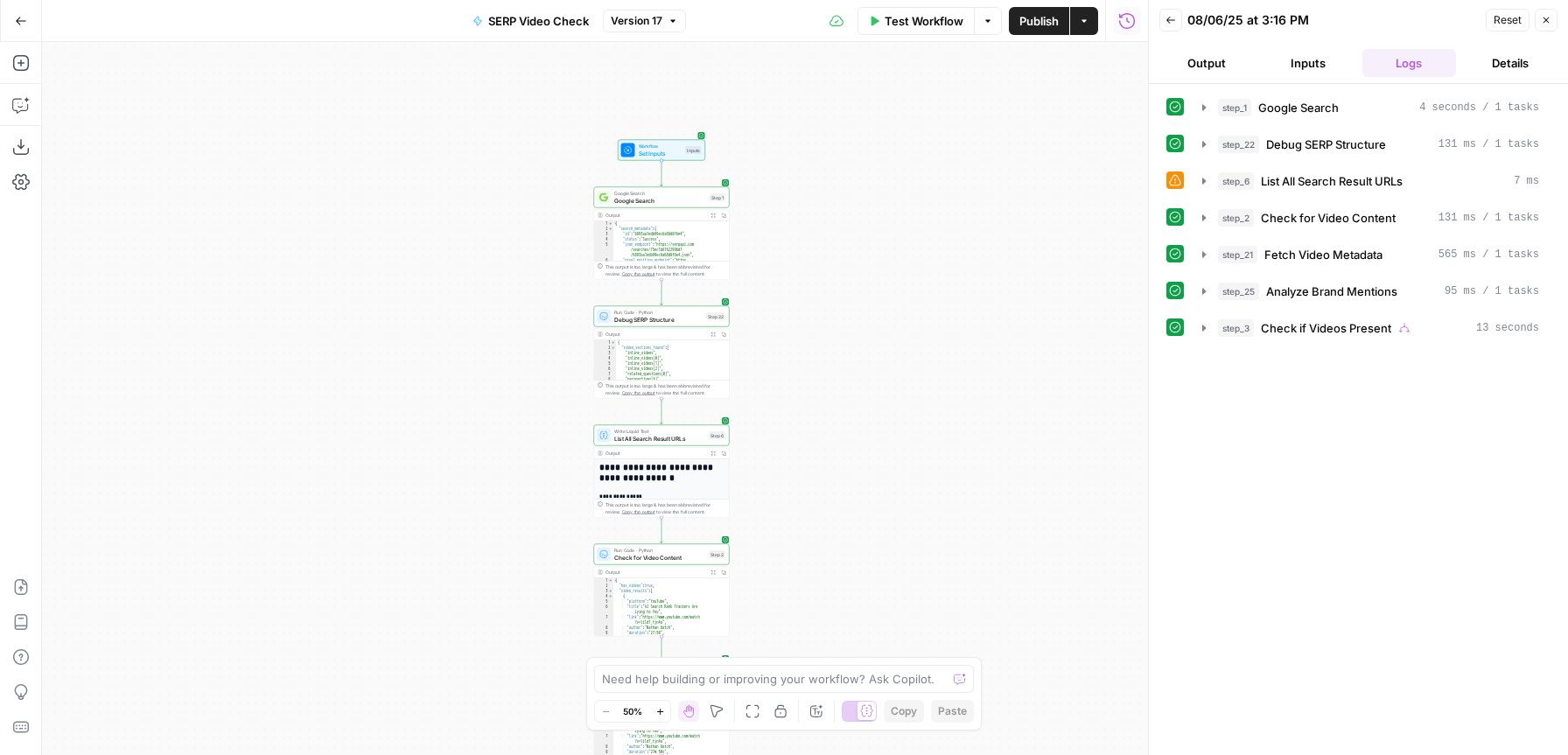drag, startPoint x: 976, startPoint y: 180, endPoint x: 928, endPoint y: 430, distance: 254.5663 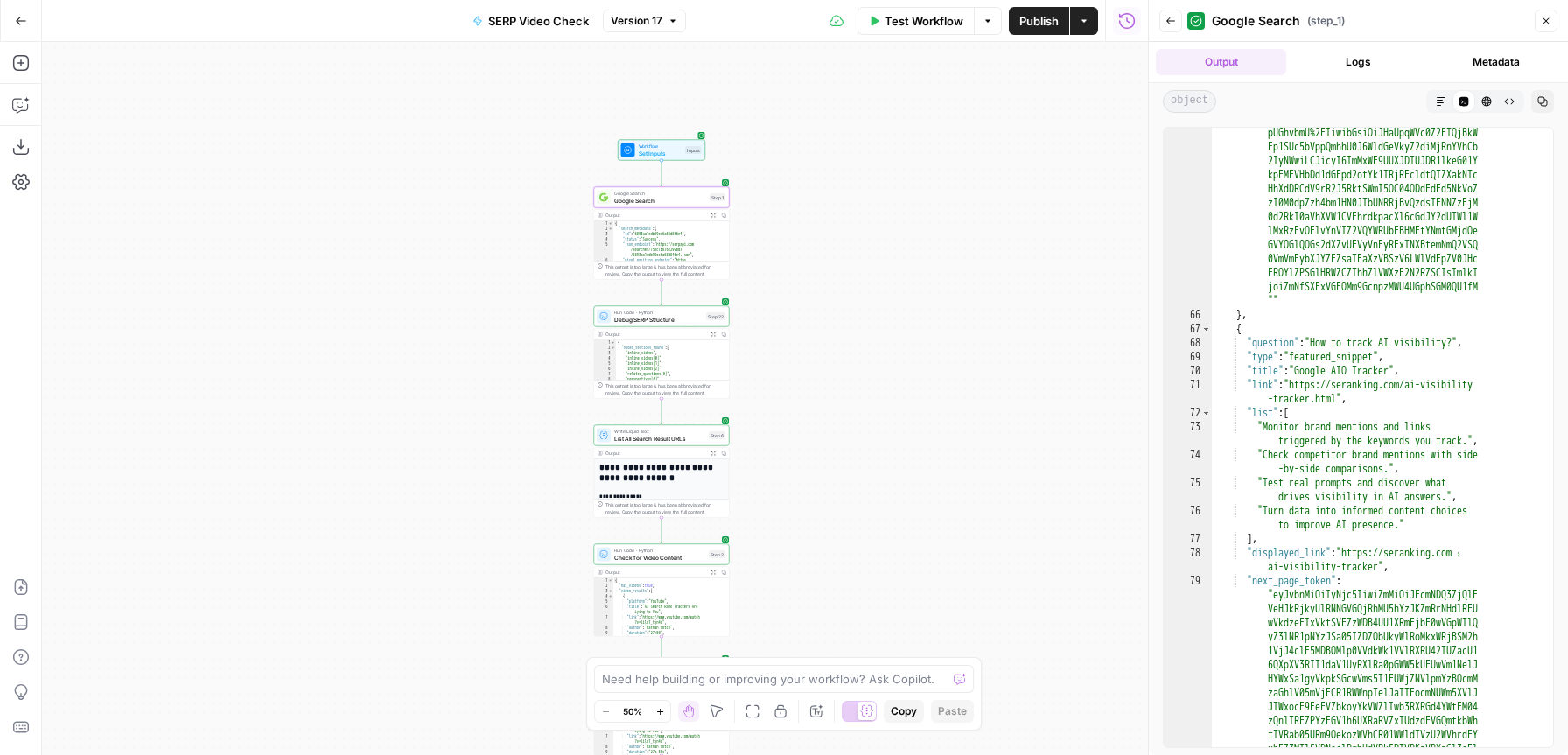 scroll, scrollTop: 2209, scrollLeft: 0, axis: vertical 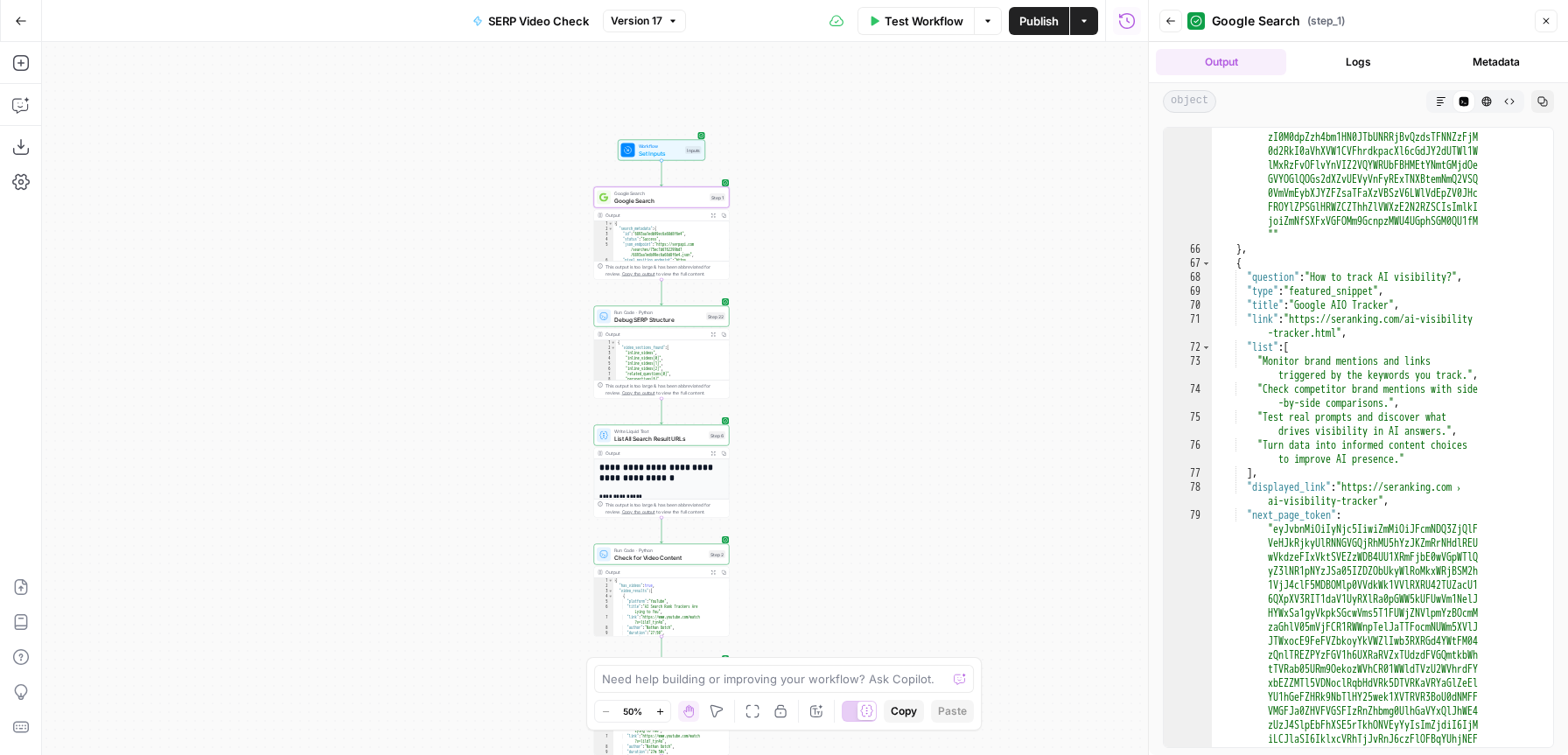 click on "Back" at bounding box center (1171, 21) 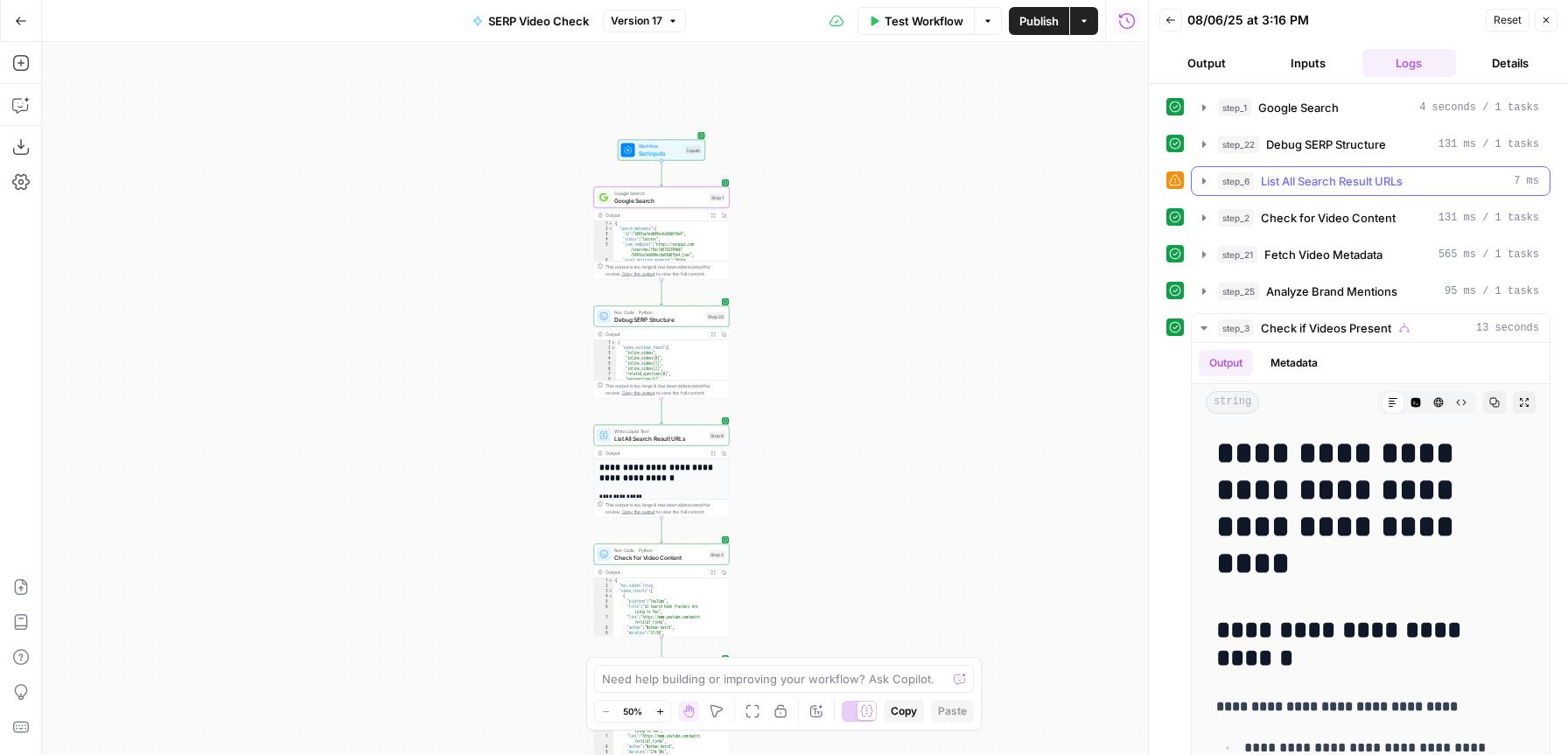 click on "List All Search Result URLs" at bounding box center [1332, 181] 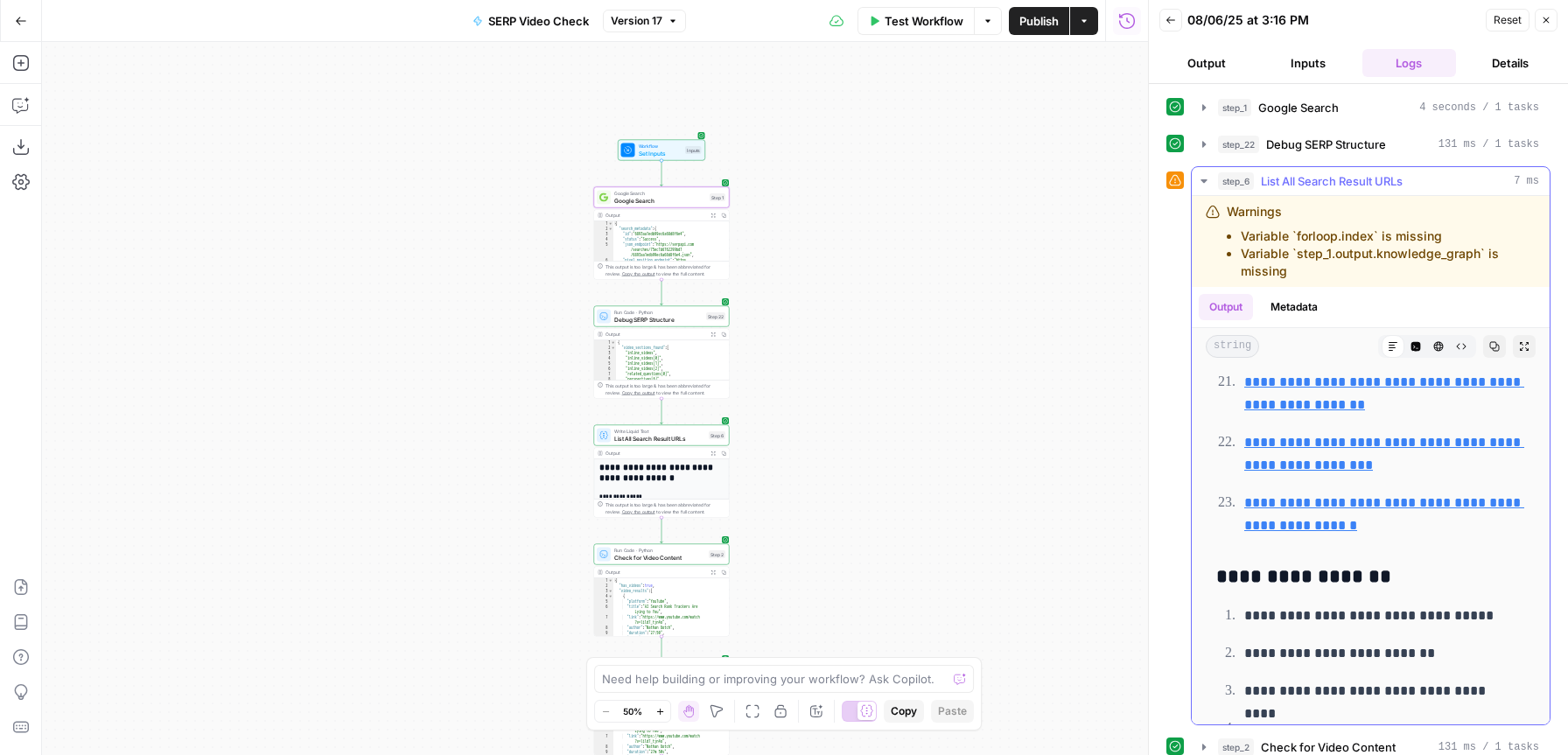 scroll, scrollTop: 1208, scrollLeft: 0, axis: vertical 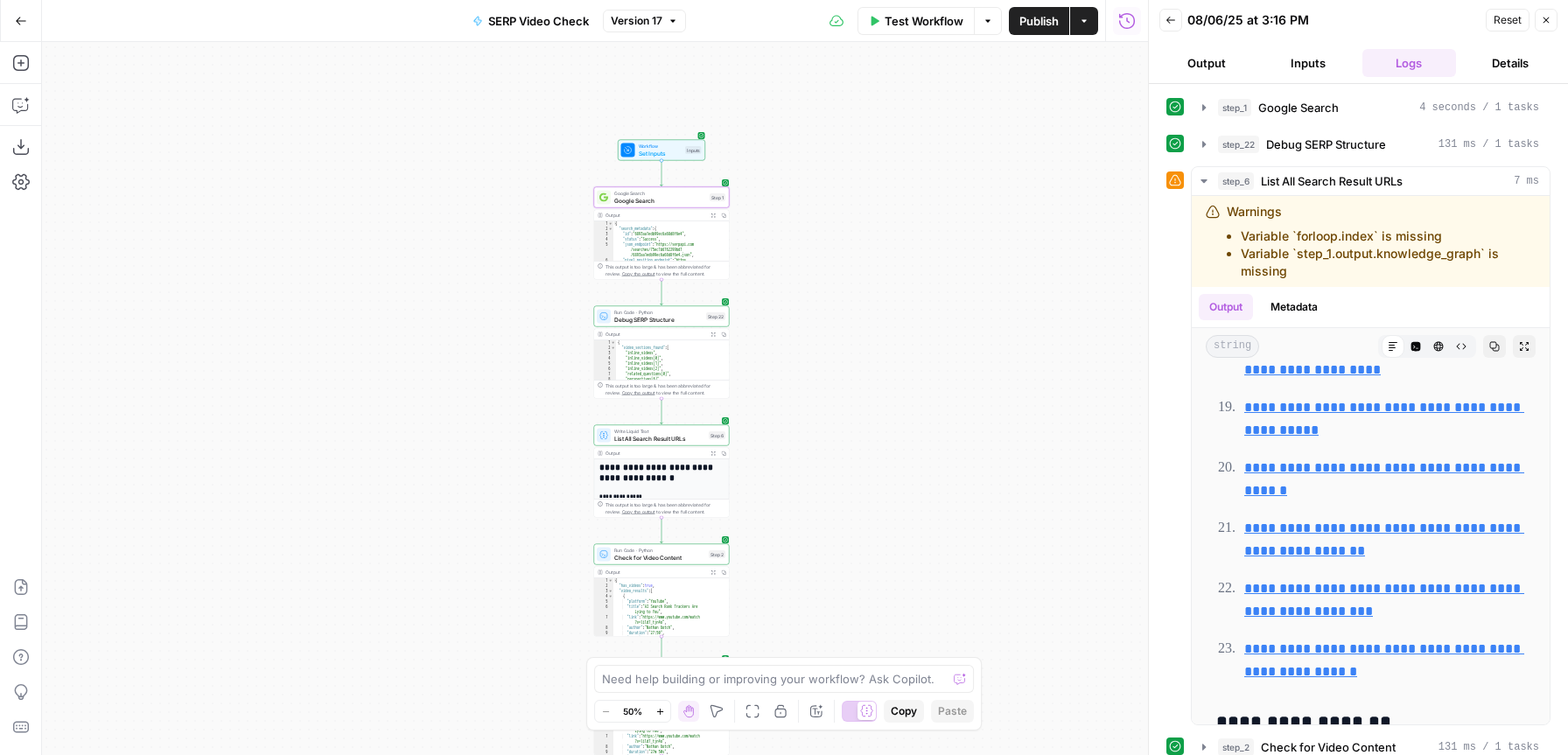 click 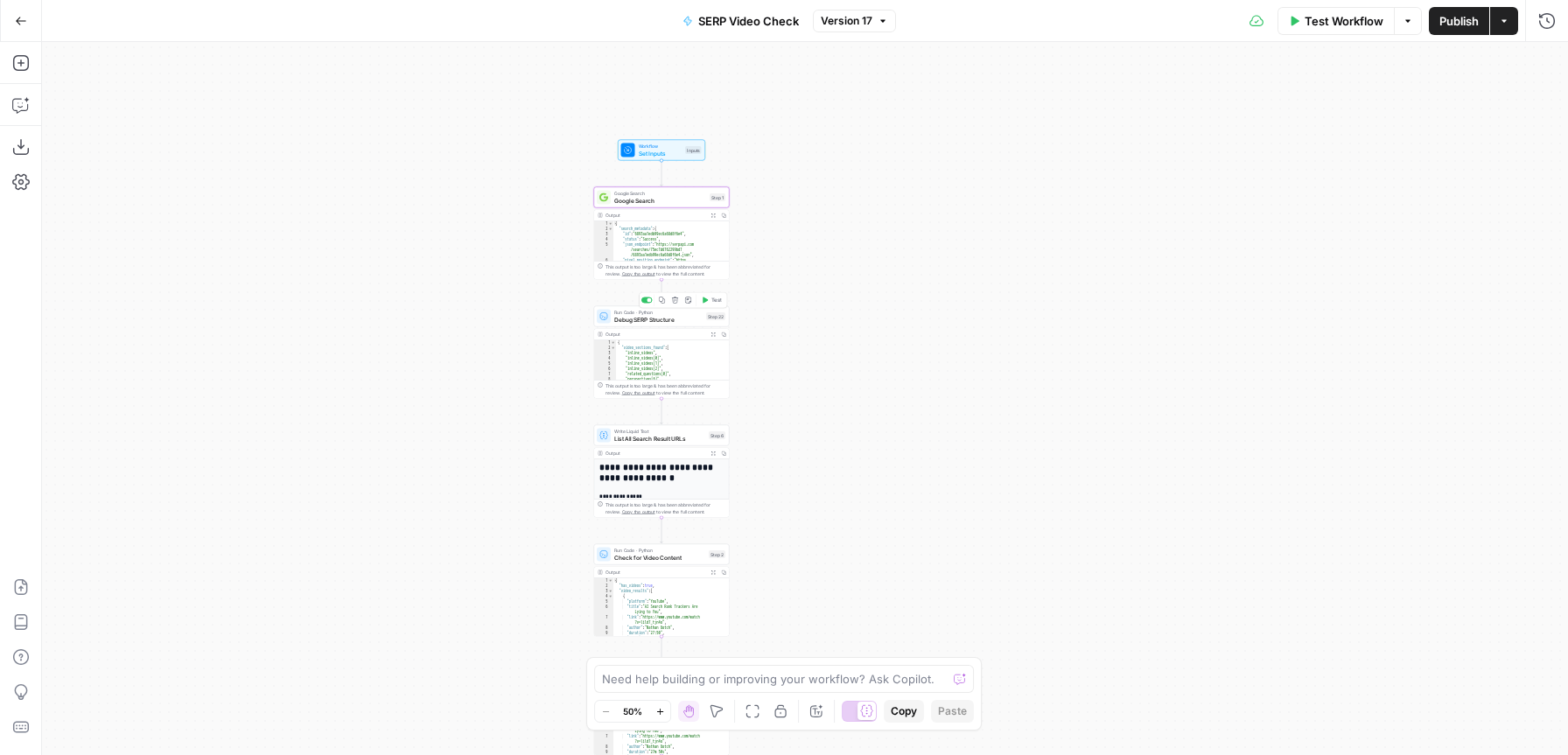 click on "Debug SERP Structure" at bounding box center (658, 319) 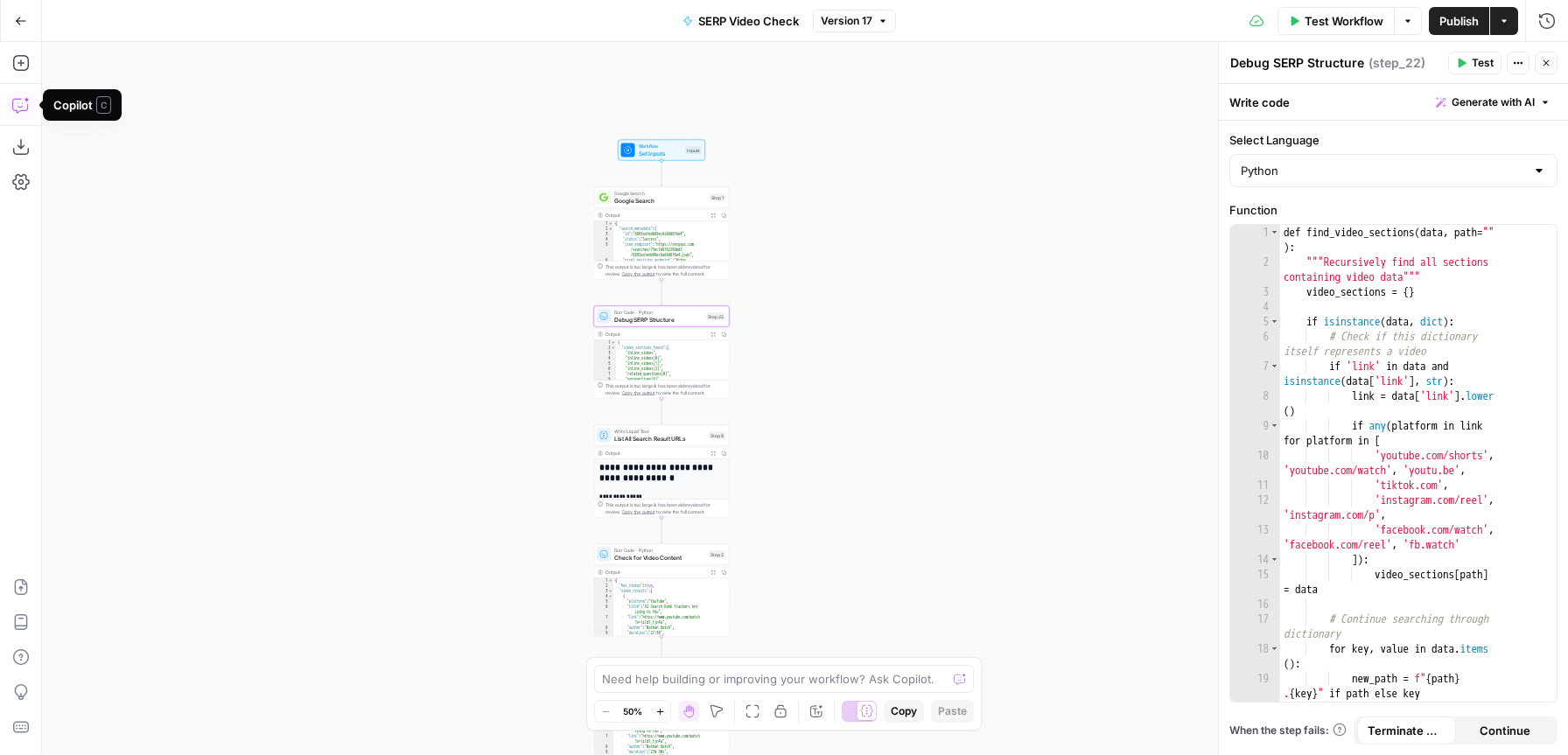 click 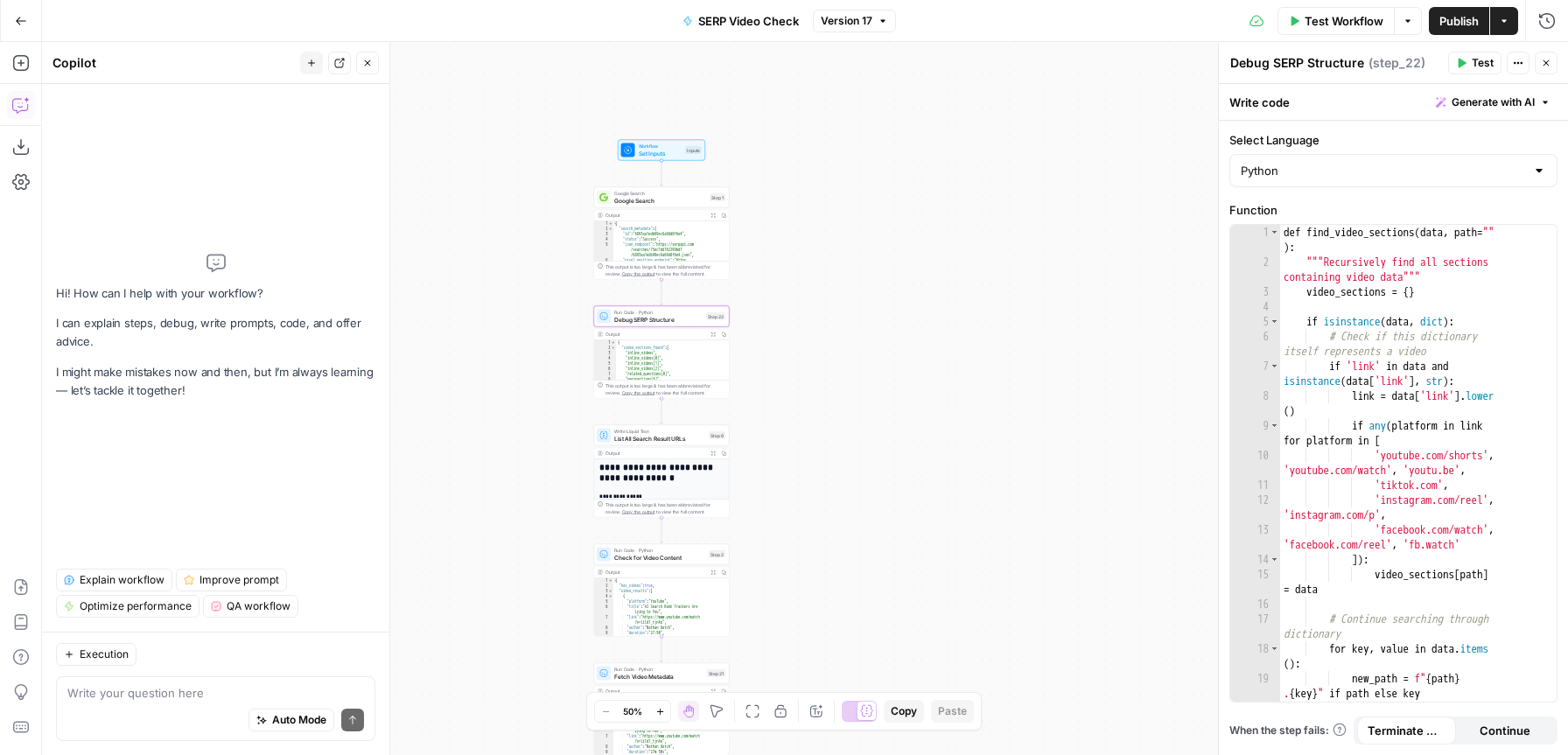 drag, startPoint x: 226, startPoint y: 690, endPoint x: 231, endPoint y: 680, distance: 11.18034 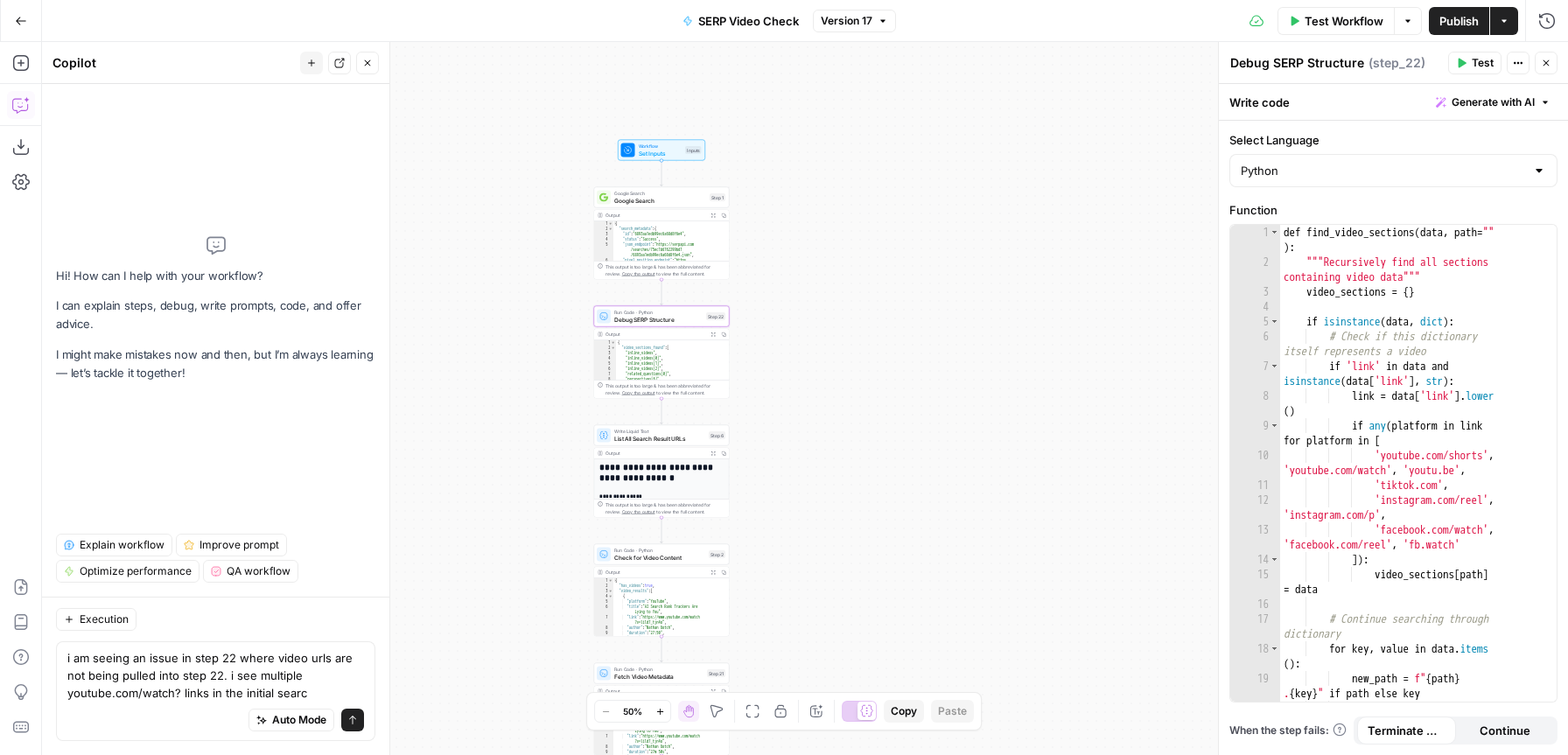 type on "i am seeing an issue in step 22 where video urls are not being pulled into step 22. i see multiple youtube.com/watch? links in the initial search" 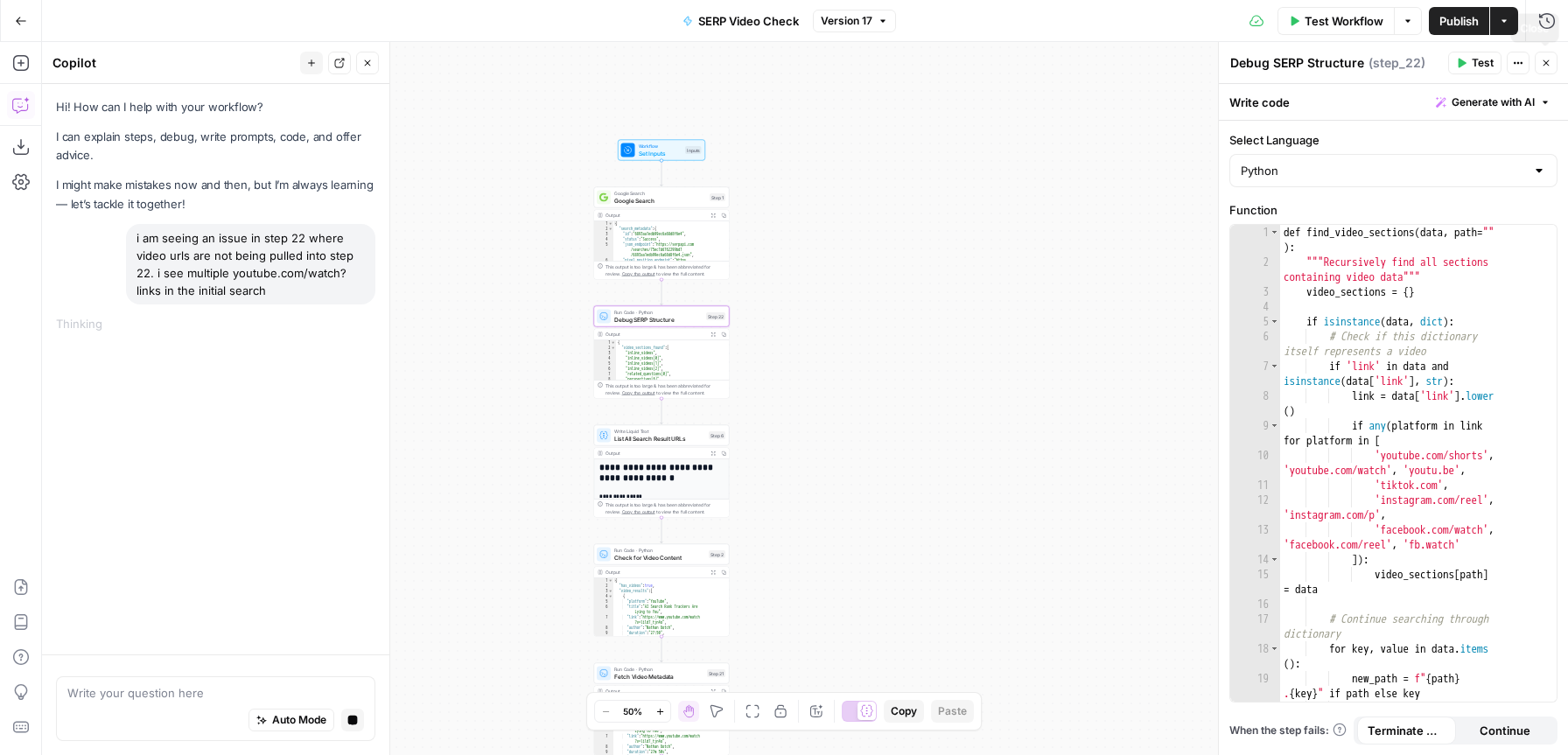 drag, startPoint x: 1545, startPoint y: 58, endPoint x: 1412, endPoint y: 163, distance: 169.4521 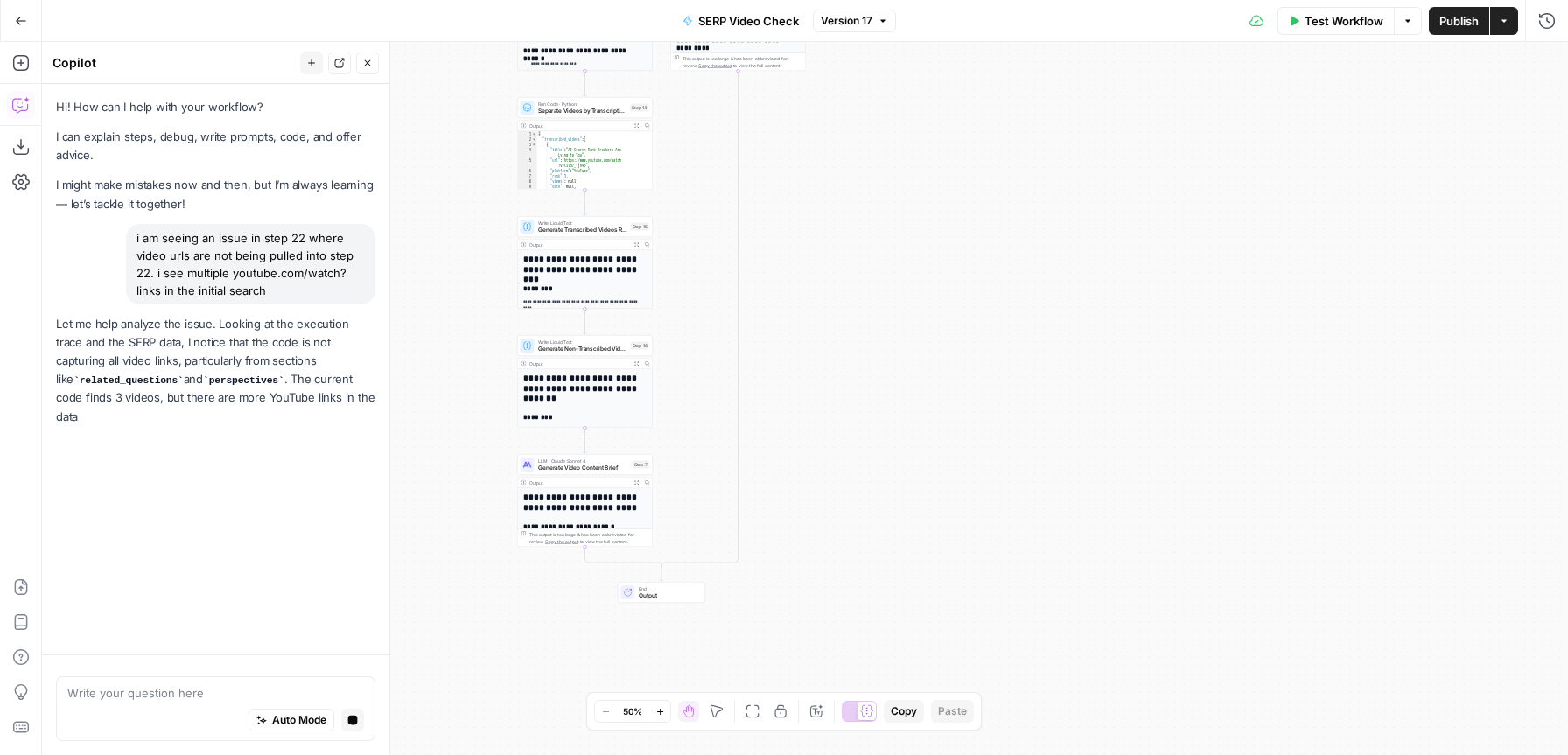 click 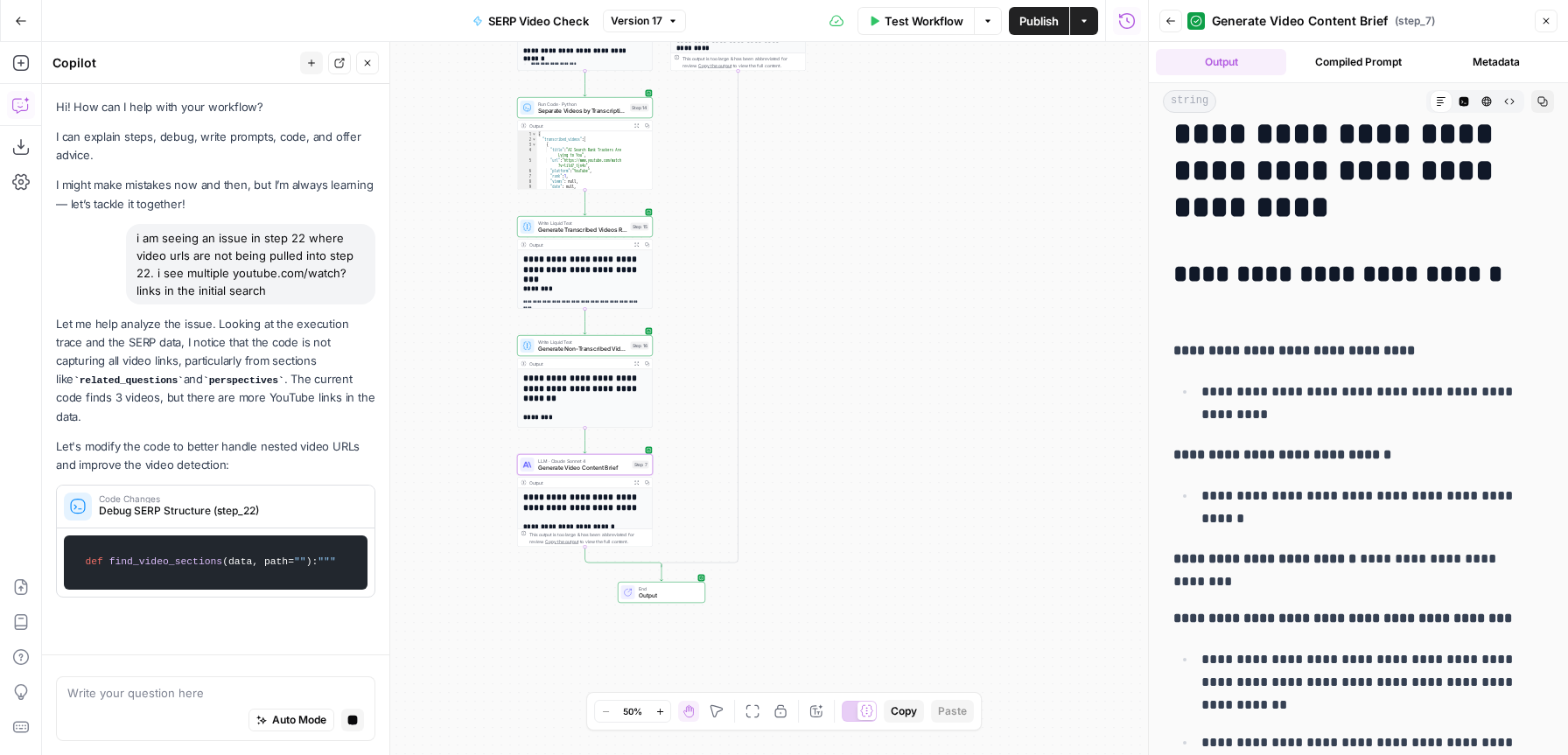 scroll, scrollTop: 36, scrollLeft: 0, axis: vertical 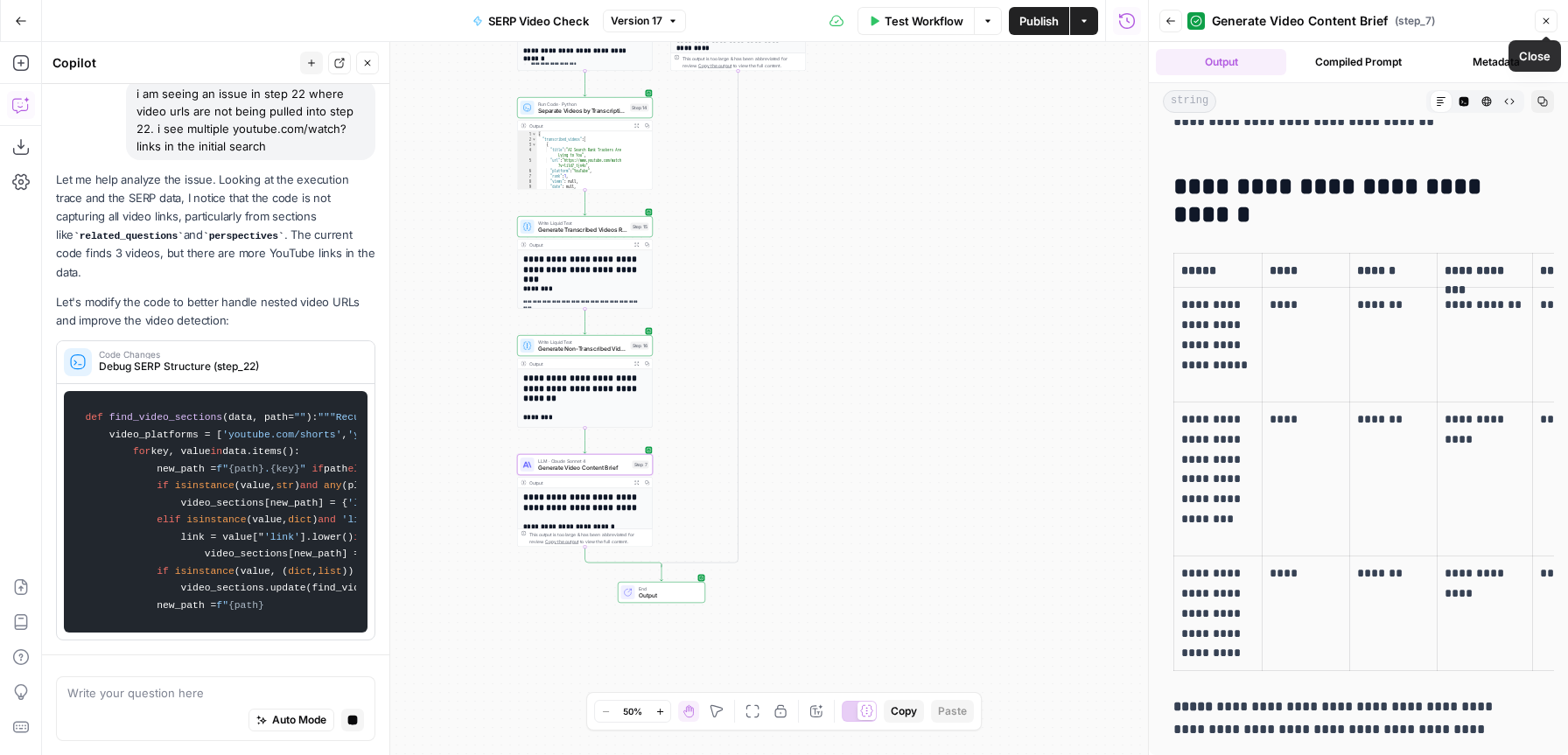 click 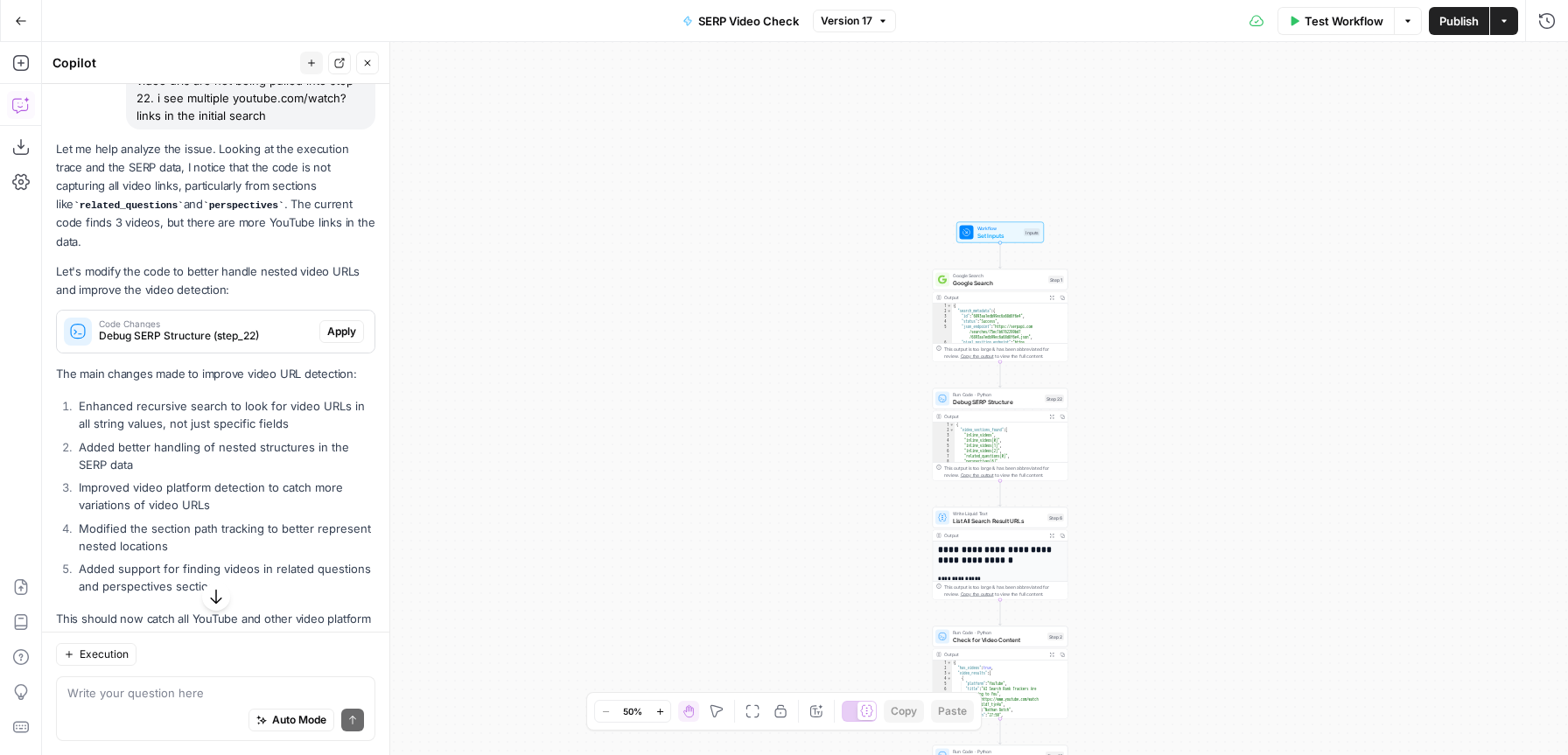 scroll, scrollTop: 174, scrollLeft: 0, axis: vertical 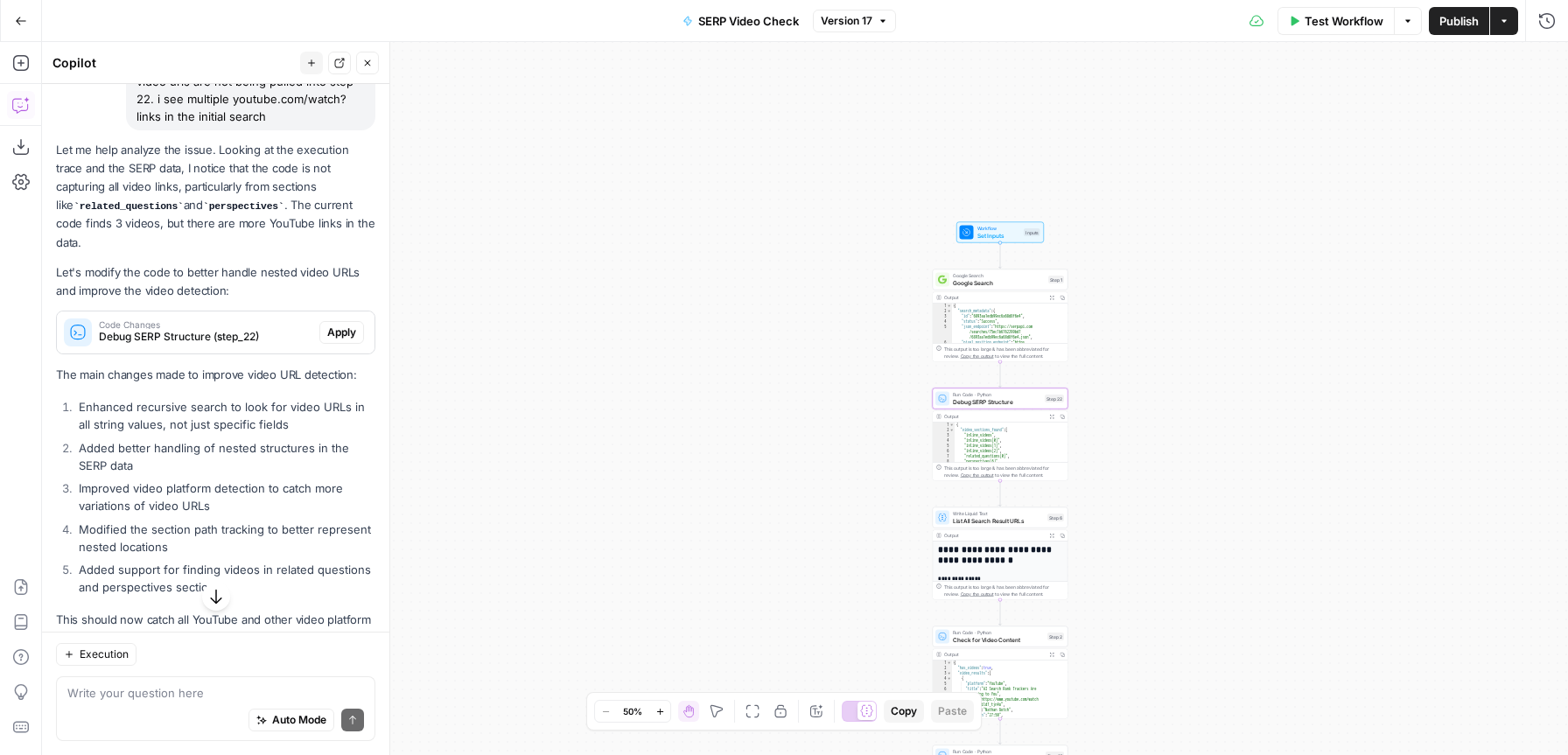 click on "Apply" at bounding box center (341, 332) 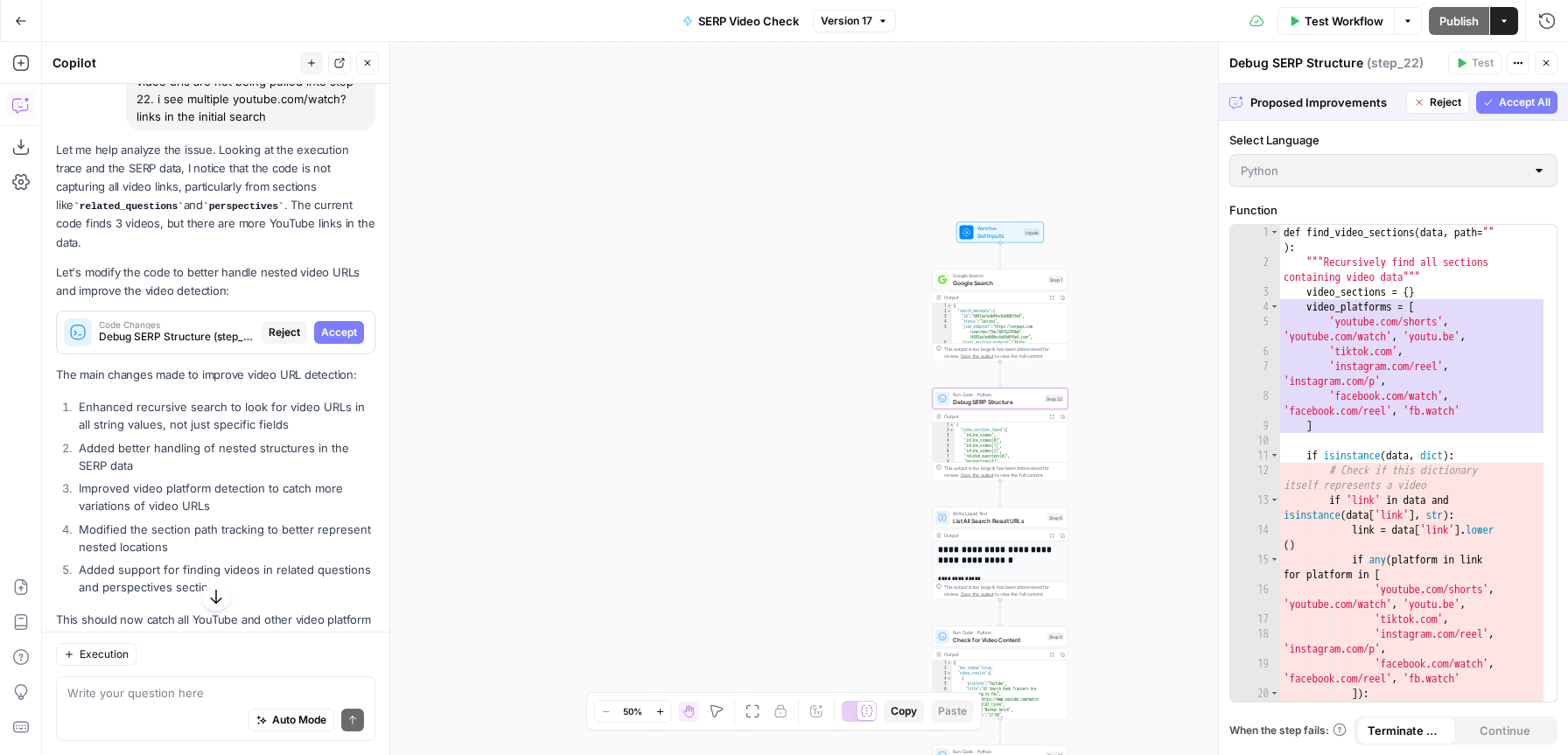 click on "Accept" at bounding box center [339, 332] 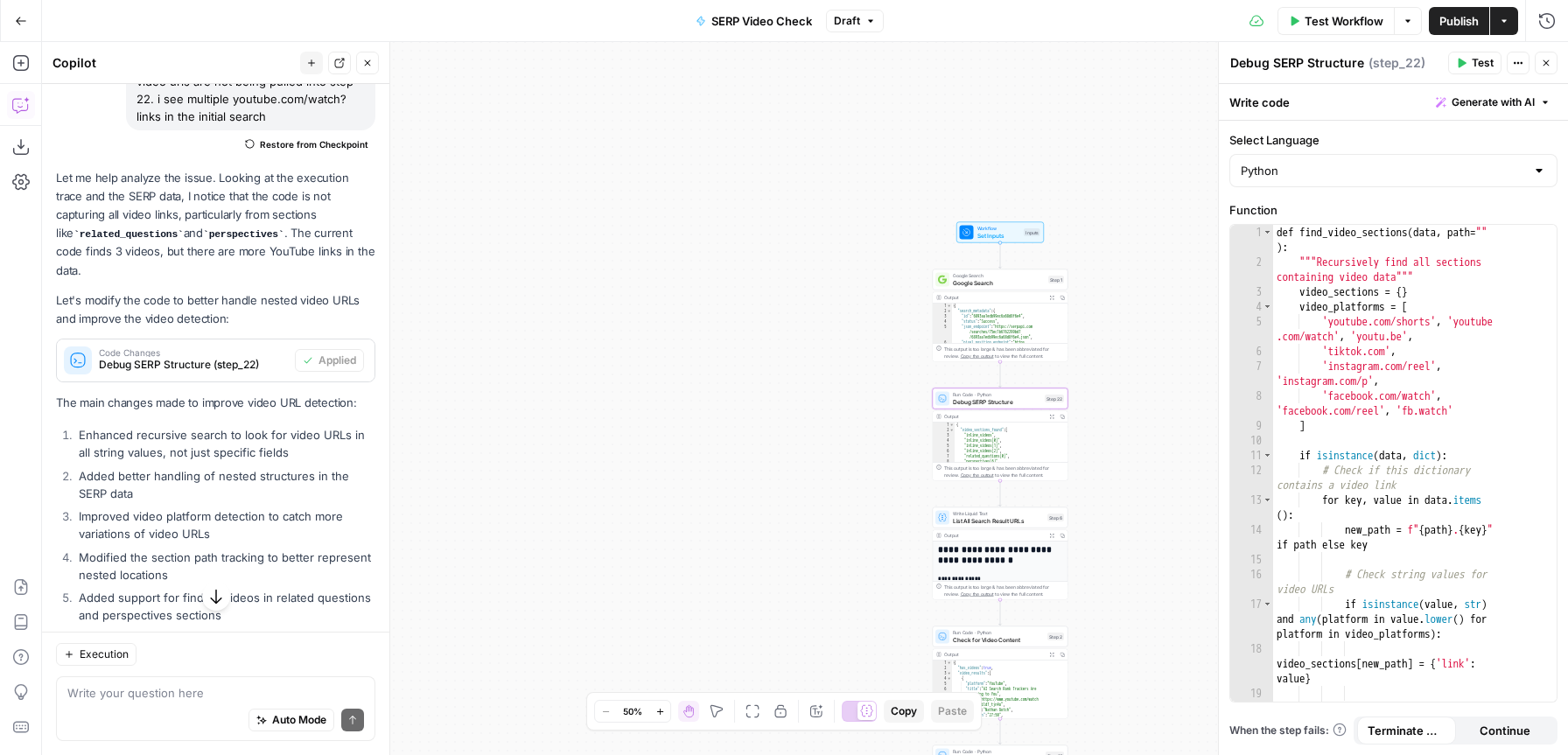 click on "Test" at bounding box center (1482, 63) 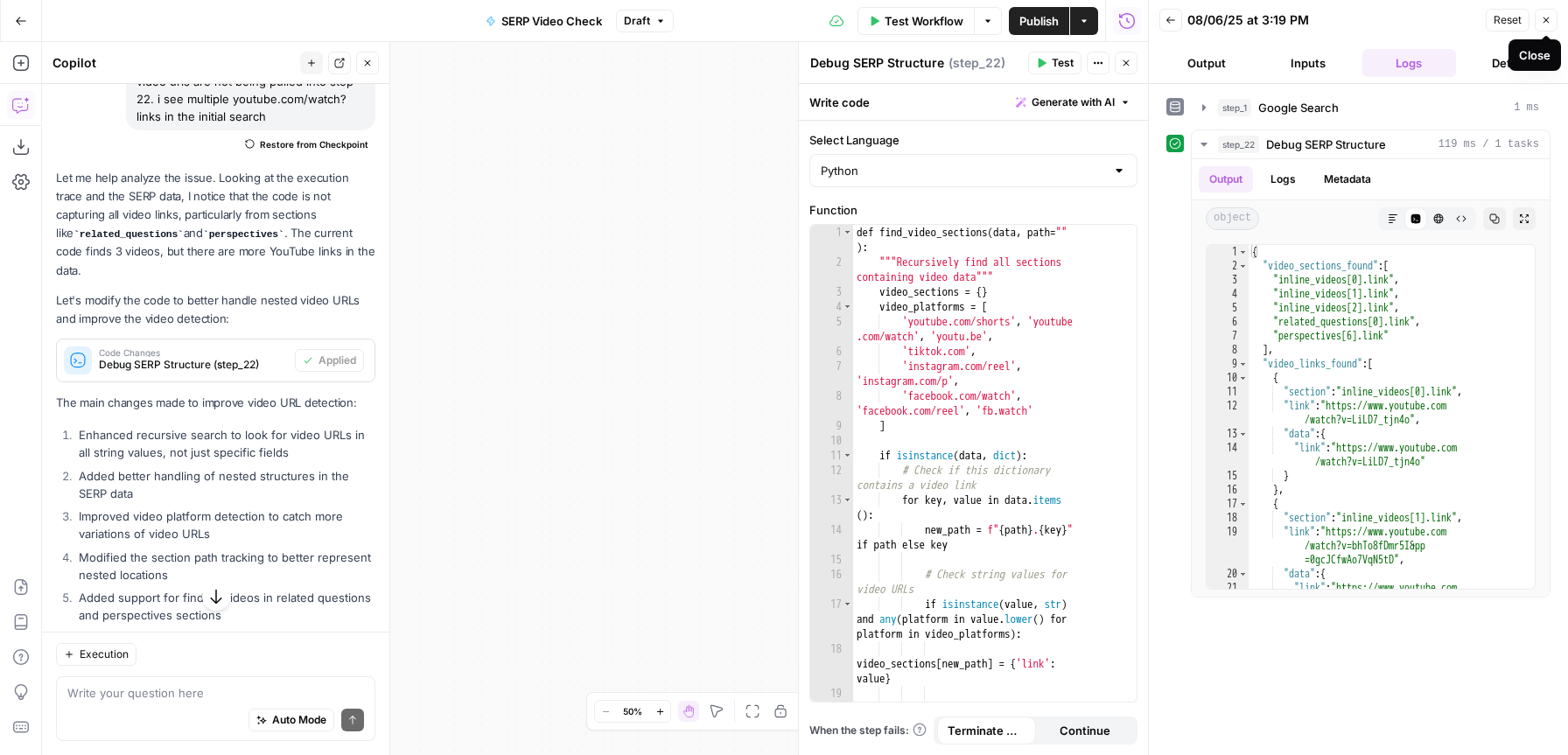 click 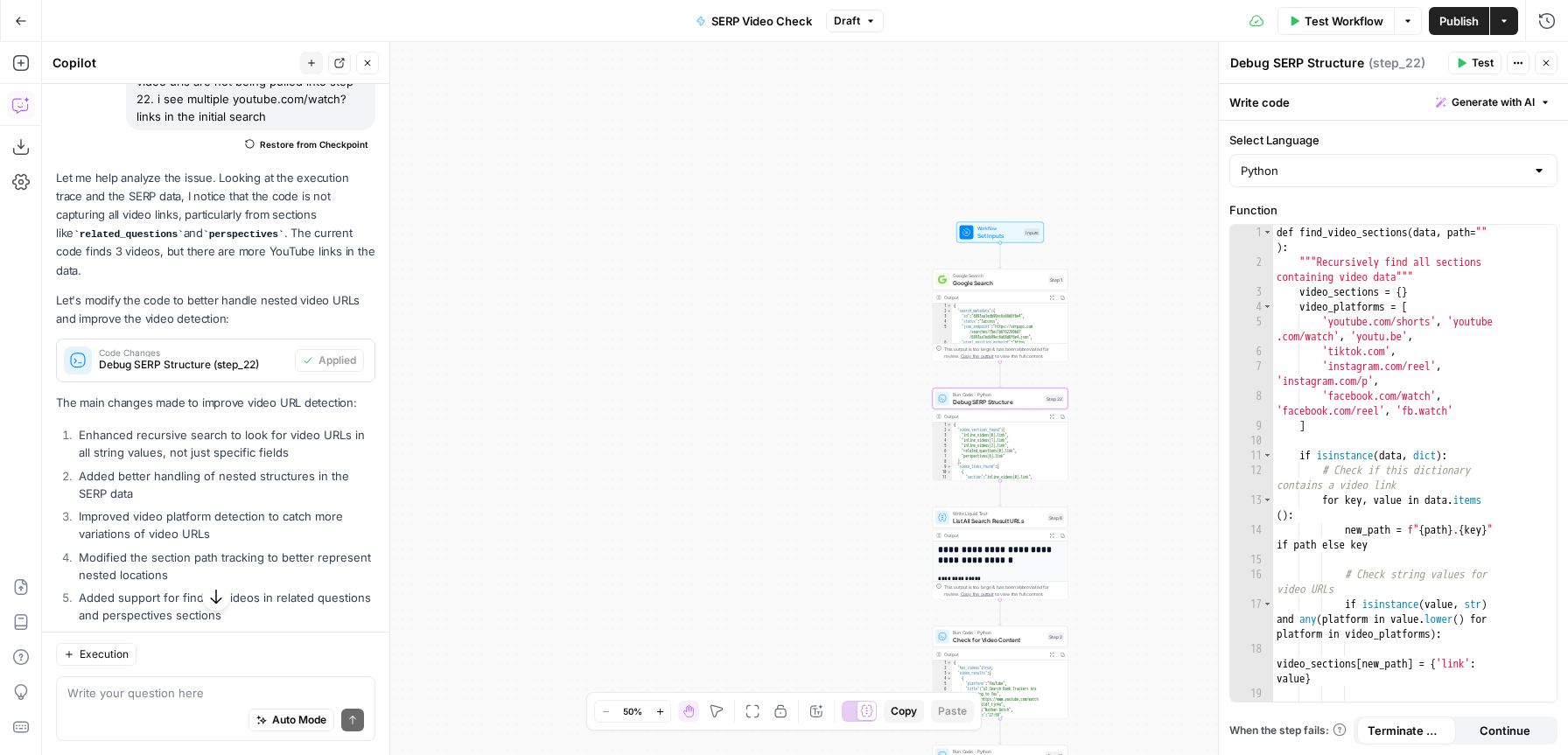 click on "Test Workflow" at bounding box center (1344, 21) 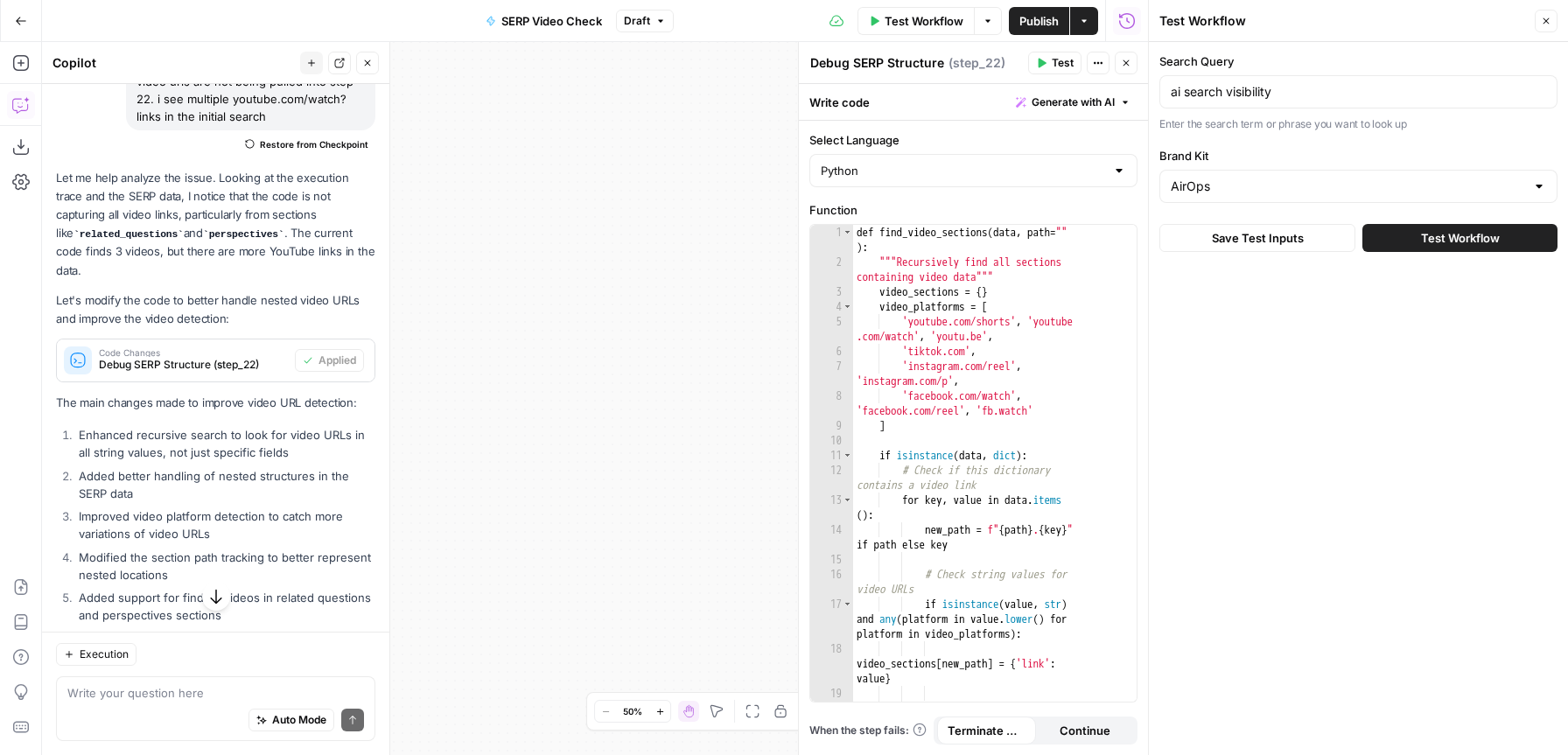 click on "Test Workflow" at bounding box center [1460, 238] 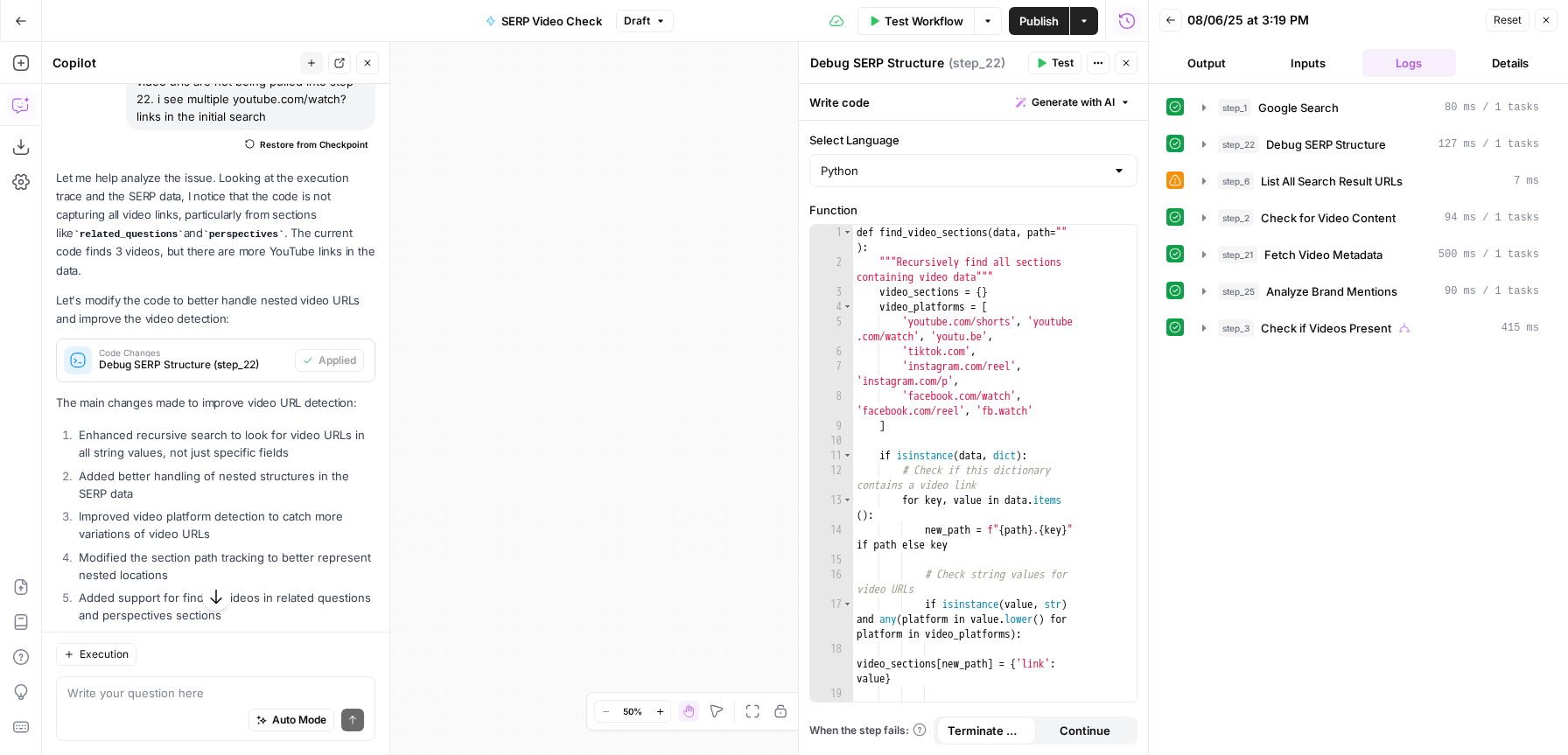 click 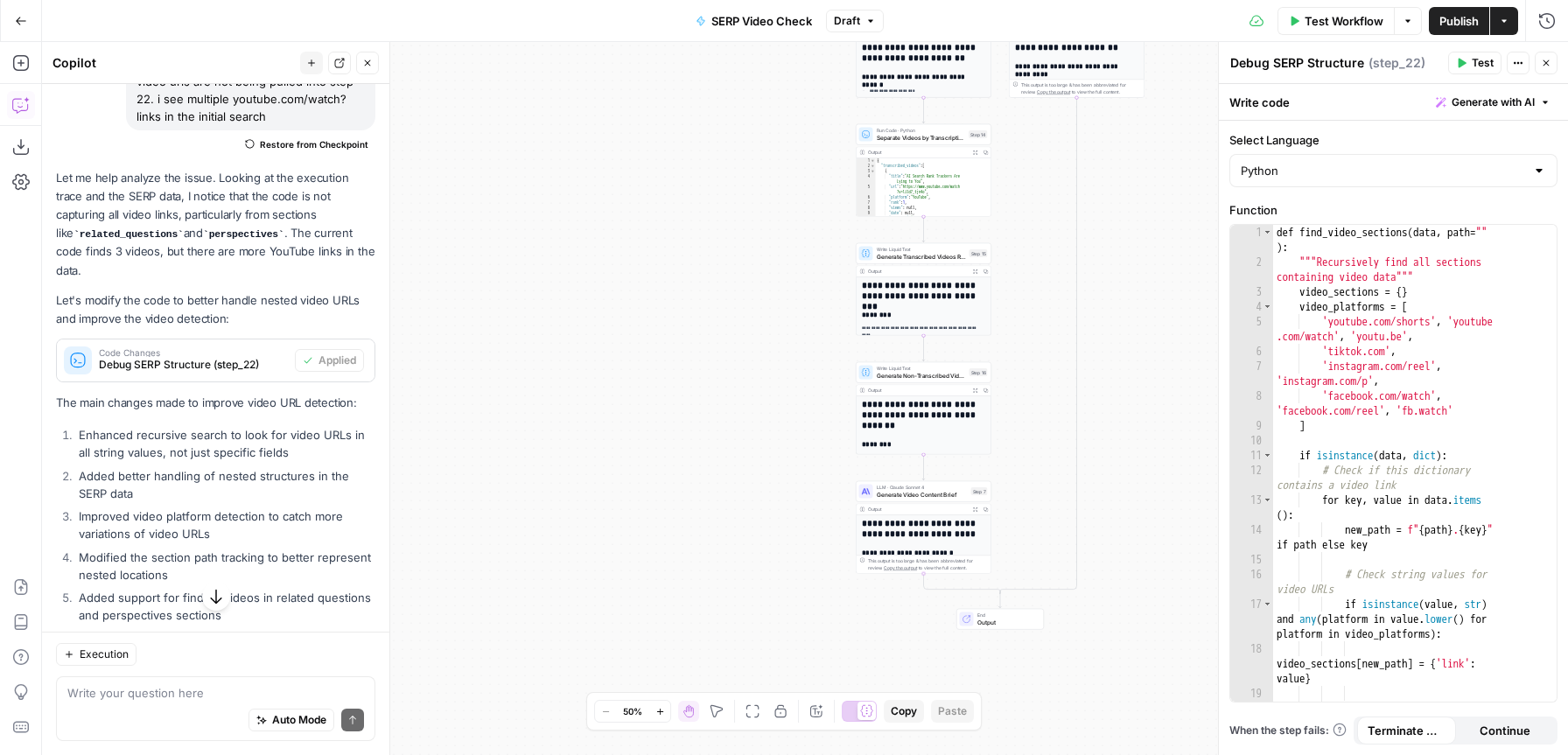 click 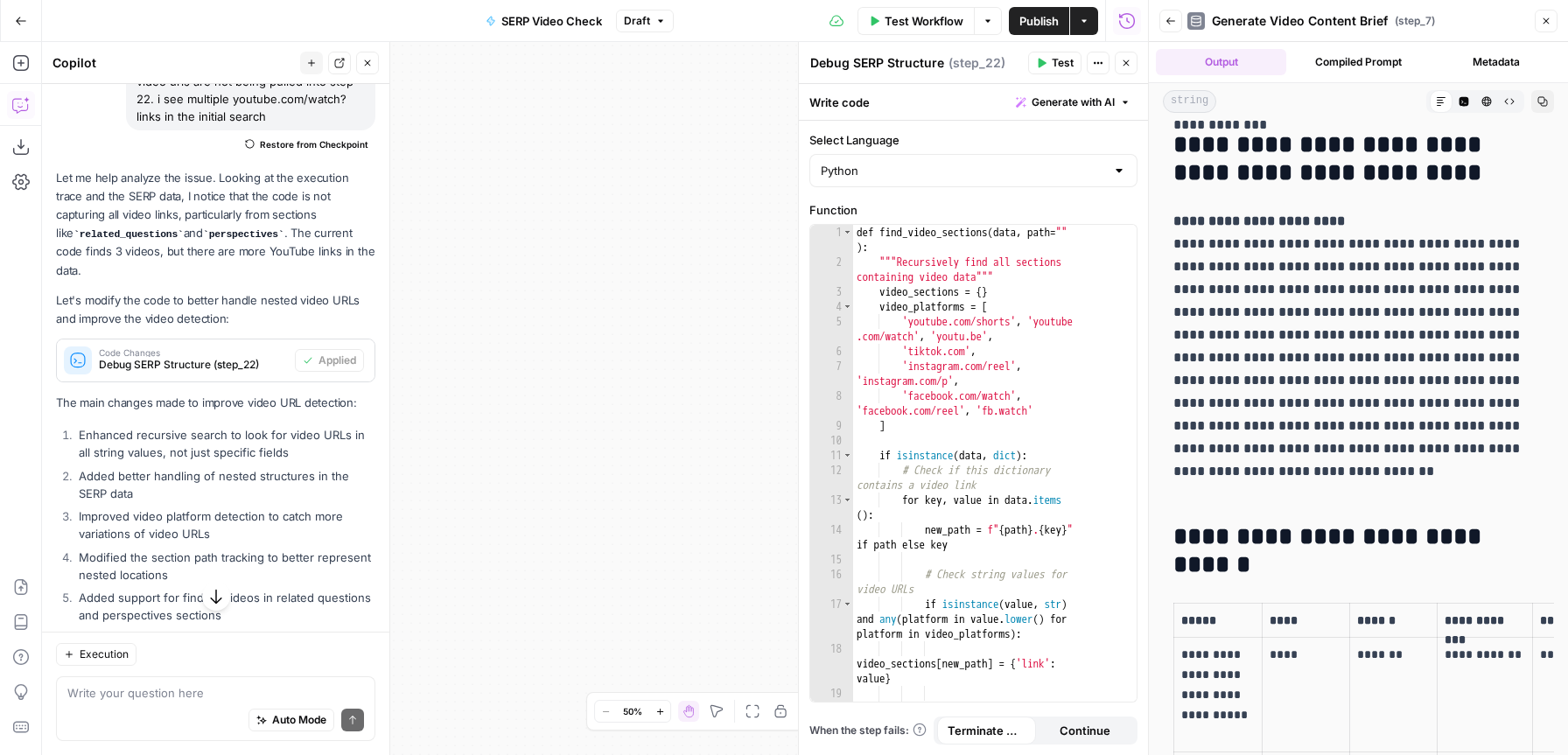 scroll, scrollTop: 1626, scrollLeft: 0, axis: vertical 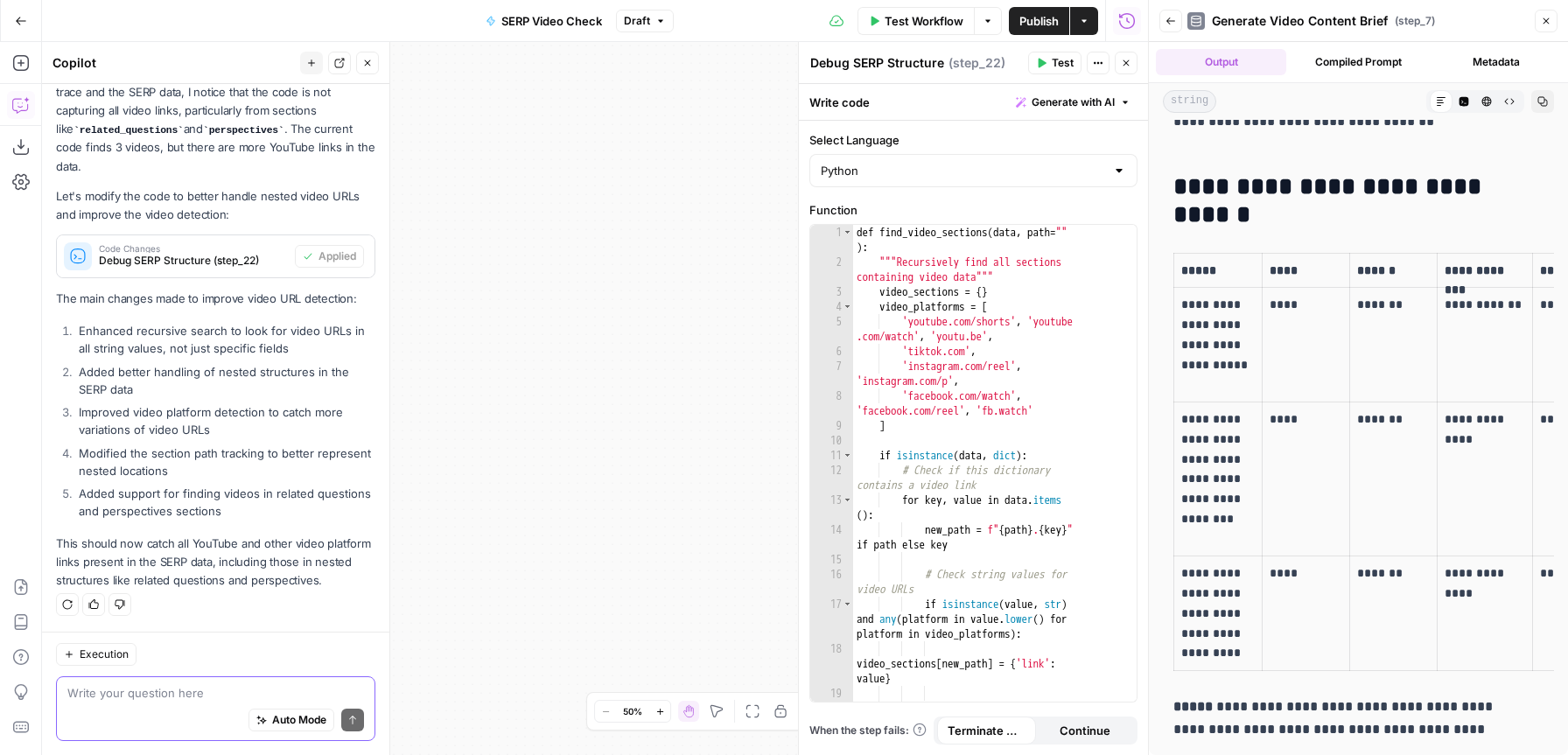 click at bounding box center (215, 693) 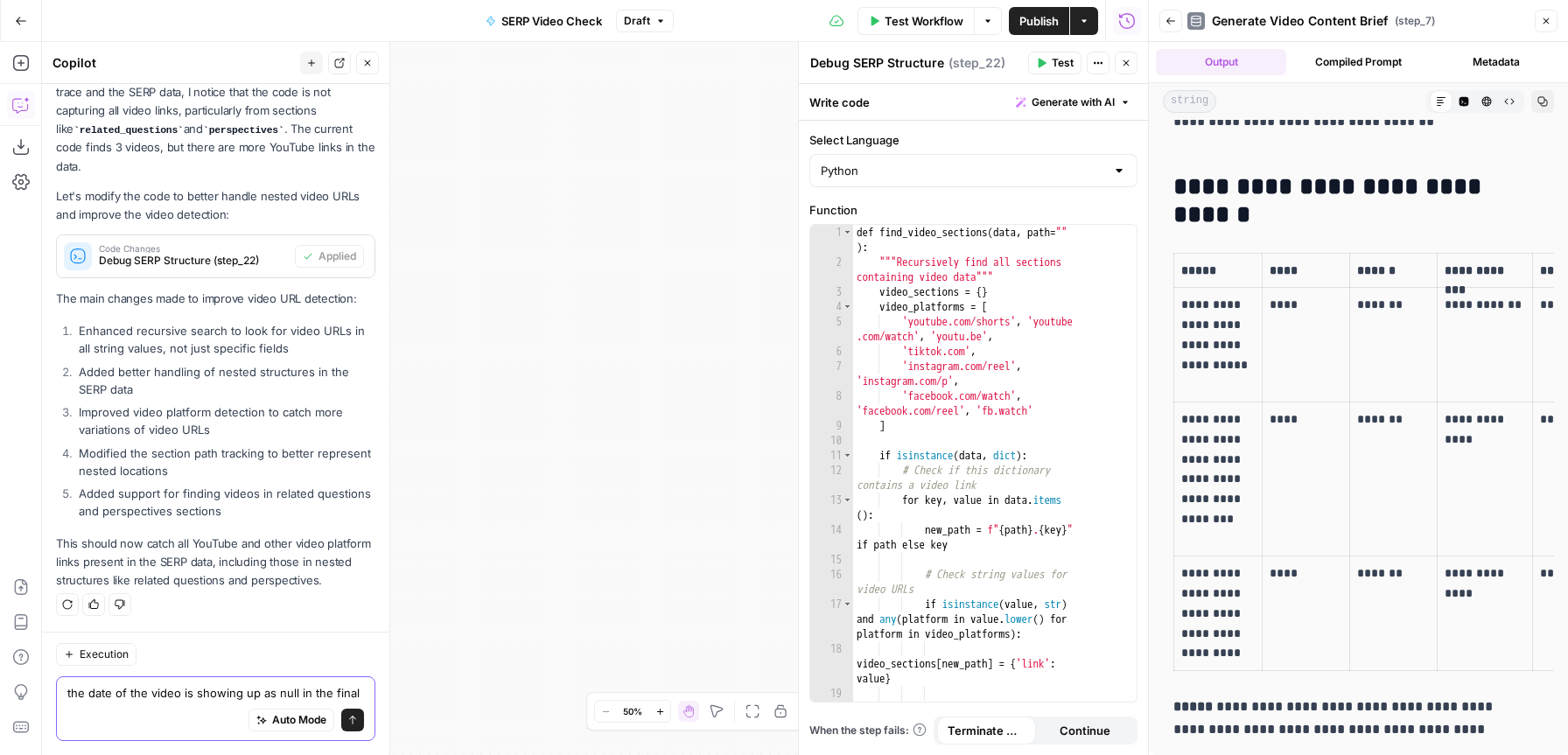 scroll, scrollTop: 296, scrollLeft: 0, axis: vertical 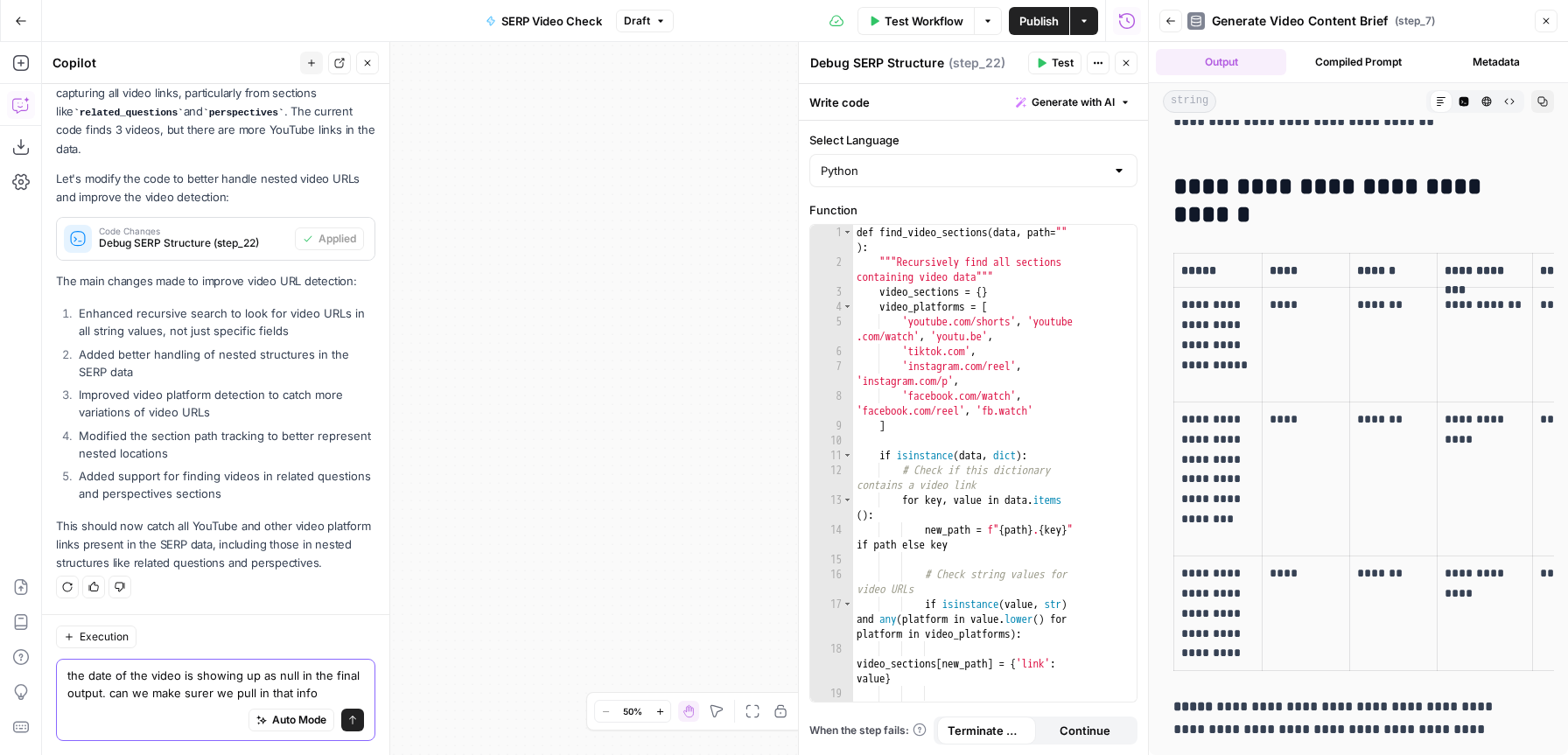 type on "the date of the video is showing up as null in the final output. can we make surer we pull in that info?" 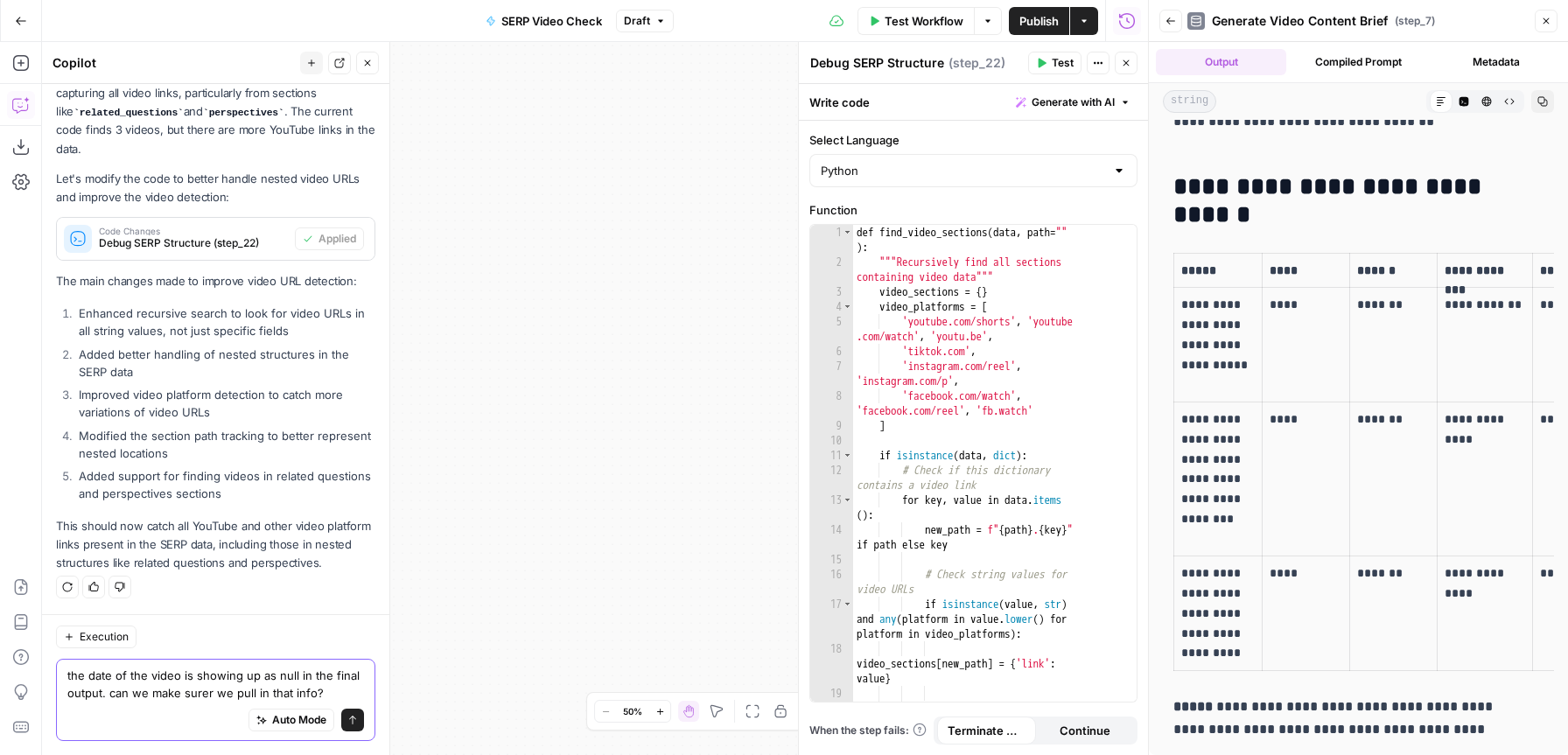 type 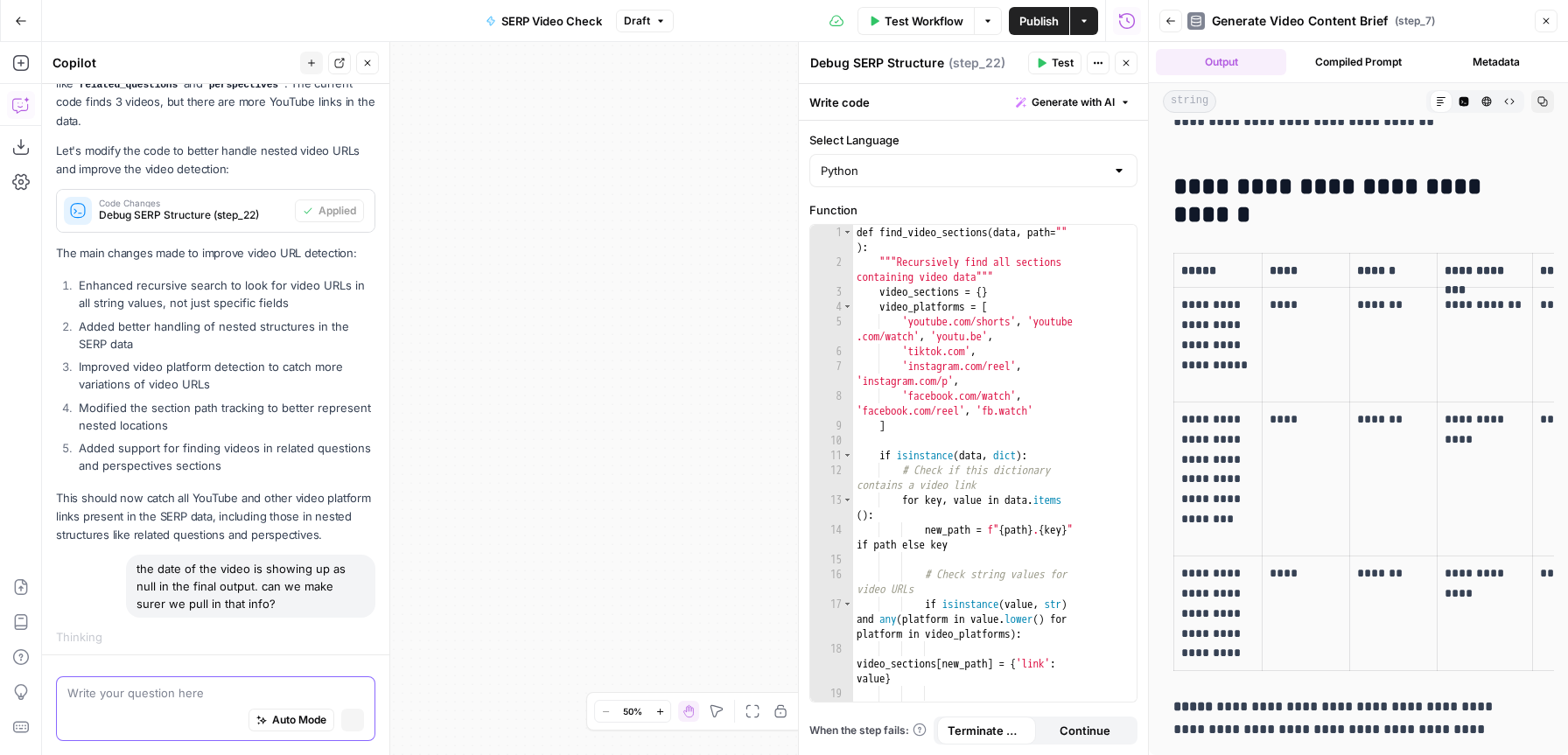 scroll, scrollTop: 301, scrollLeft: 0, axis: vertical 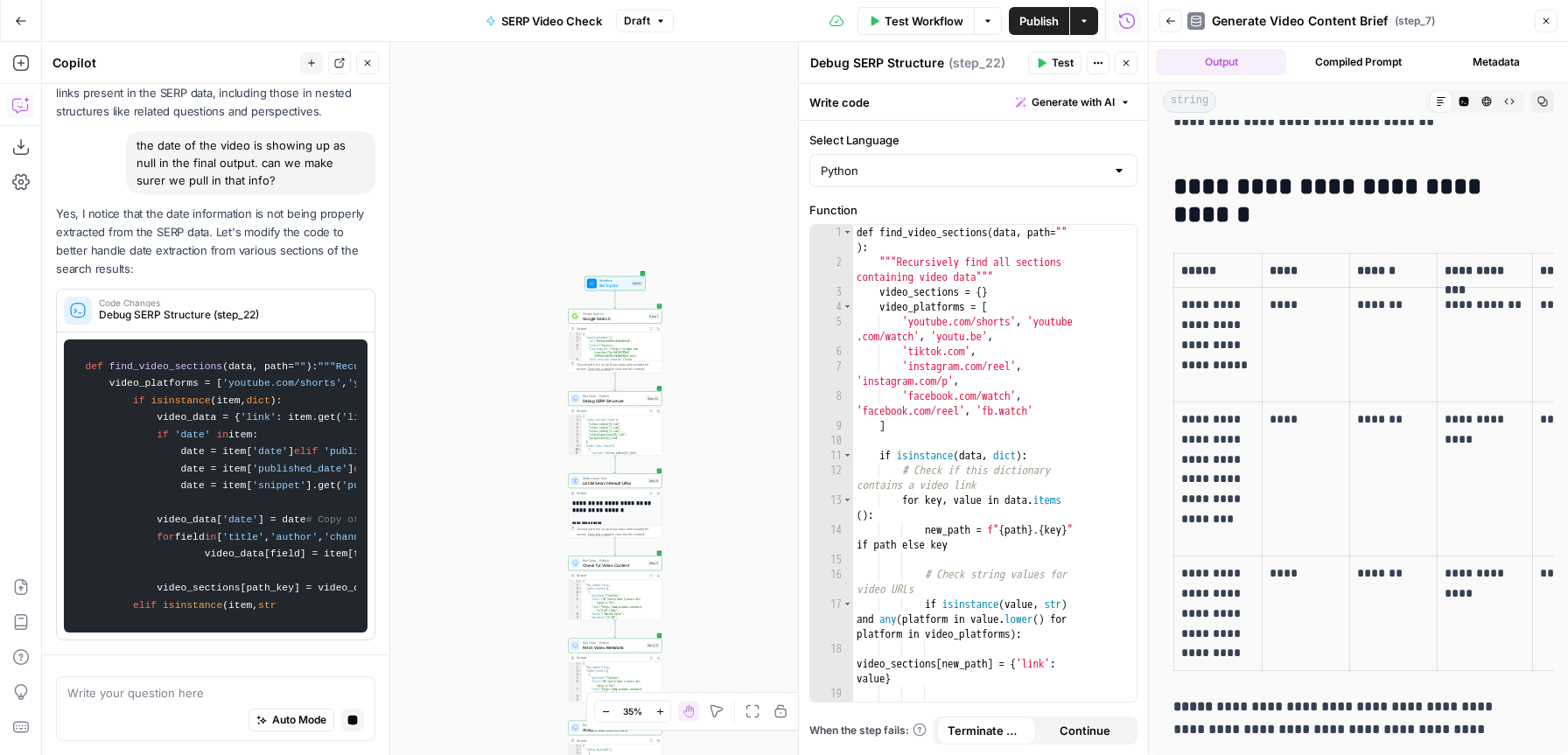 click on "Close" at bounding box center [1546, 21] 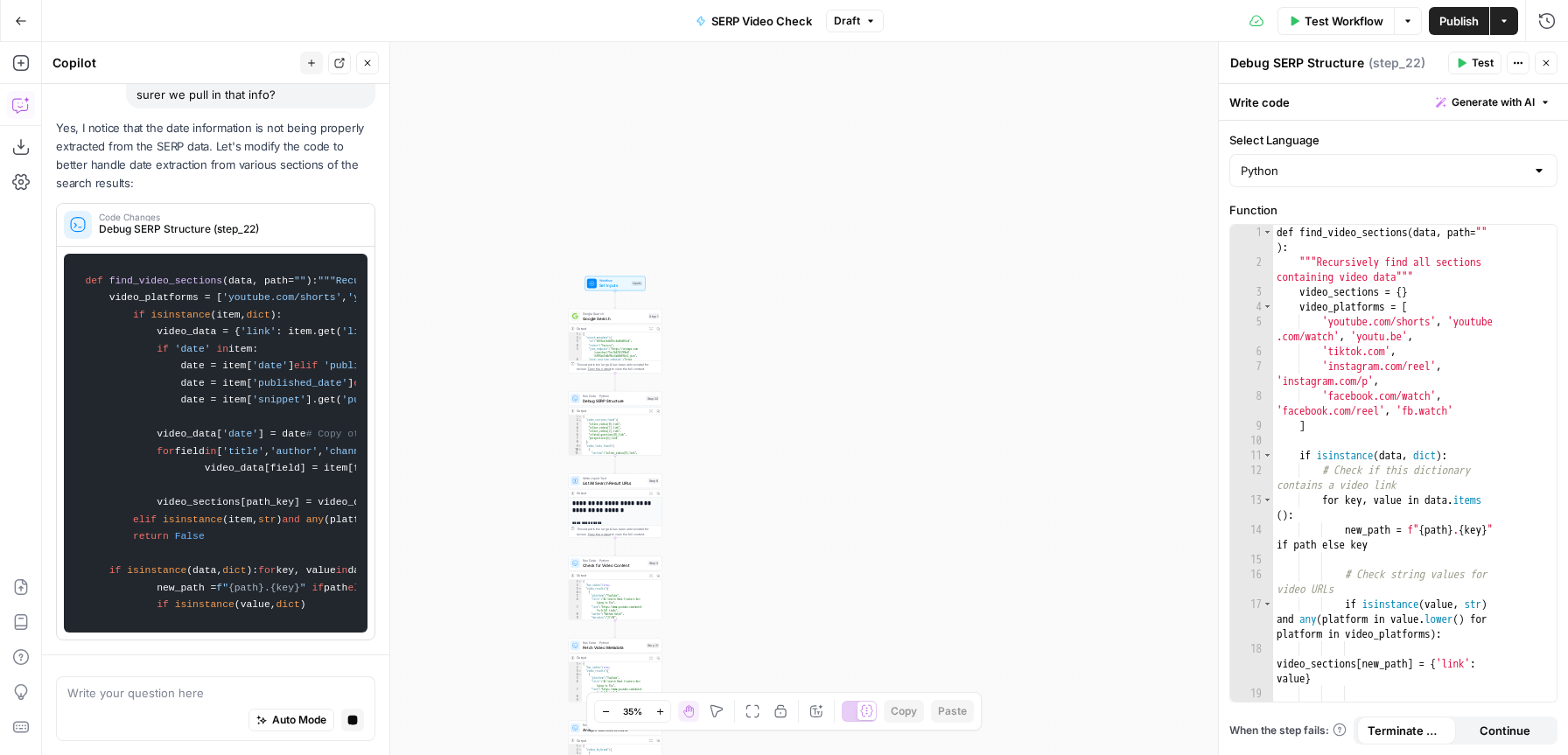 click 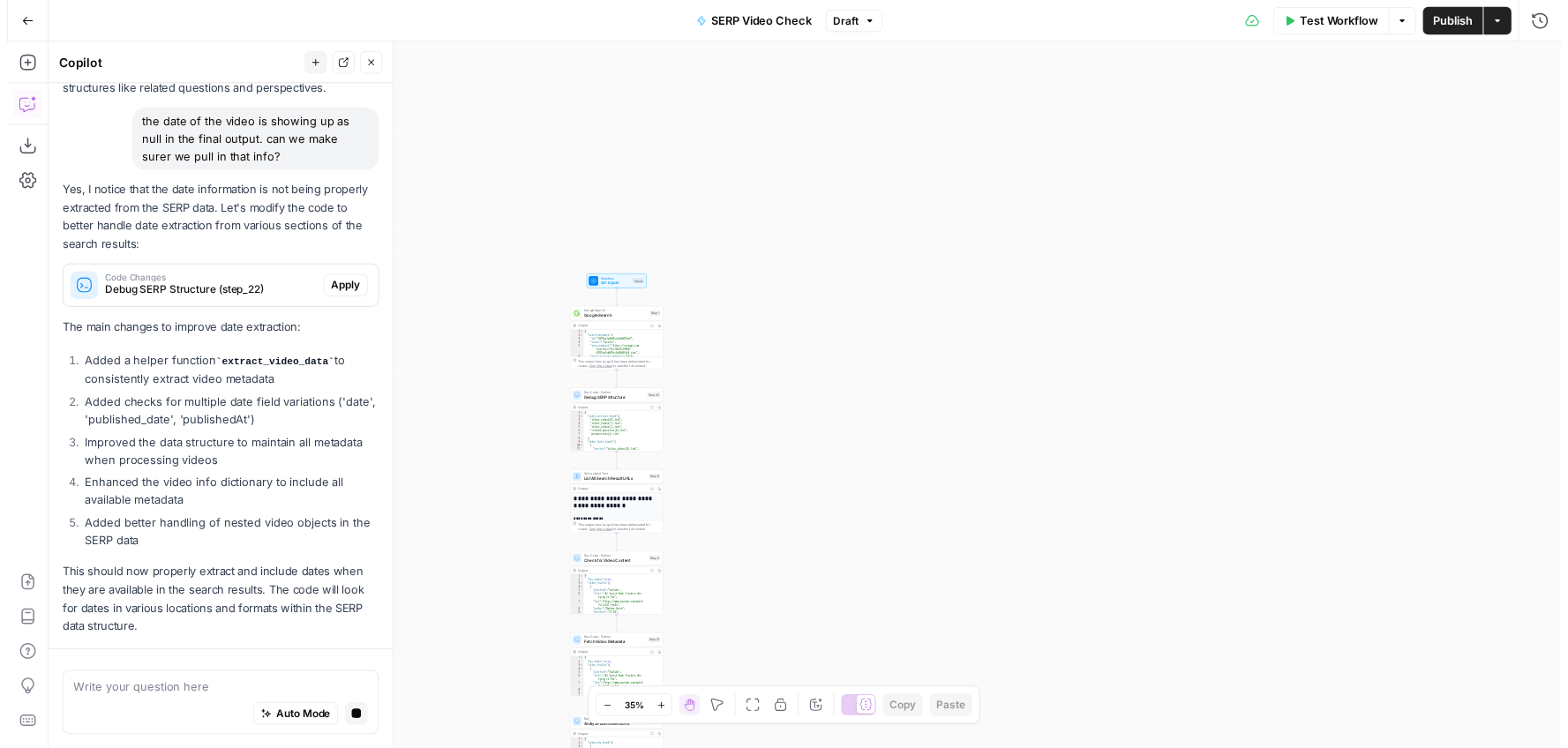 scroll, scrollTop: 827, scrollLeft: 0, axis: vertical 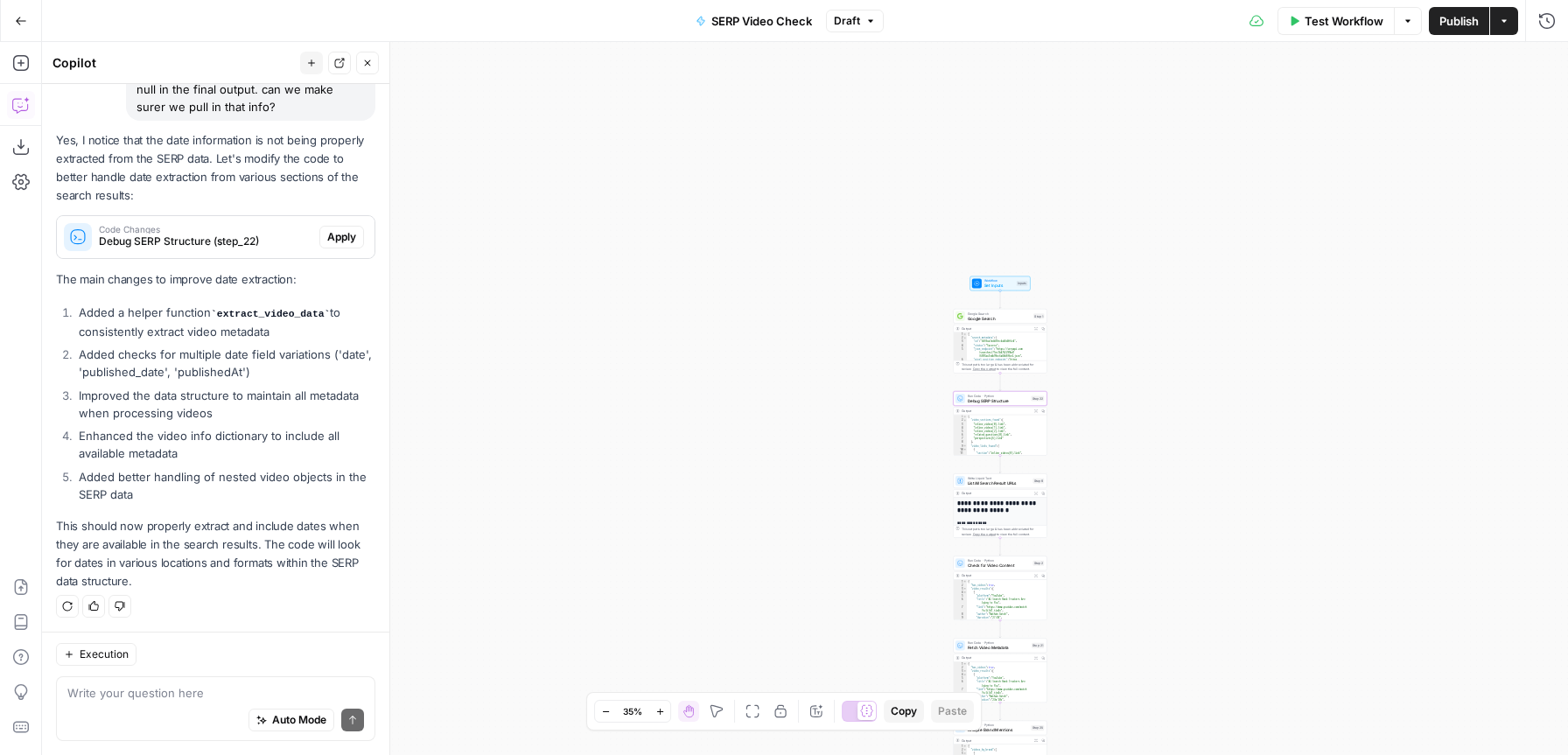 click on "Apply" at bounding box center [341, 237] 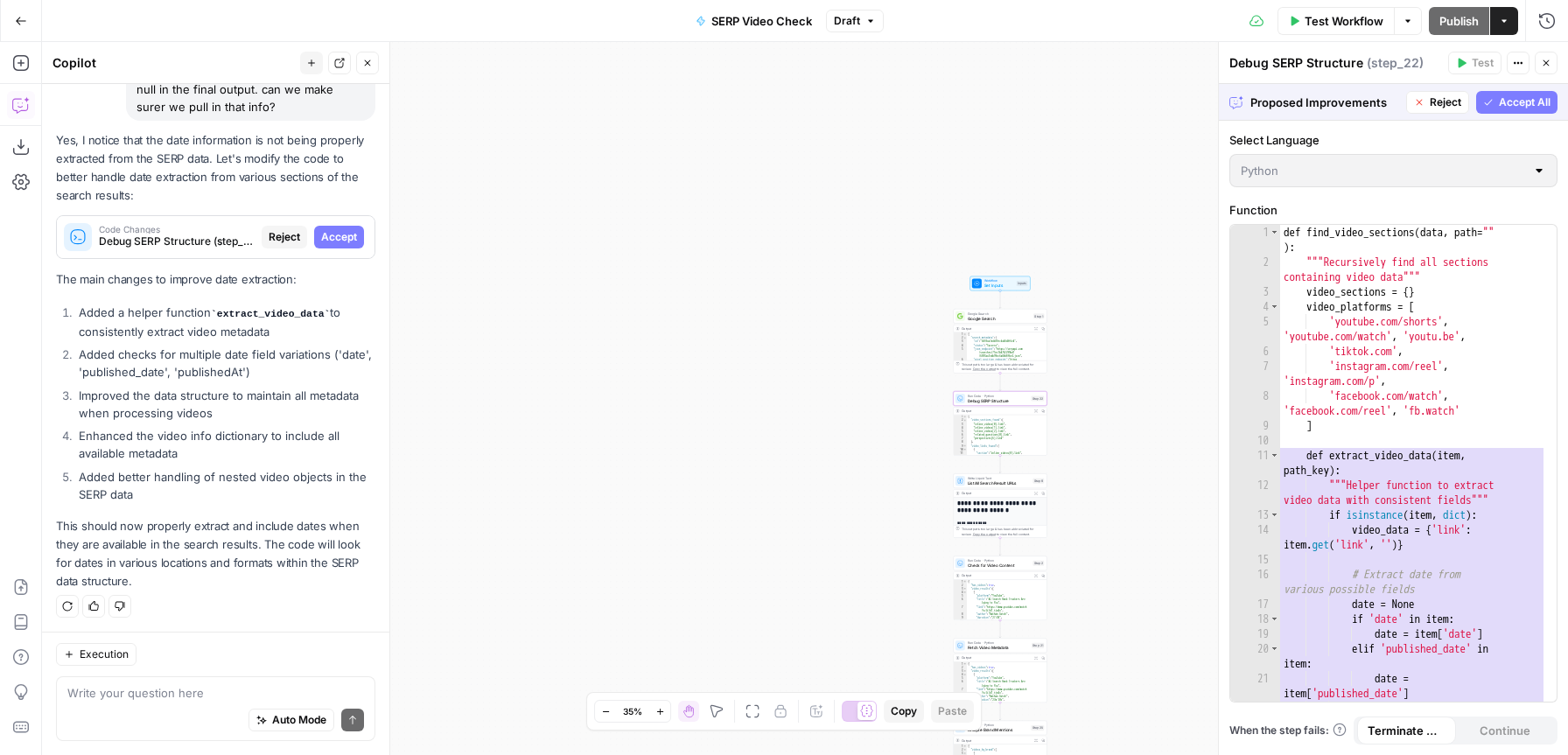 click on "Accept" at bounding box center [339, 237] 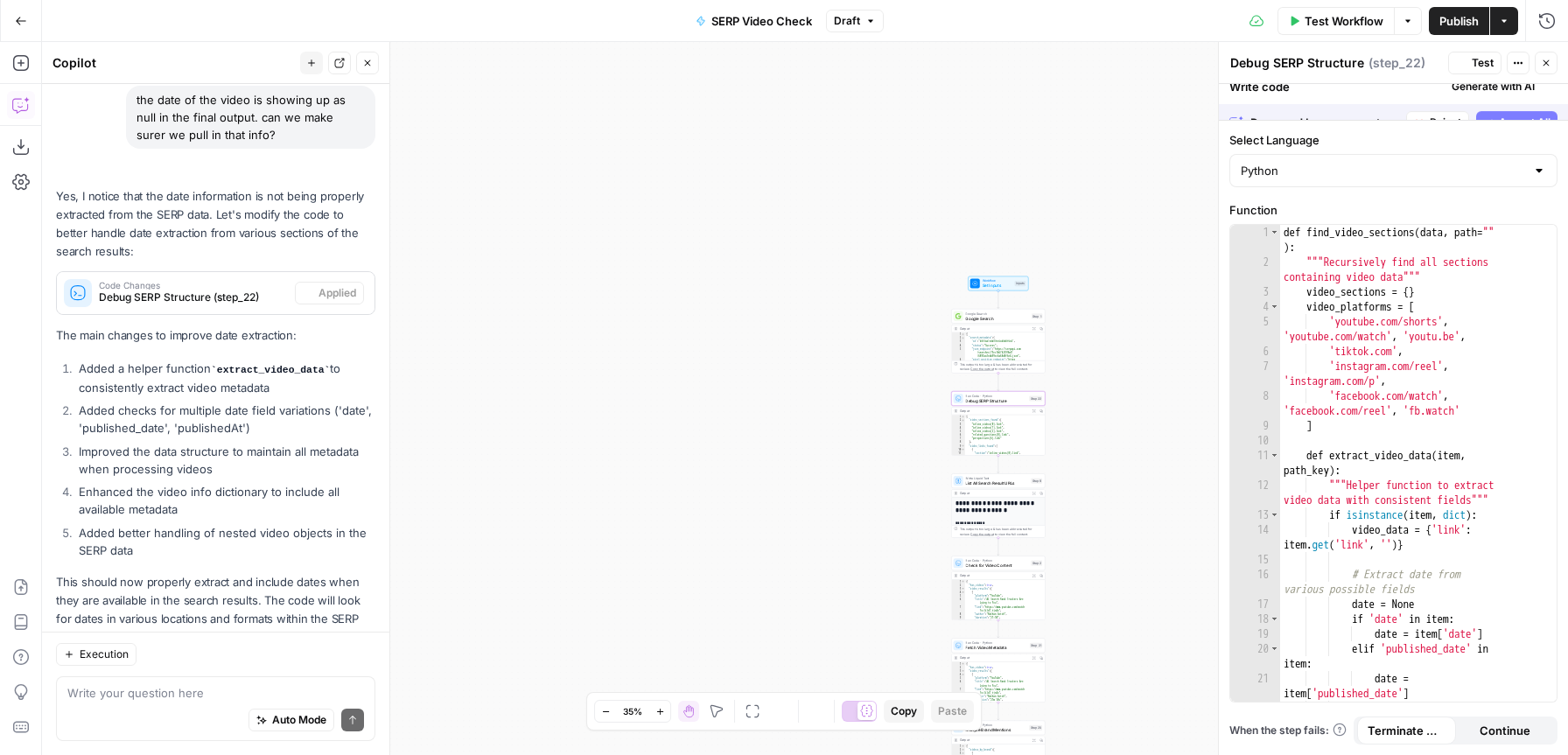 scroll, scrollTop: 849, scrollLeft: 0, axis: vertical 